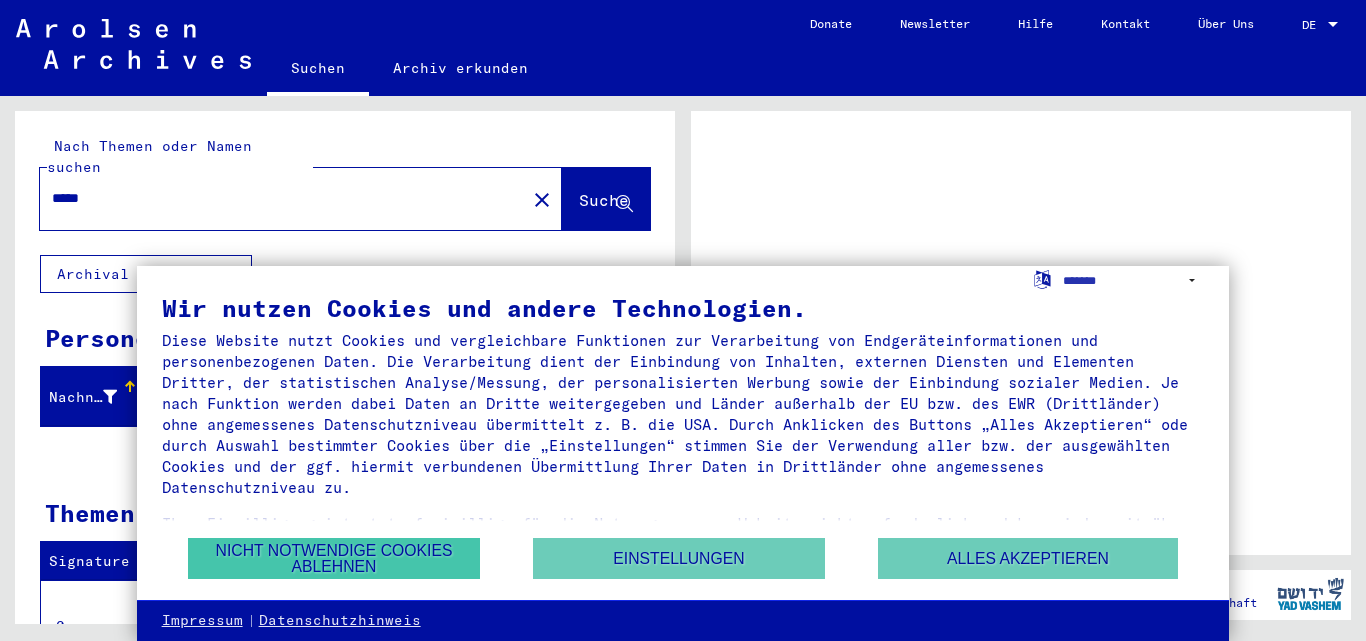 scroll, scrollTop: 0, scrollLeft: 0, axis: both 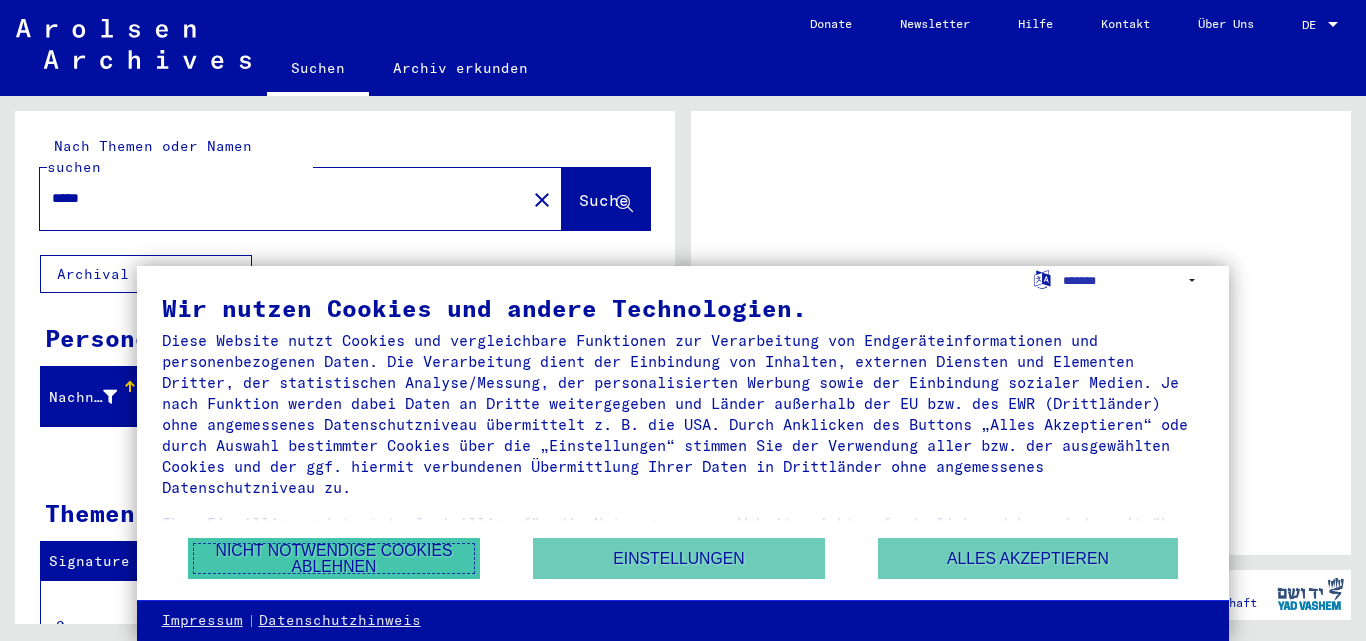 click on "Nicht notwendige Cookies ablehnen" at bounding box center [334, 558] 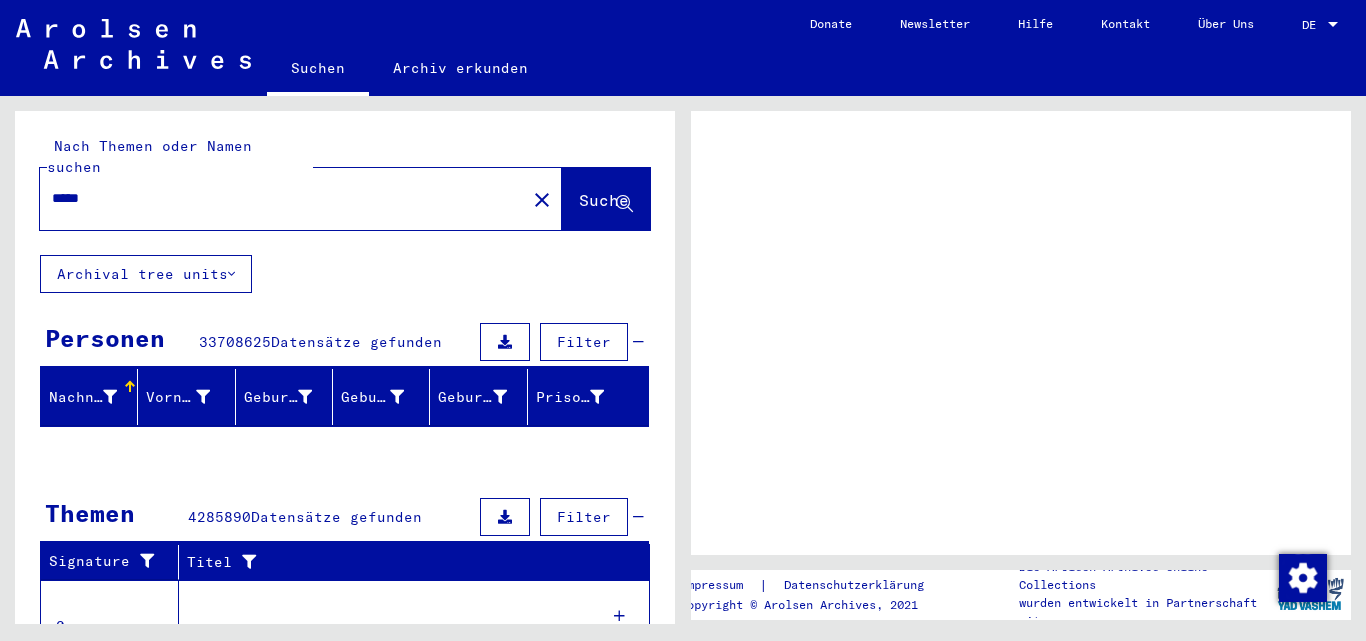 click at bounding box center (1333, 25) 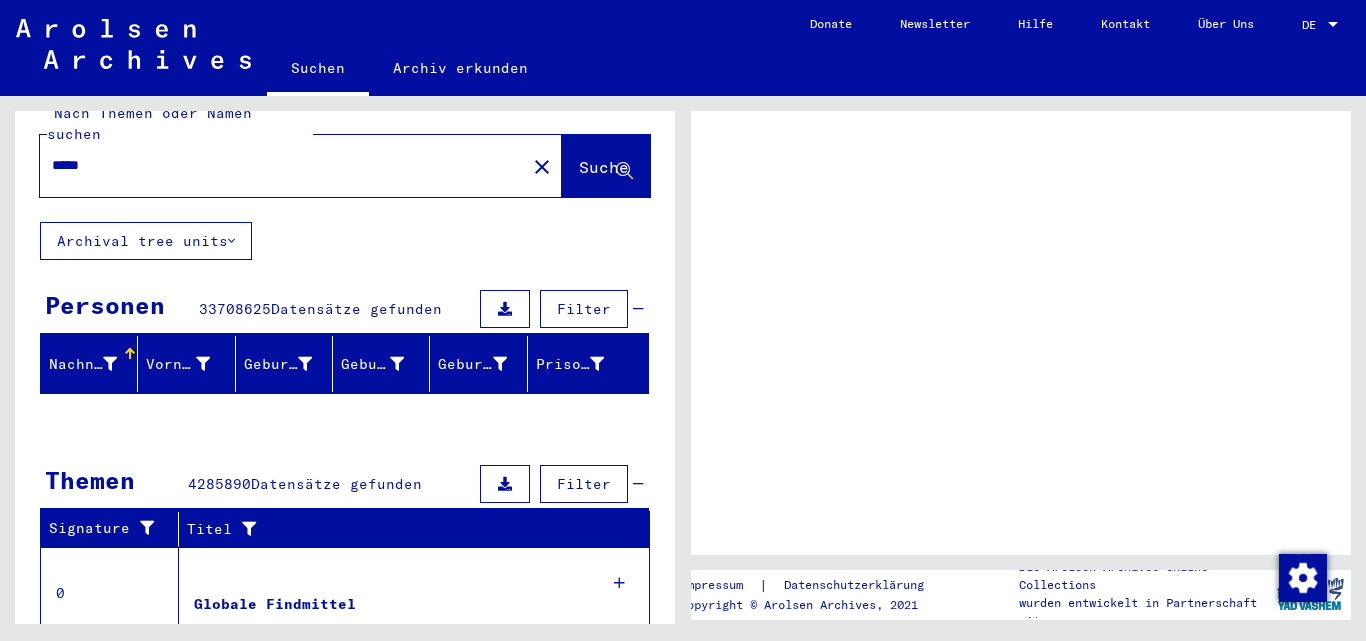 scroll, scrollTop: 0, scrollLeft: 0, axis: both 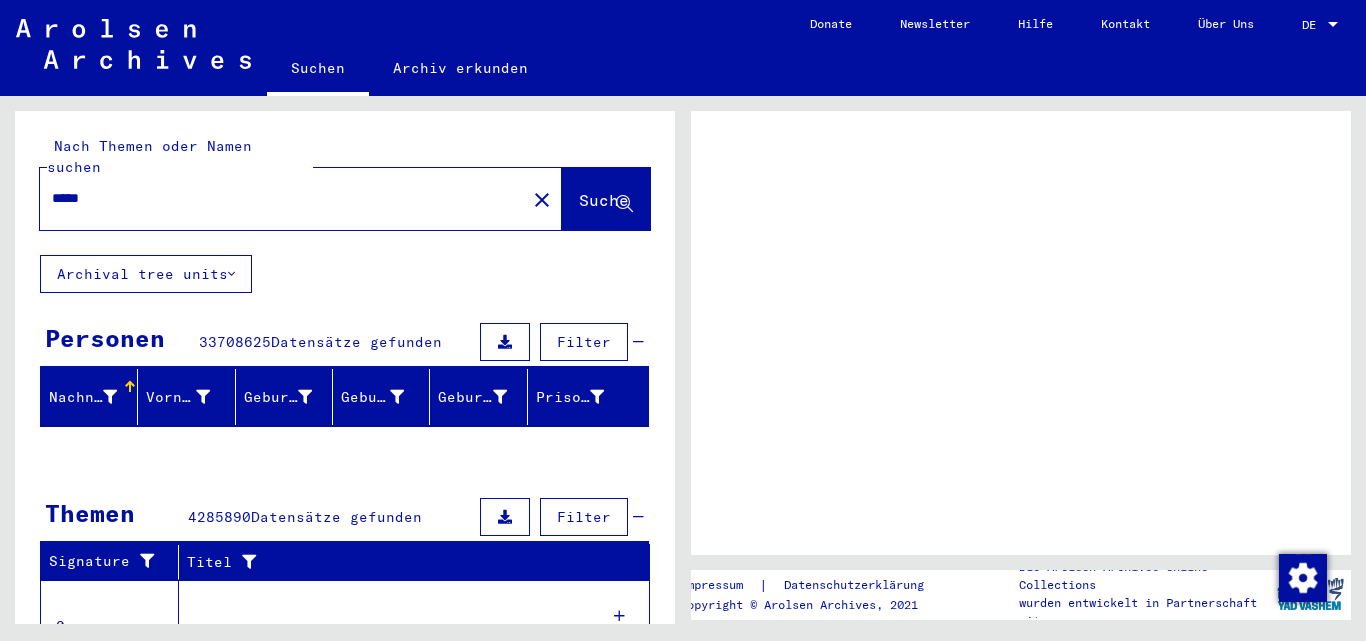 click 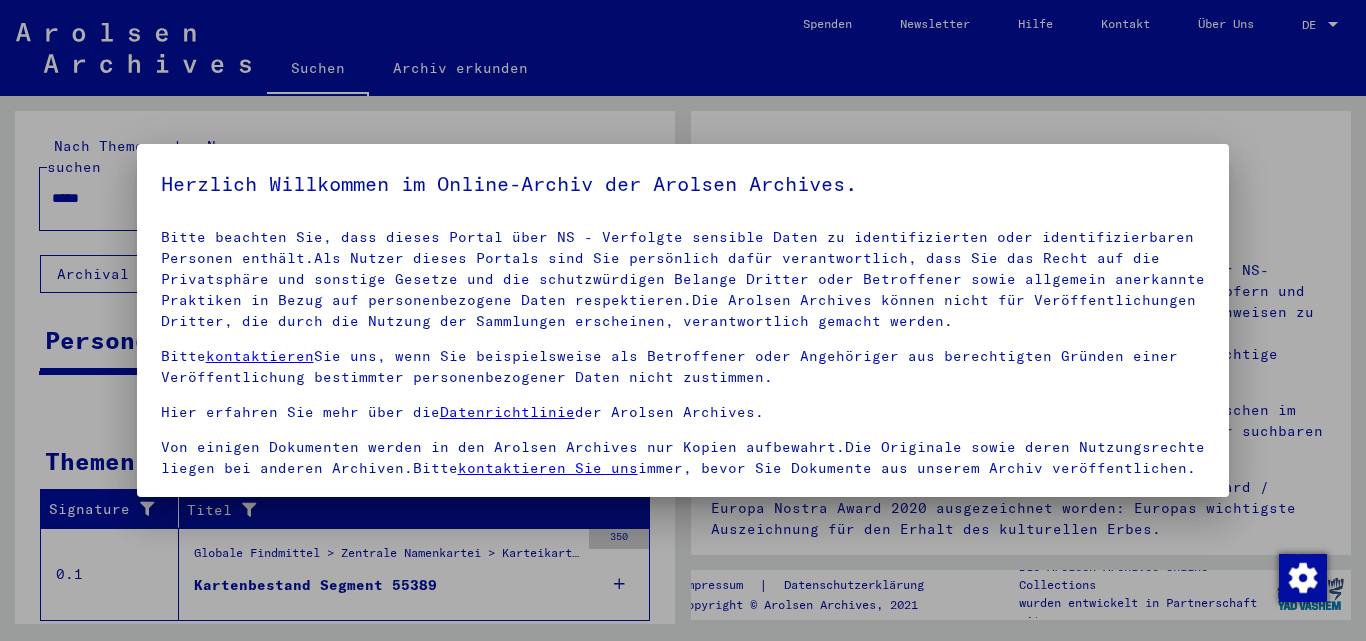 scroll, scrollTop: 84, scrollLeft: 0, axis: vertical 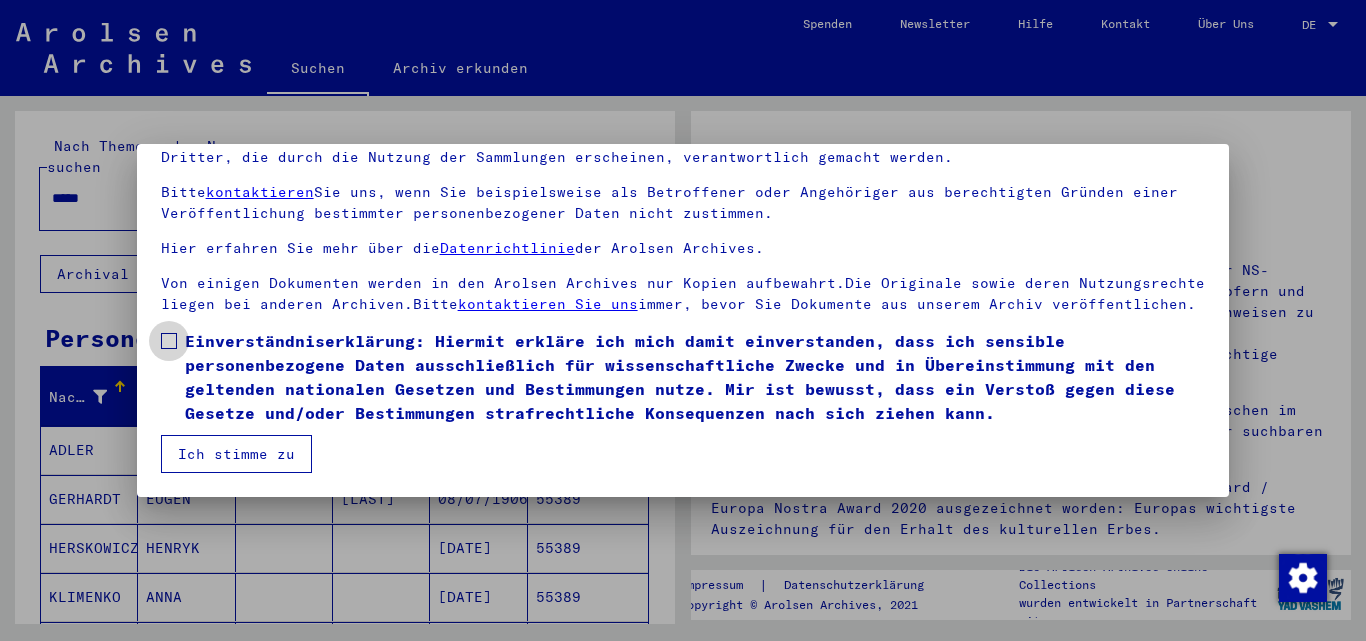 click at bounding box center (169, 341) 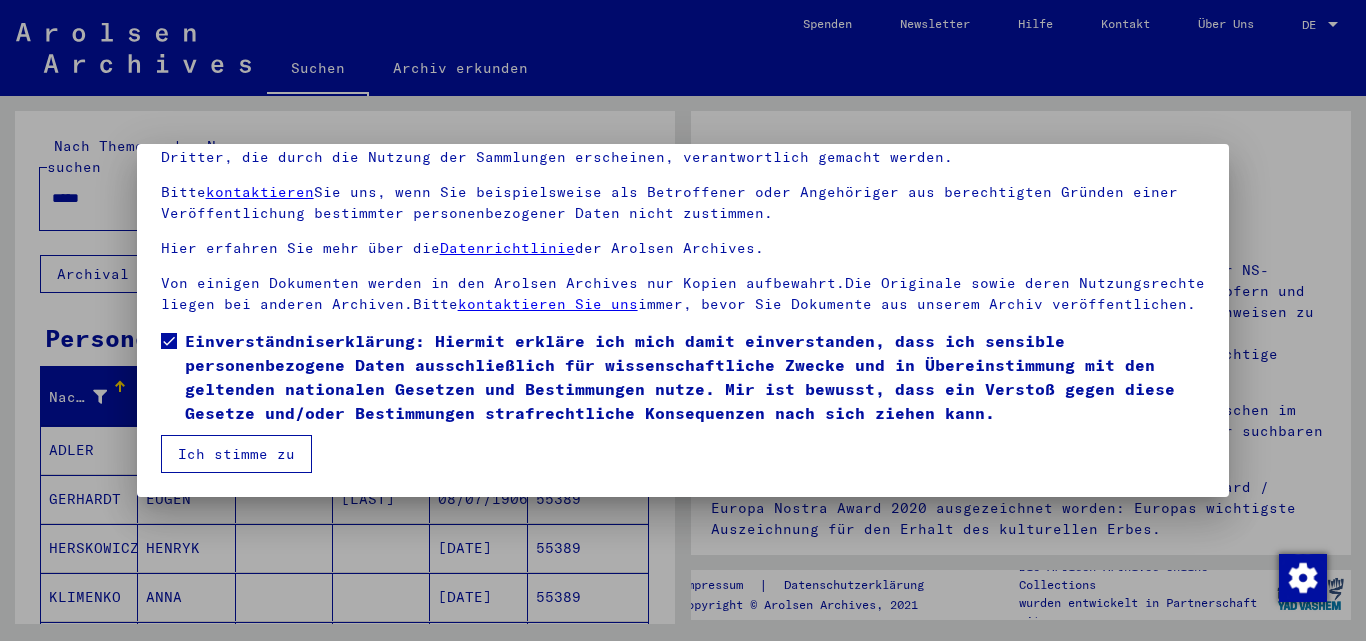 click on "Ich stimme zu" at bounding box center (236, 454) 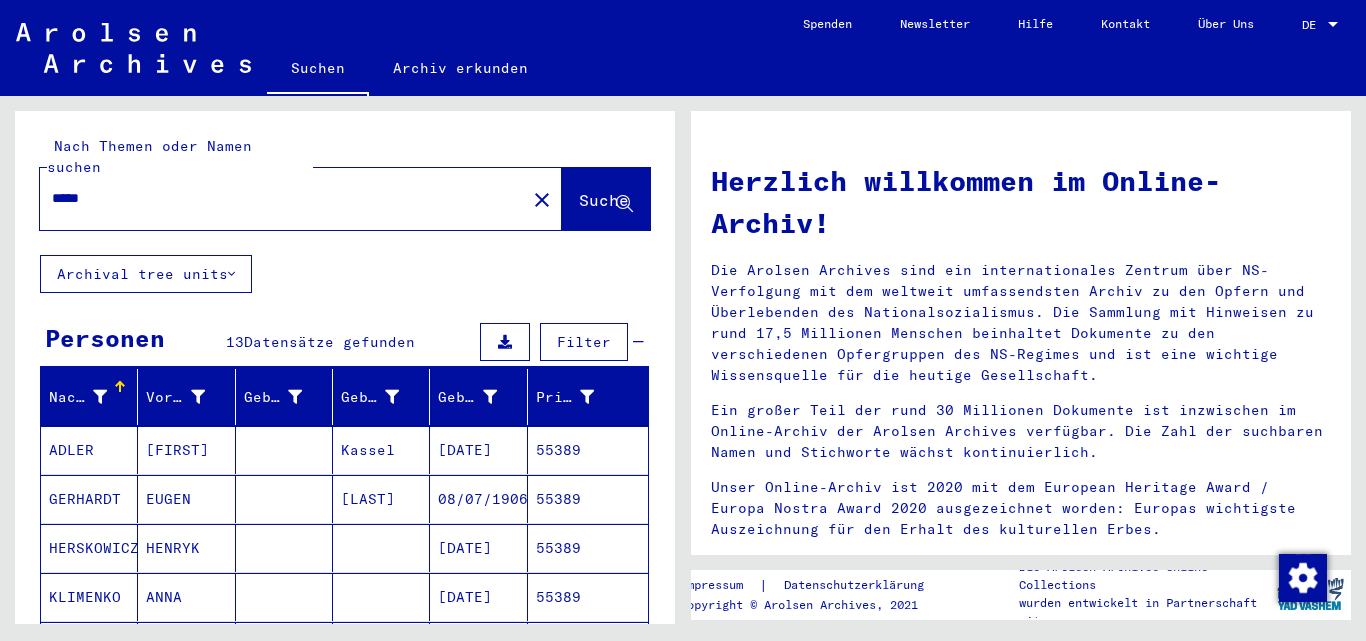 click at bounding box center [1333, 25] 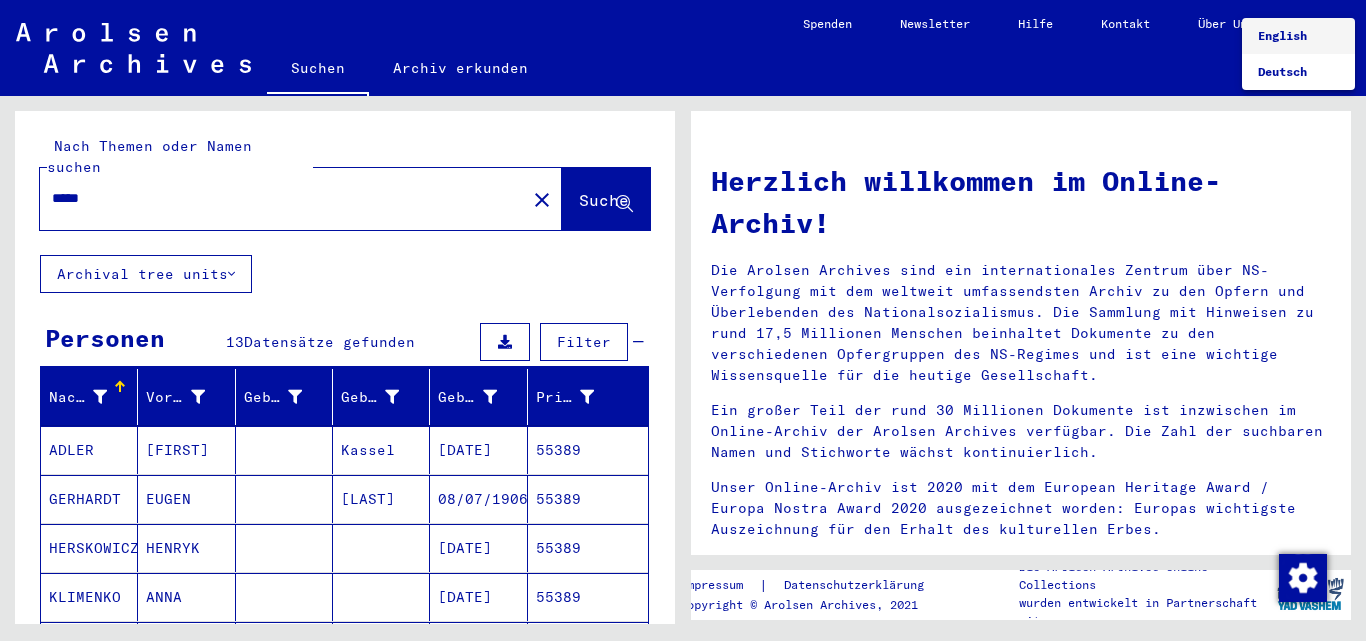 click on "English" at bounding box center [1282, 35] 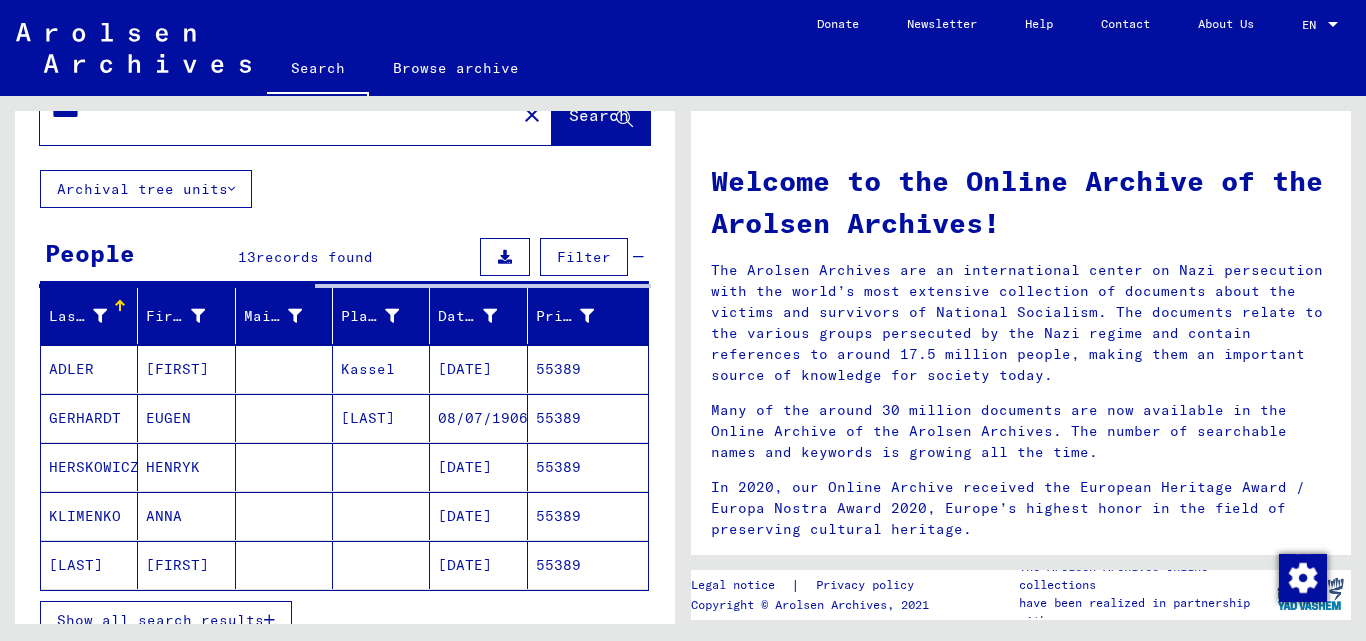 scroll, scrollTop: 100, scrollLeft: 0, axis: vertical 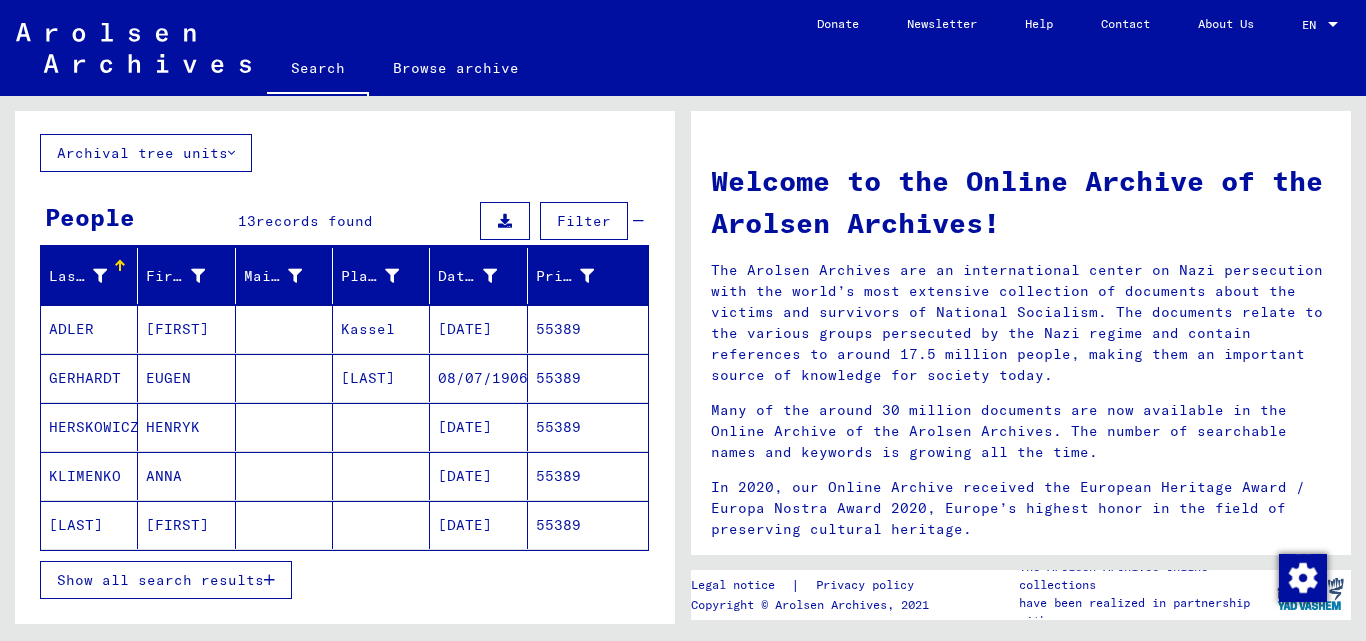 click on "KLIMENKO" at bounding box center (89, 525) 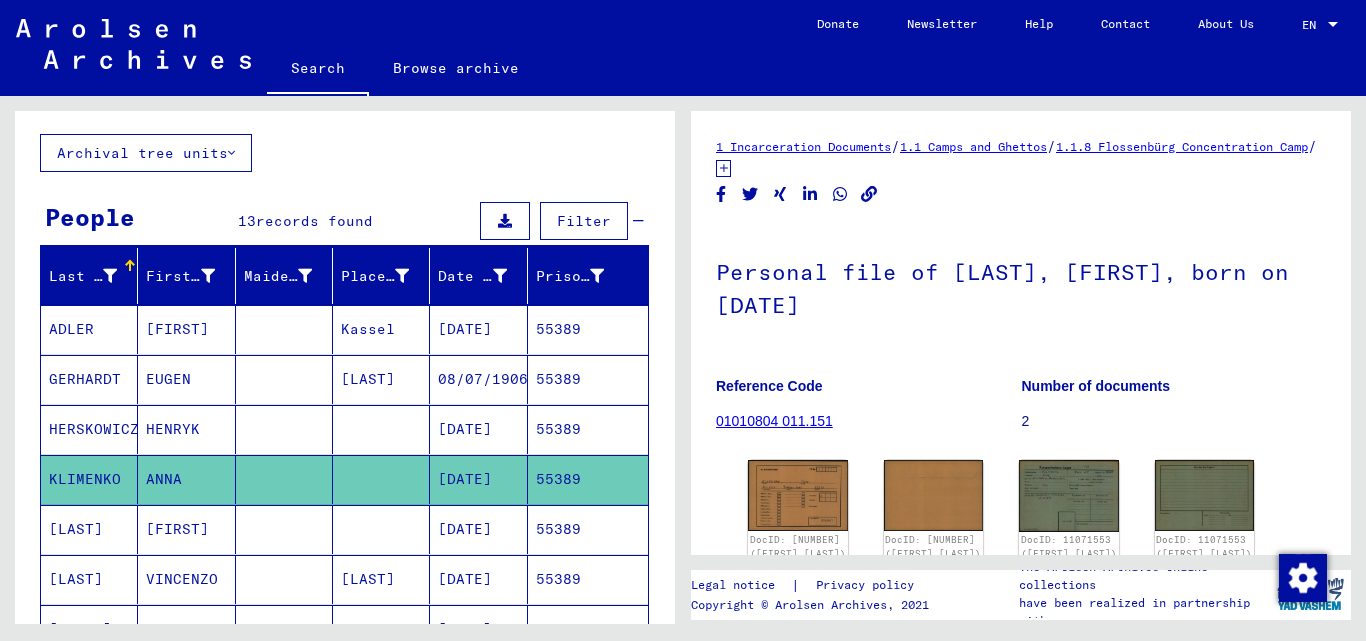 scroll, scrollTop: 0, scrollLeft: 0, axis: both 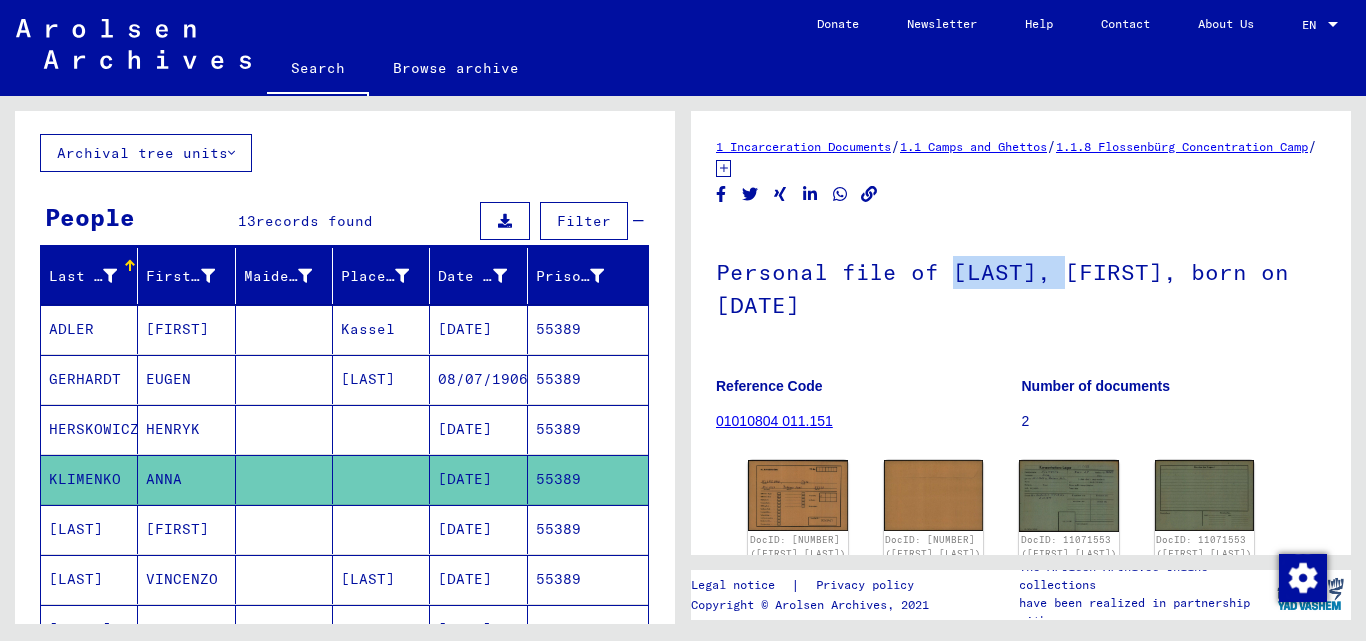 drag, startPoint x: 946, startPoint y: 269, endPoint x: 1054, endPoint y: 266, distance: 108.04166 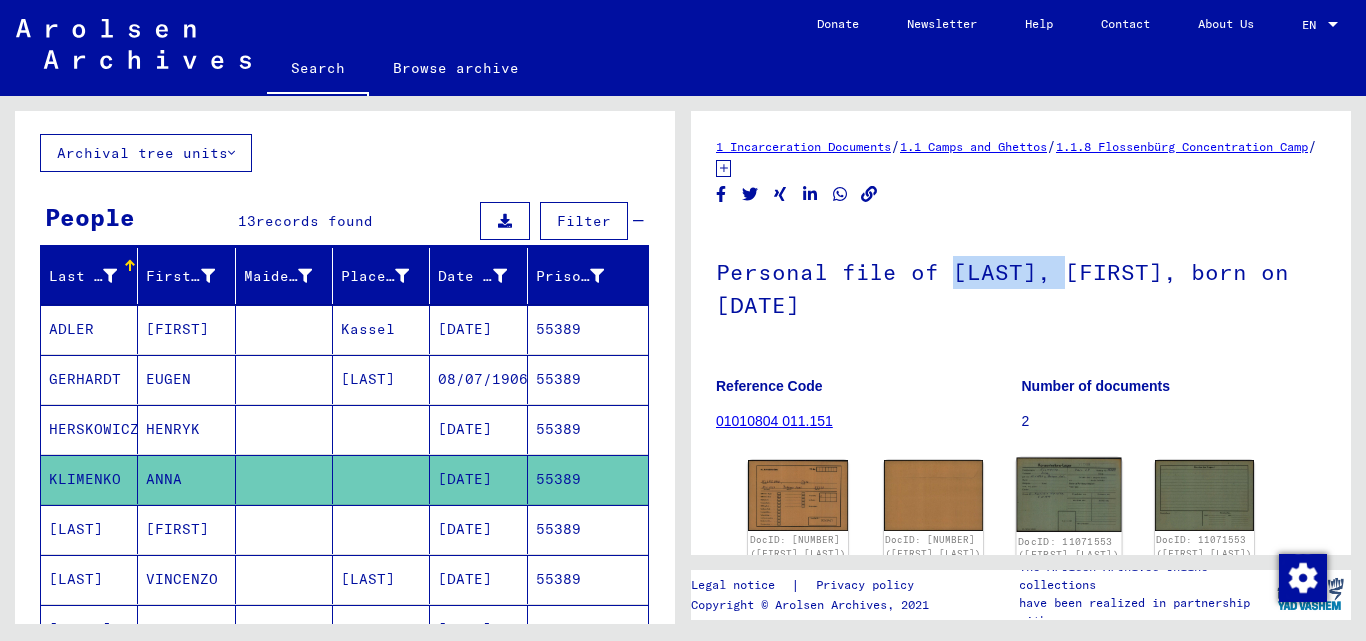 click 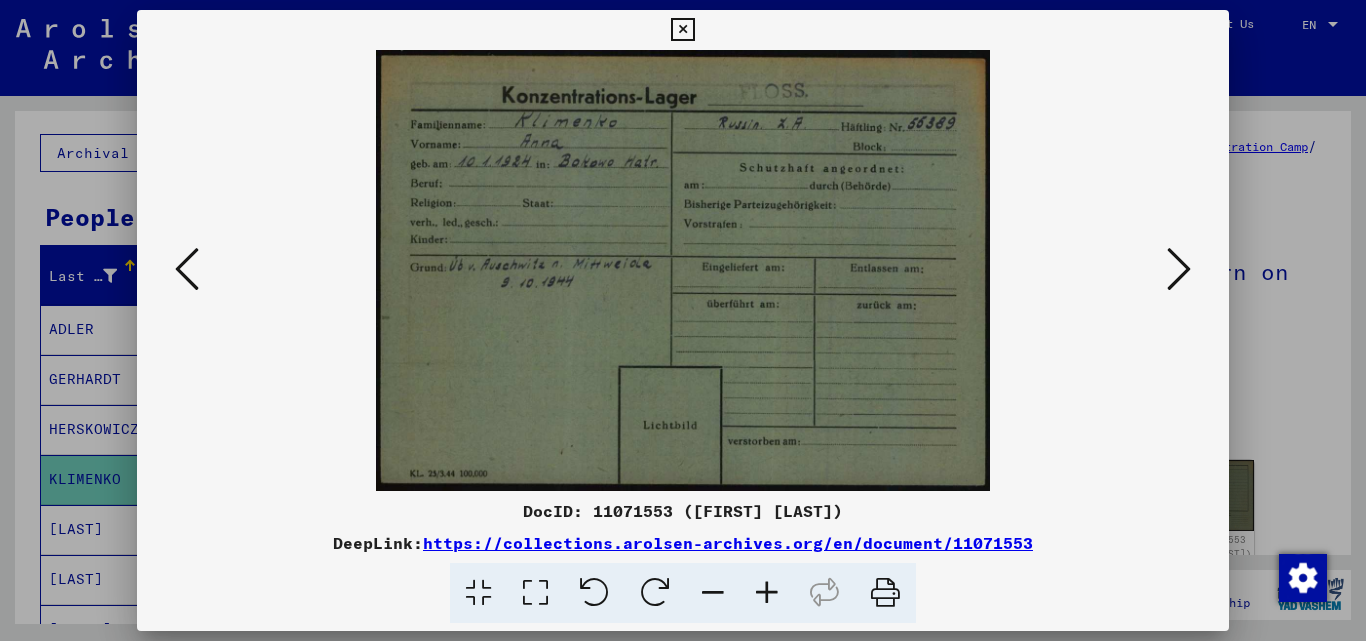 click at bounding box center (682, 30) 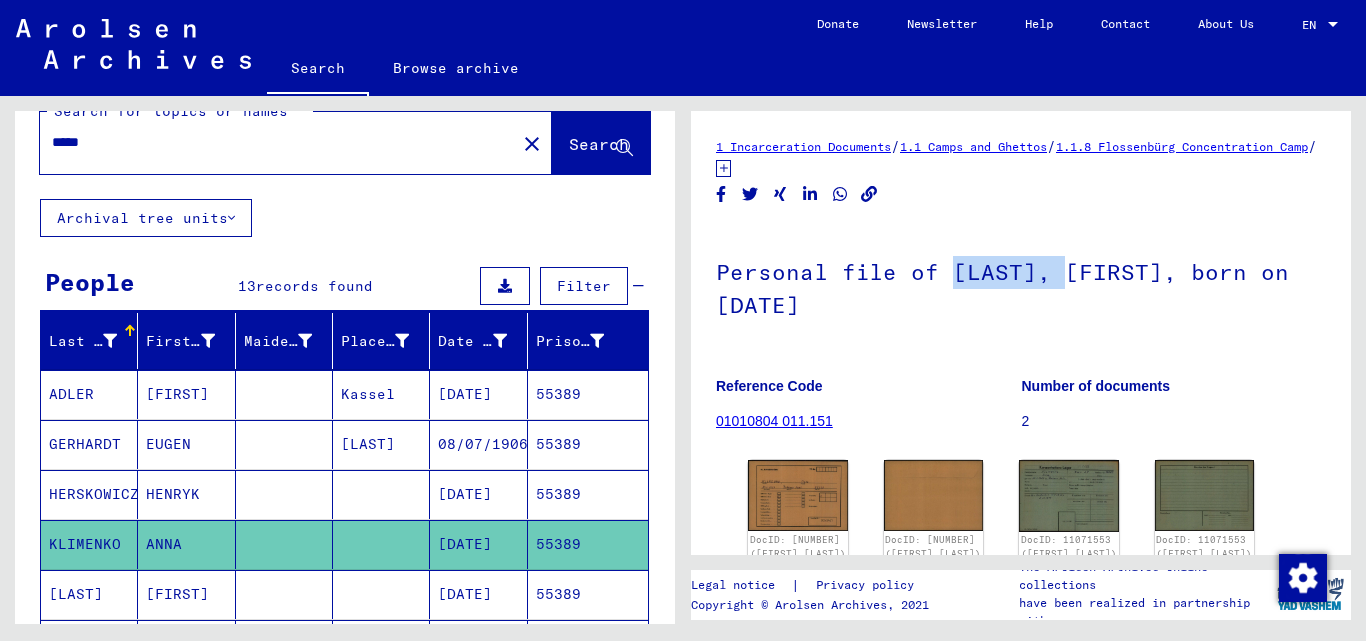 scroll, scrollTop: 0, scrollLeft: 0, axis: both 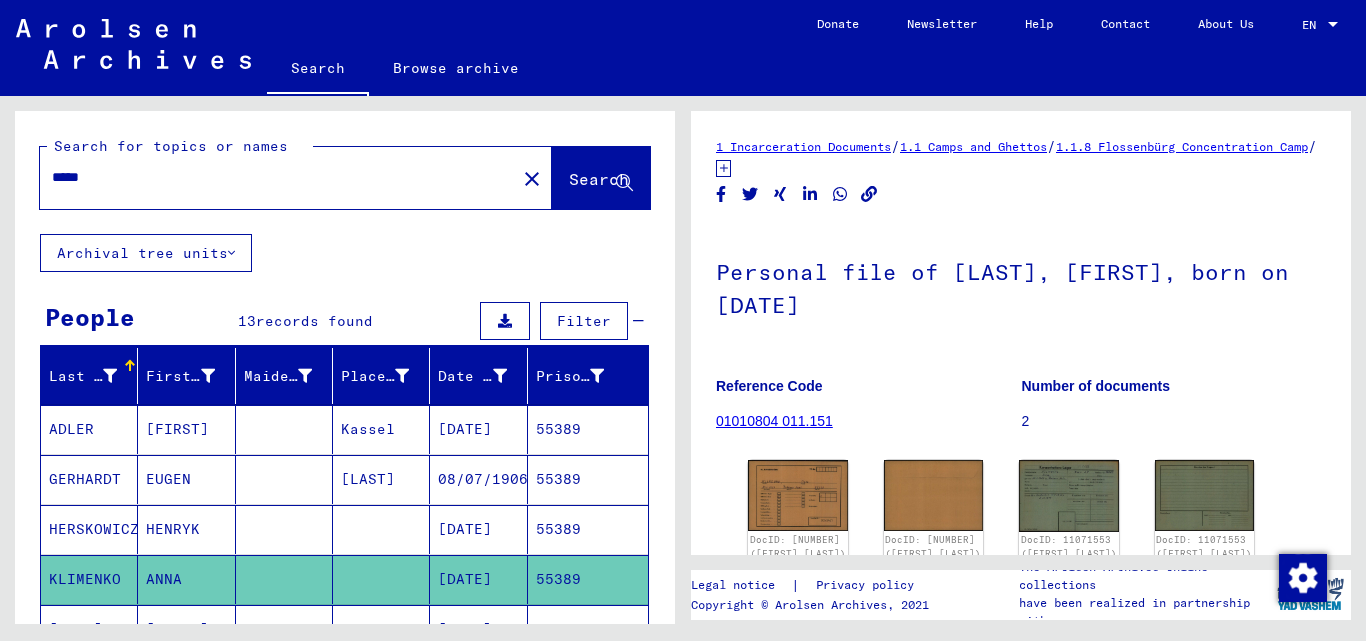 click on "*****" at bounding box center (278, 177) 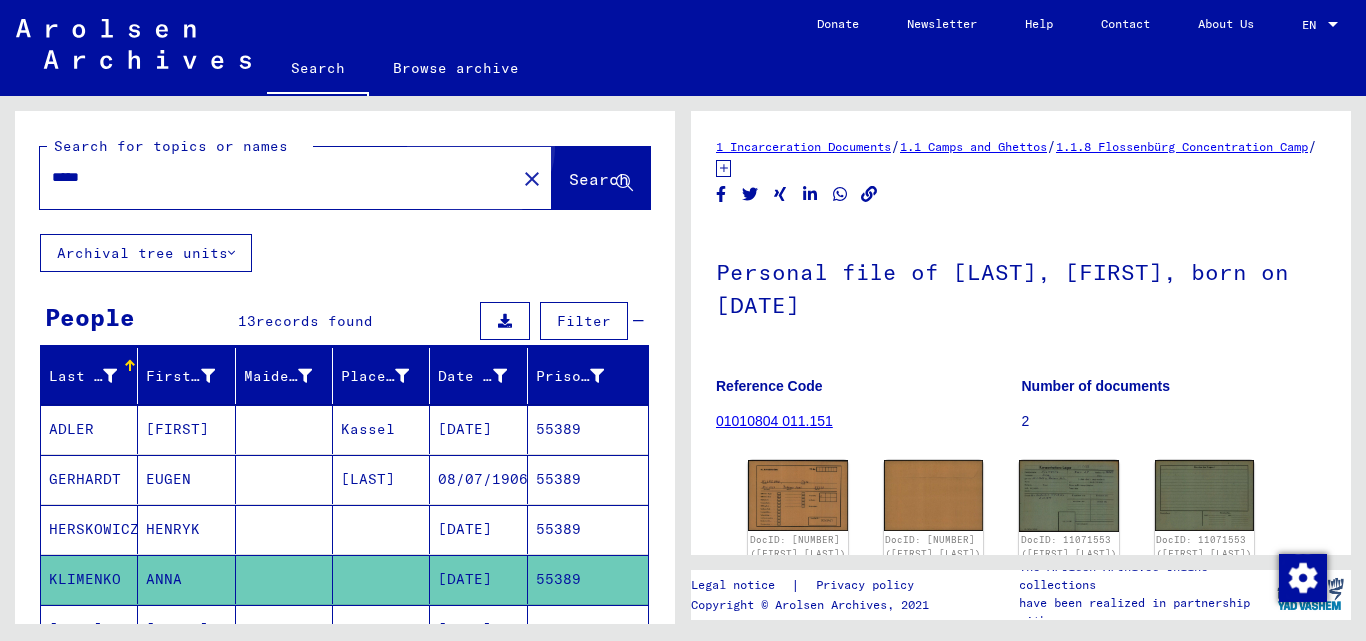 click on "Search" 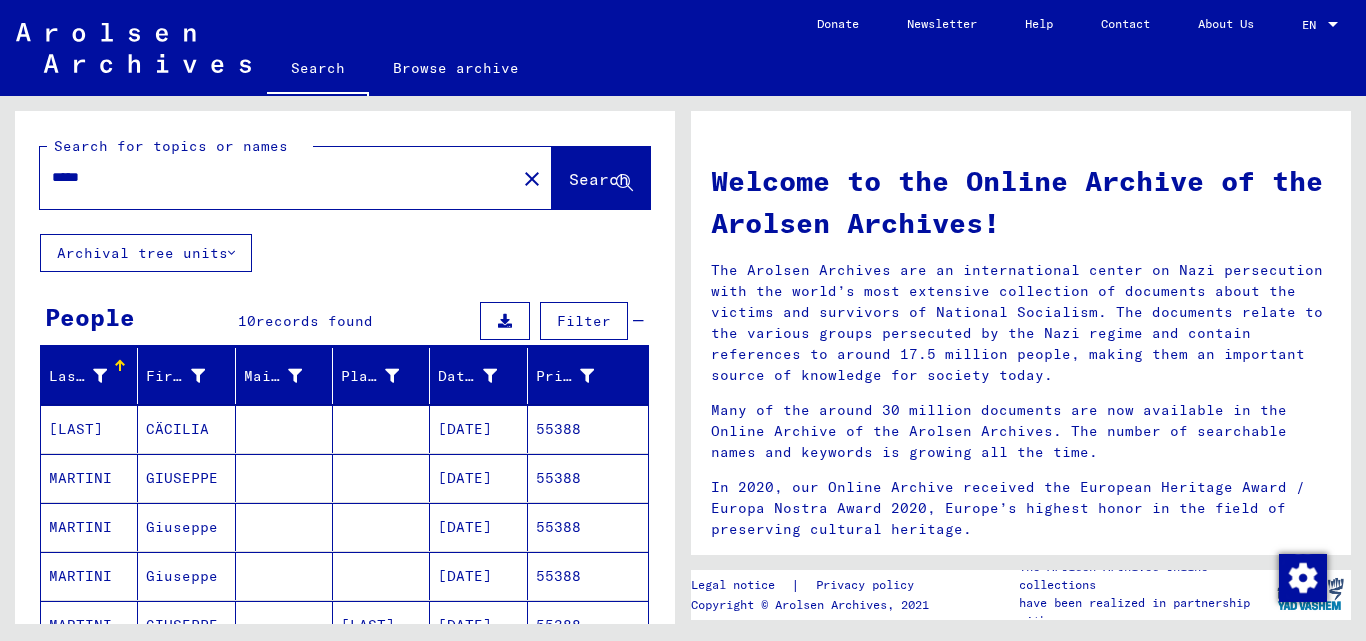 click on "55388" at bounding box center (588, 478) 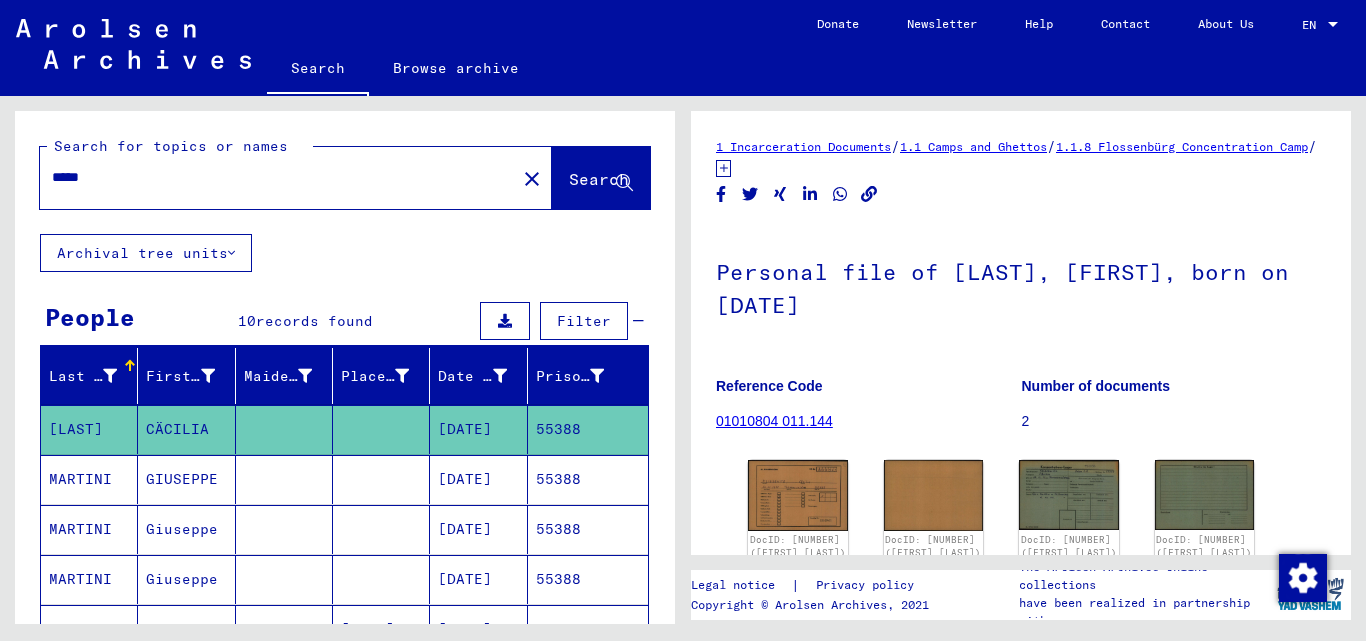 scroll, scrollTop: 0, scrollLeft: 0, axis: both 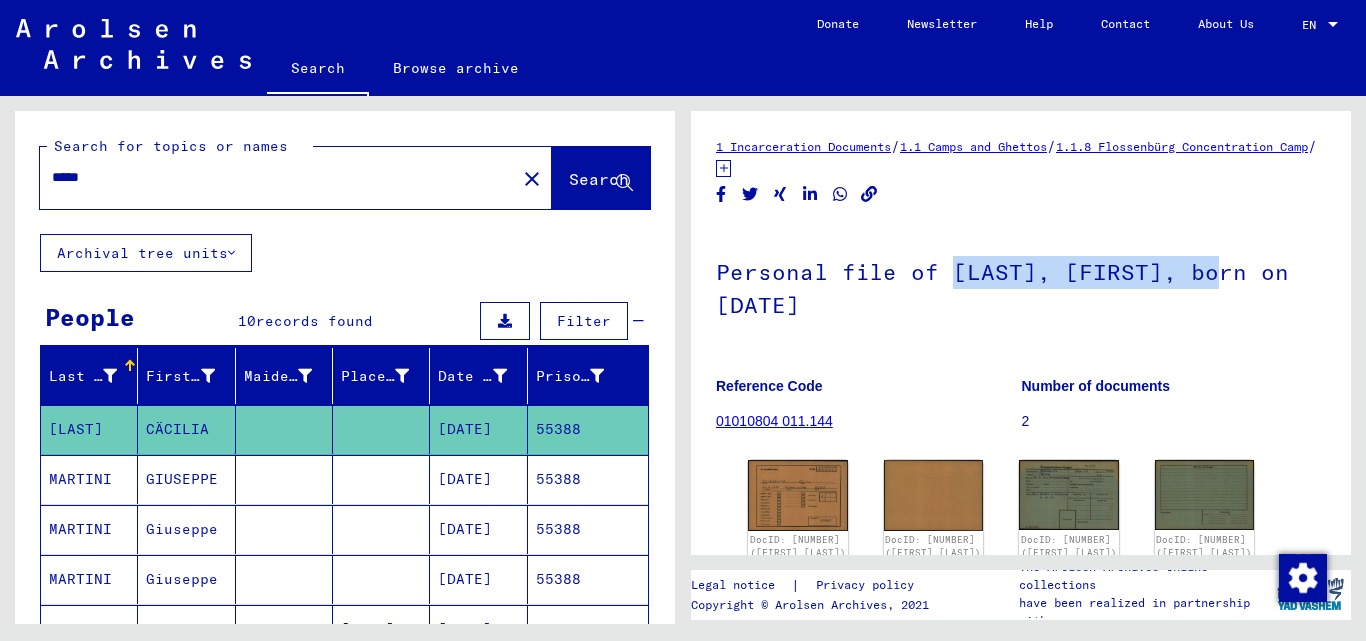 drag, startPoint x: 951, startPoint y: 274, endPoint x: 1205, endPoint y: 274, distance: 254 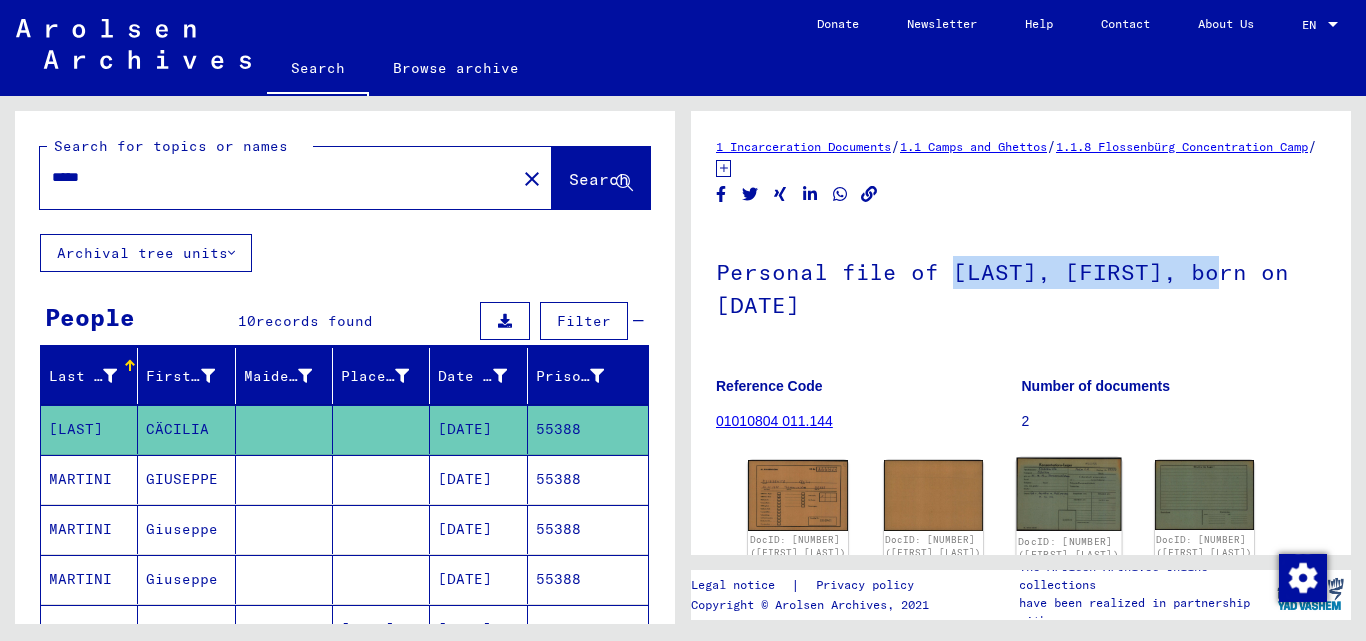 click 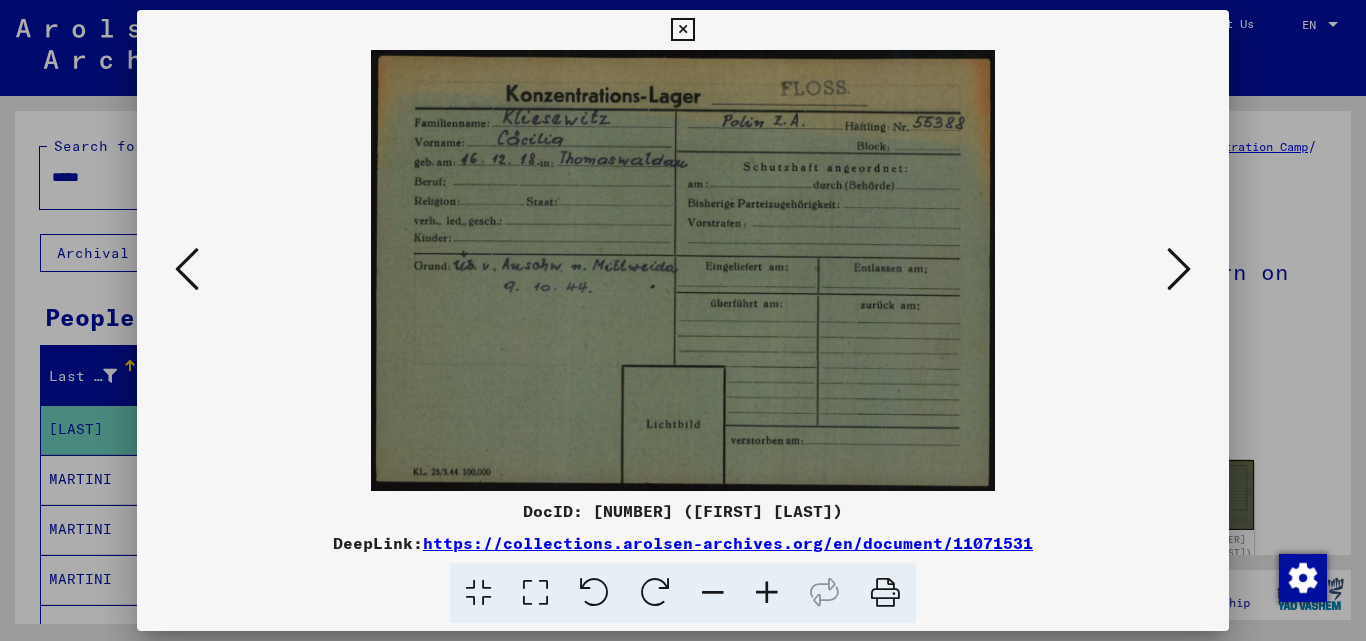 click at bounding box center [682, 30] 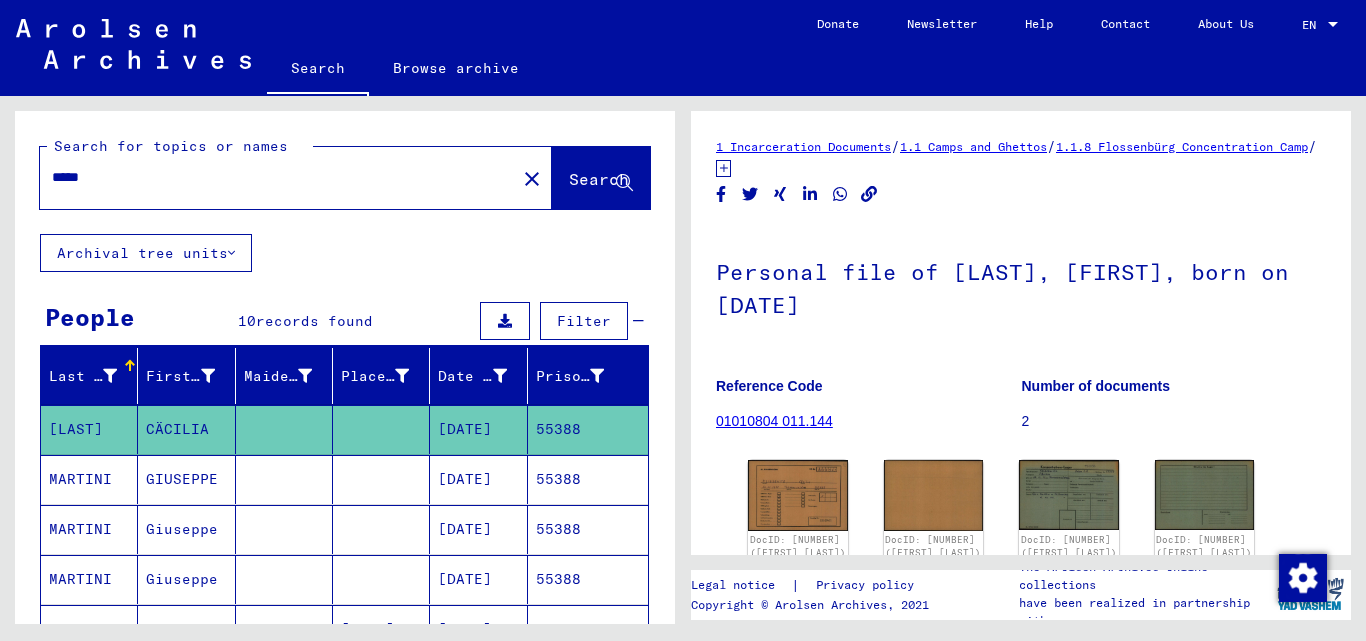click on "*****" at bounding box center [278, 177] 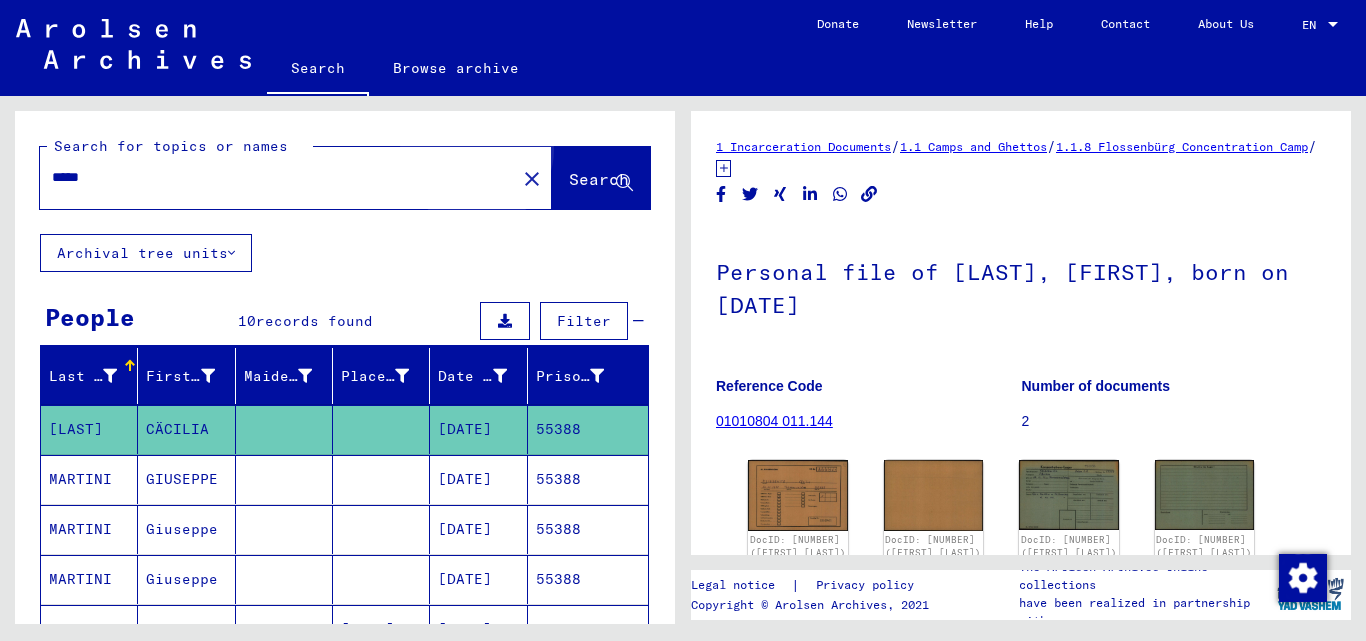 click on "Search" 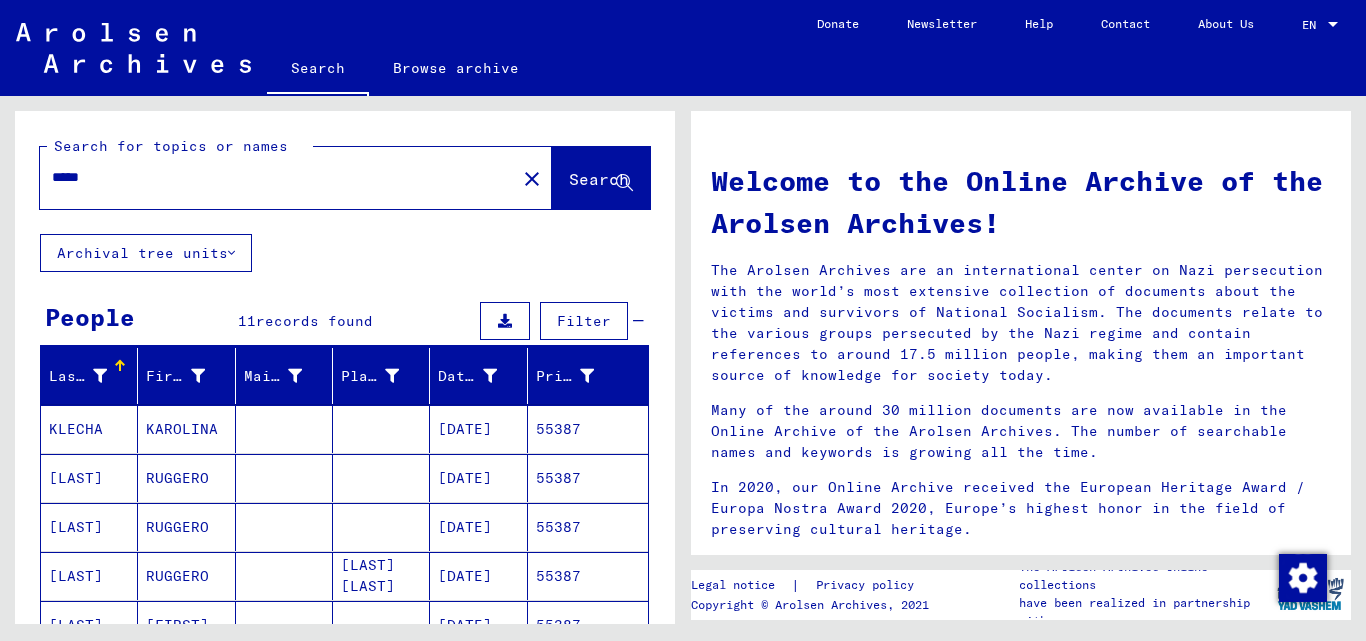 click on "55387" at bounding box center [588, 478] 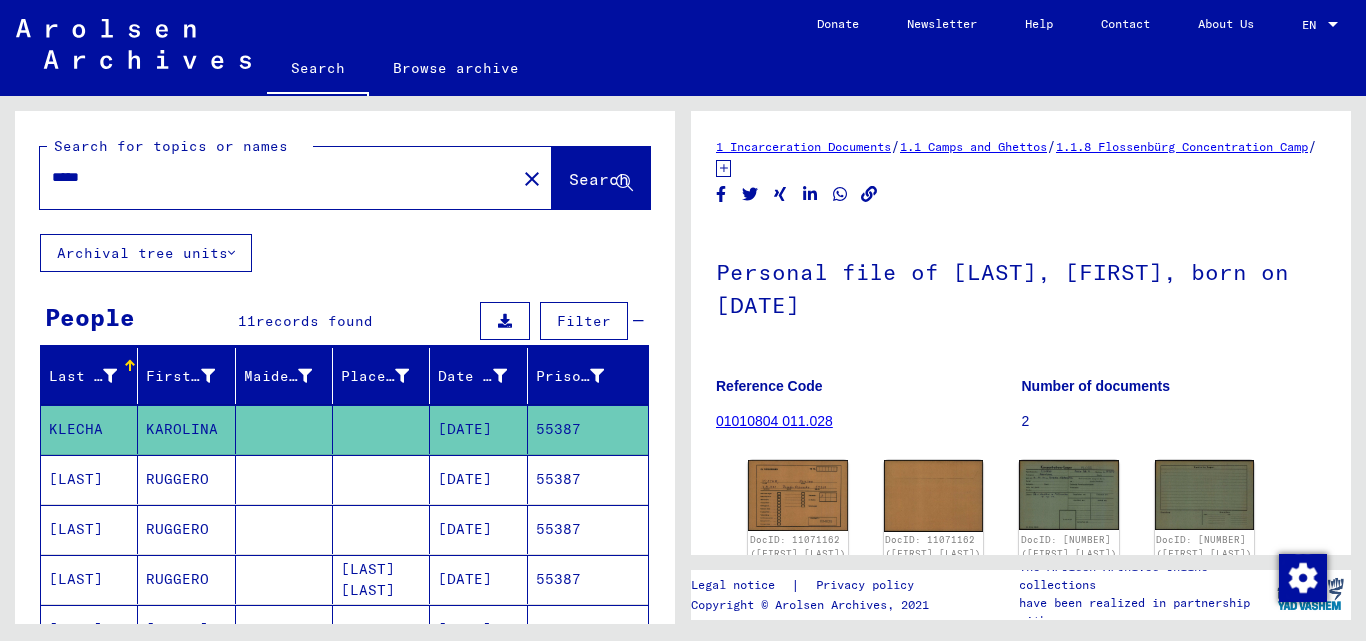 scroll, scrollTop: 0, scrollLeft: 0, axis: both 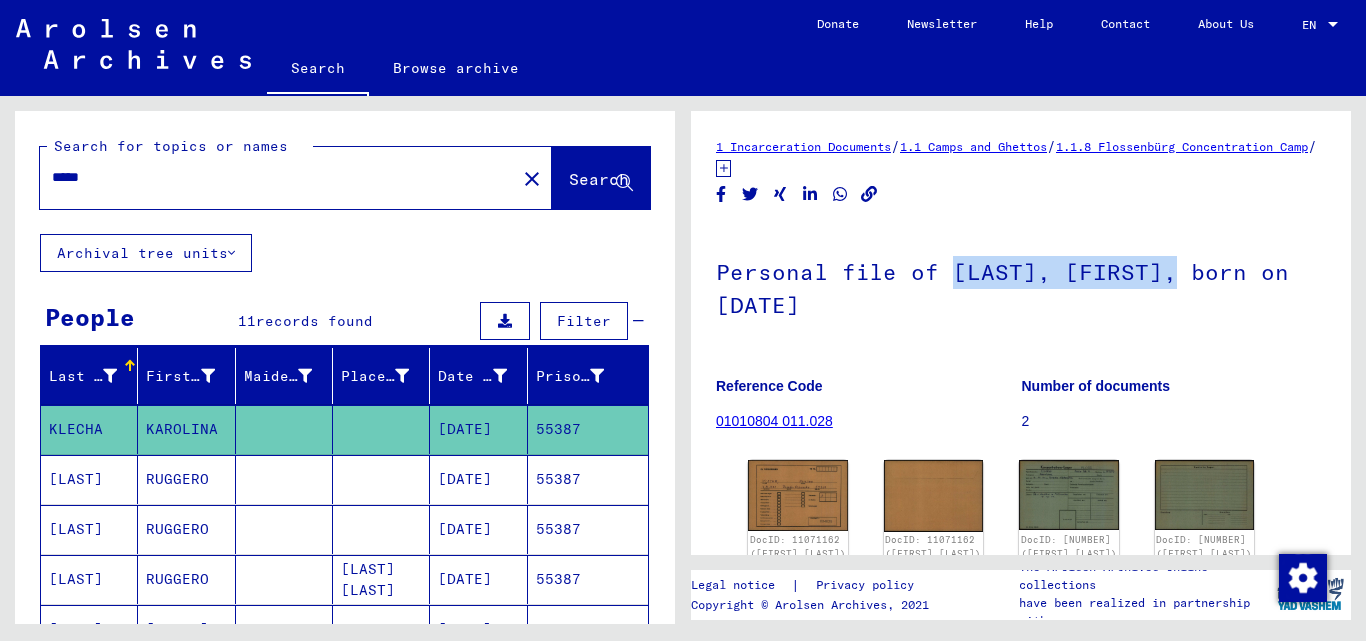 drag, startPoint x: 944, startPoint y: 273, endPoint x: 1170, endPoint y: 260, distance: 226.37358 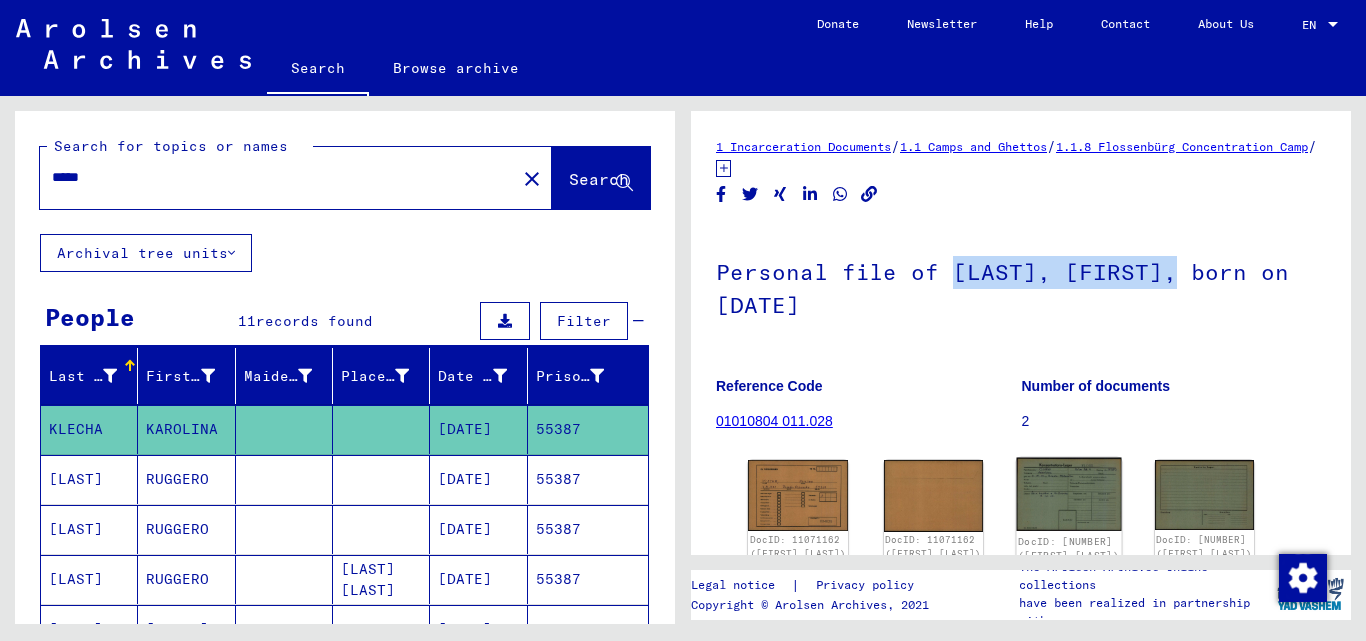 click 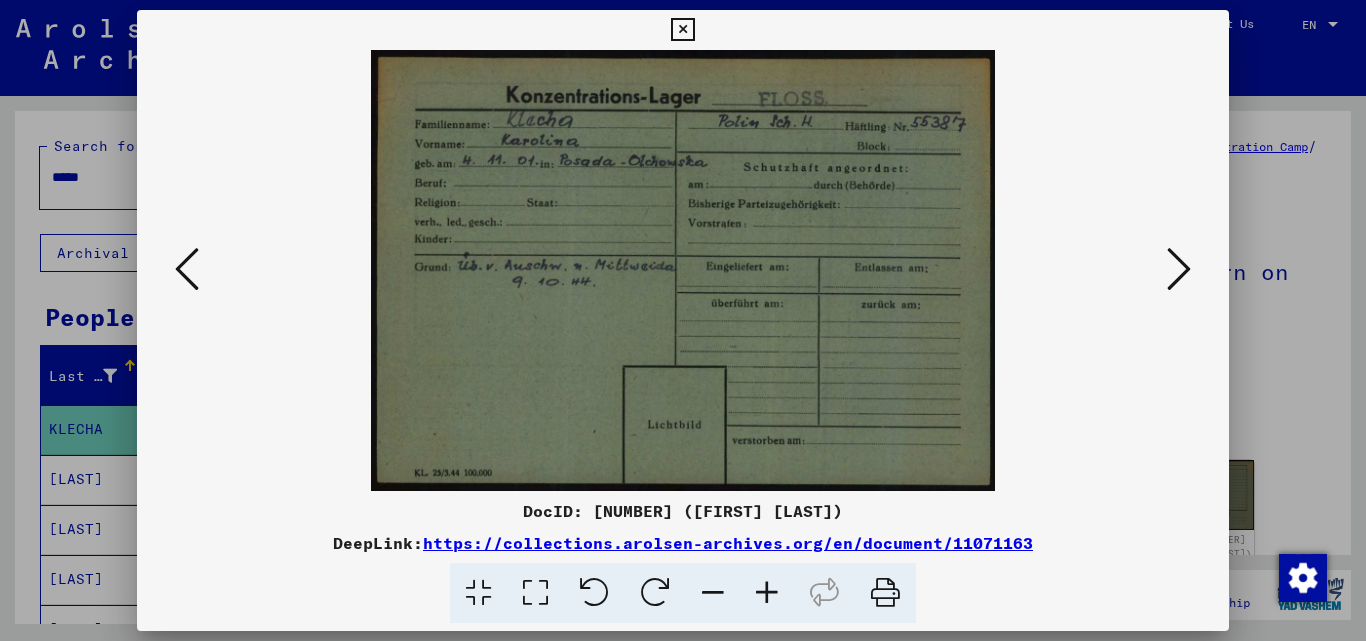 click at bounding box center (682, 30) 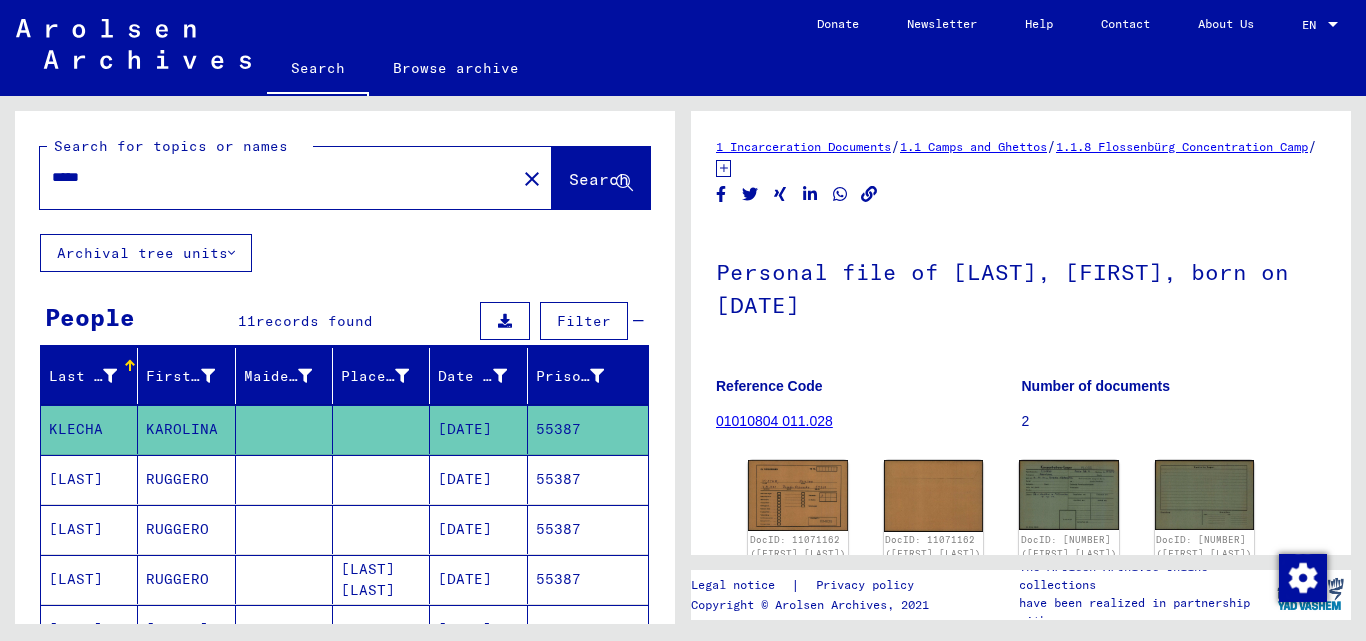 click on "*****" 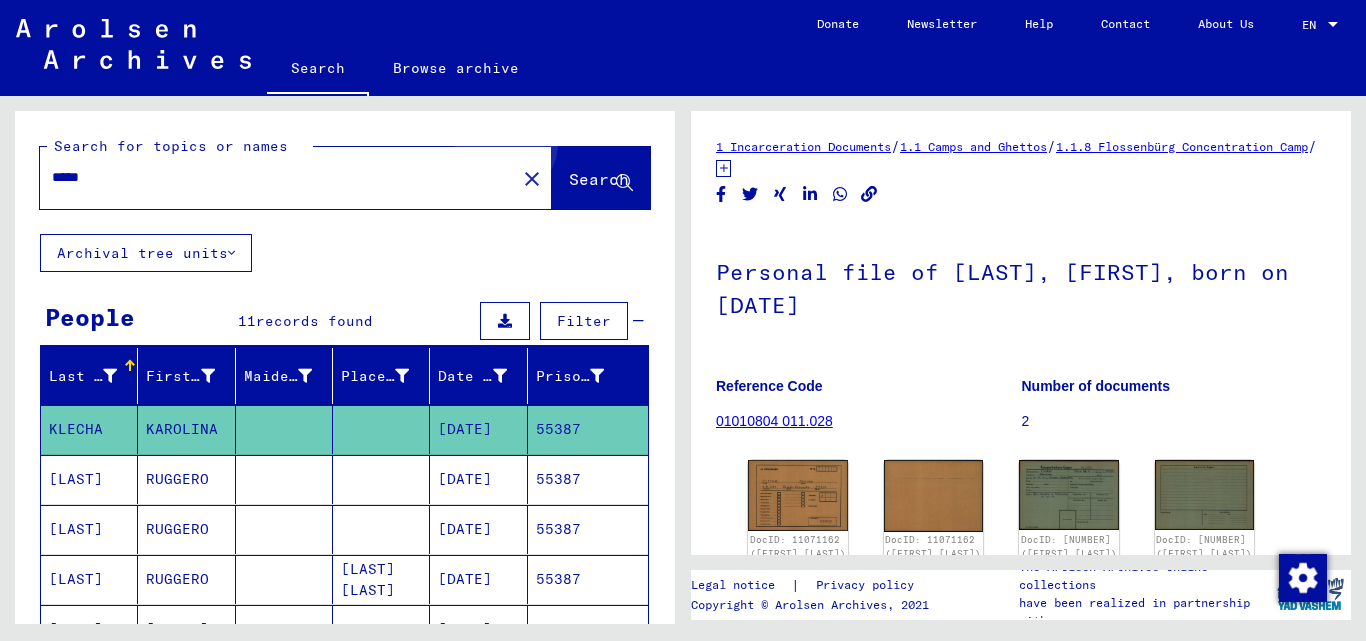 click on "Search" 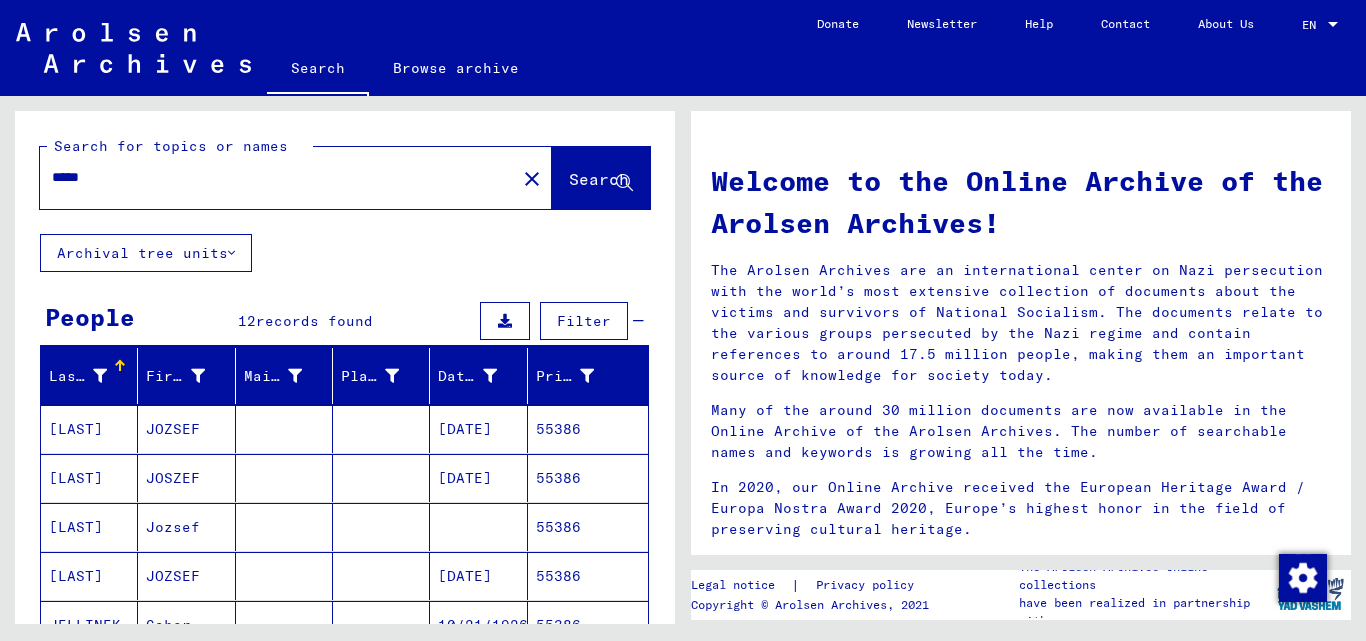 scroll, scrollTop: 100, scrollLeft: 0, axis: vertical 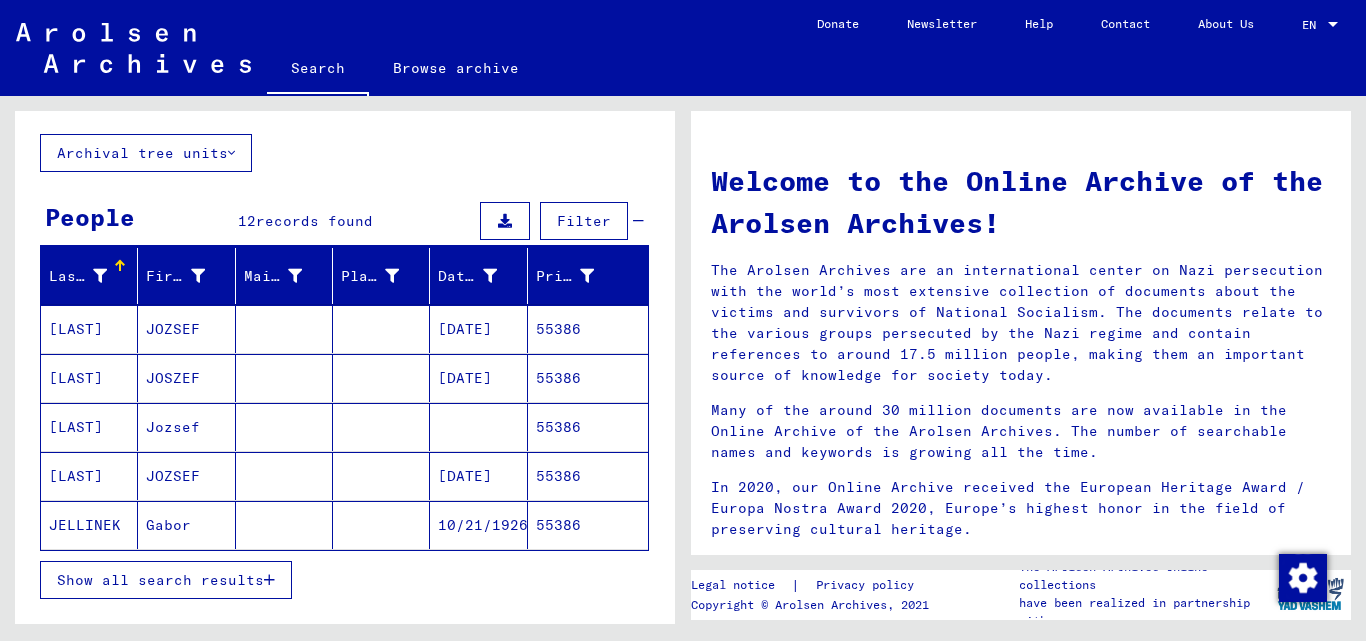 click on "Show all search results" at bounding box center (166, 580) 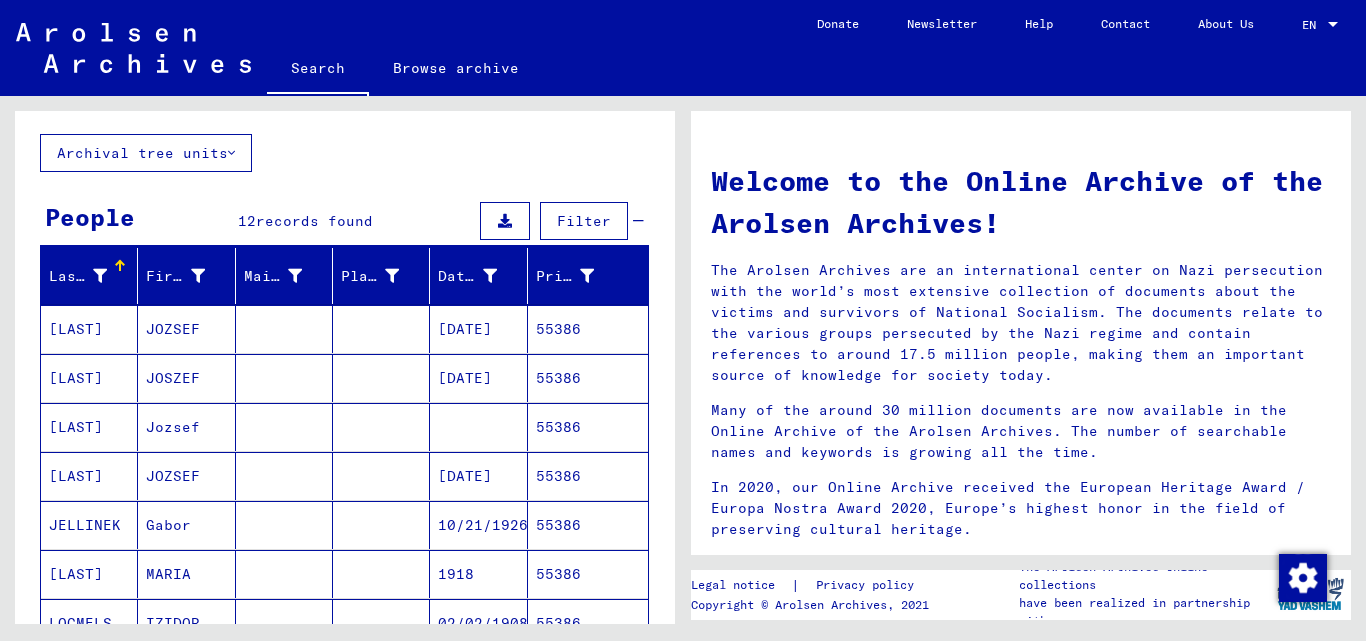 scroll, scrollTop: 200, scrollLeft: 0, axis: vertical 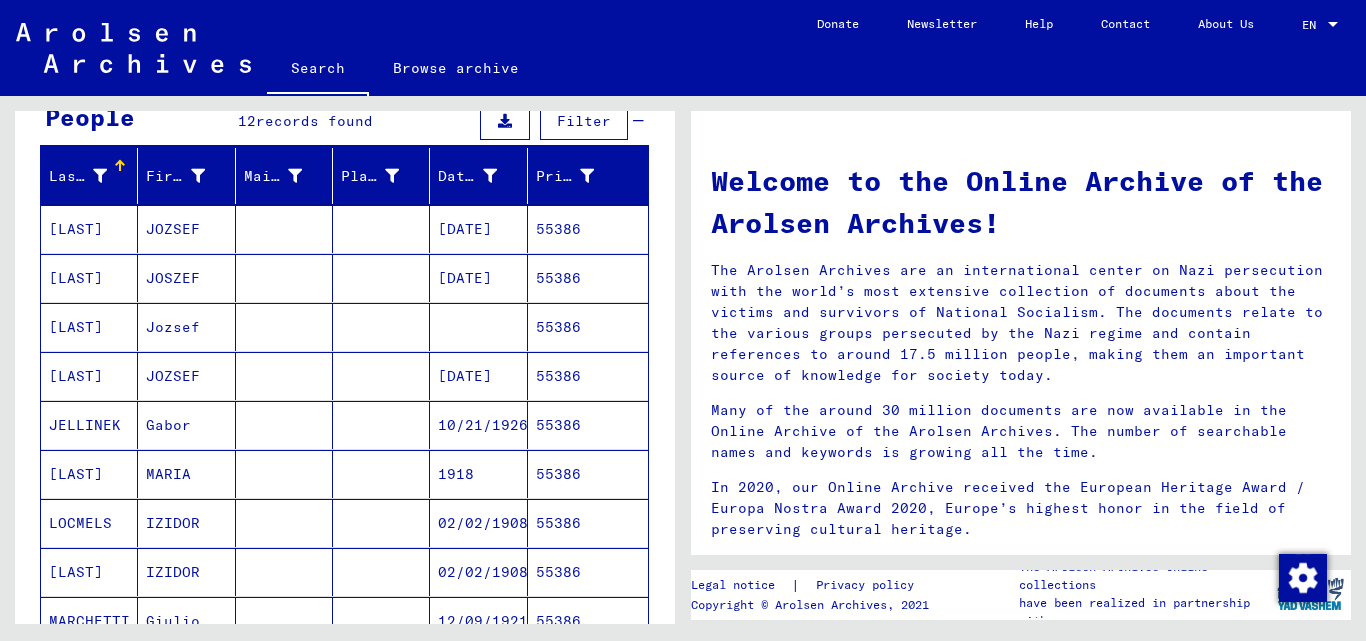 click on "[LAST]" at bounding box center [89, 523] 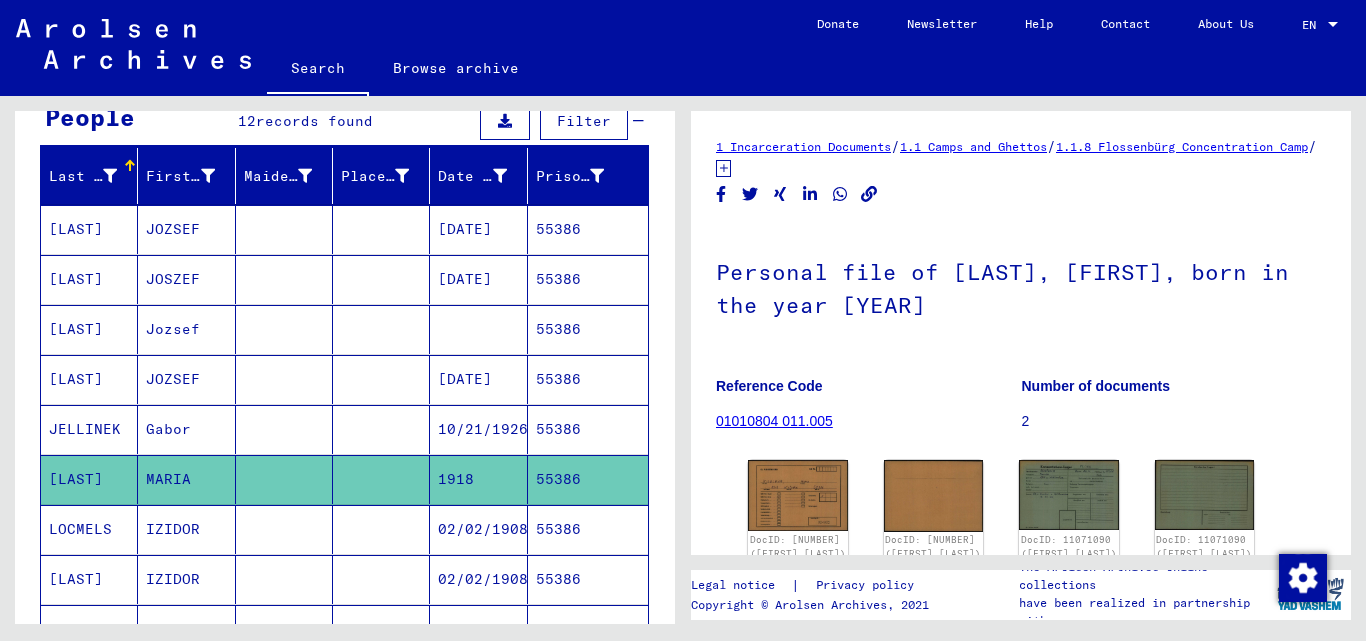 scroll, scrollTop: 0, scrollLeft: 0, axis: both 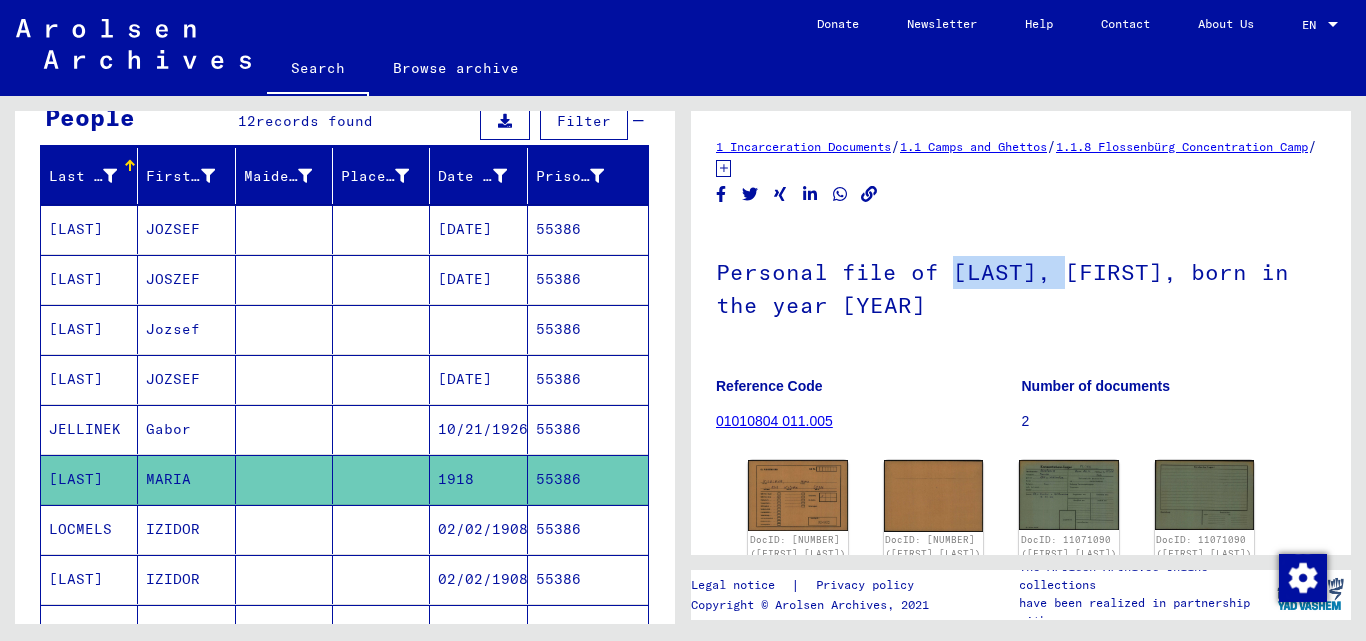 drag, startPoint x: 949, startPoint y: 273, endPoint x: 1058, endPoint y: 271, distance: 109.01835 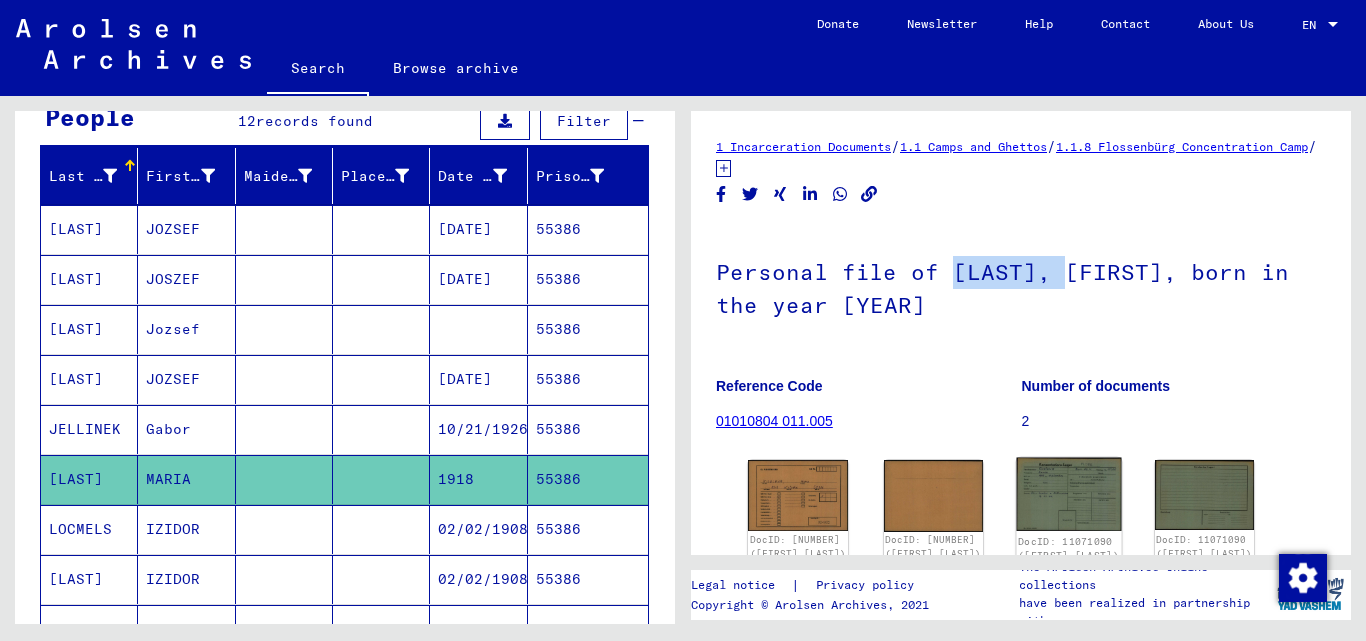click 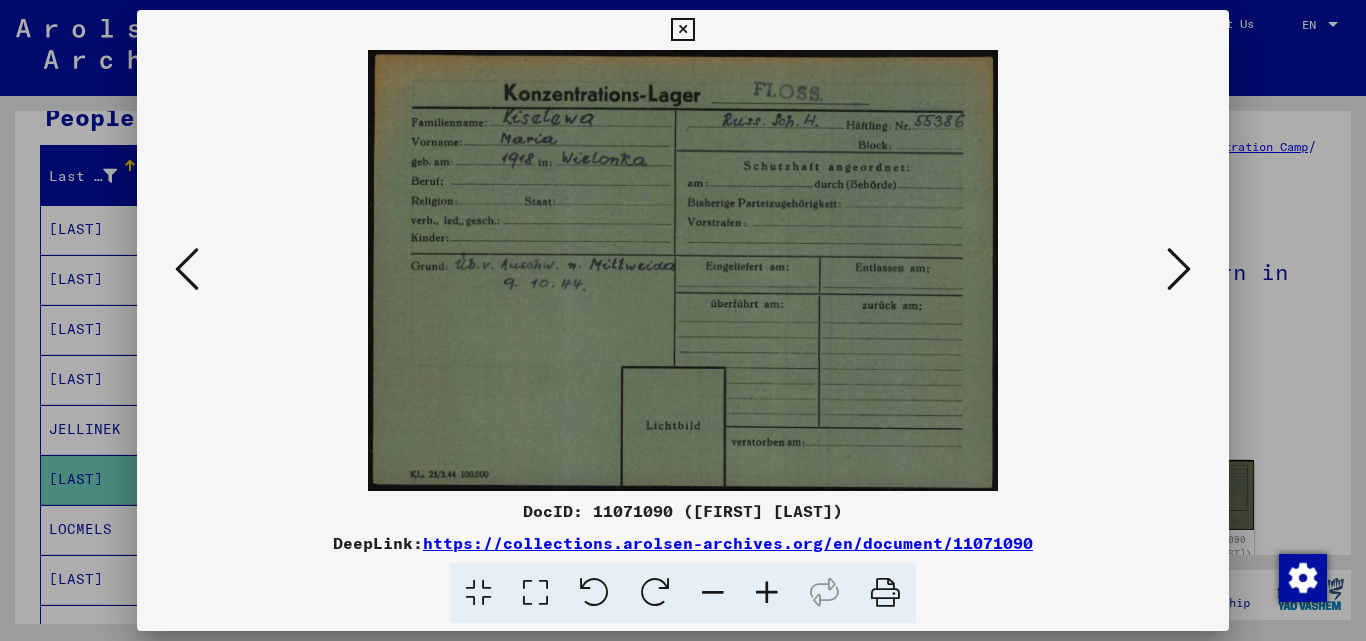 click at bounding box center [682, 30] 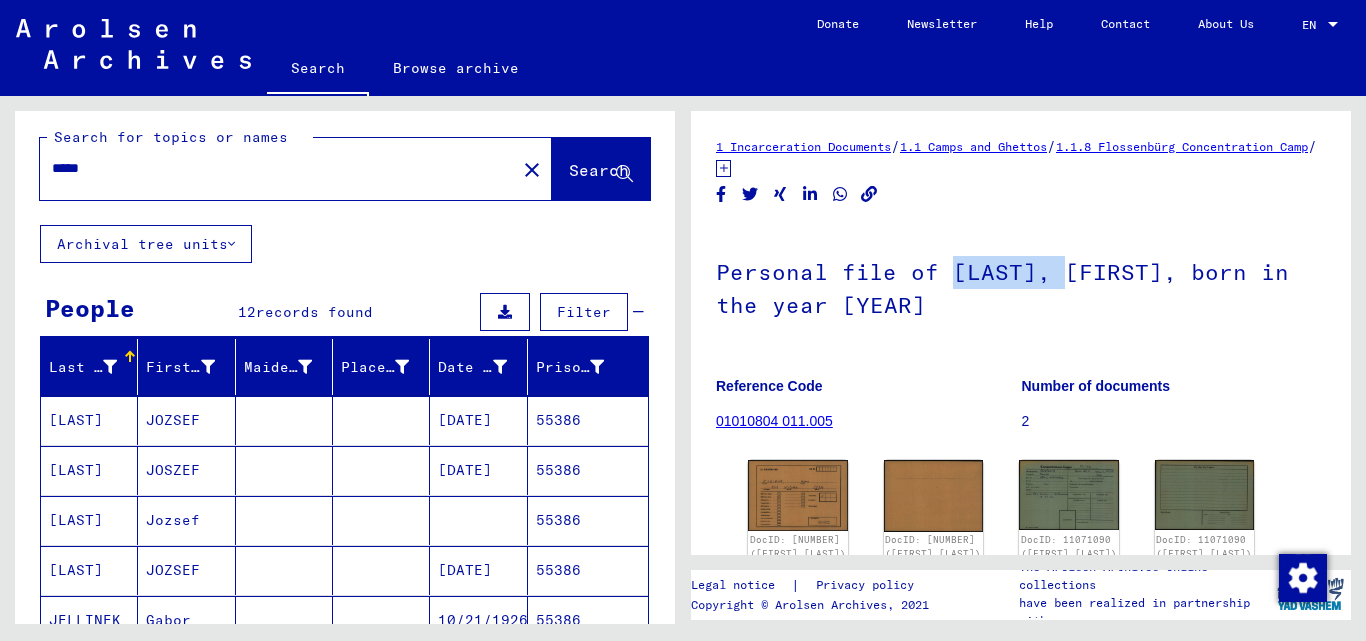 scroll, scrollTop: 0, scrollLeft: 0, axis: both 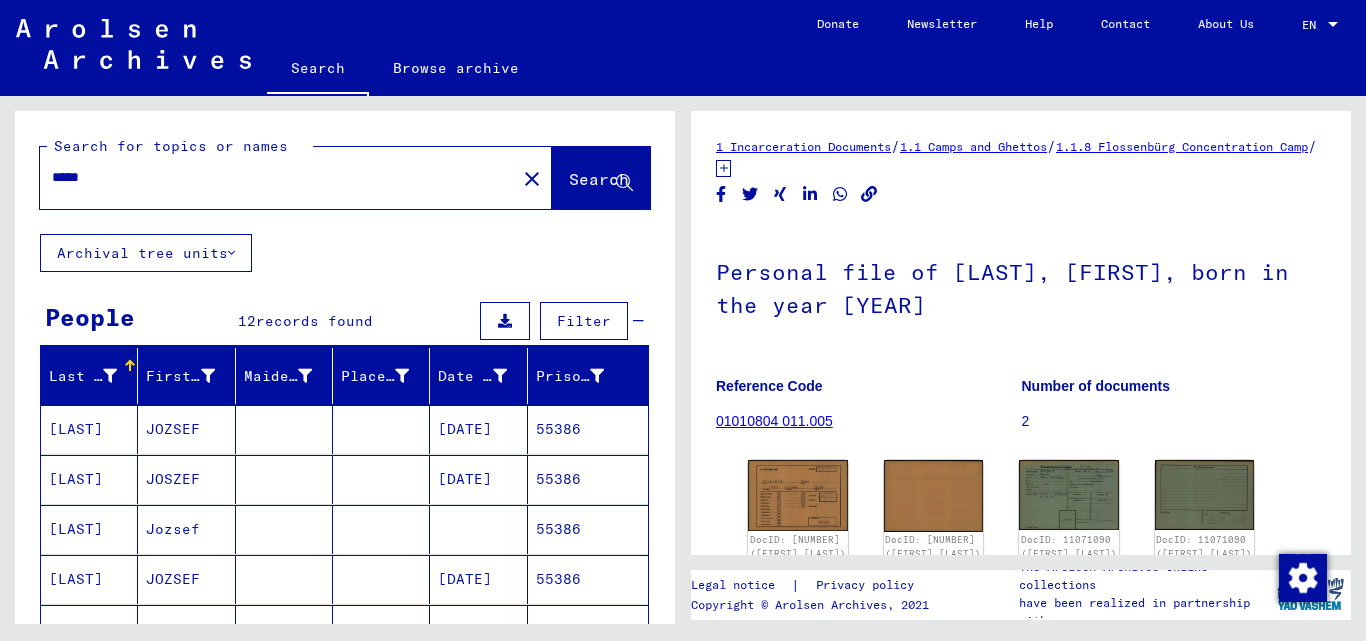 click on "*****" at bounding box center (278, 177) 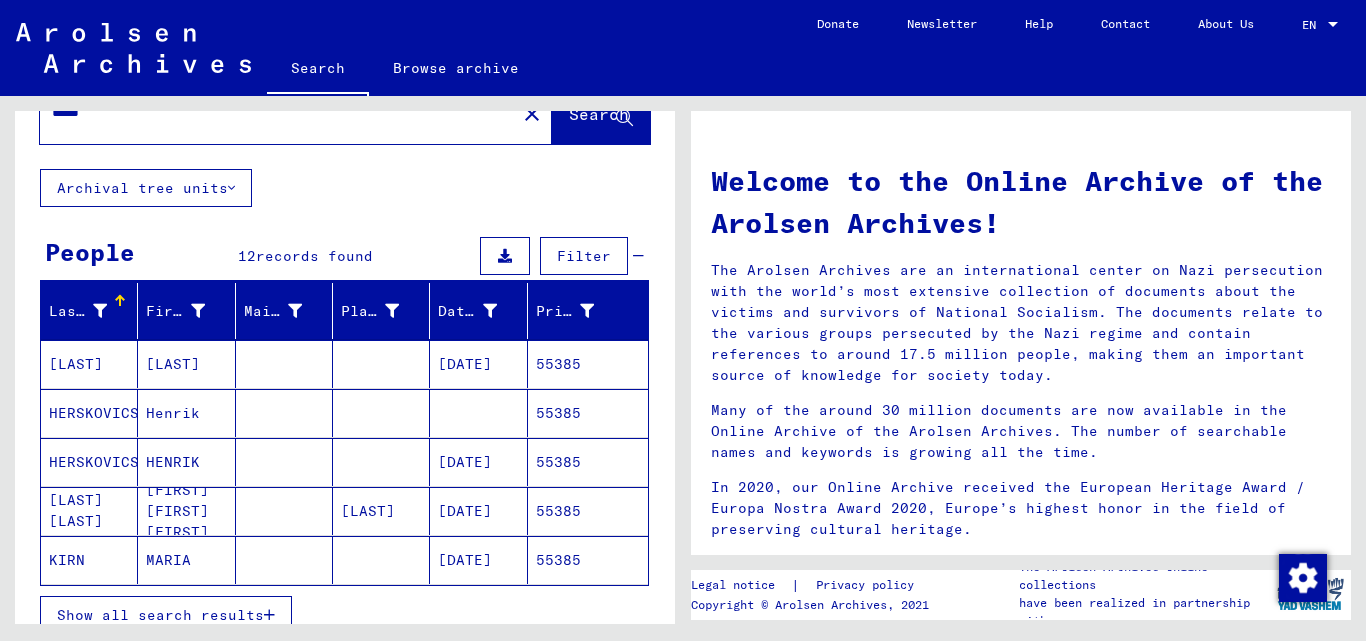 scroll, scrollTop: 100, scrollLeft: 0, axis: vertical 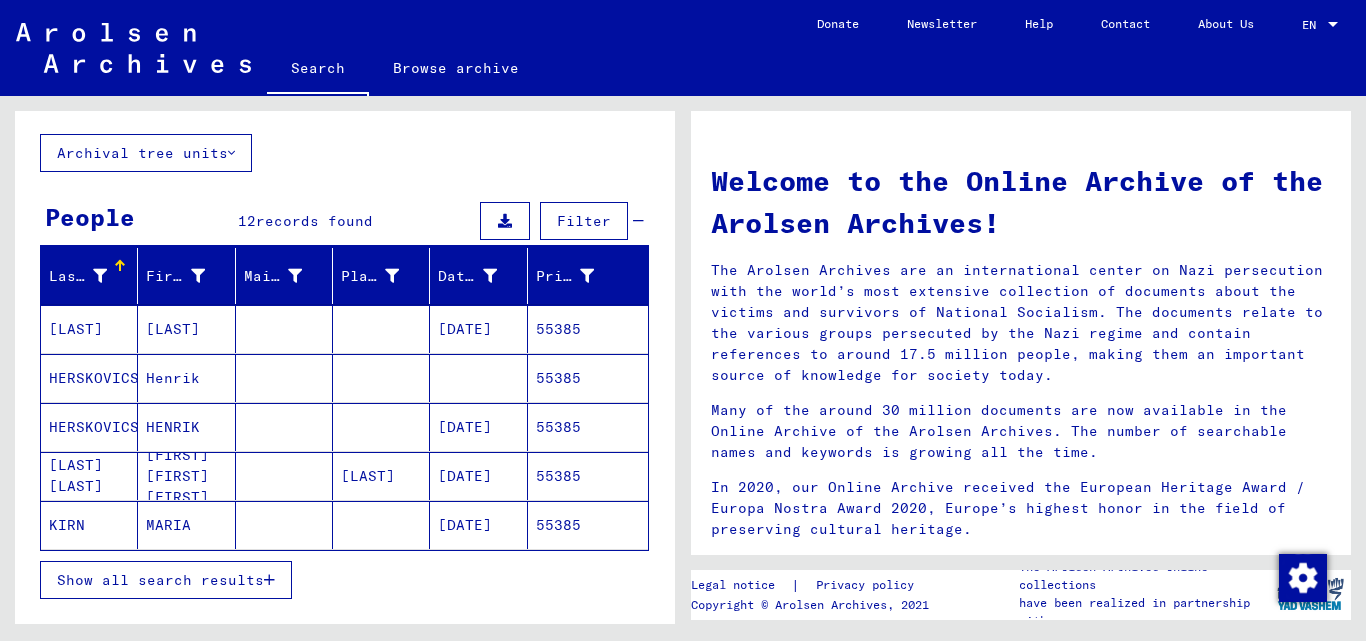 click on "55385" 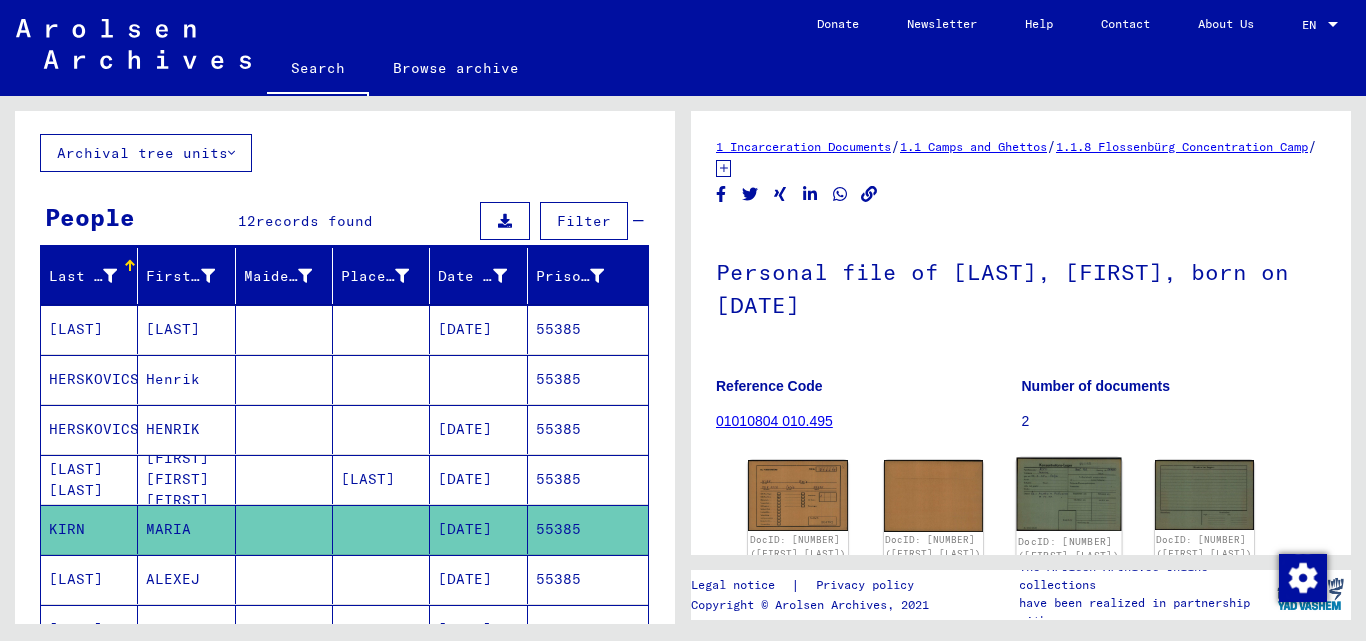 click 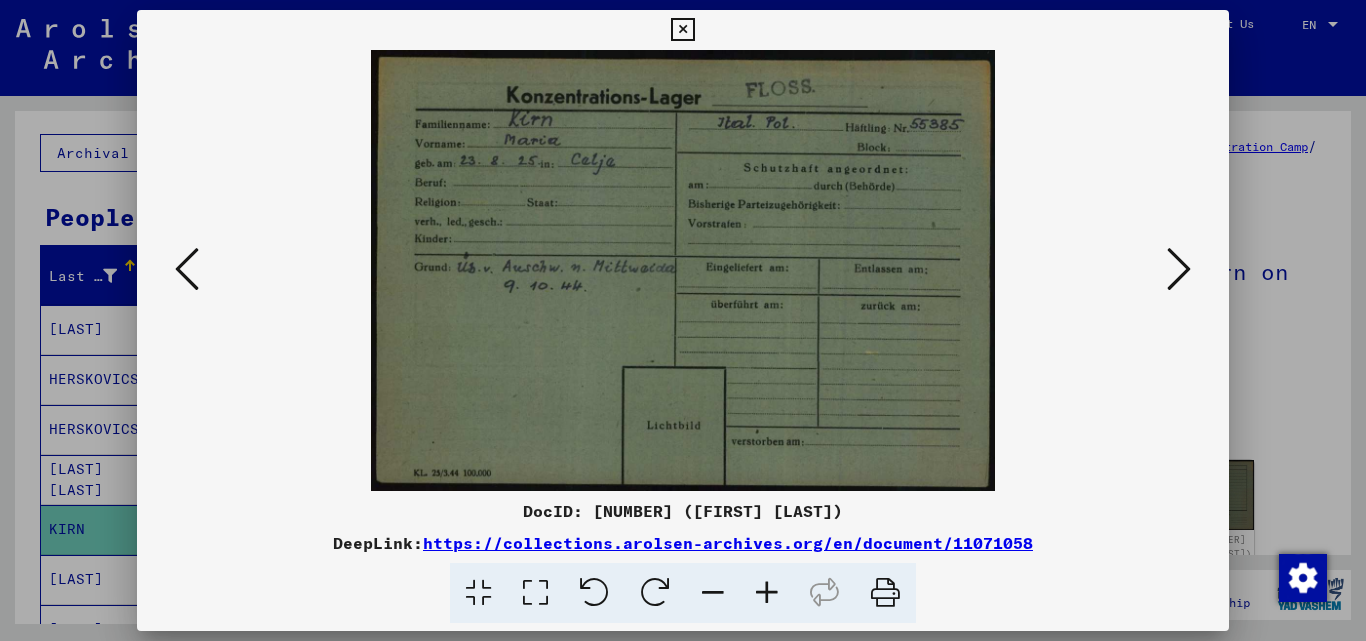 click at bounding box center (682, 30) 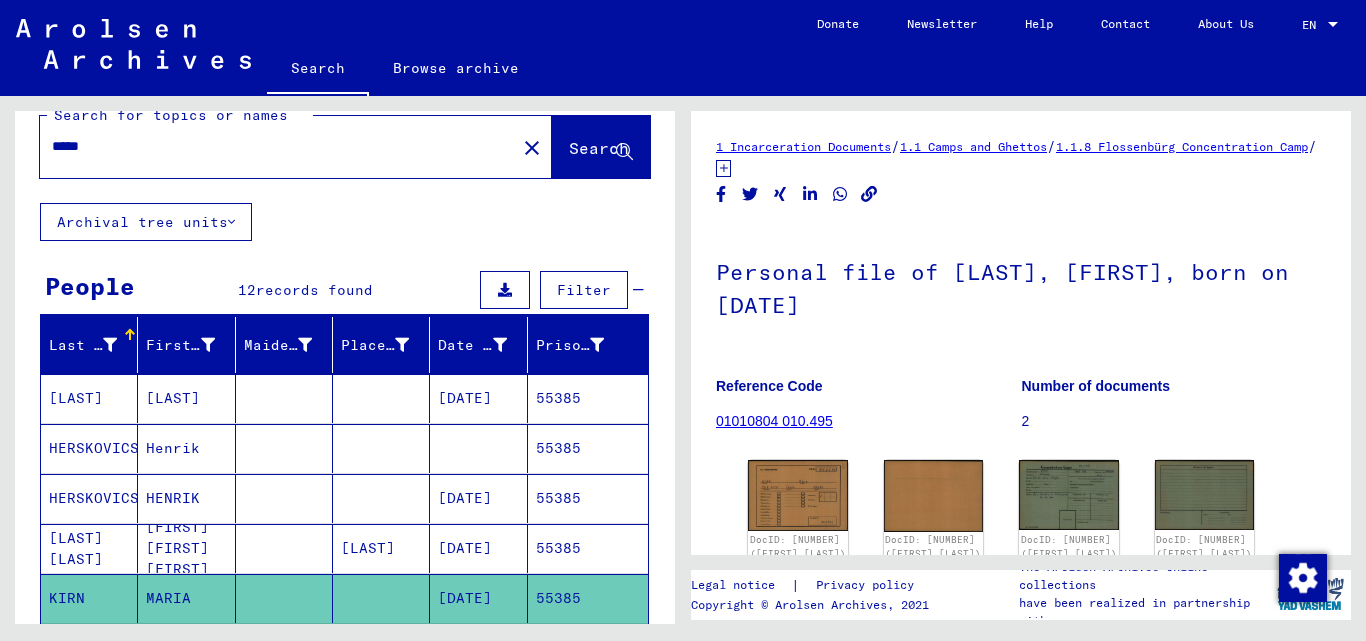 scroll, scrollTop: 0, scrollLeft: 0, axis: both 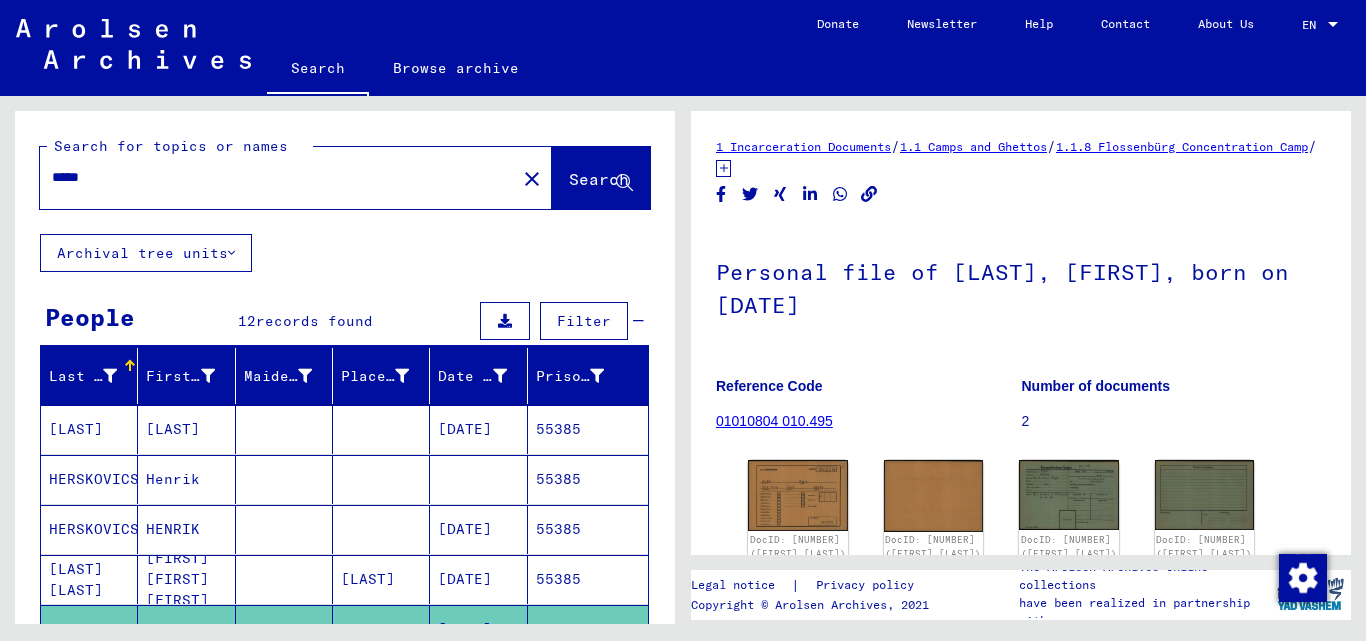 click on "*****" at bounding box center [278, 177] 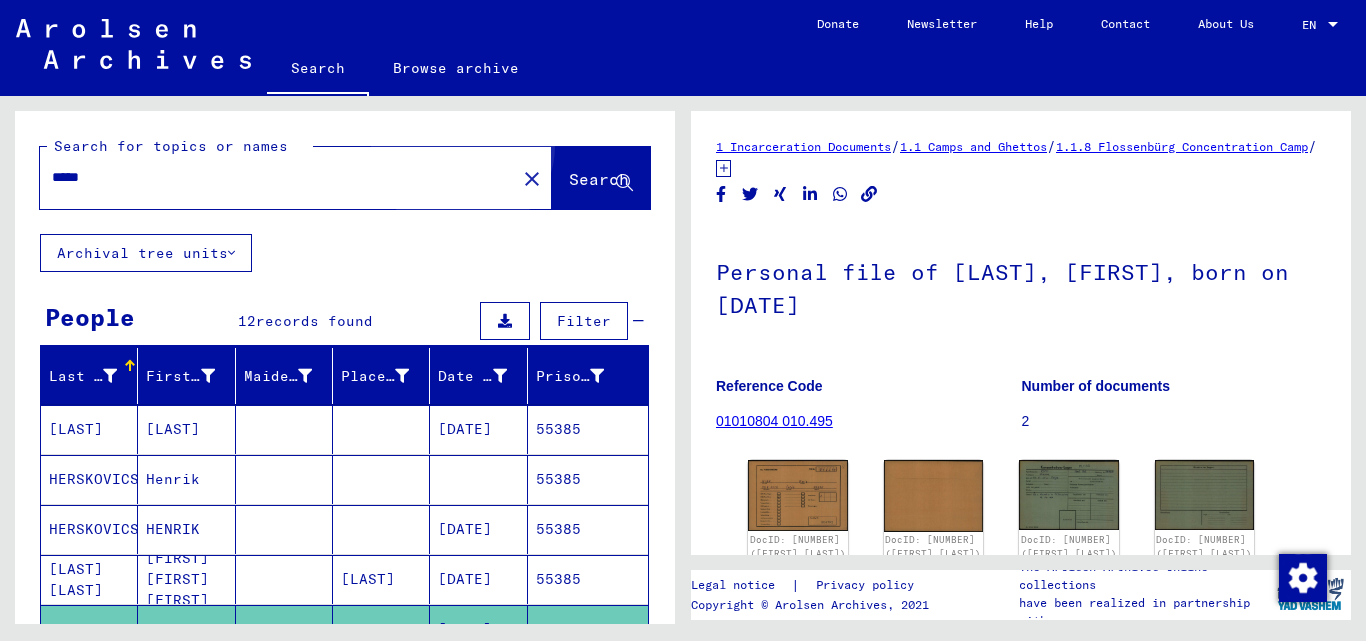 click on "Search" 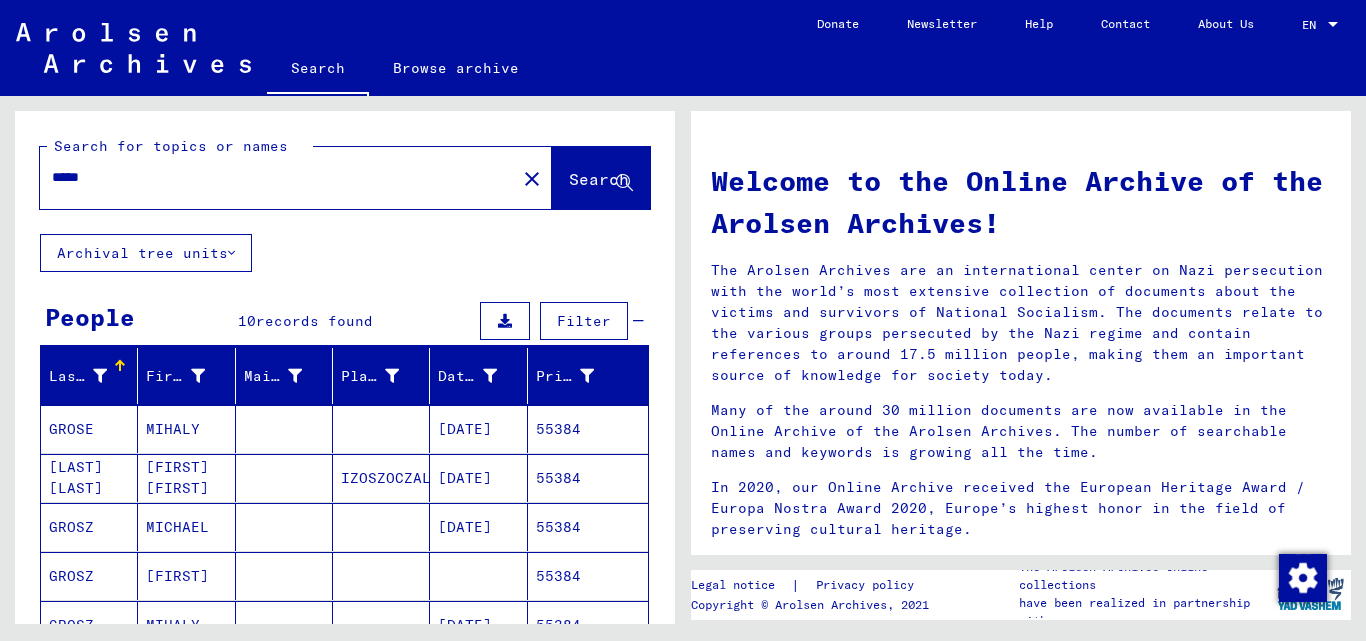 scroll, scrollTop: 100, scrollLeft: 0, axis: vertical 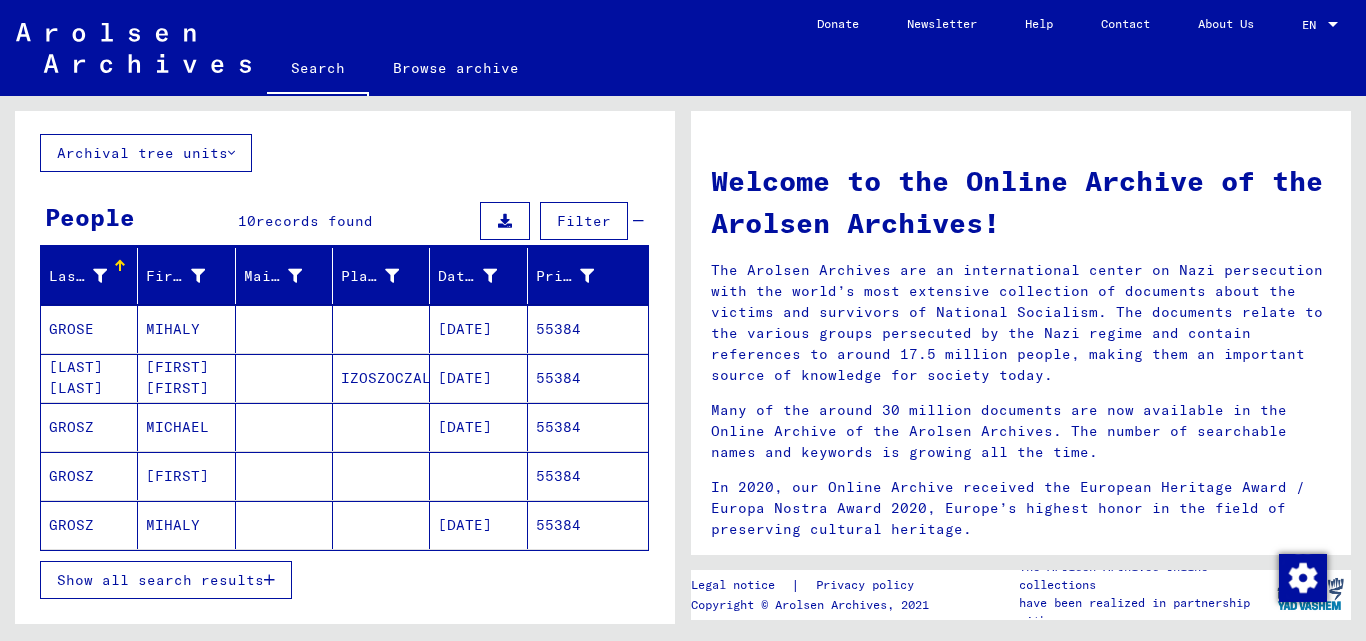 click at bounding box center [269, 580] 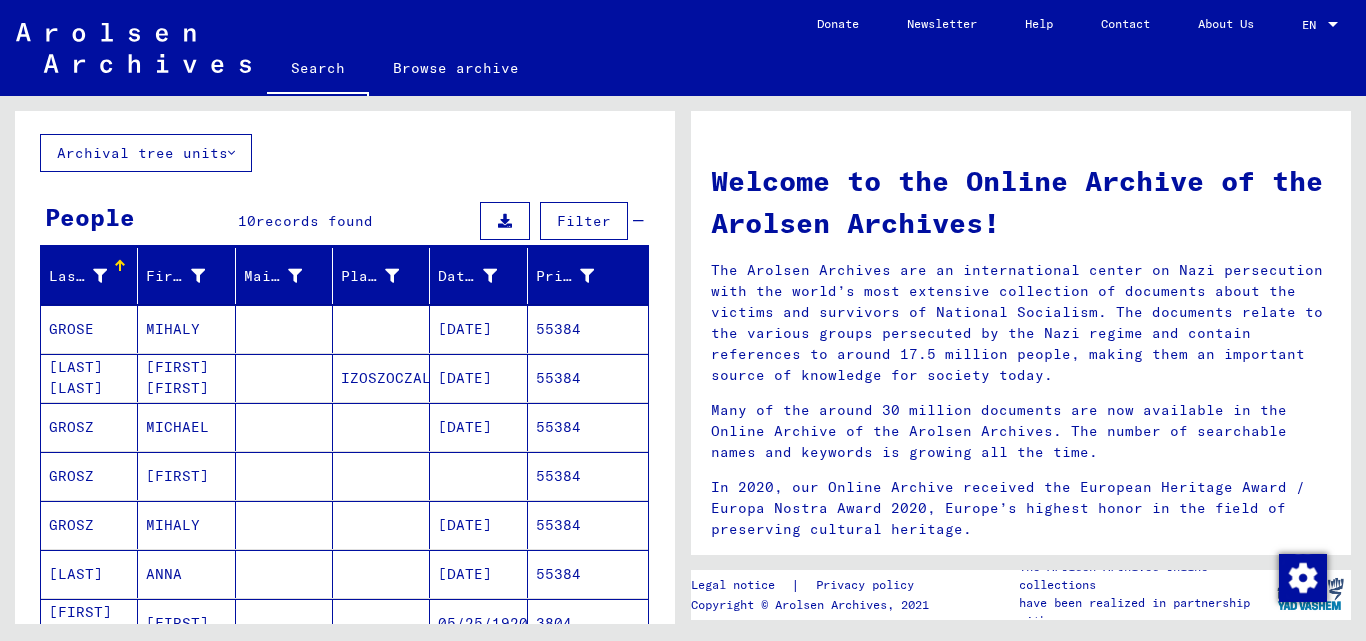 scroll, scrollTop: 200, scrollLeft: 0, axis: vertical 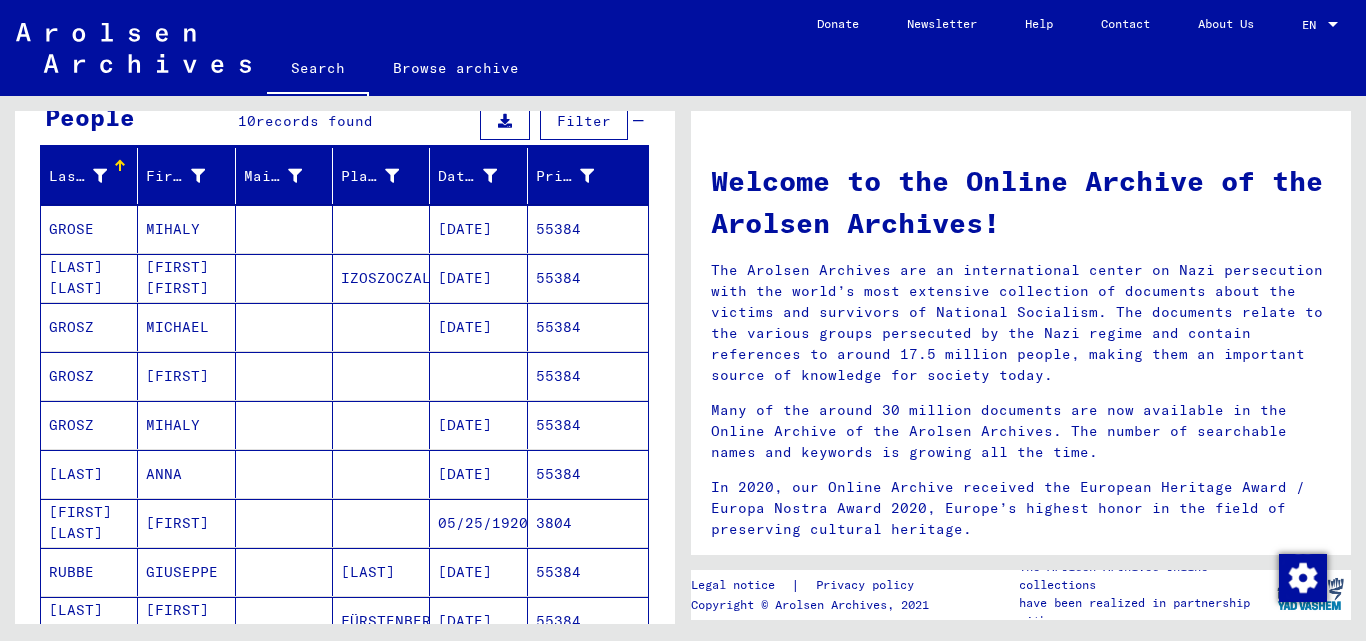 click on "[LAST]" at bounding box center [89, 523] 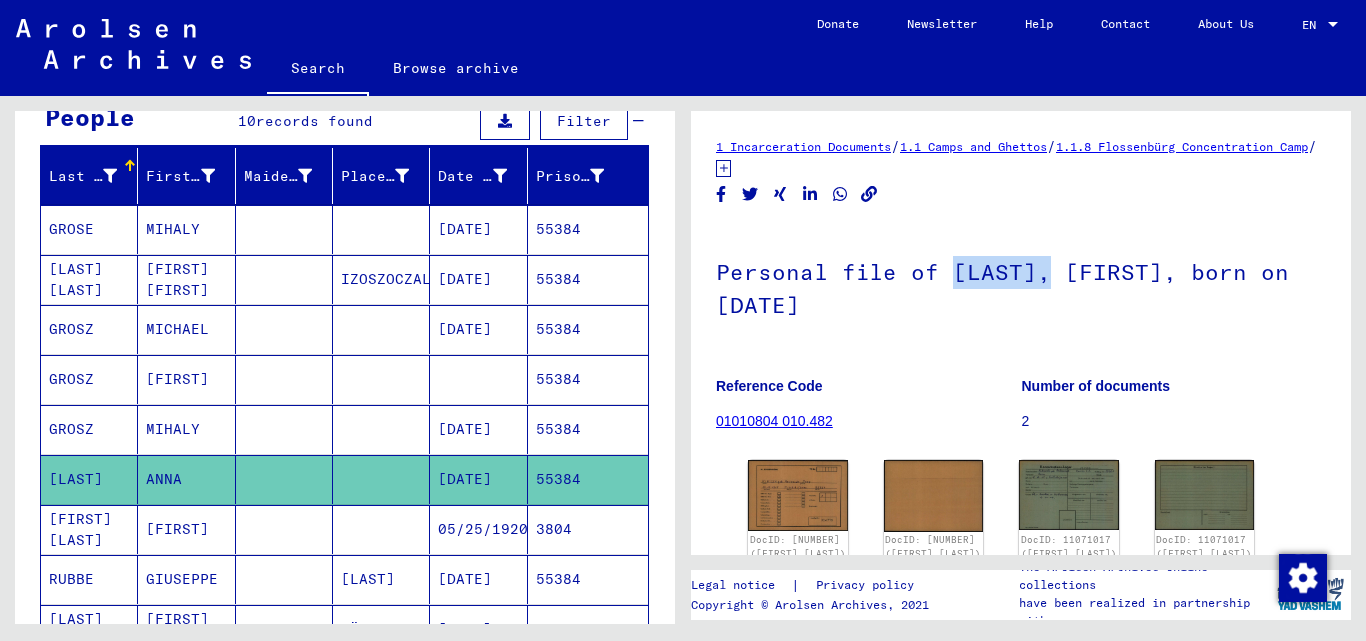 drag, startPoint x: 951, startPoint y: 270, endPoint x: 1041, endPoint y: 265, distance: 90.13878 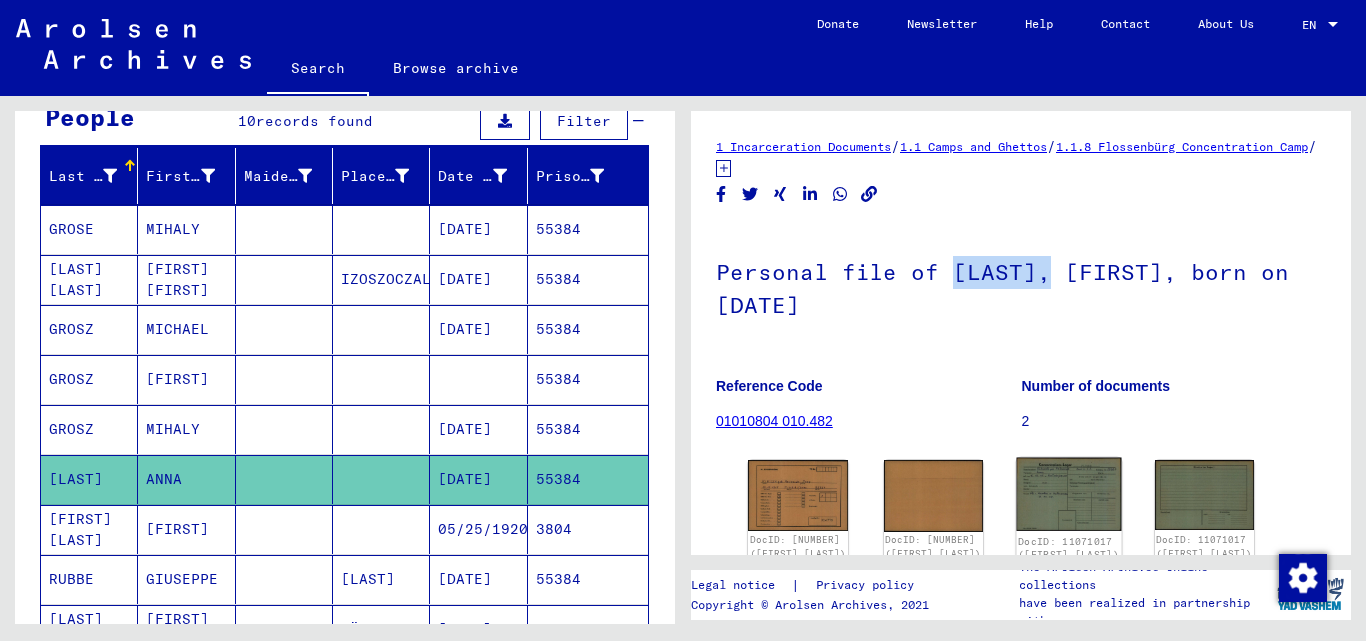 click 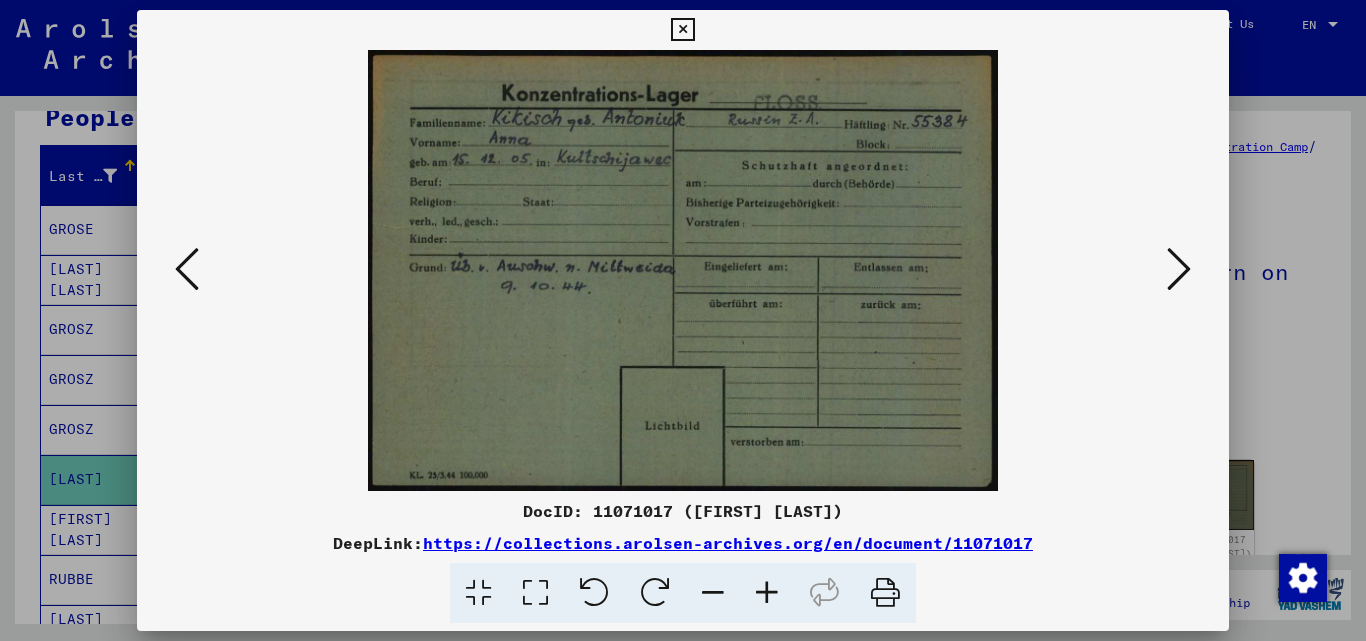 click at bounding box center (682, 30) 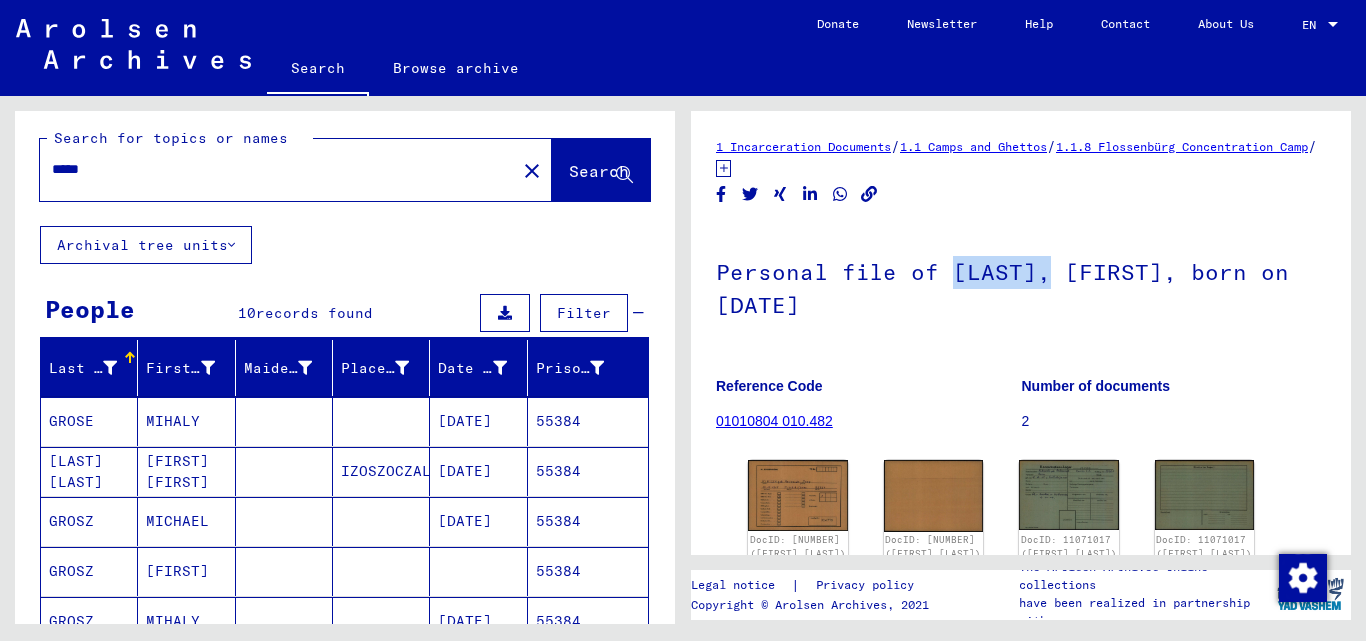 scroll, scrollTop: 0, scrollLeft: 0, axis: both 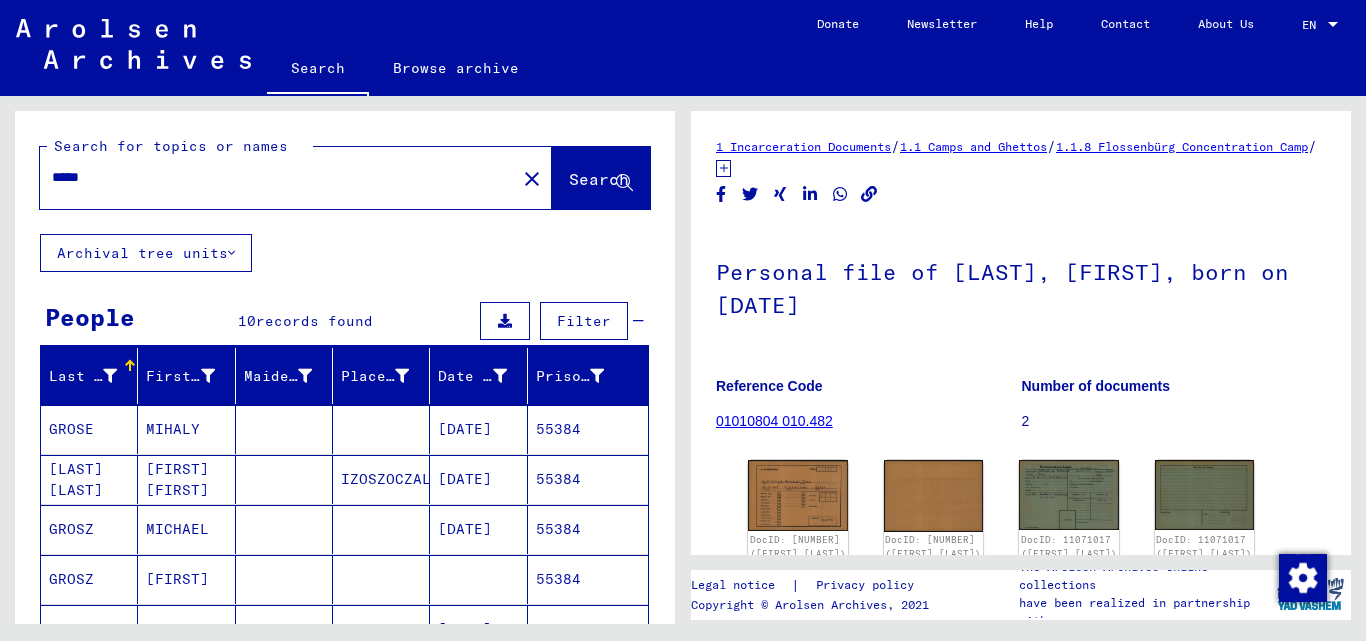 click on "*****" at bounding box center (278, 177) 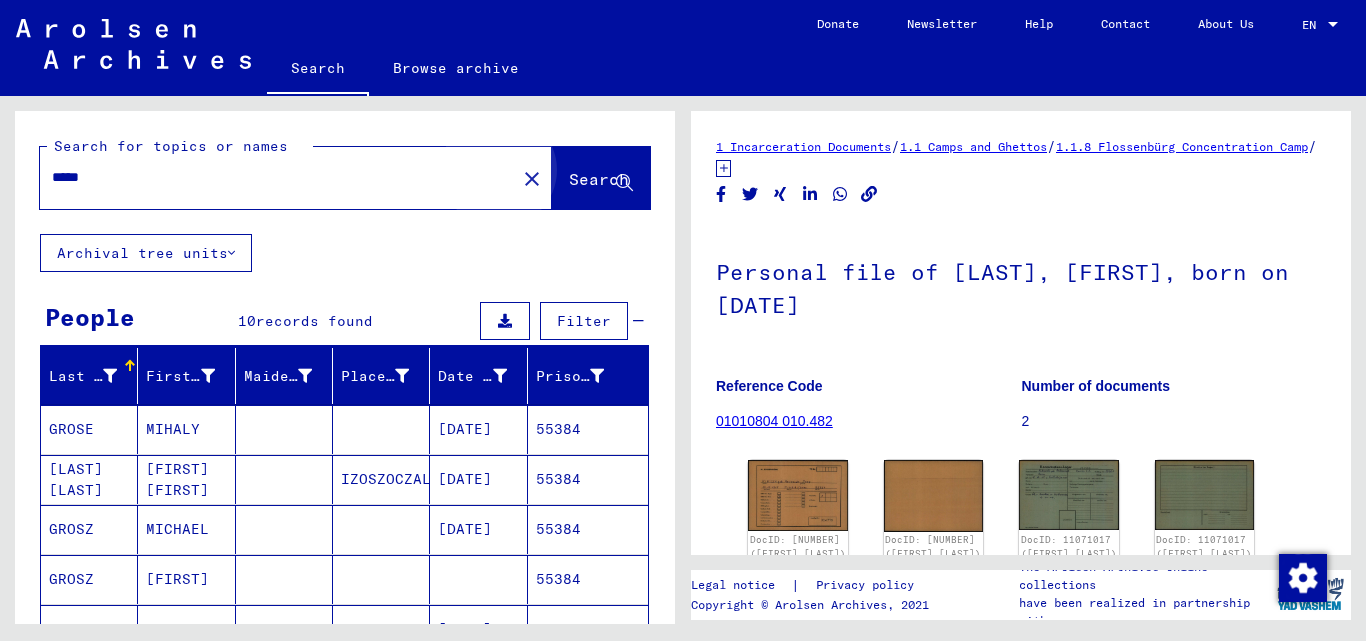 click on "Search" 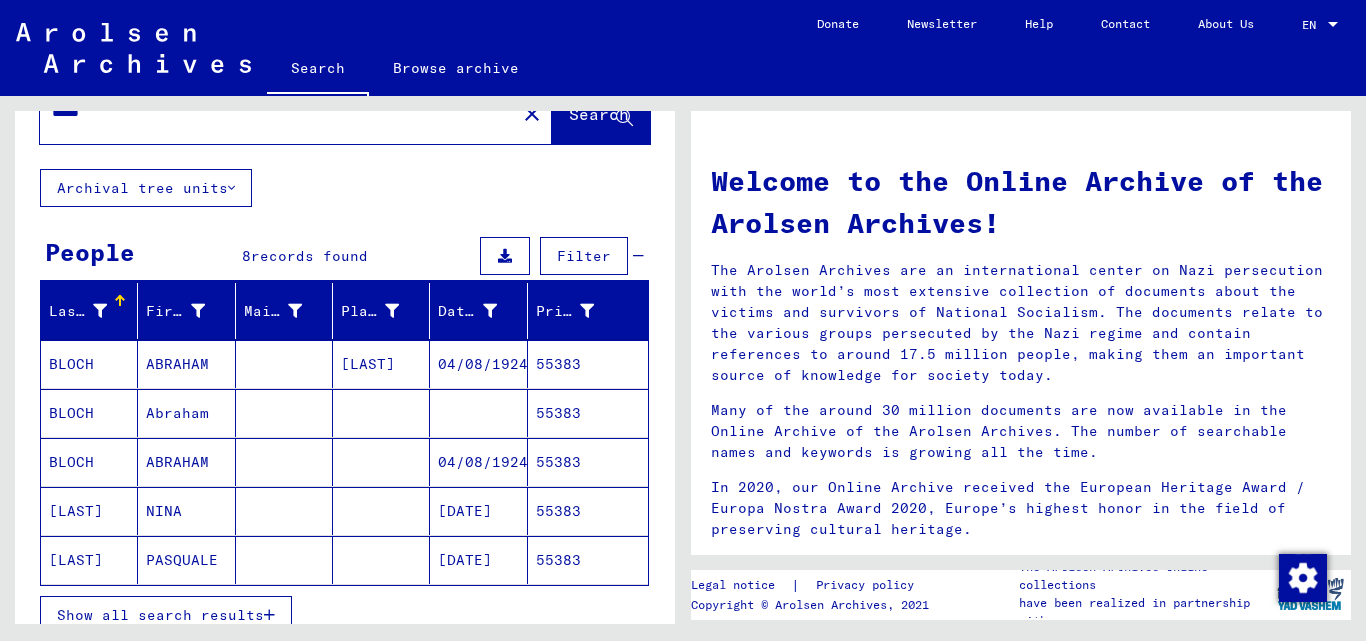scroll, scrollTop: 100, scrollLeft: 0, axis: vertical 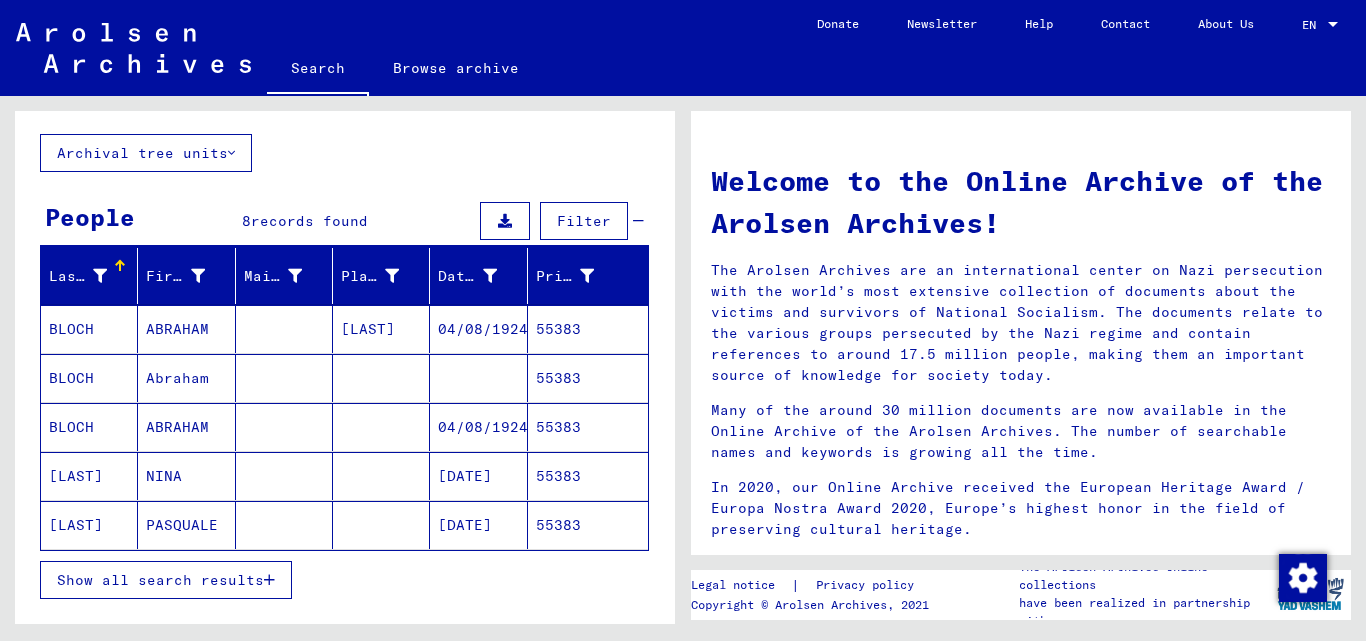 drag, startPoint x: 101, startPoint y: 476, endPoint x: 115, endPoint y: 497, distance: 25.23886 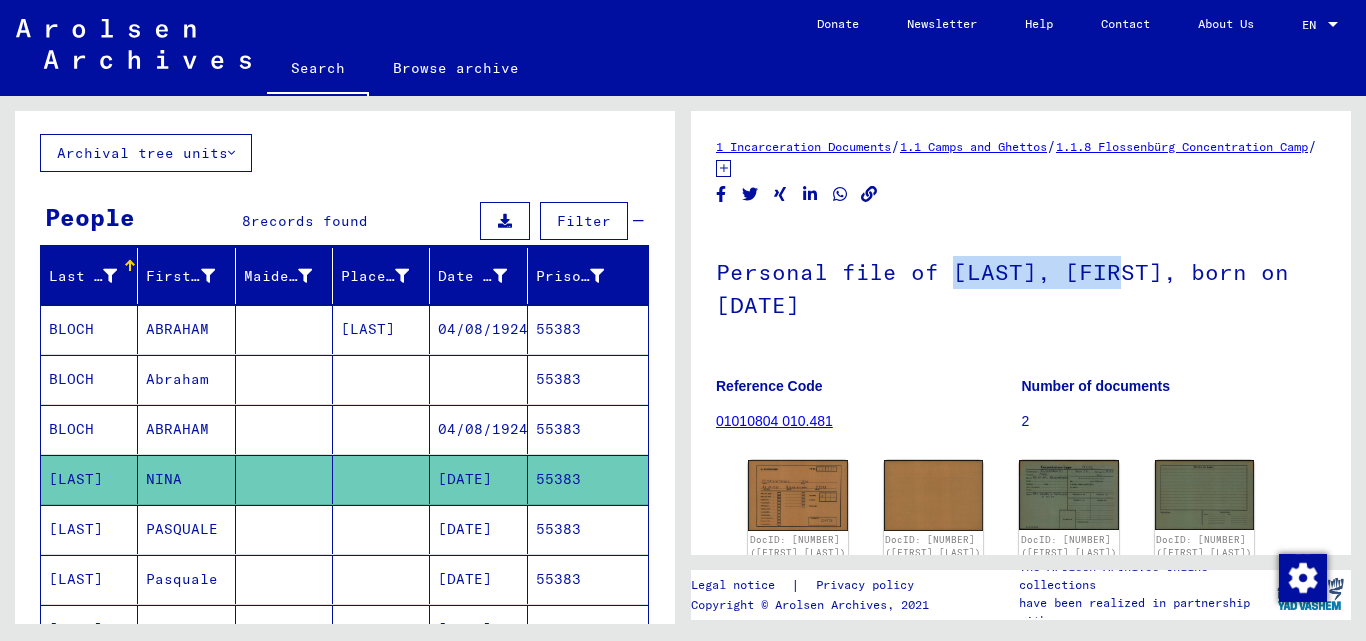 drag, startPoint x: 944, startPoint y: 269, endPoint x: 1107, endPoint y: 270, distance: 163.00307 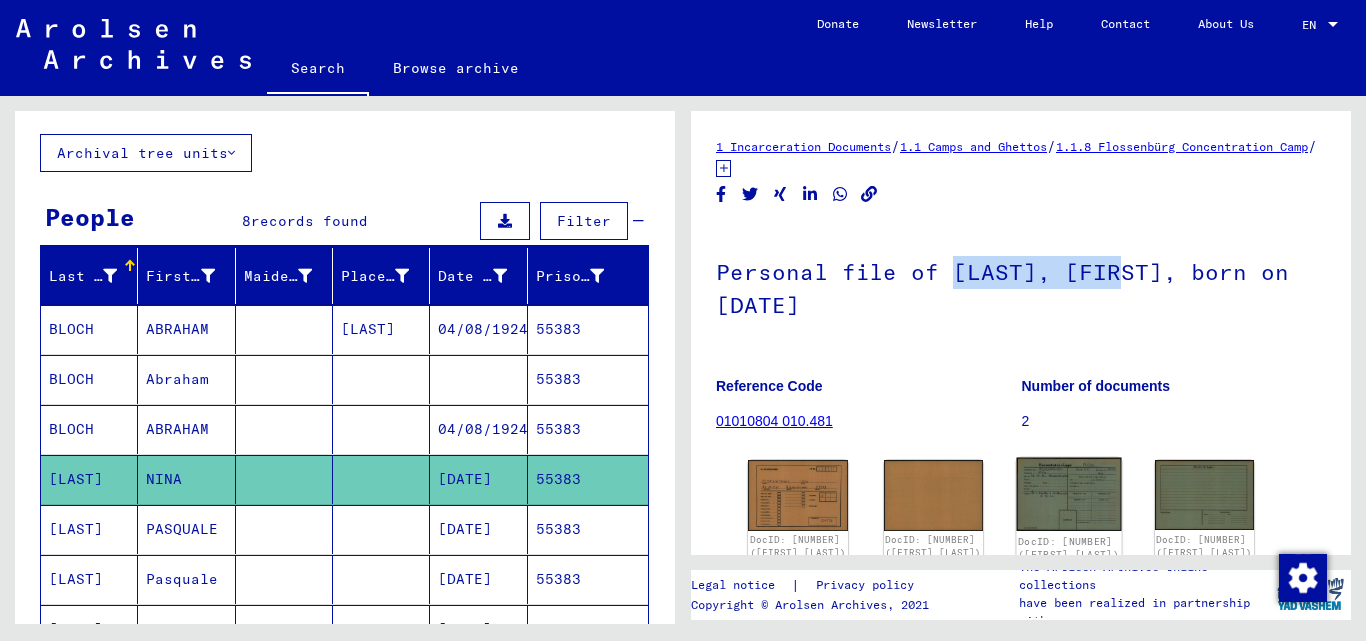 click 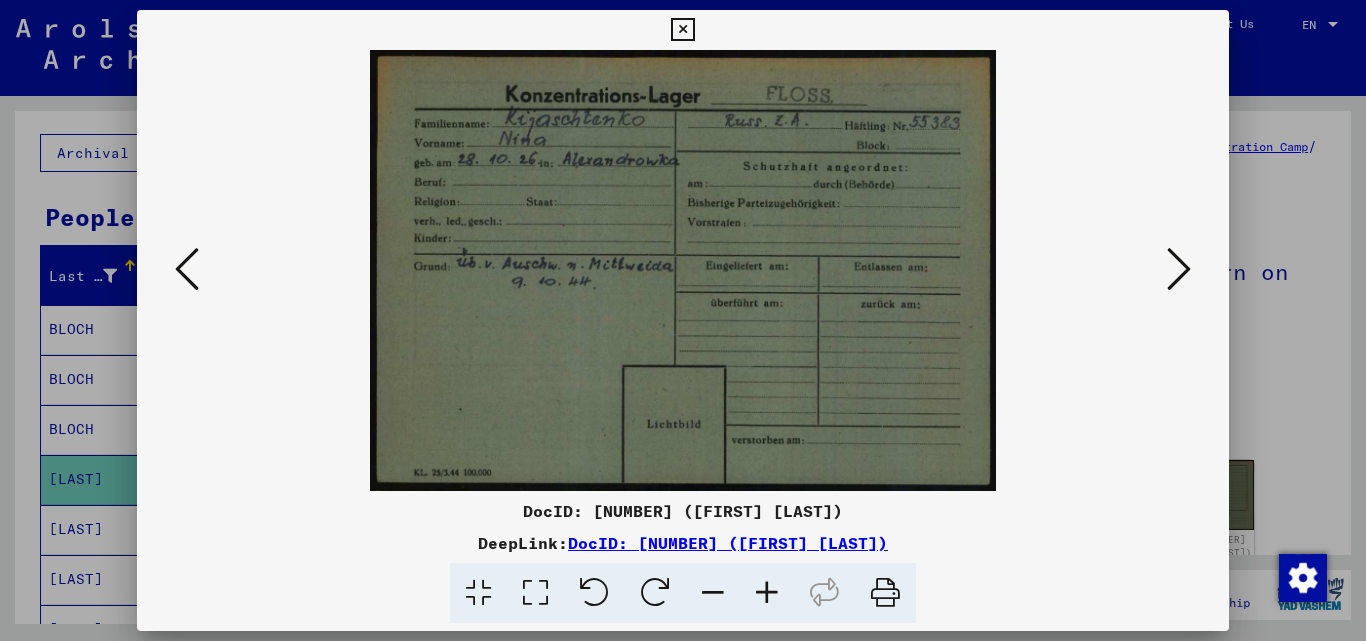 click at bounding box center (682, 30) 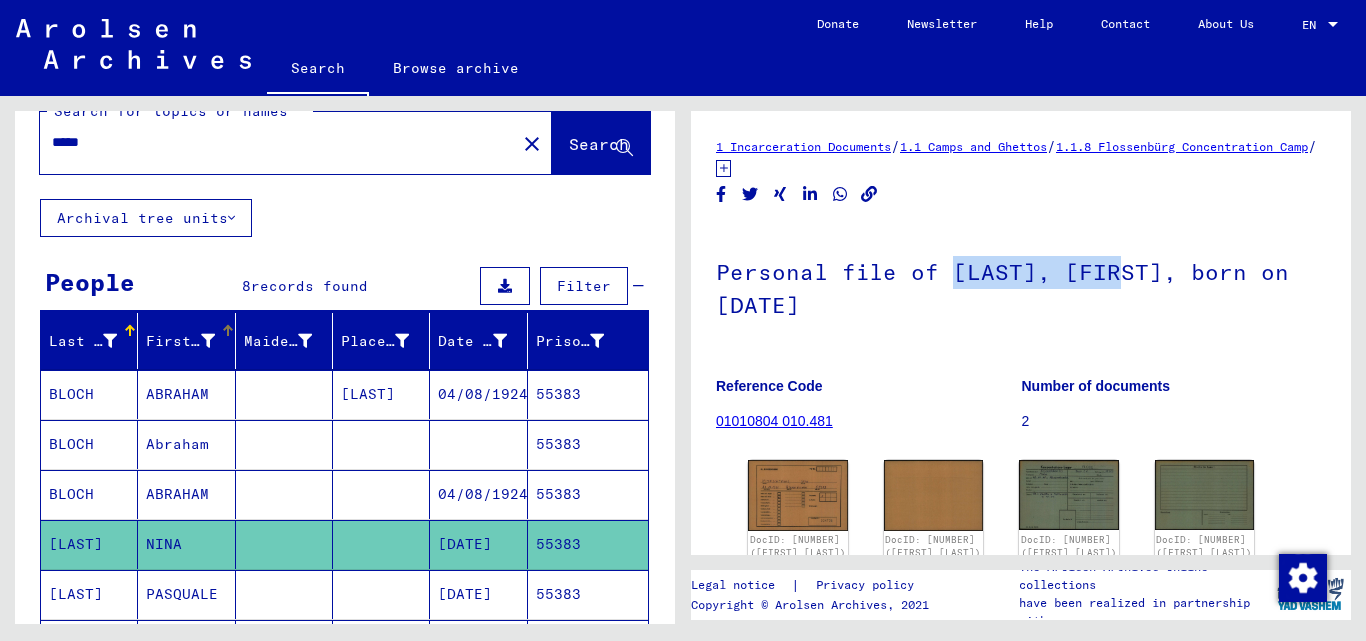 scroll, scrollTop: 0, scrollLeft: 0, axis: both 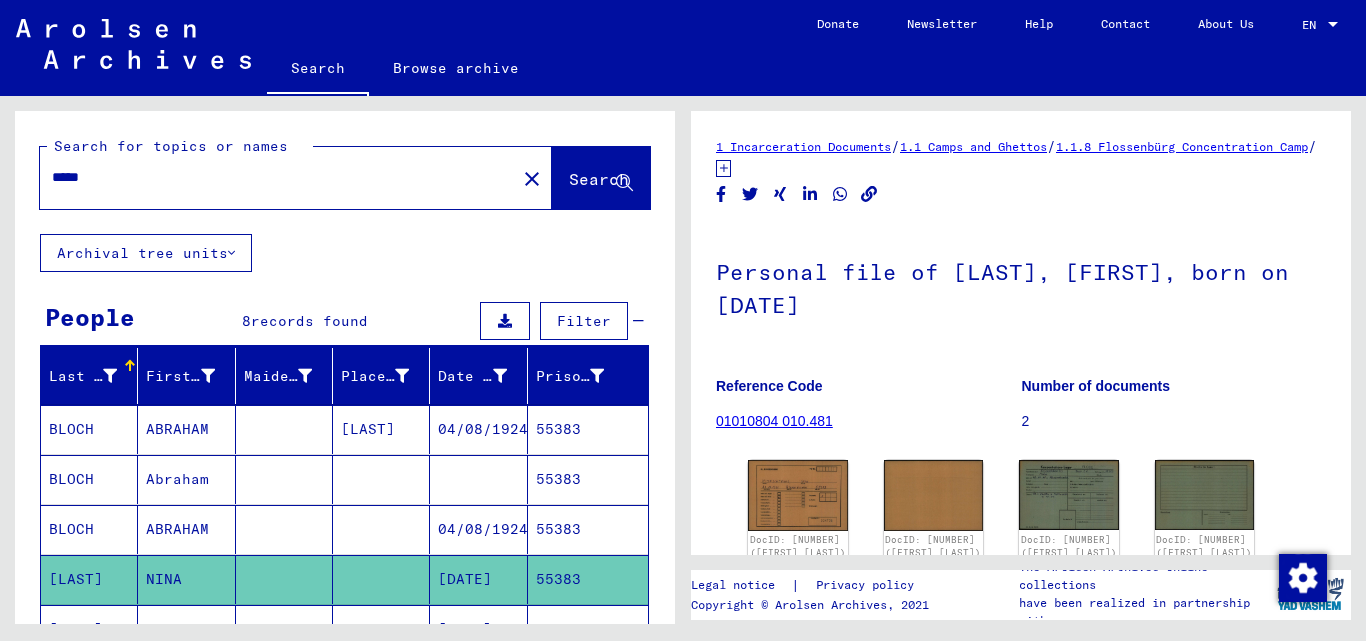 click on "*****" at bounding box center [278, 177] 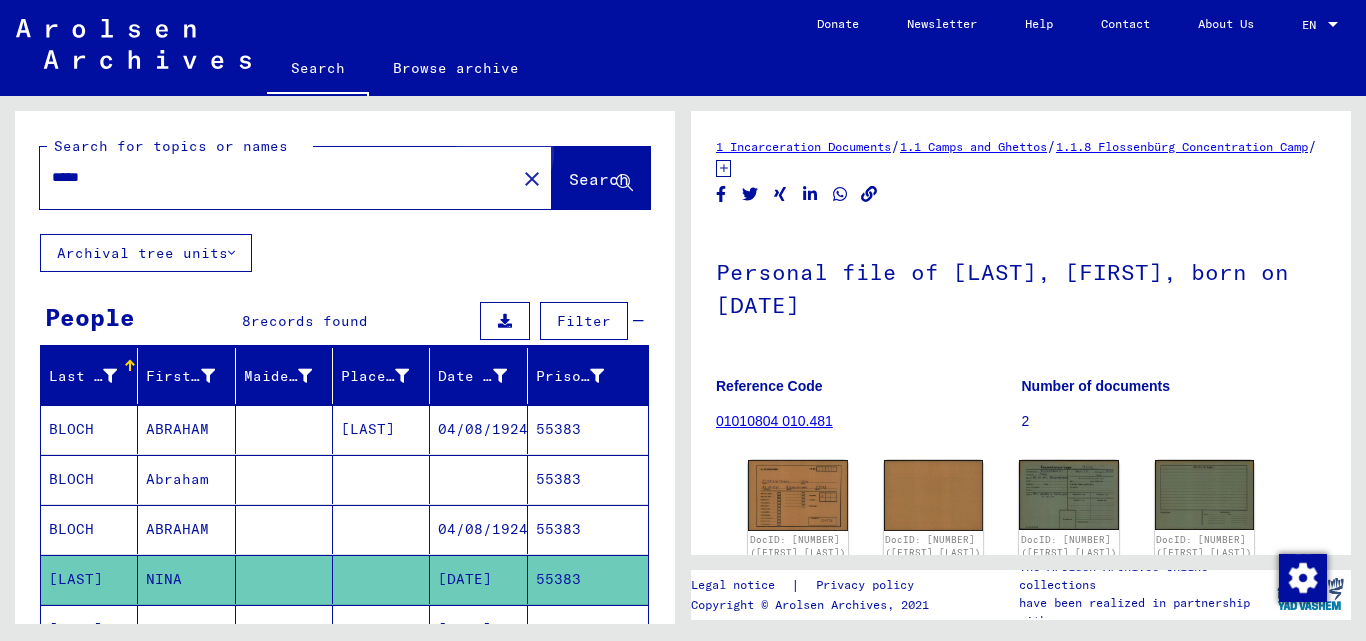 click on "Search" 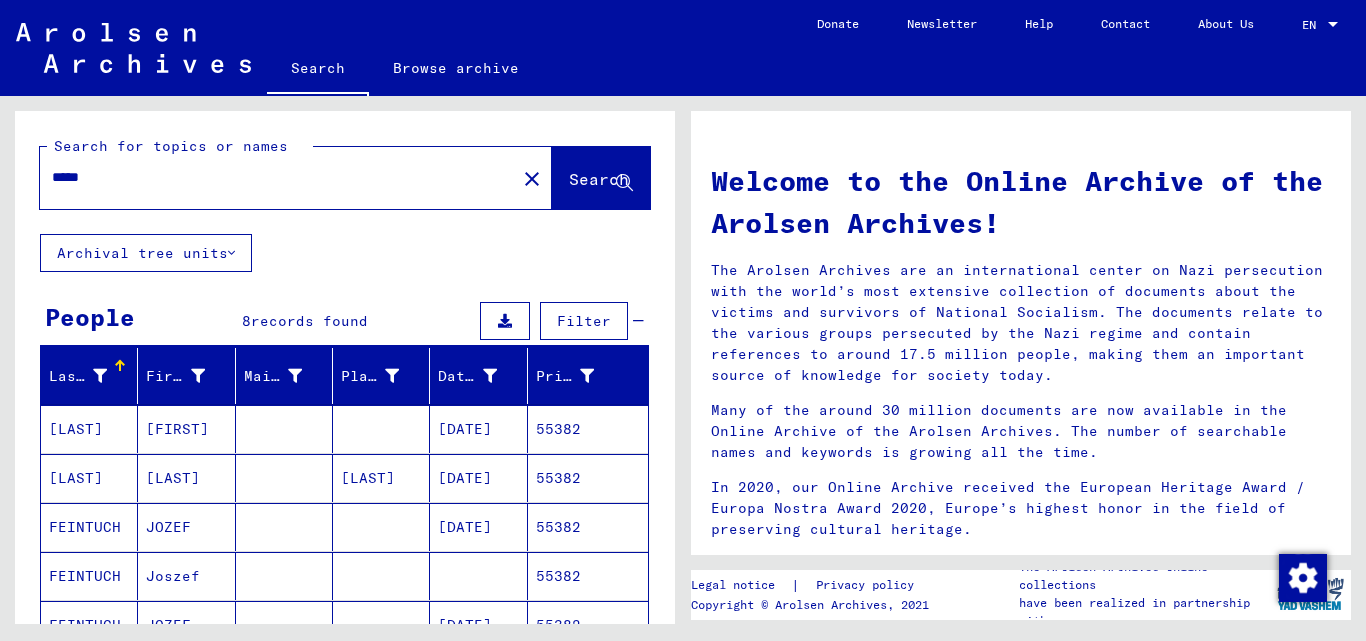 scroll, scrollTop: 100, scrollLeft: 0, axis: vertical 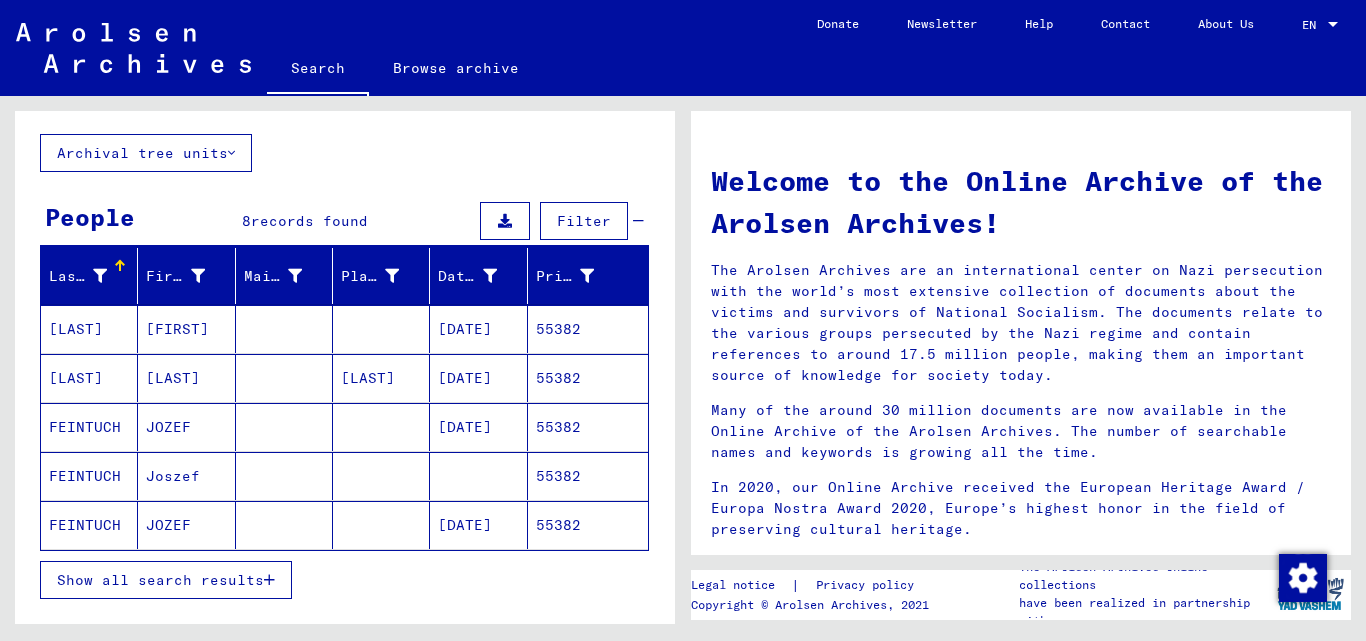 click at bounding box center (269, 580) 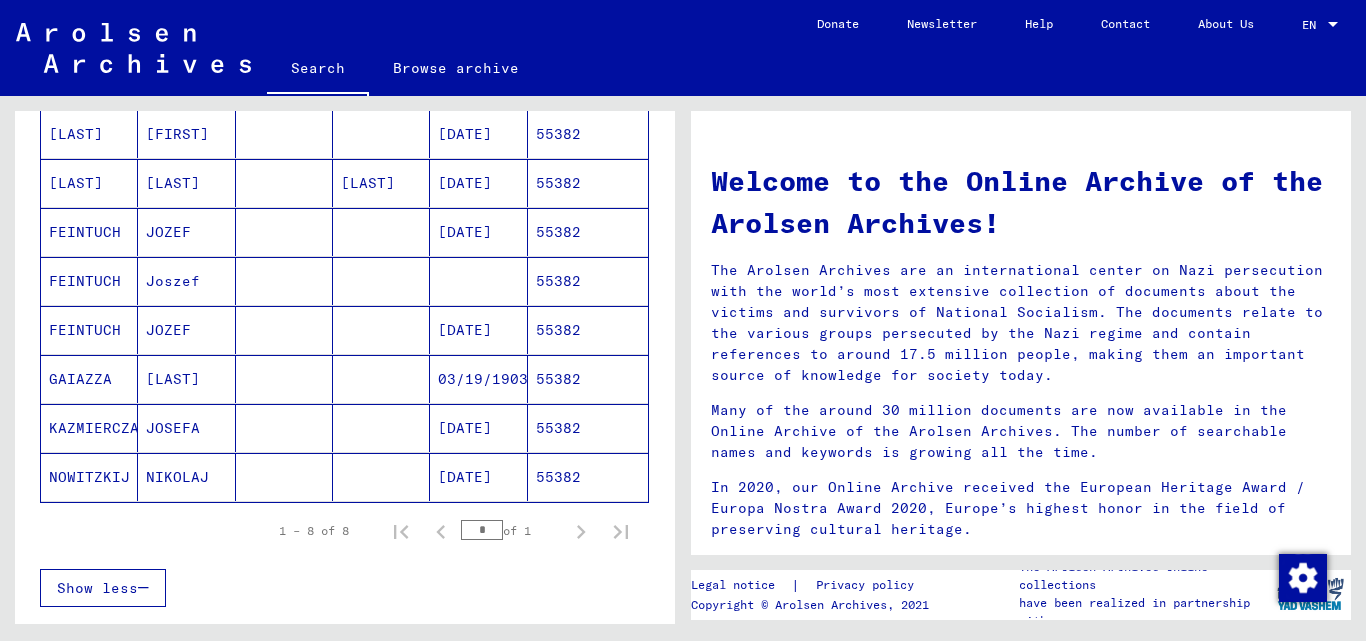 scroll, scrollTop: 300, scrollLeft: 0, axis: vertical 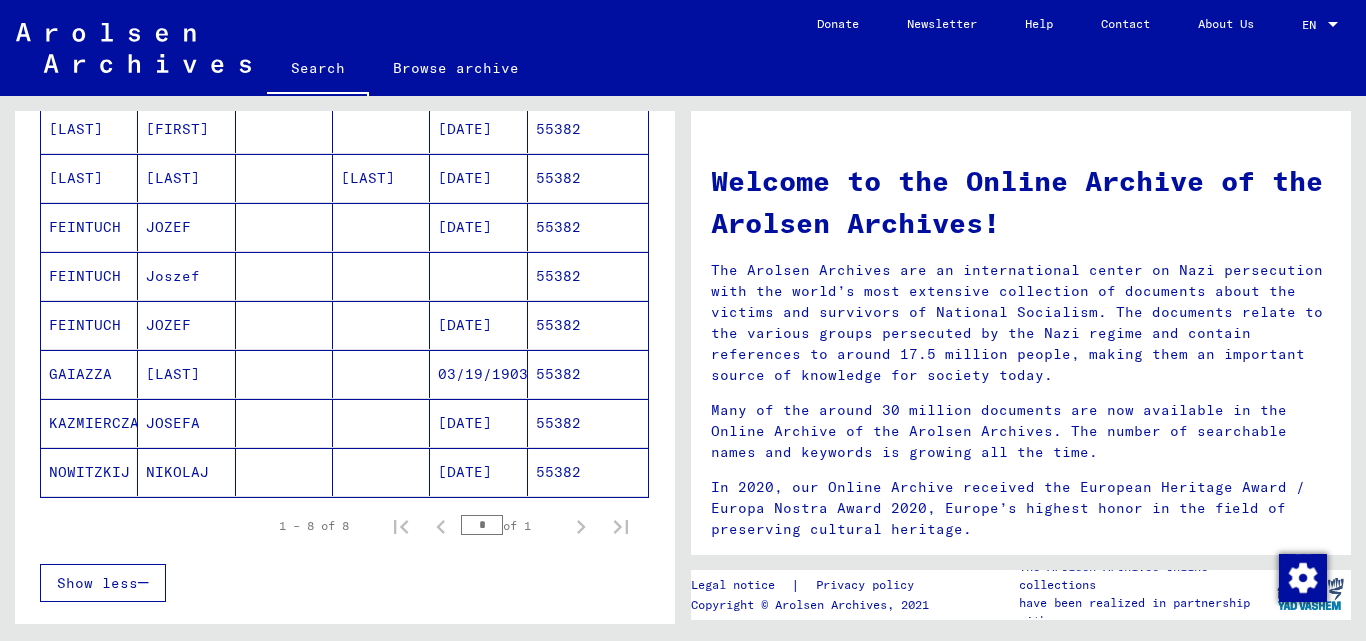 click on "KAZMIERCZAK" at bounding box center [89, 472] 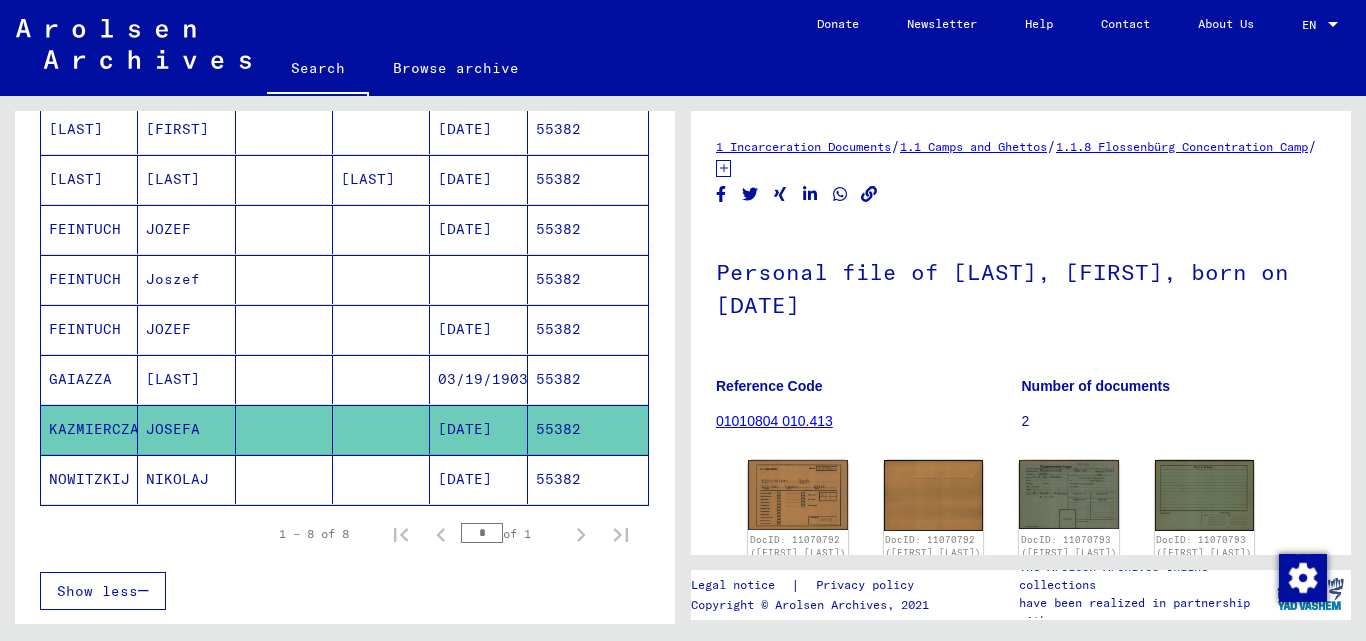 scroll, scrollTop: 0, scrollLeft: 0, axis: both 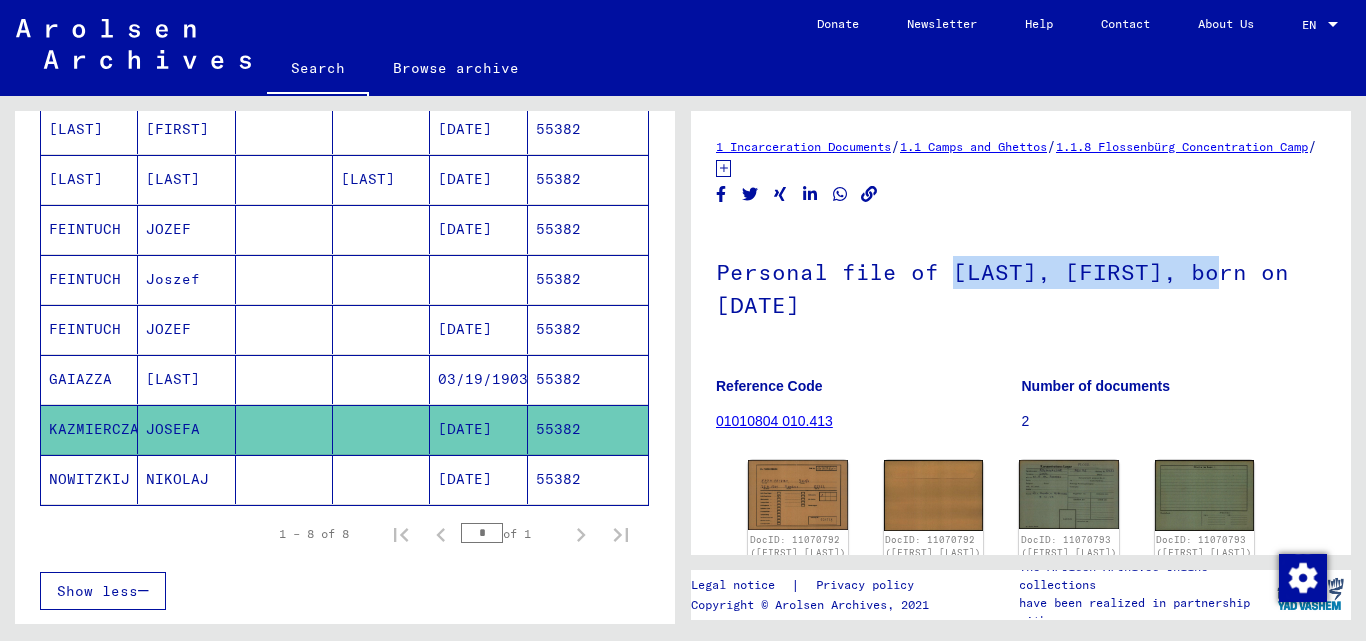 drag, startPoint x: 951, startPoint y: 267, endPoint x: 1202, endPoint y: 261, distance: 251.0717 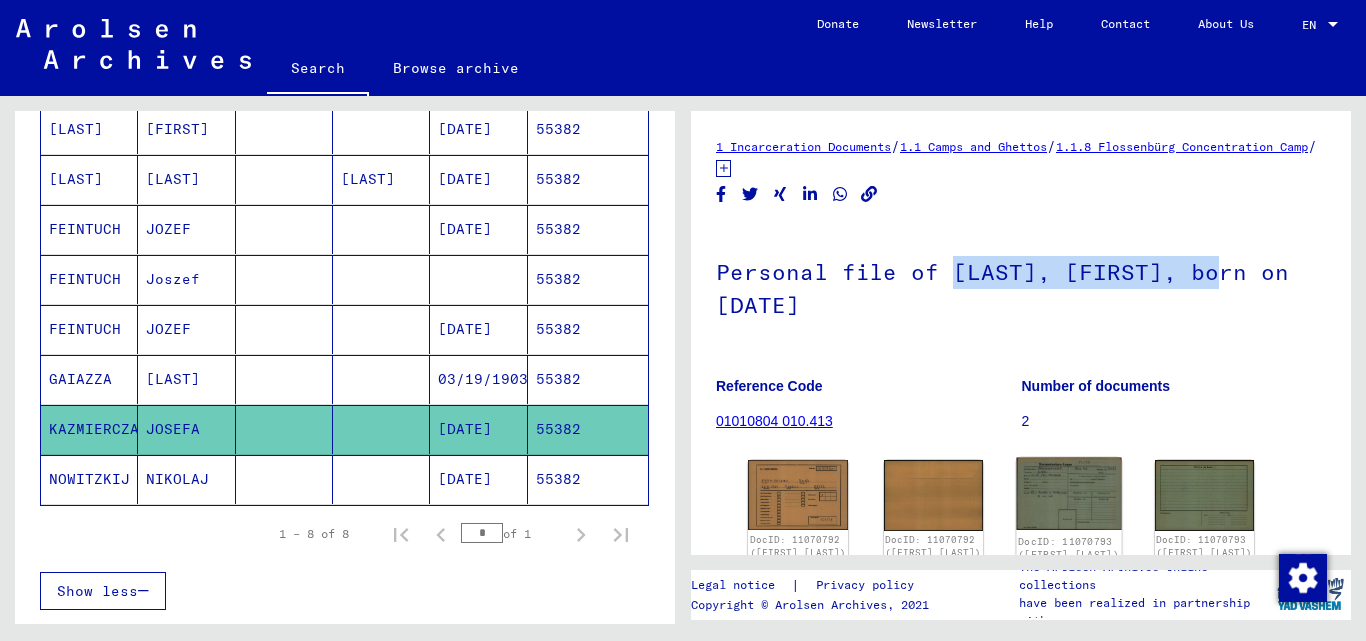 click 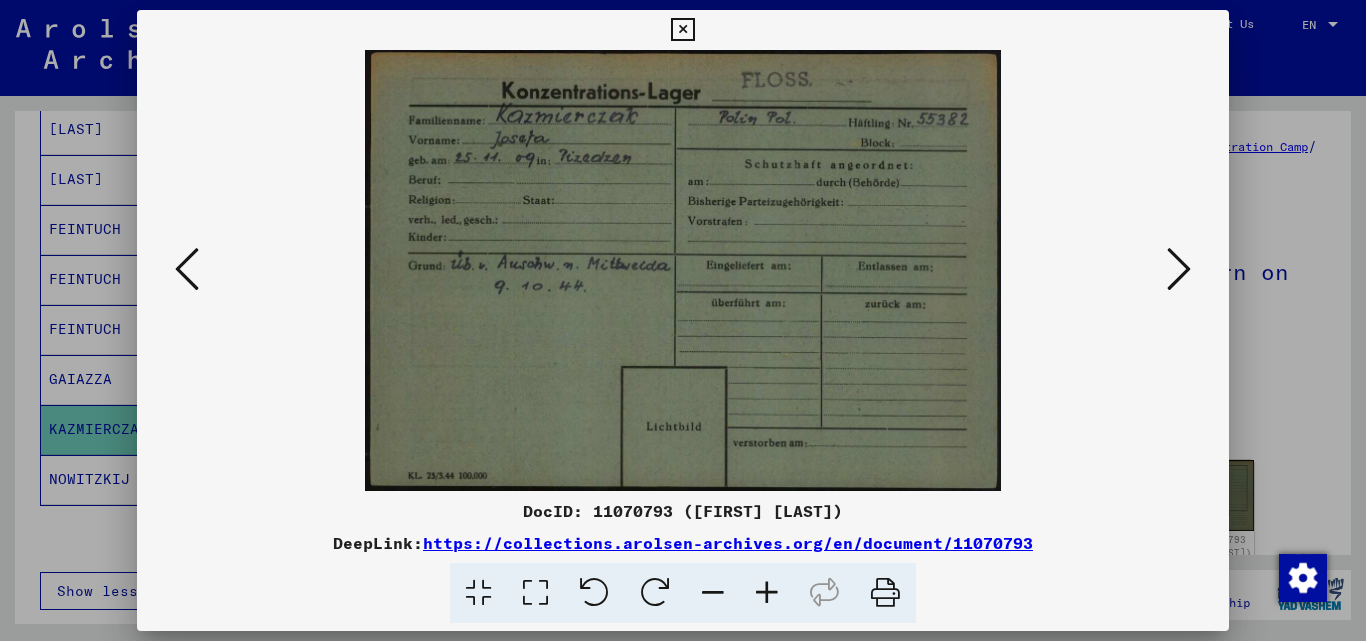 click at bounding box center (682, 30) 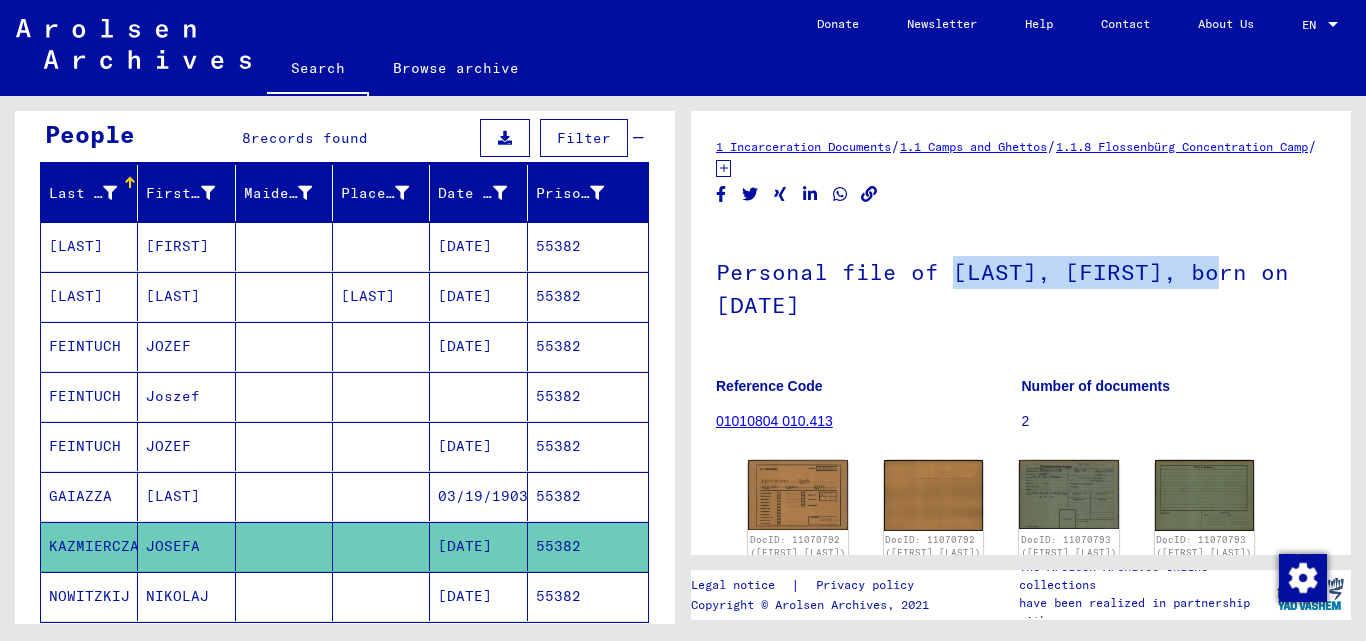 scroll, scrollTop: 0, scrollLeft: 0, axis: both 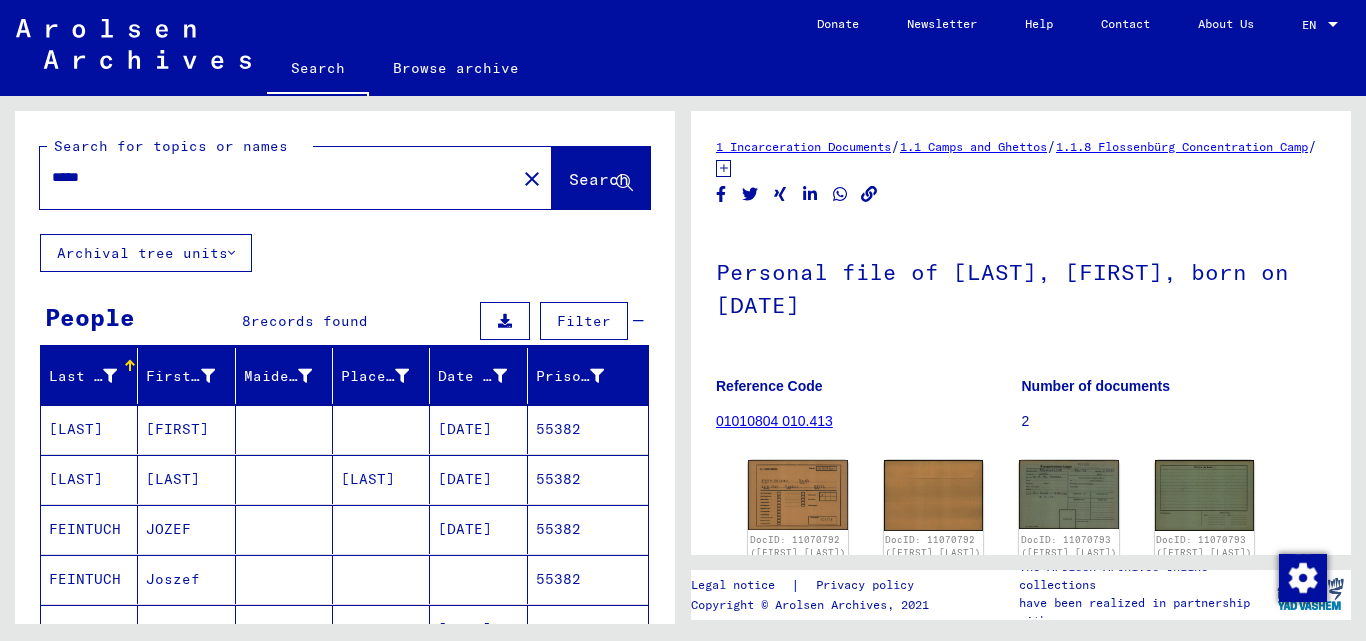 click on "*****" at bounding box center [278, 177] 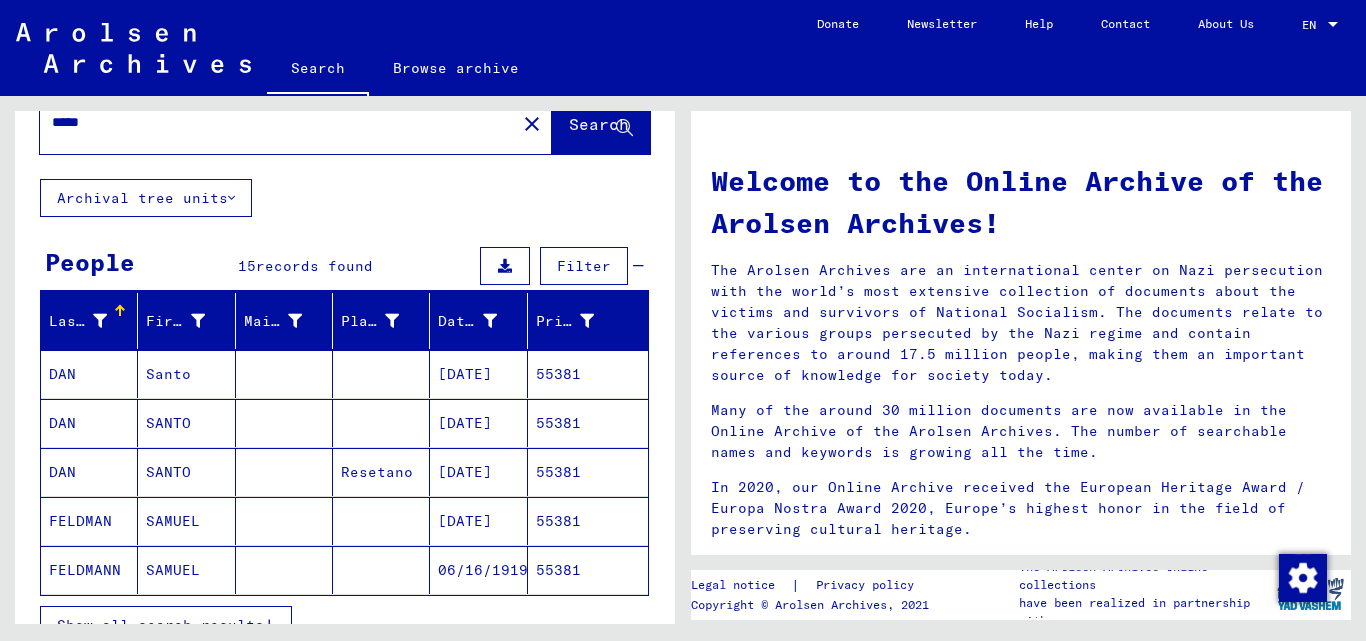 scroll, scrollTop: 100, scrollLeft: 0, axis: vertical 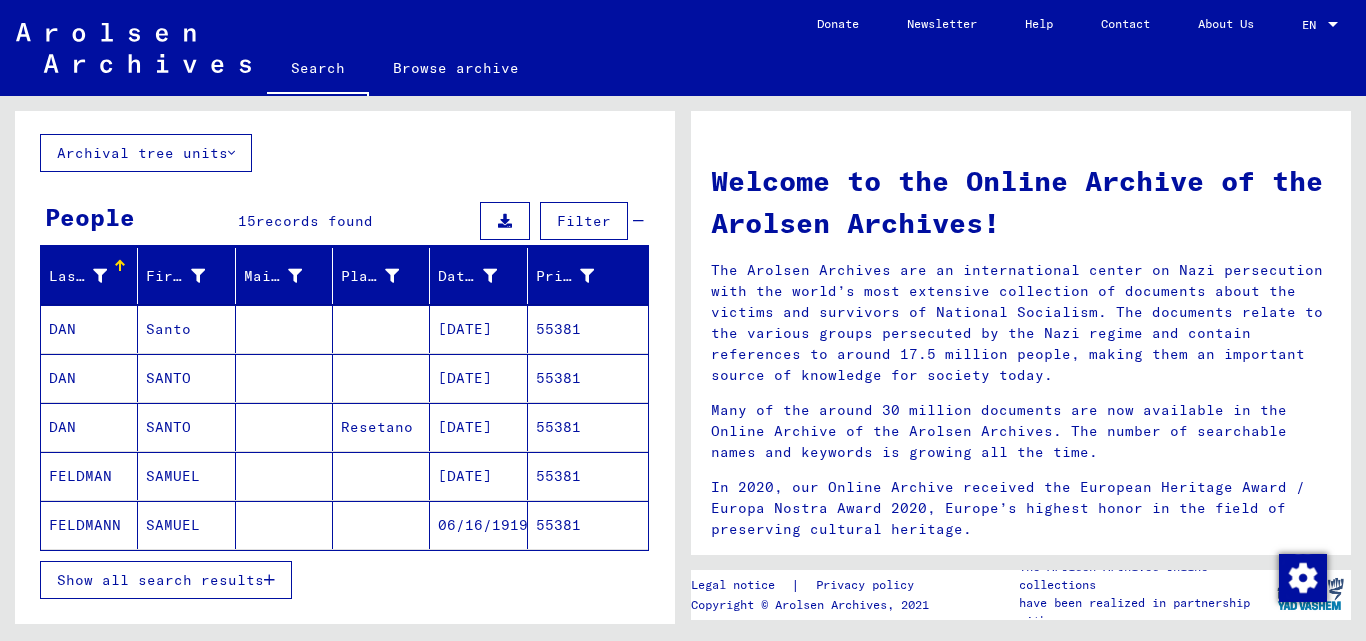 click on "55381" at bounding box center (588, 476) 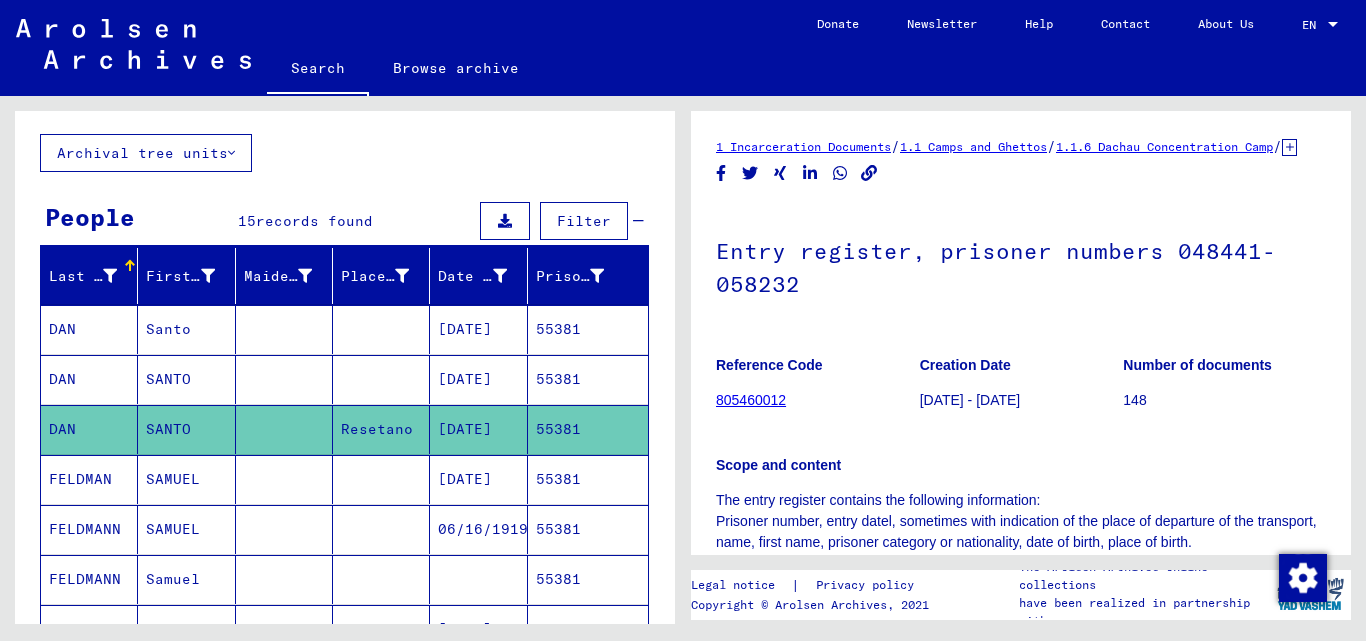 scroll, scrollTop: 0, scrollLeft: 0, axis: both 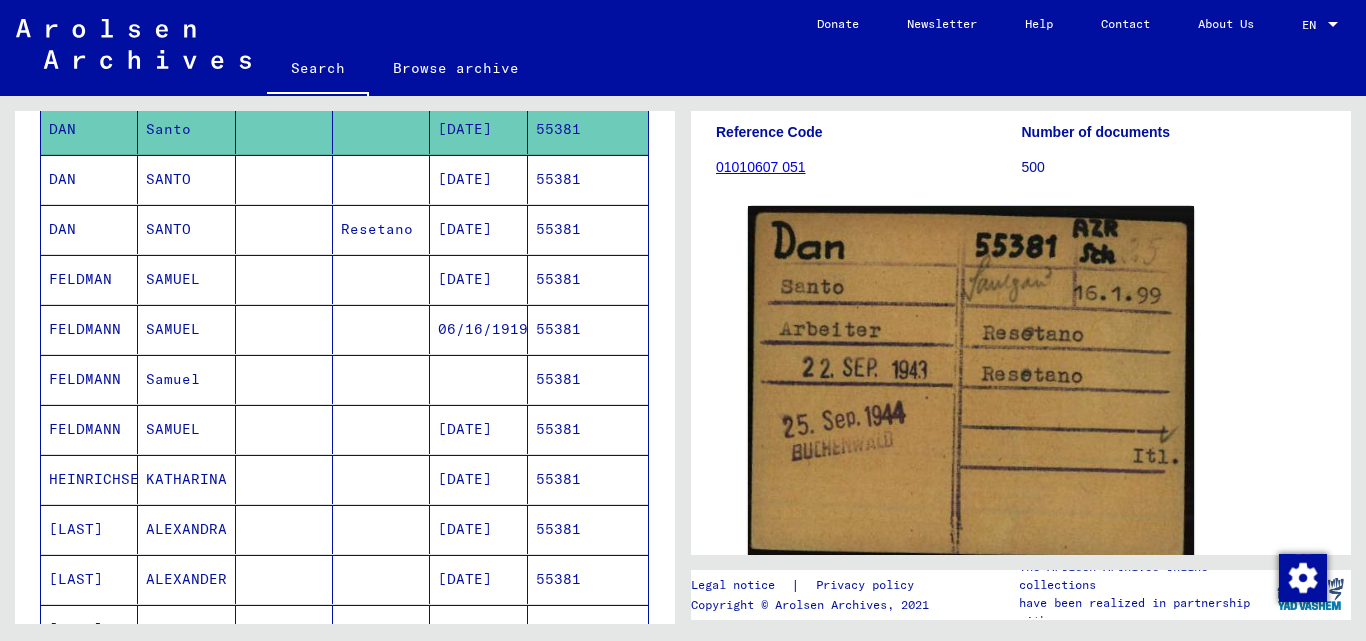 click on "55381" at bounding box center [588, 529] 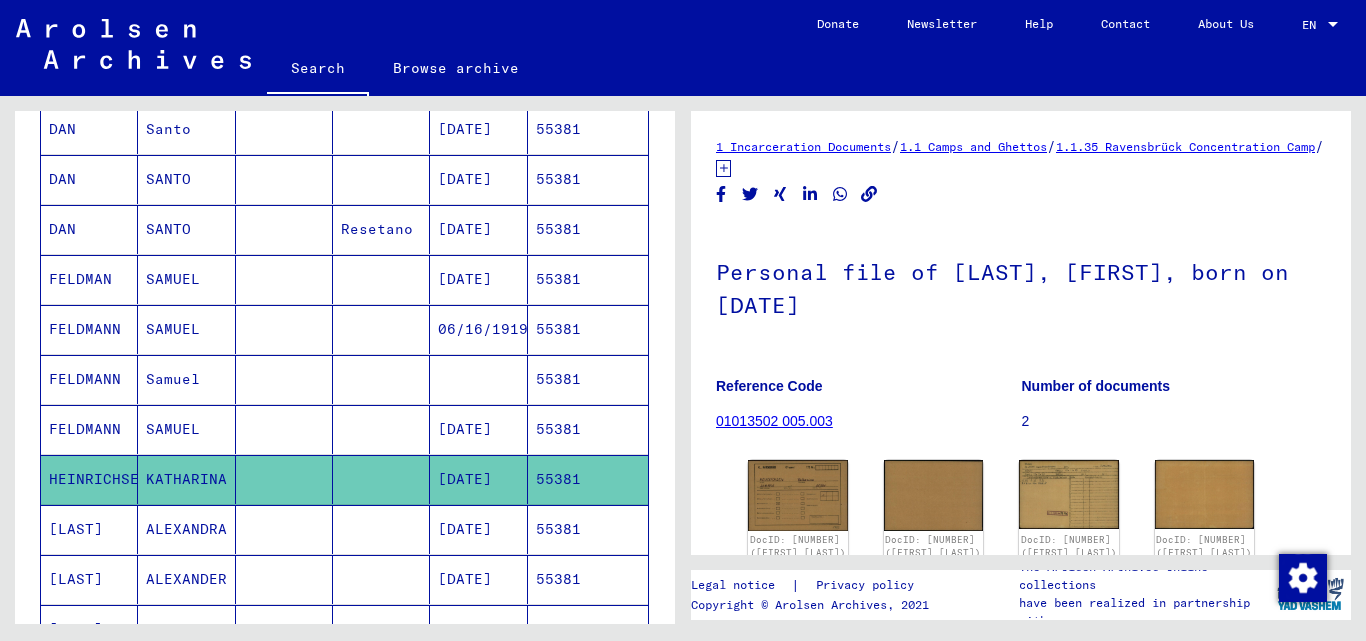 scroll, scrollTop: 0, scrollLeft: 0, axis: both 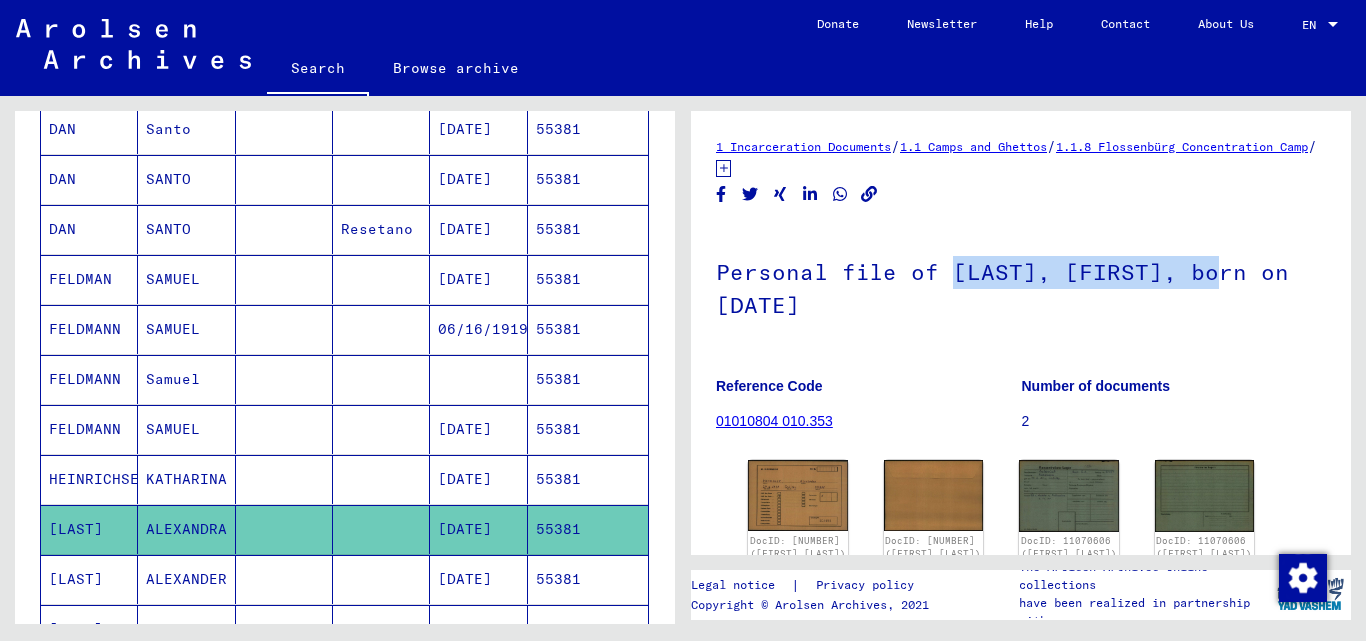 drag, startPoint x: 943, startPoint y: 277, endPoint x: 1211, endPoint y: 251, distance: 269.25824 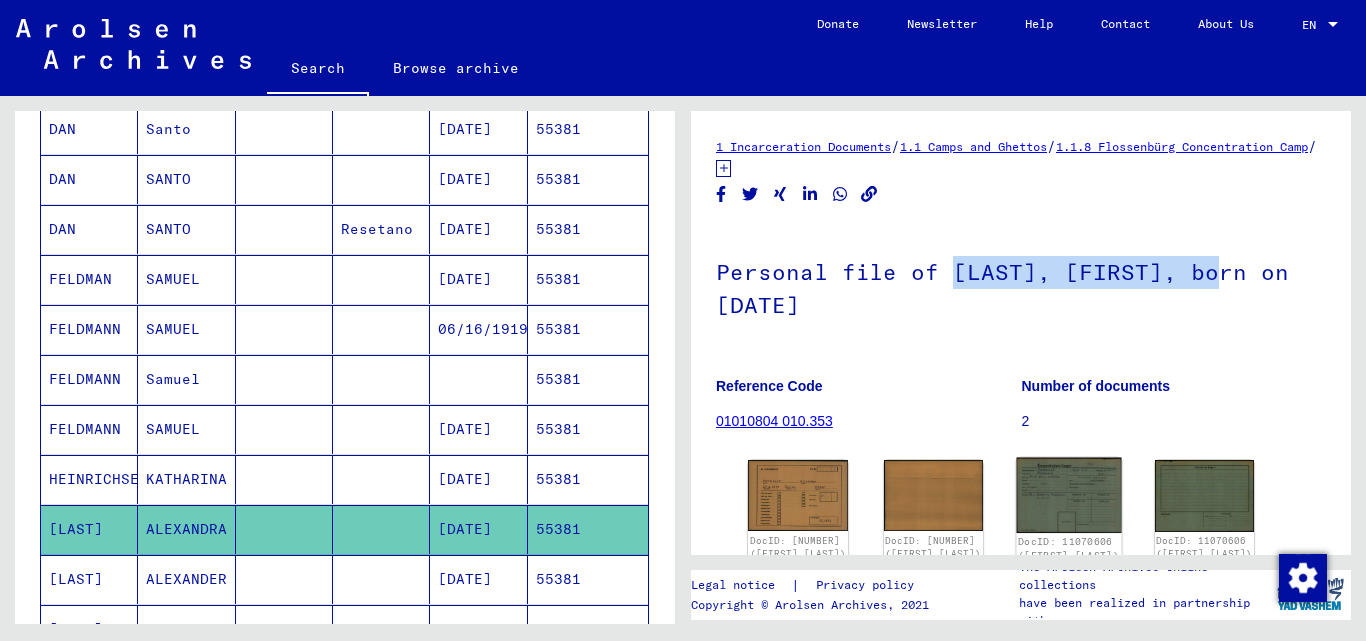 click 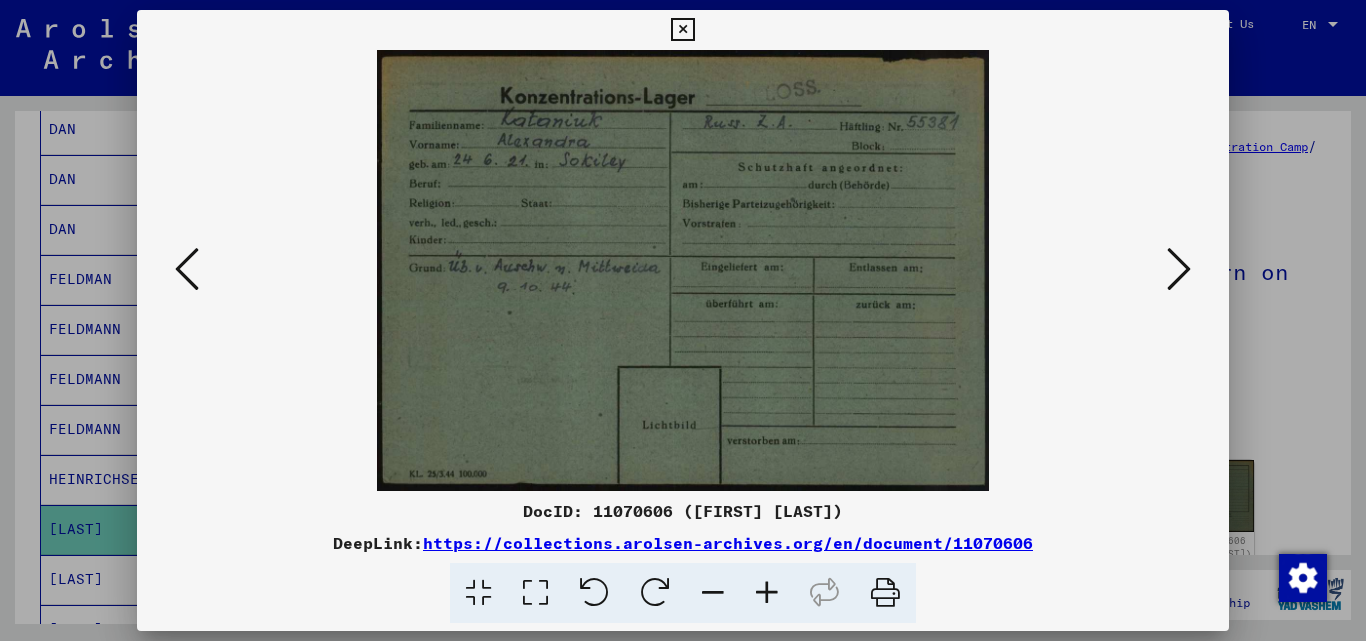 click at bounding box center (682, 30) 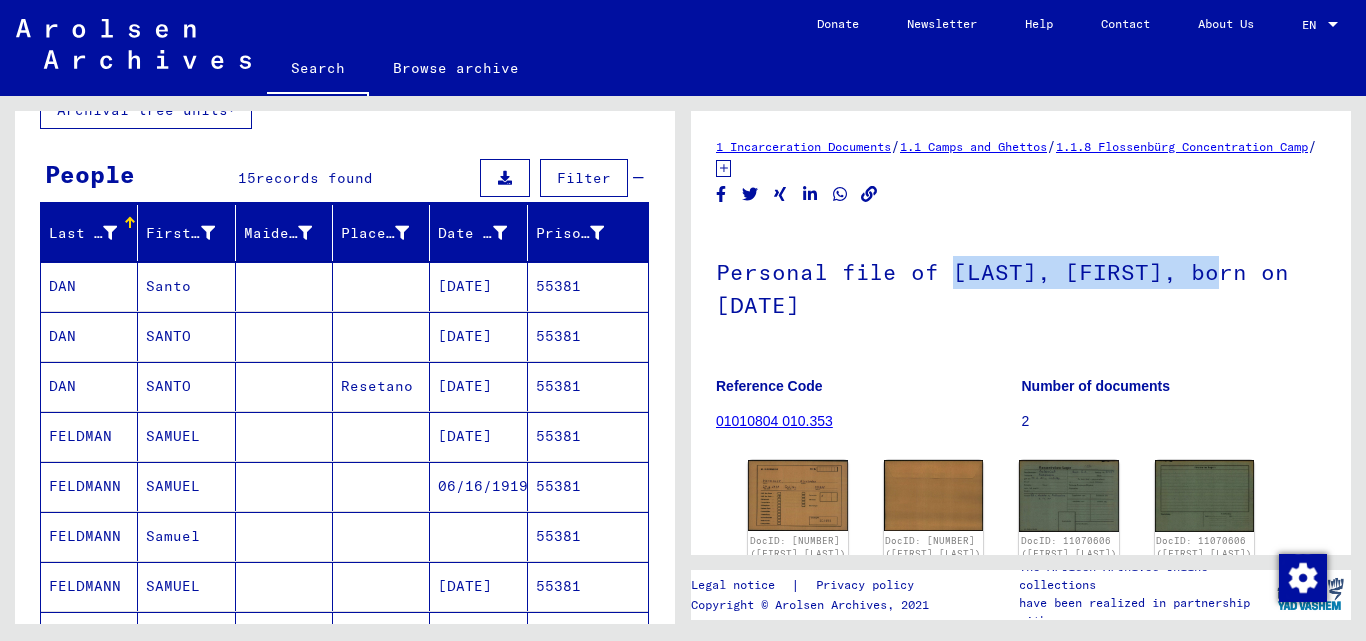 scroll, scrollTop: 0, scrollLeft: 0, axis: both 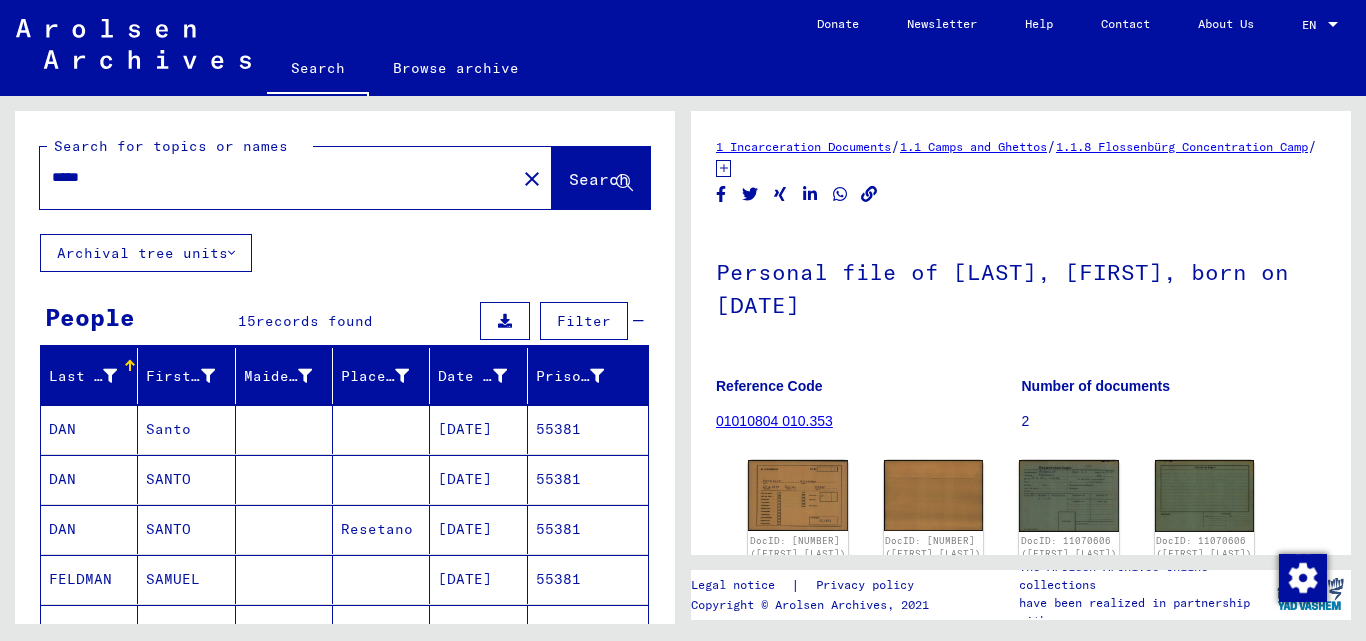 click on "*****" at bounding box center (278, 177) 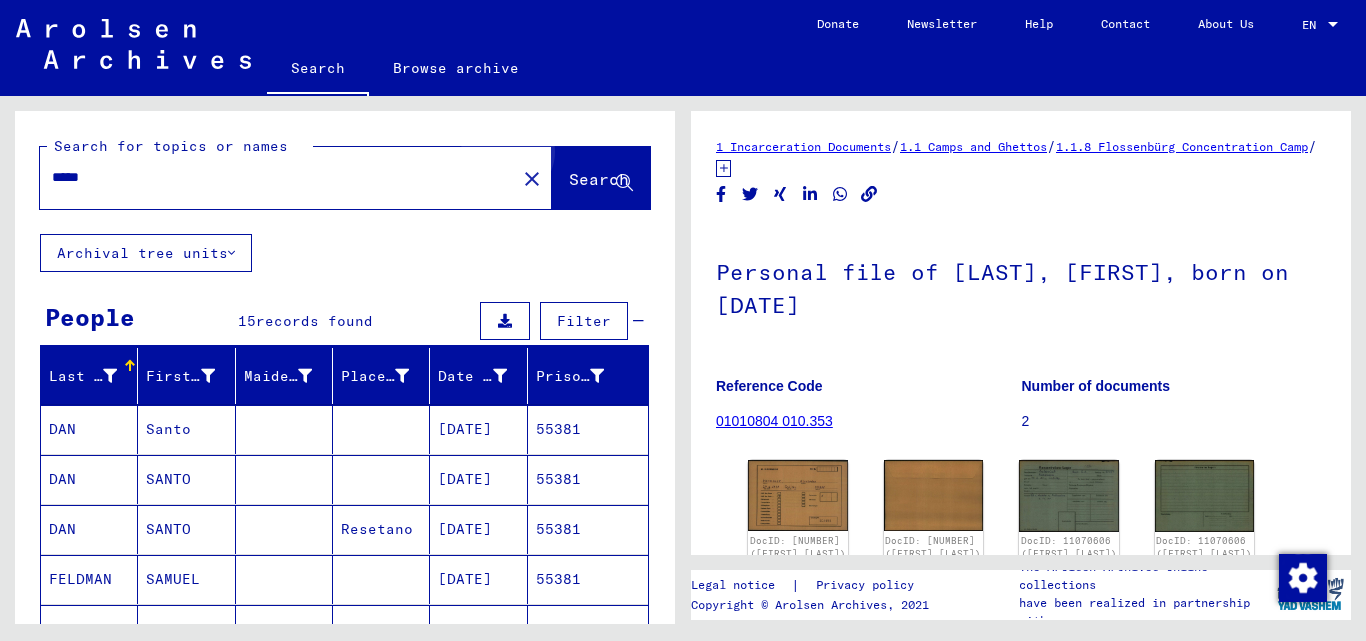 click on "Search" 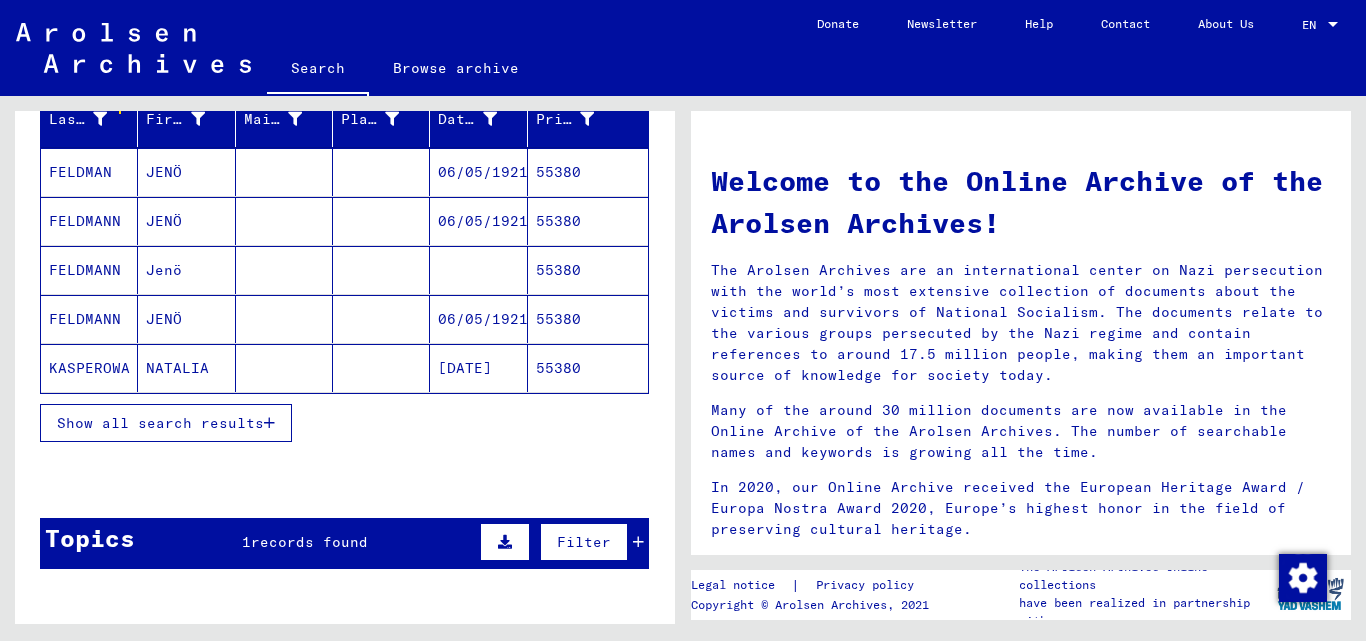 scroll, scrollTop: 300, scrollLeft: 0, axis: vertical 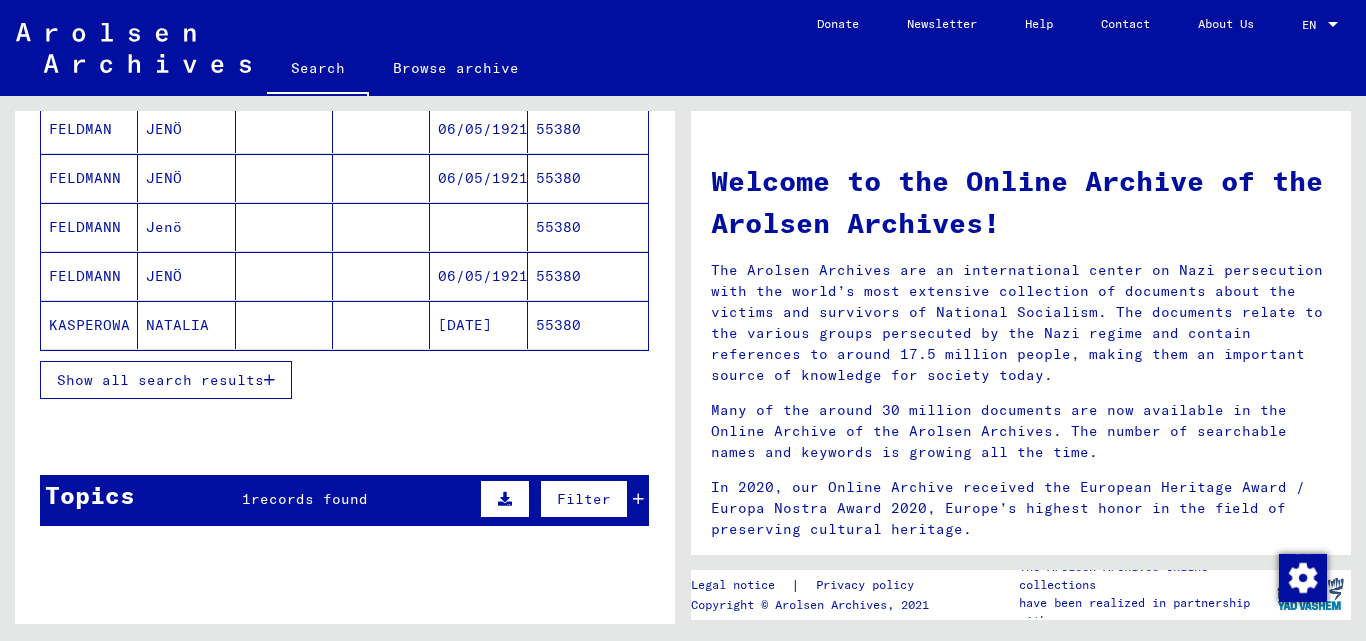 click on "Show all search results" at bounding box center [166, 380] 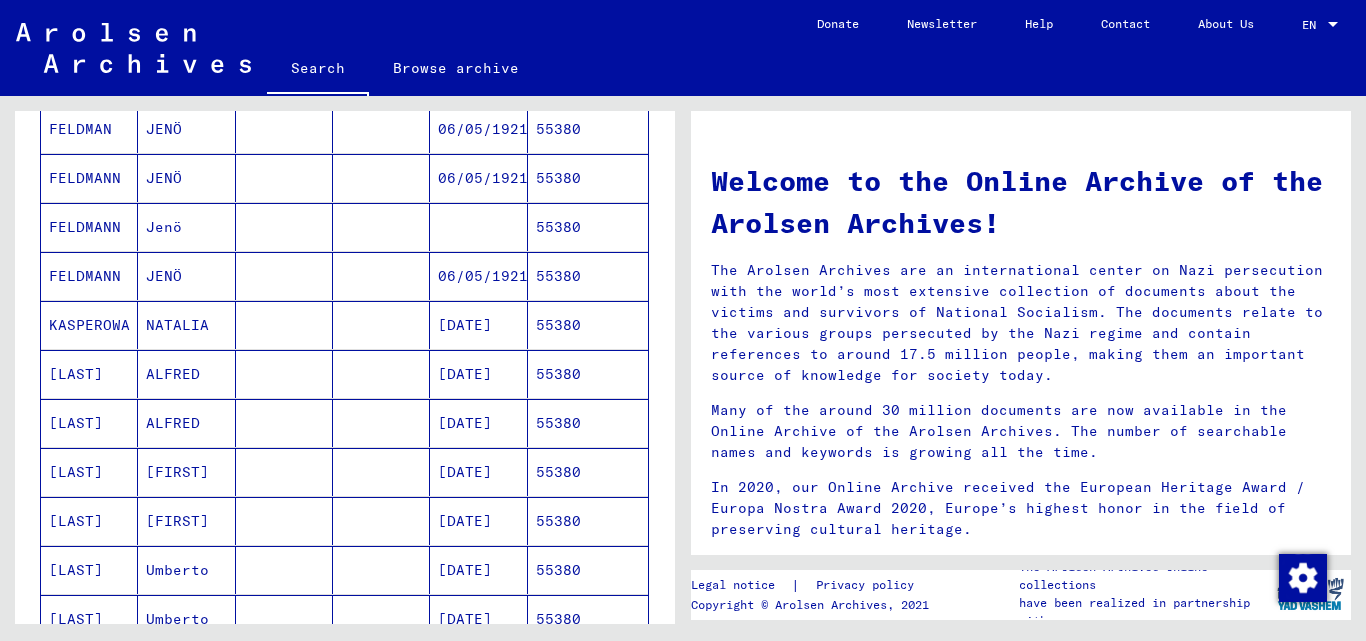 click on "KASPEROWA" at bounding box center (89, 374) 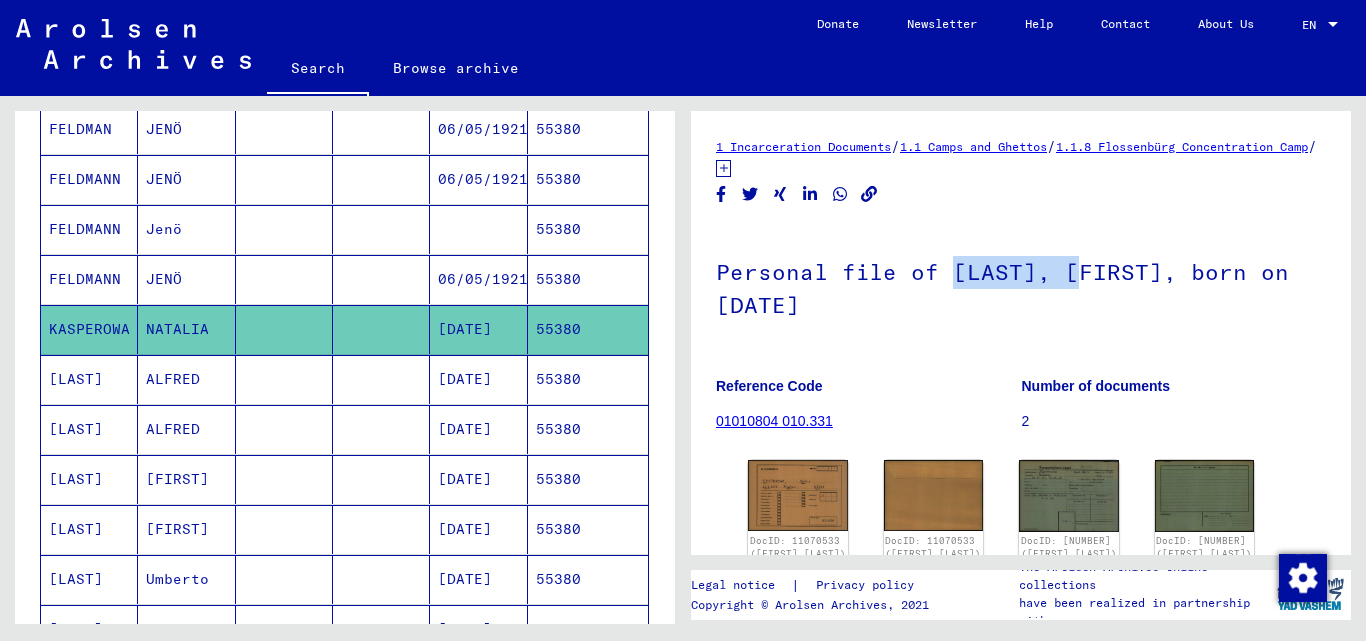 drag, startPoint x: 951, startPoint y: 271, endPoint x: 1074, endPoint y: 271, distance: 123 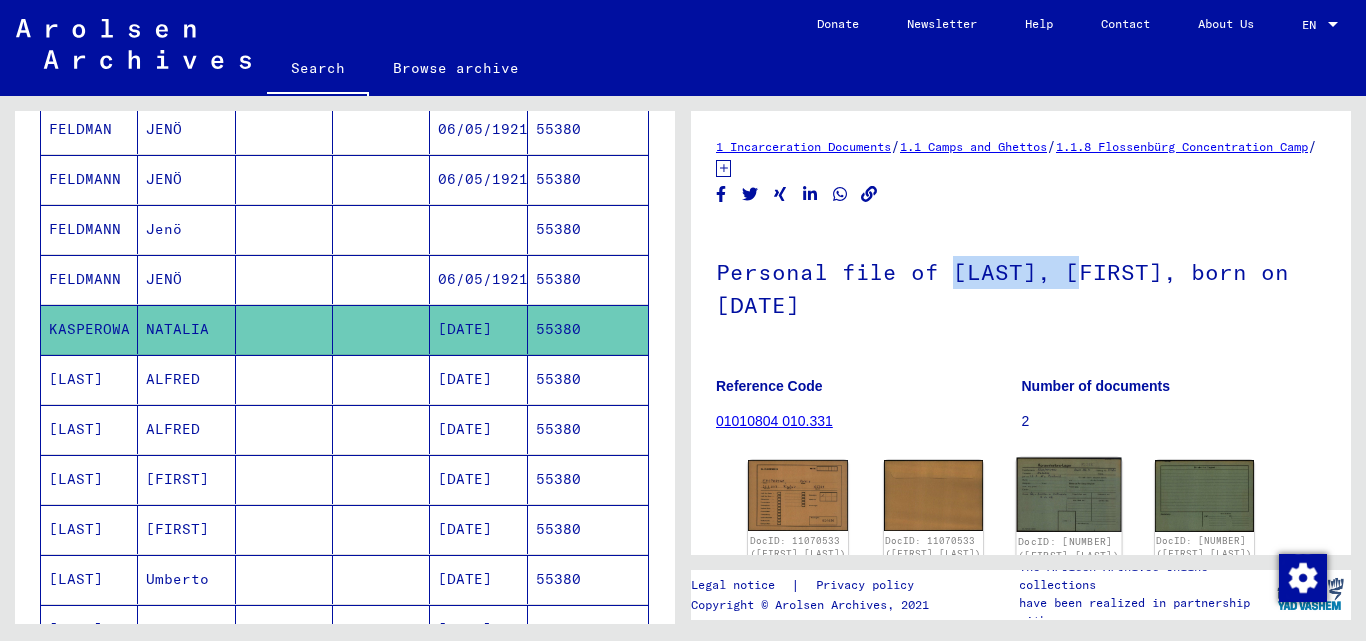 click 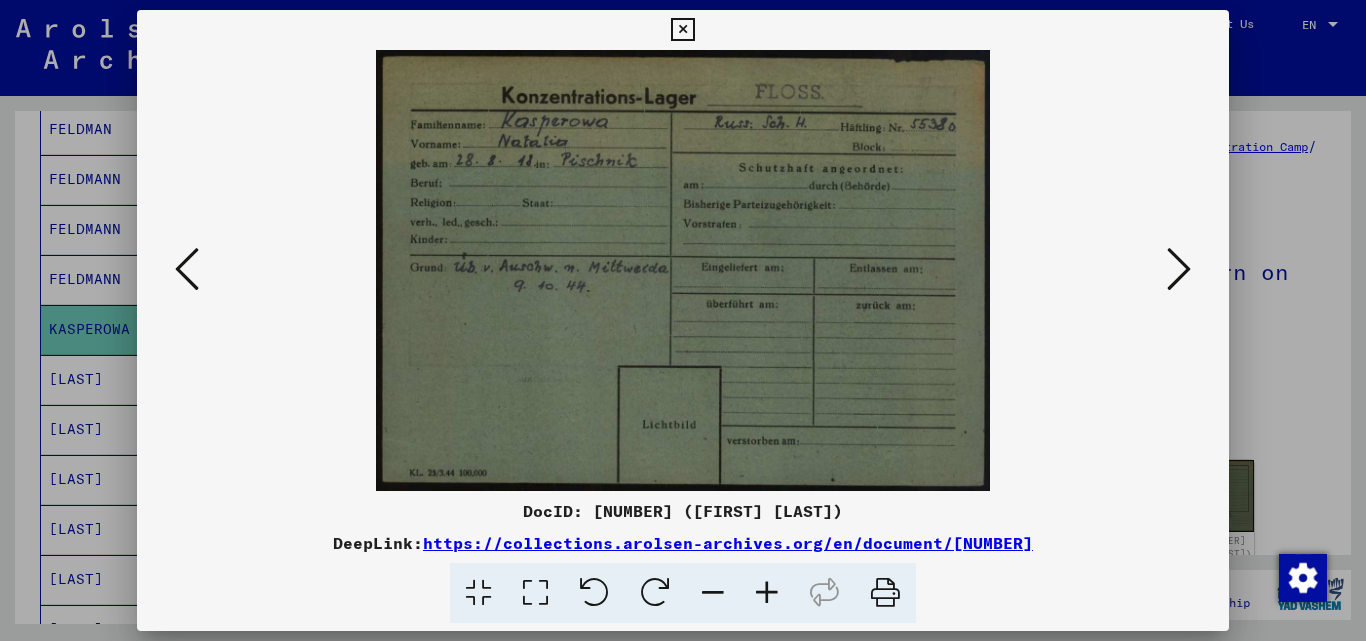 click at bounding box center (682, 30) 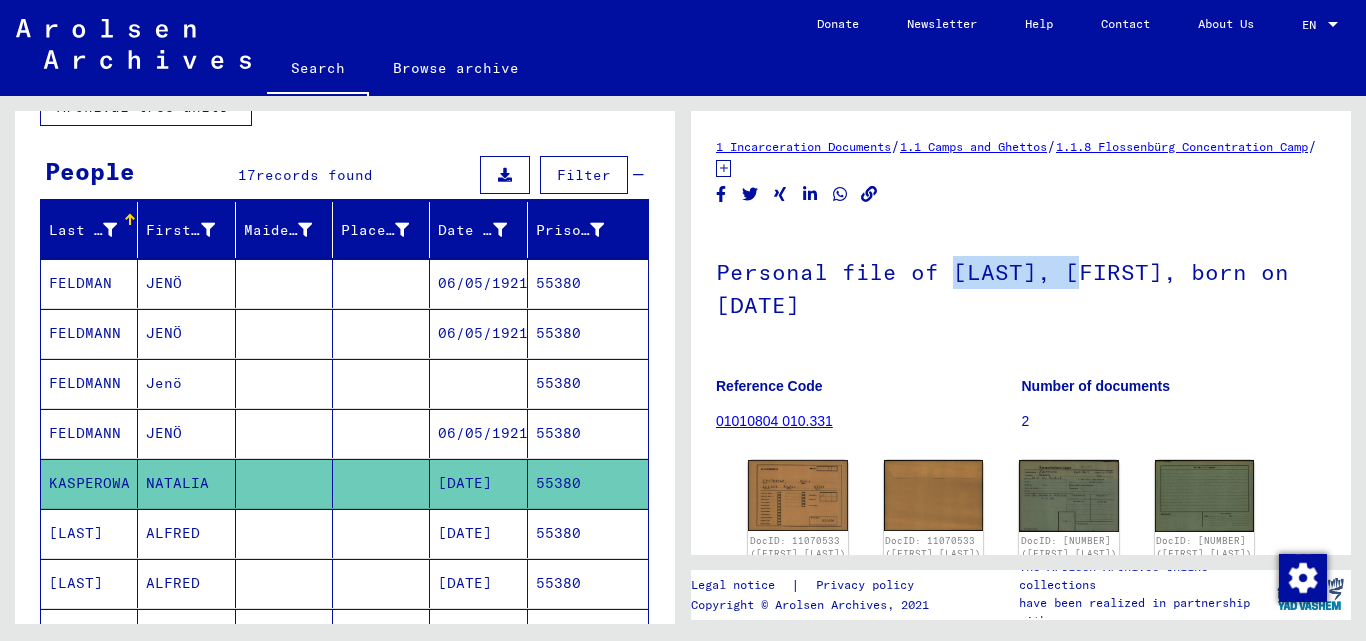 scroll, scrollTop: 0, scrollLeft: 0, axis: both 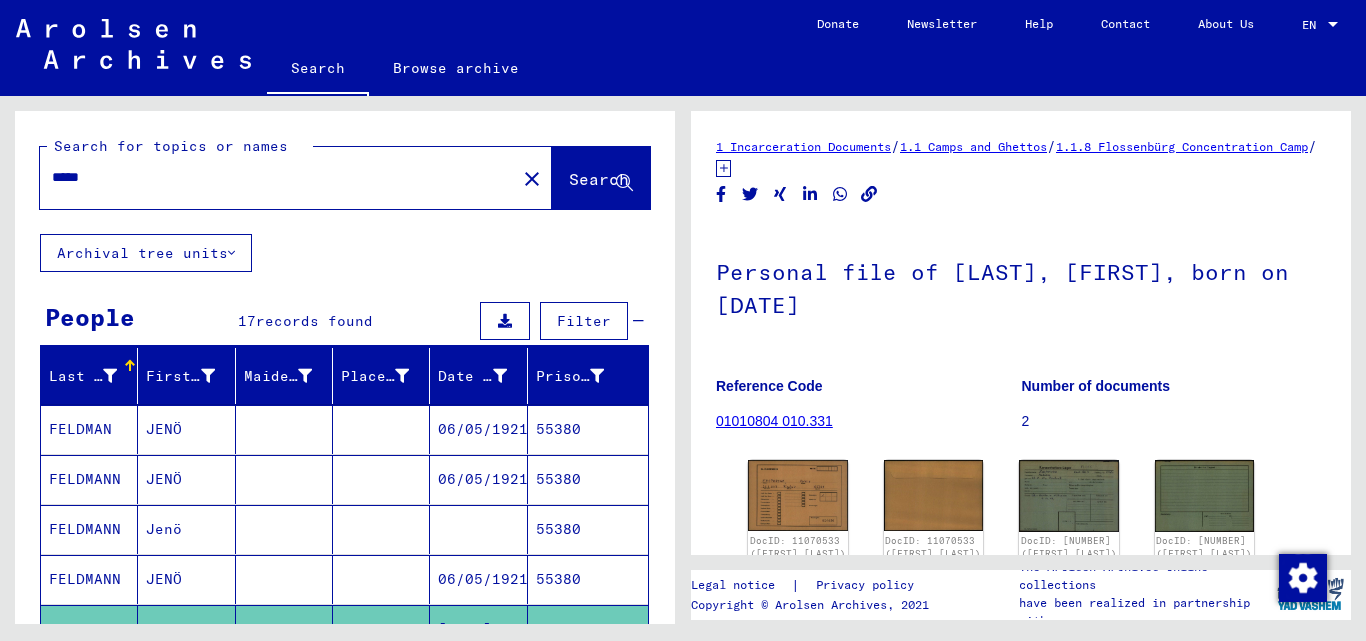 click on "*****" at bounding box center (278, 177) 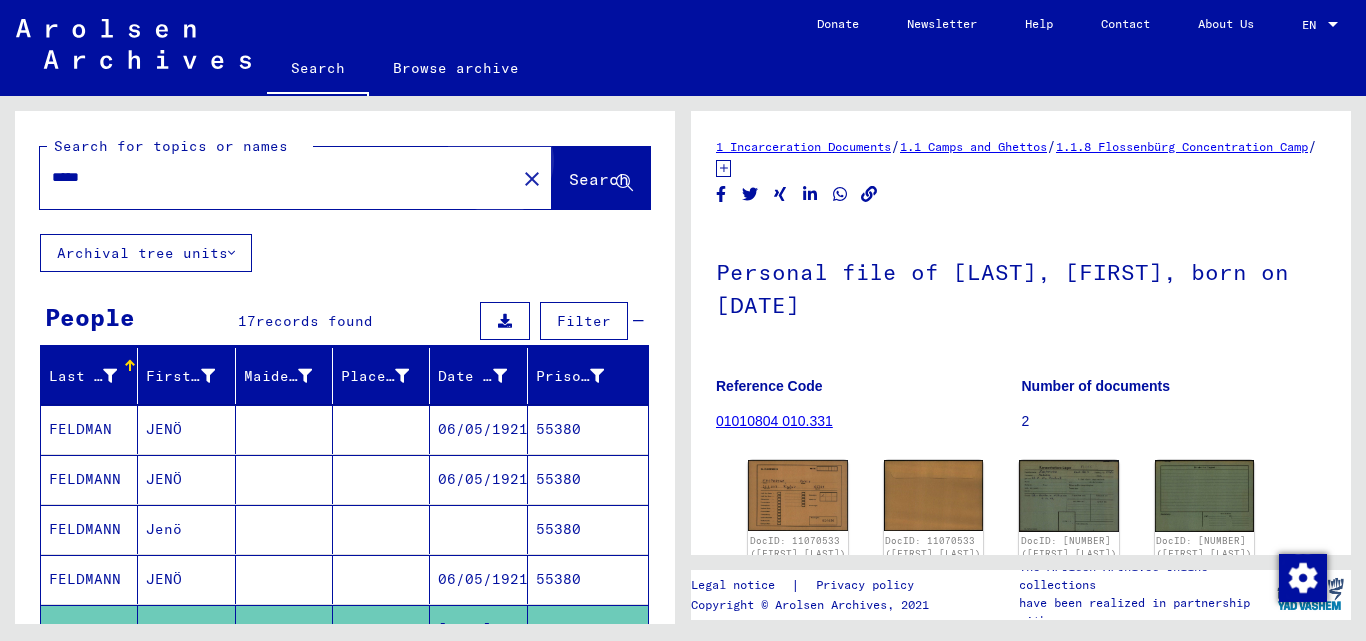 click on "Search" 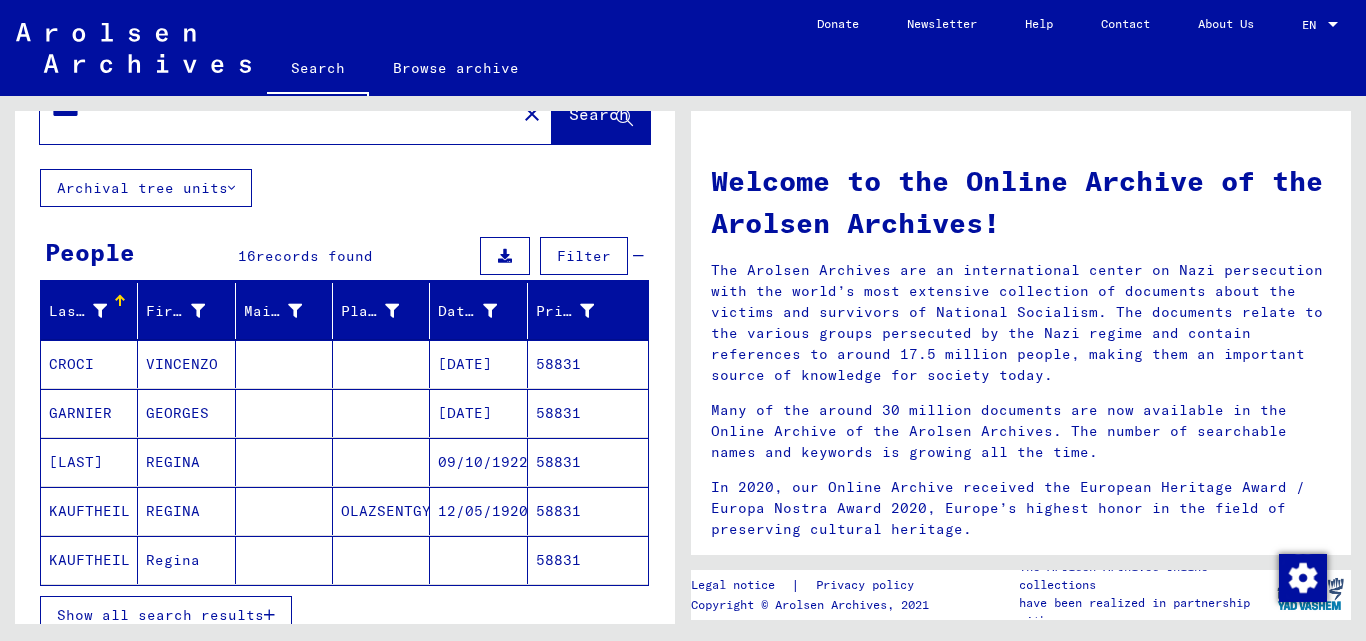 scroll, scrollTop: 100, scrollLeft: 0, axis: vertical 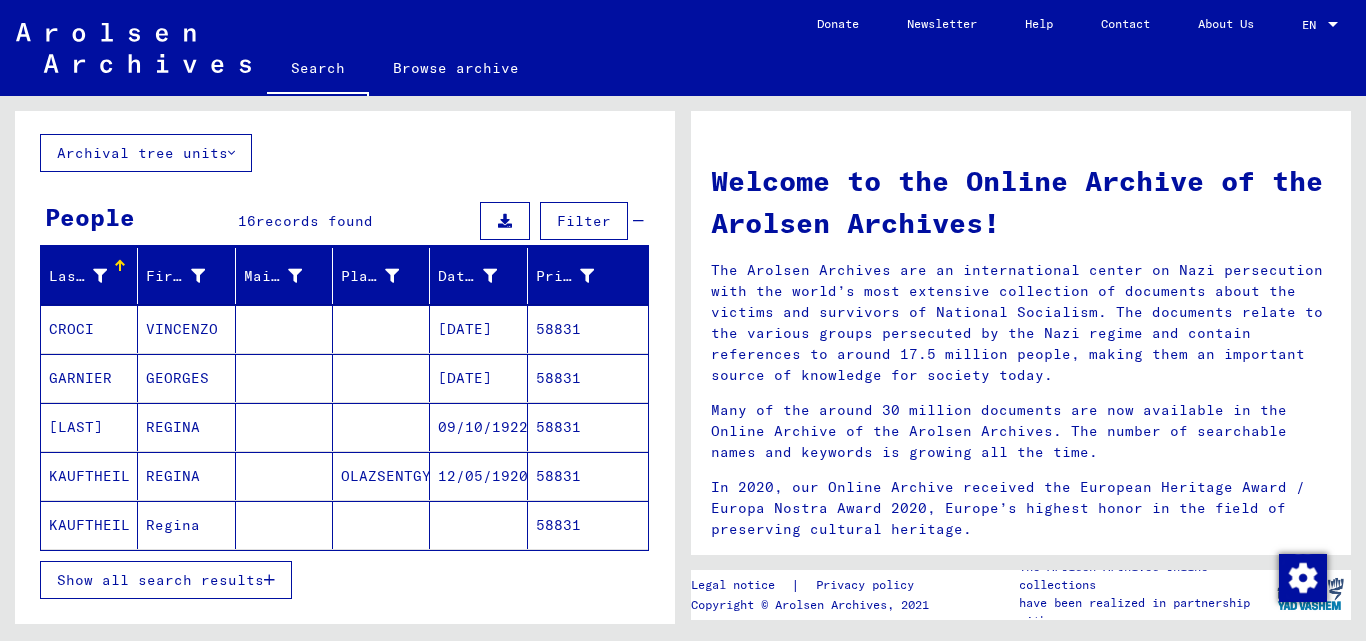 click on "Show all search results" at bounding box center (166, 580) 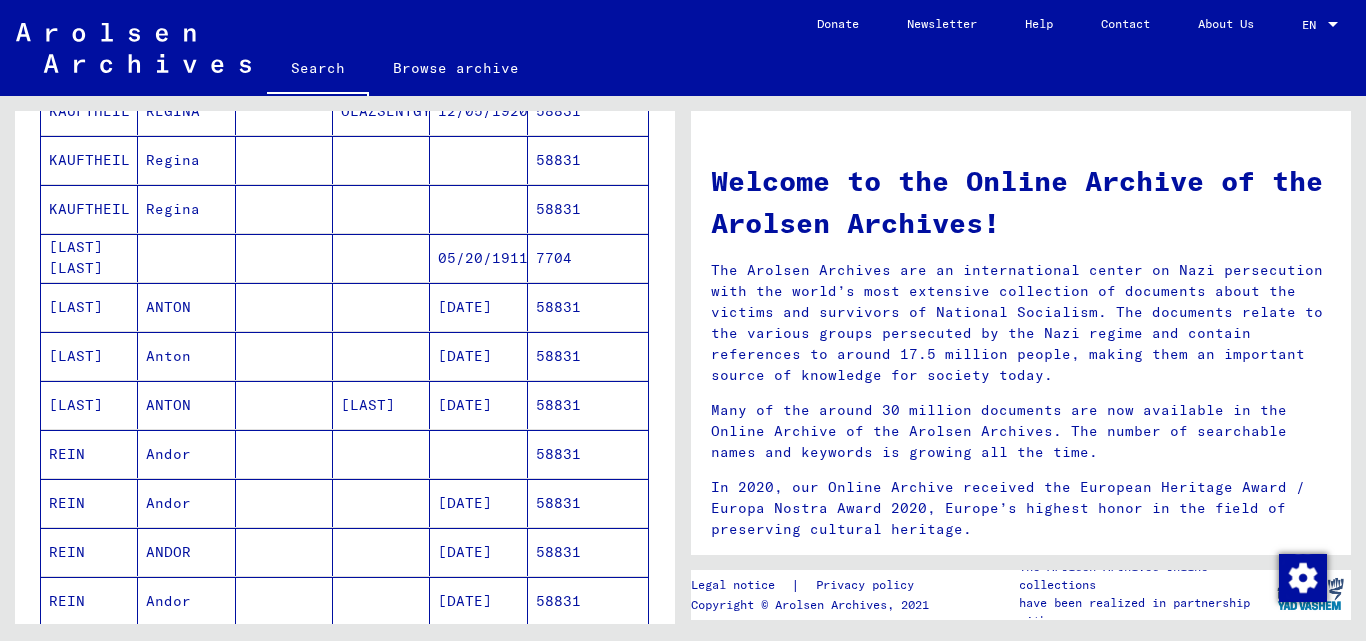 scroll, scrollTop: 500, scrollLeft: 0, axis: vertical 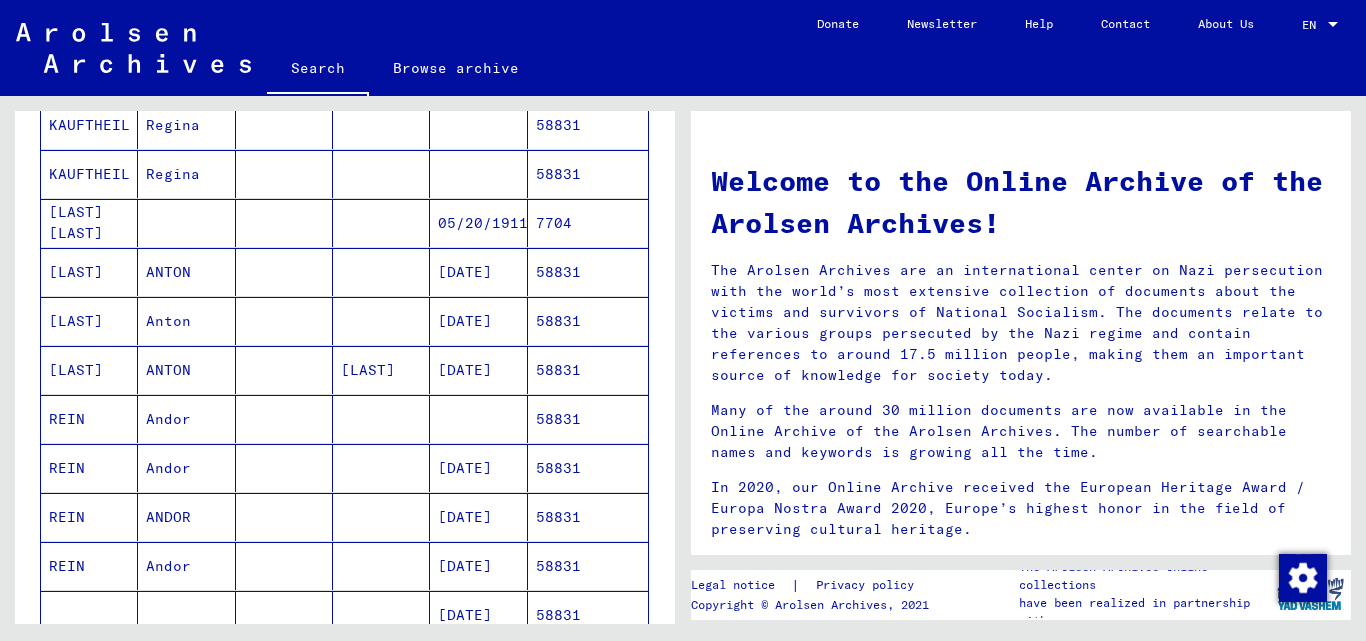 click on "58831" at bounding box center [588, 566] 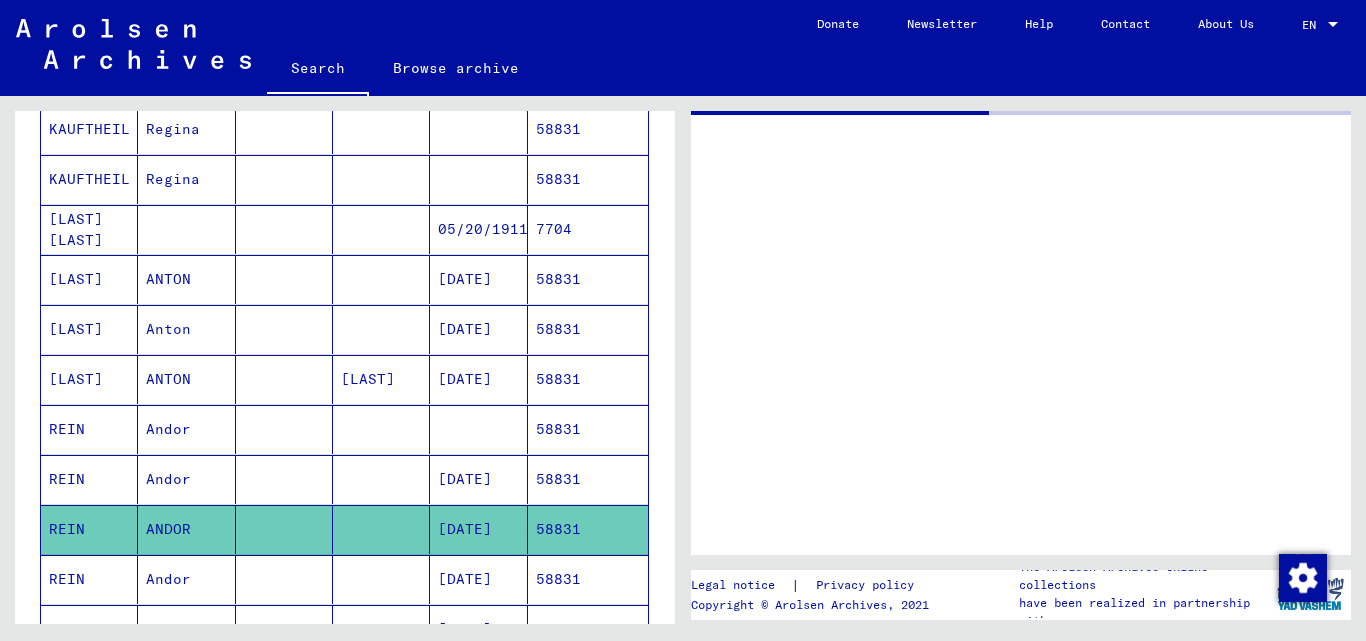 scroll, scrollTop: 504, scrollLeft: 0, axis: vertical 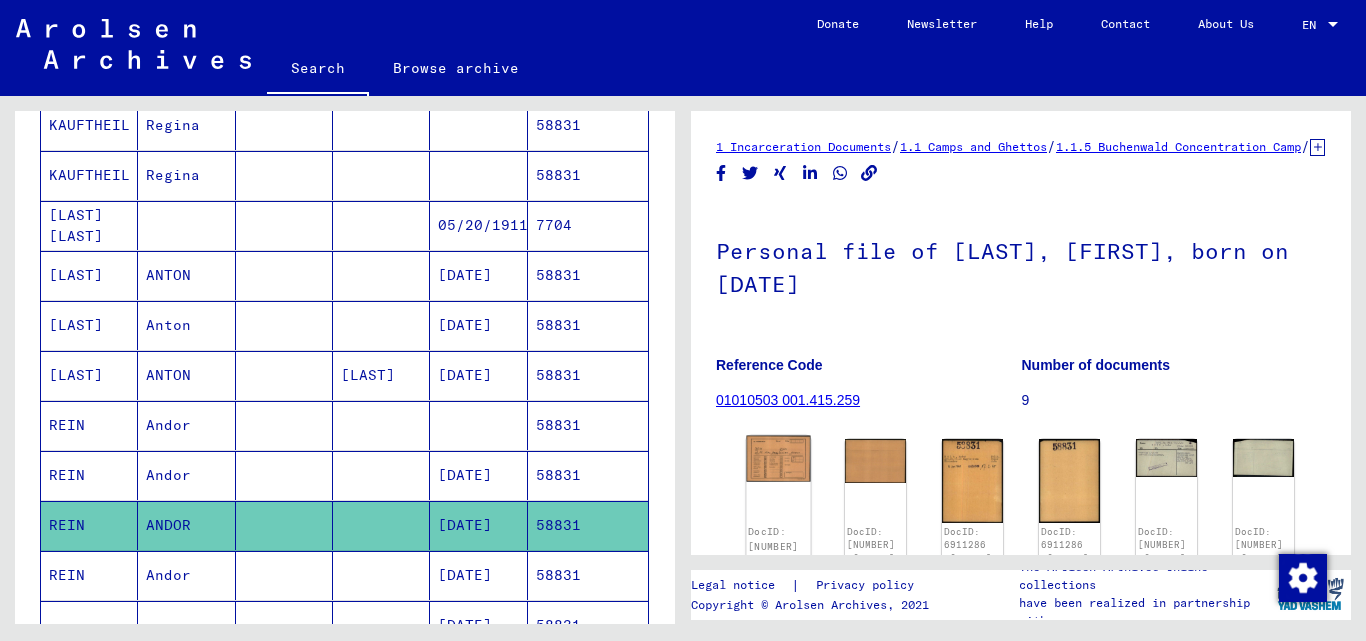 click 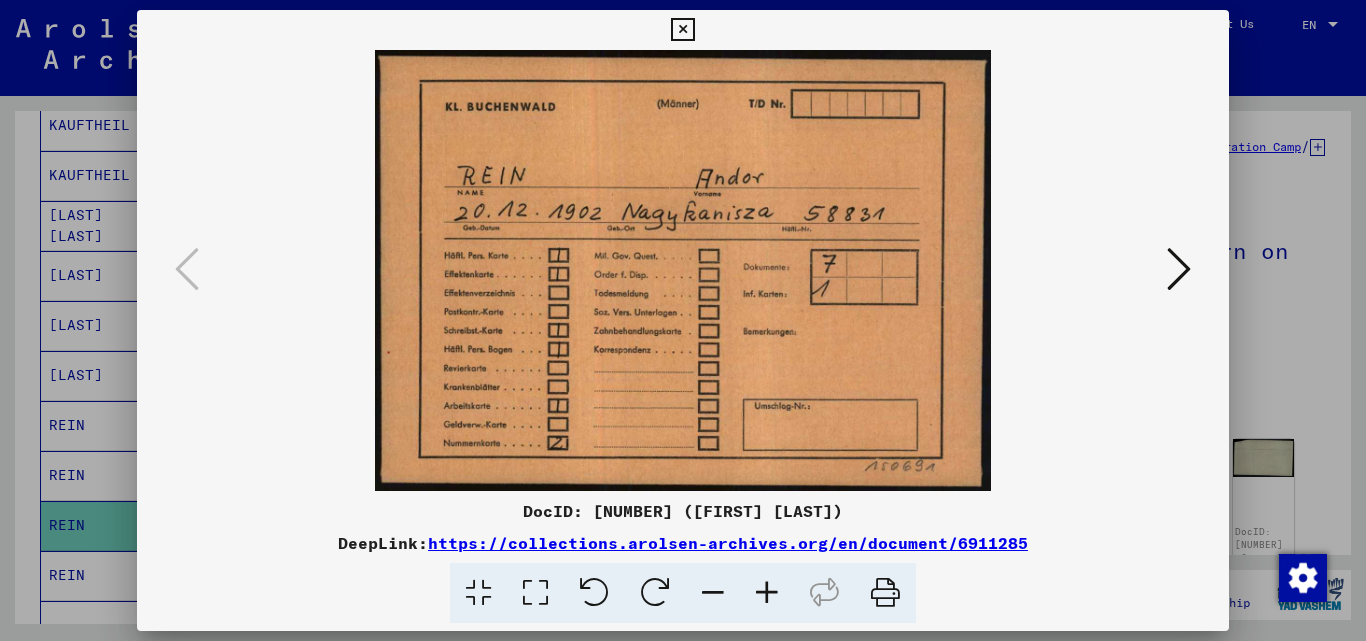 click at bounding box center [1179, 270] 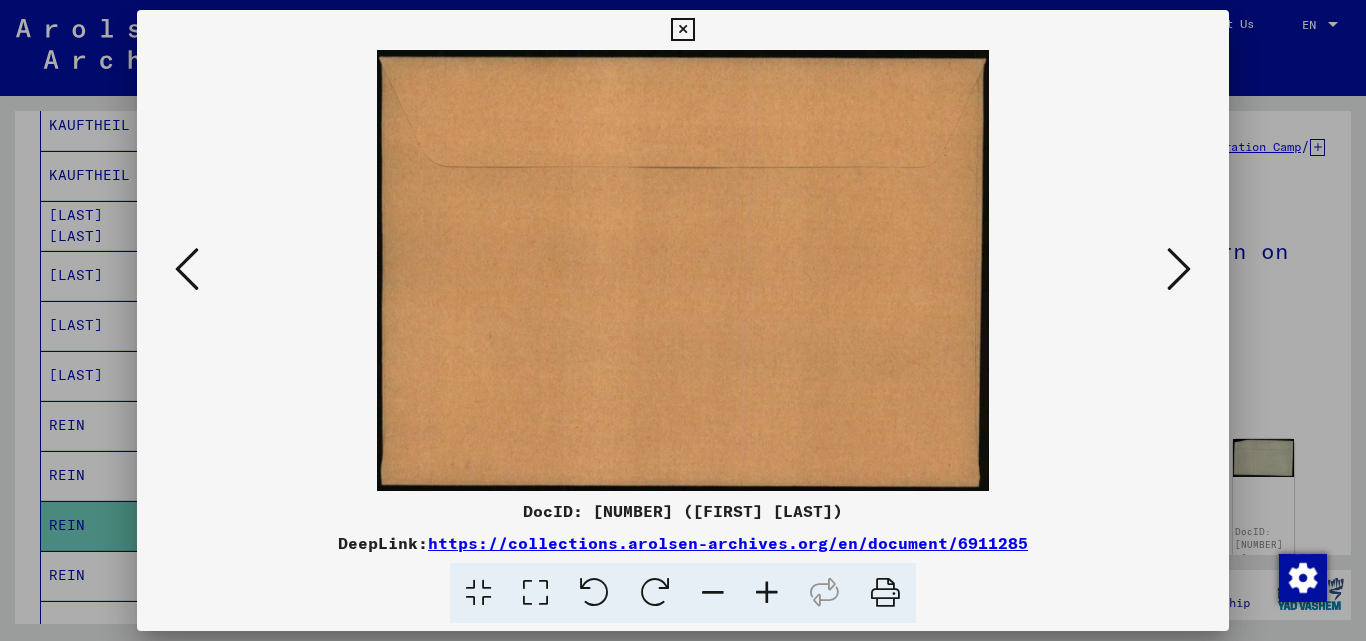 click at bounding box center (1179, 270) 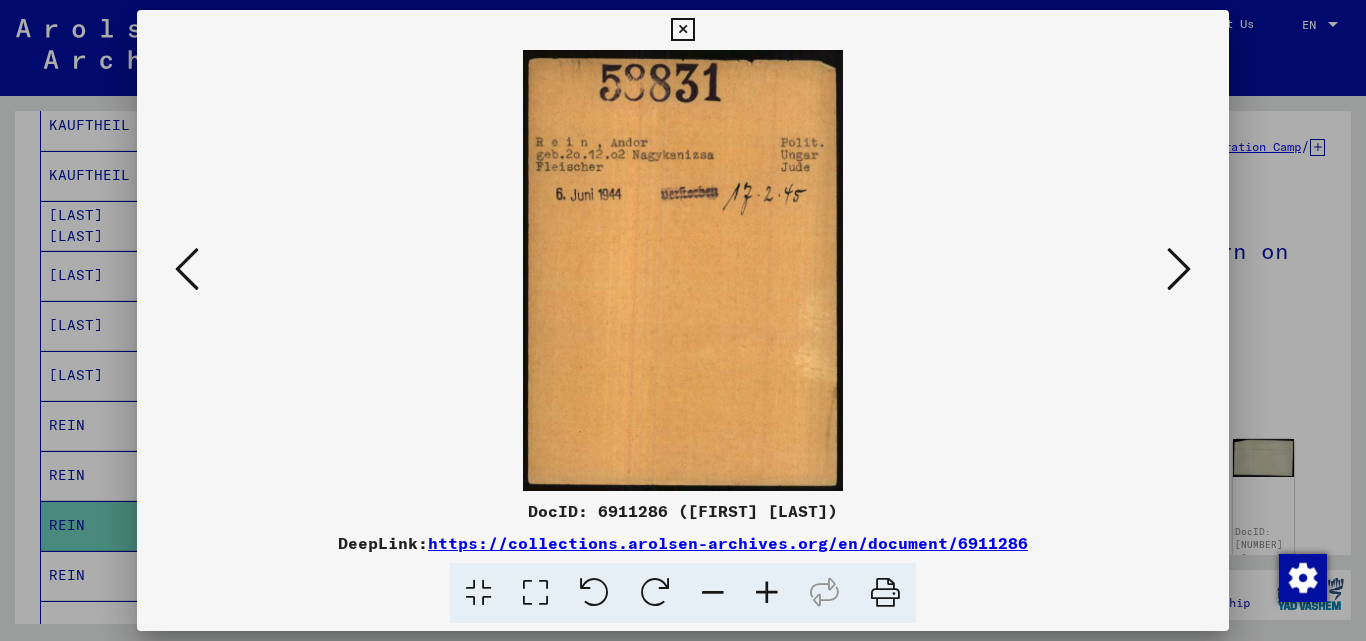 click at bounding box center (1179, 269) 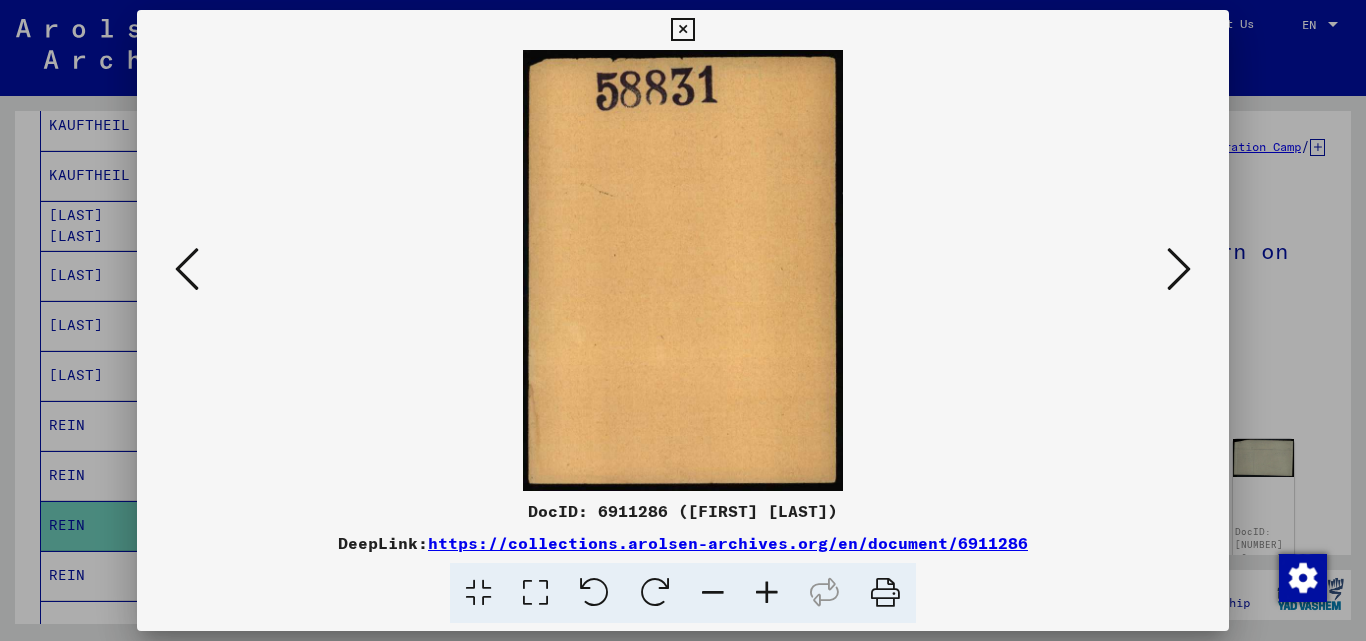 click at bounding box center (1179, 269) 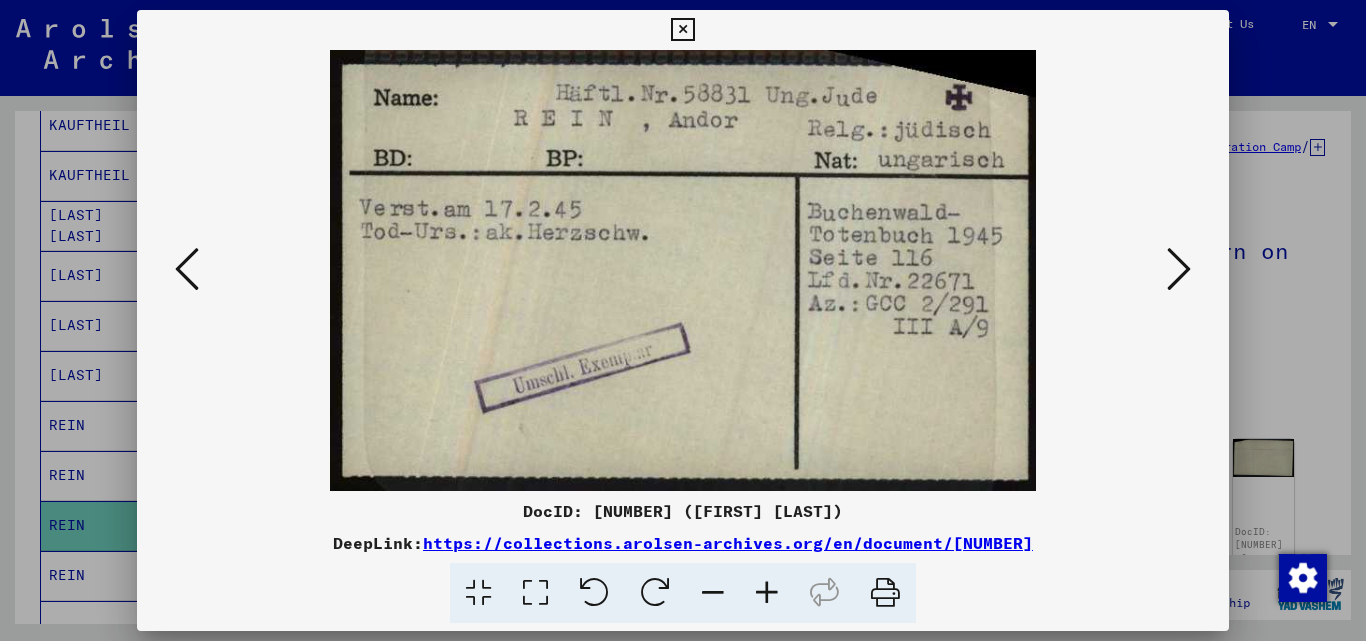 click at bounding box center (682, 30) 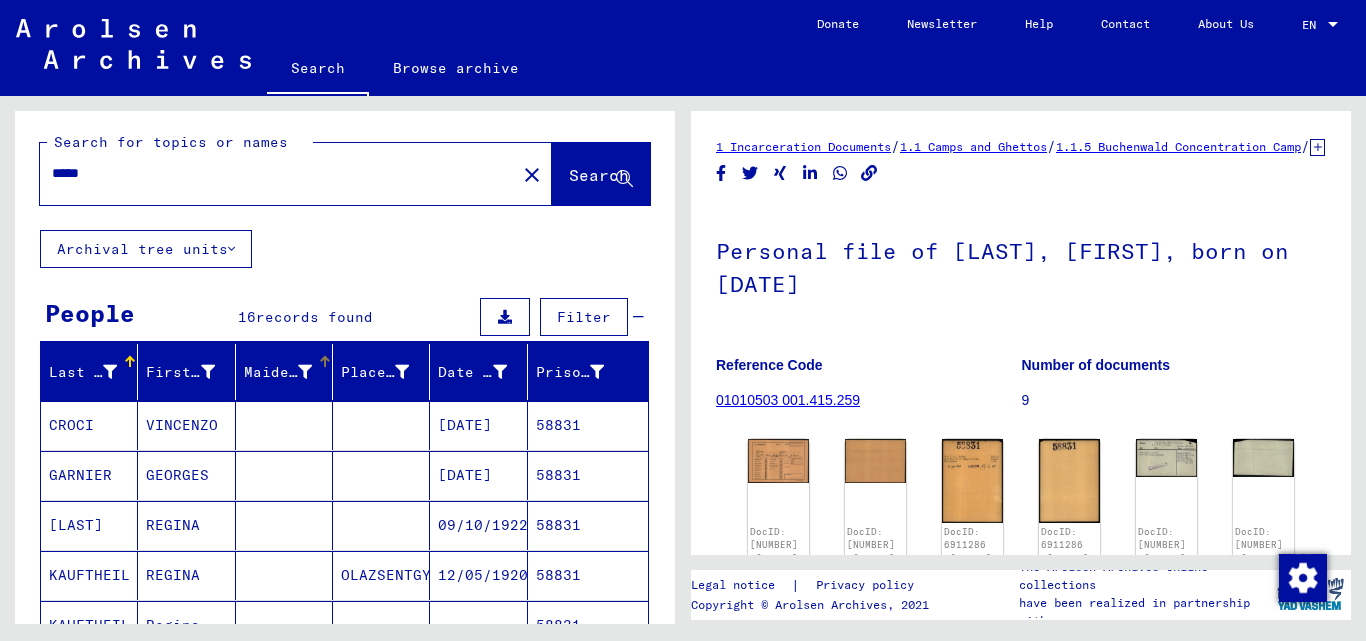 scroll, scrollTop: 0, scrollLeft: 0, axis: both 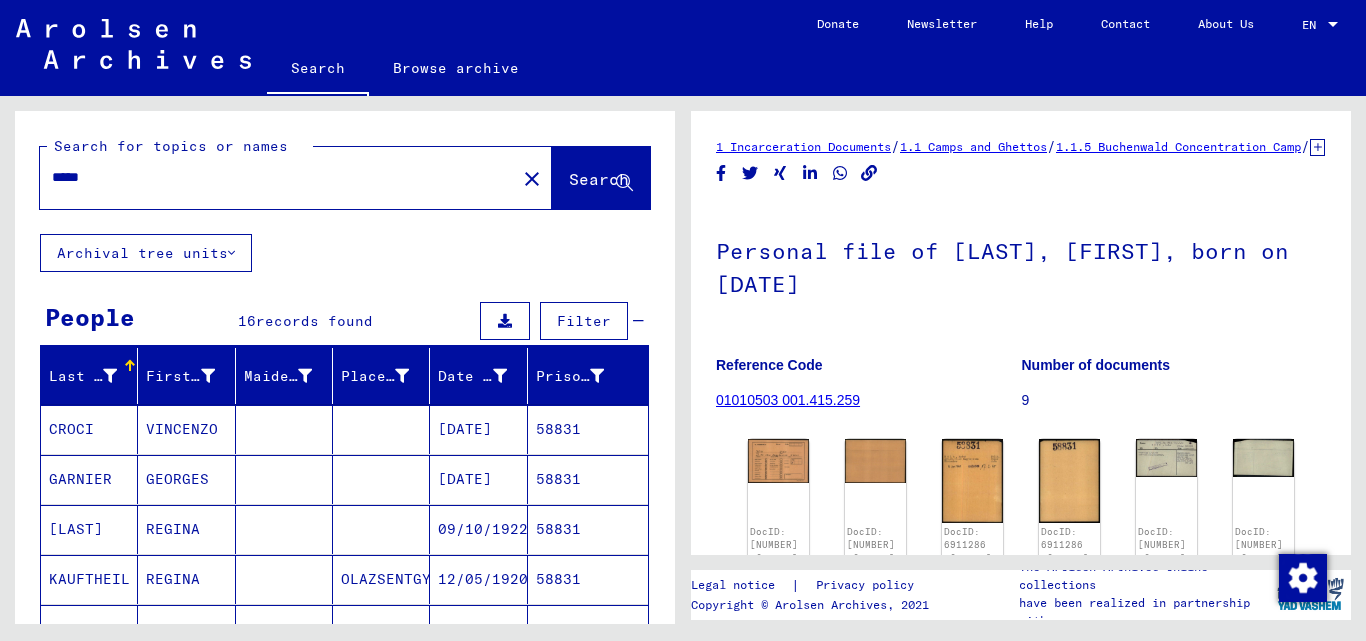 click on "*****" at bounding box center [278, 177] 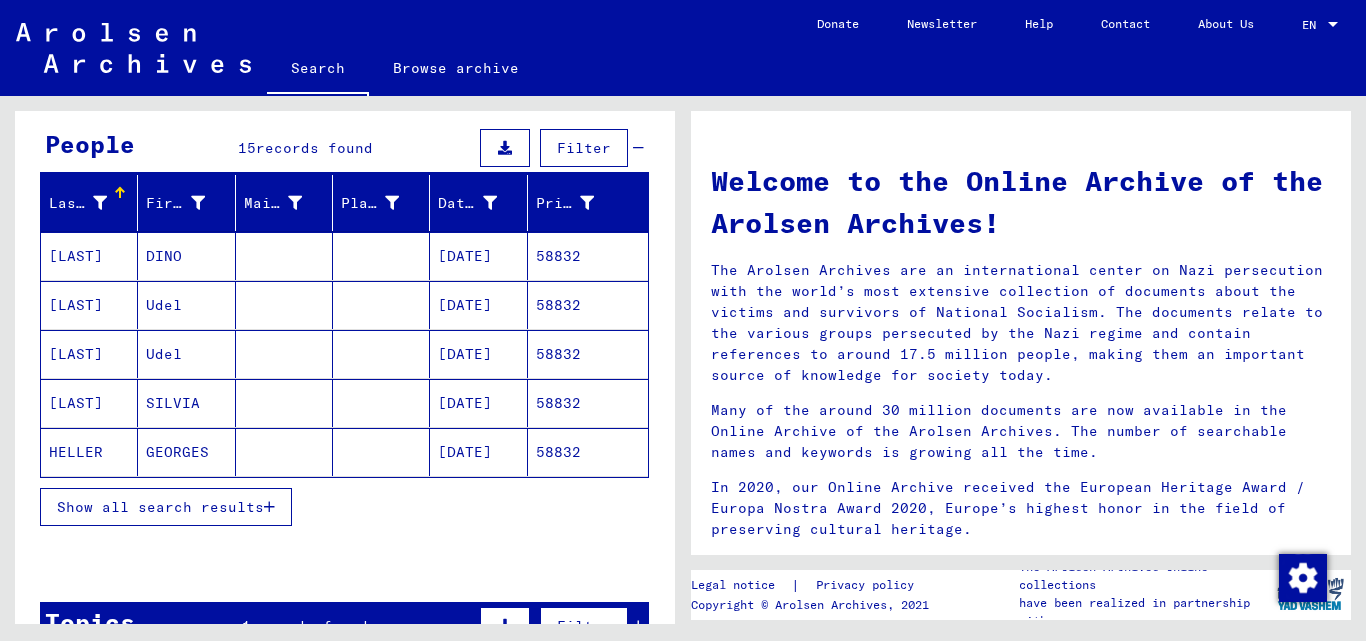scroll, scrollTop: 200, scrollLeft: 0, axis: vertical 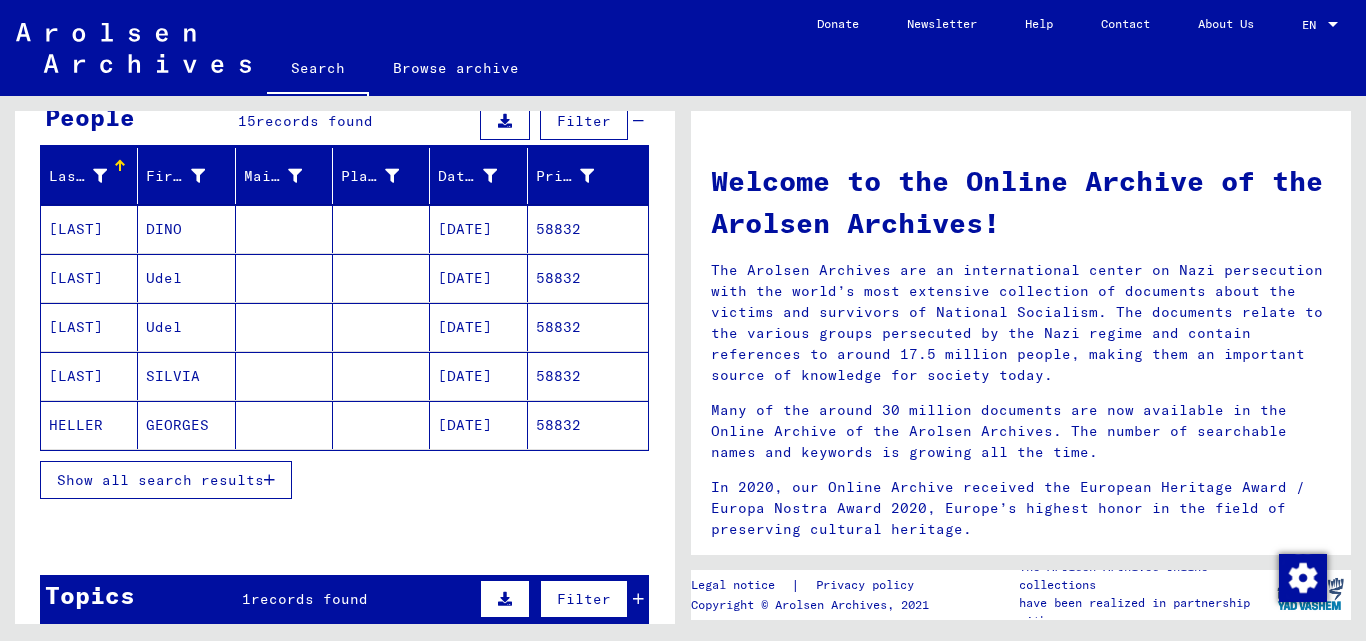 click on "Show all search results" at bounding box center (166, 480) 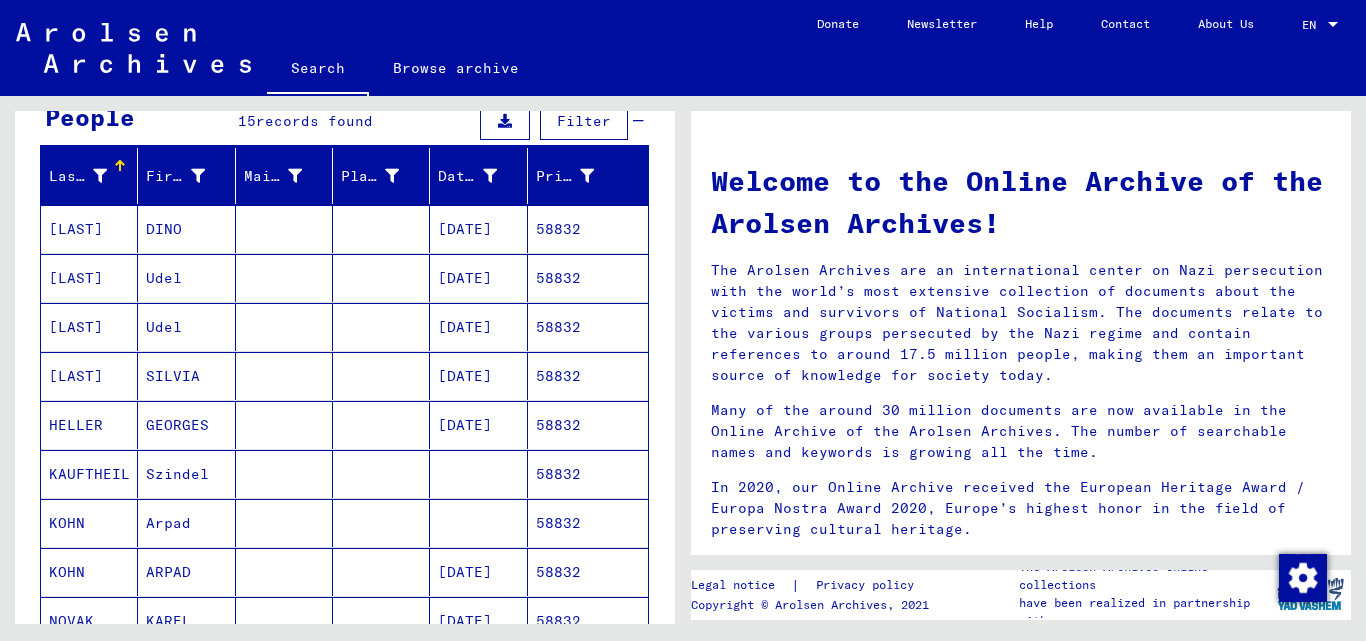 click on "58832" at bounding box center (588, 376) 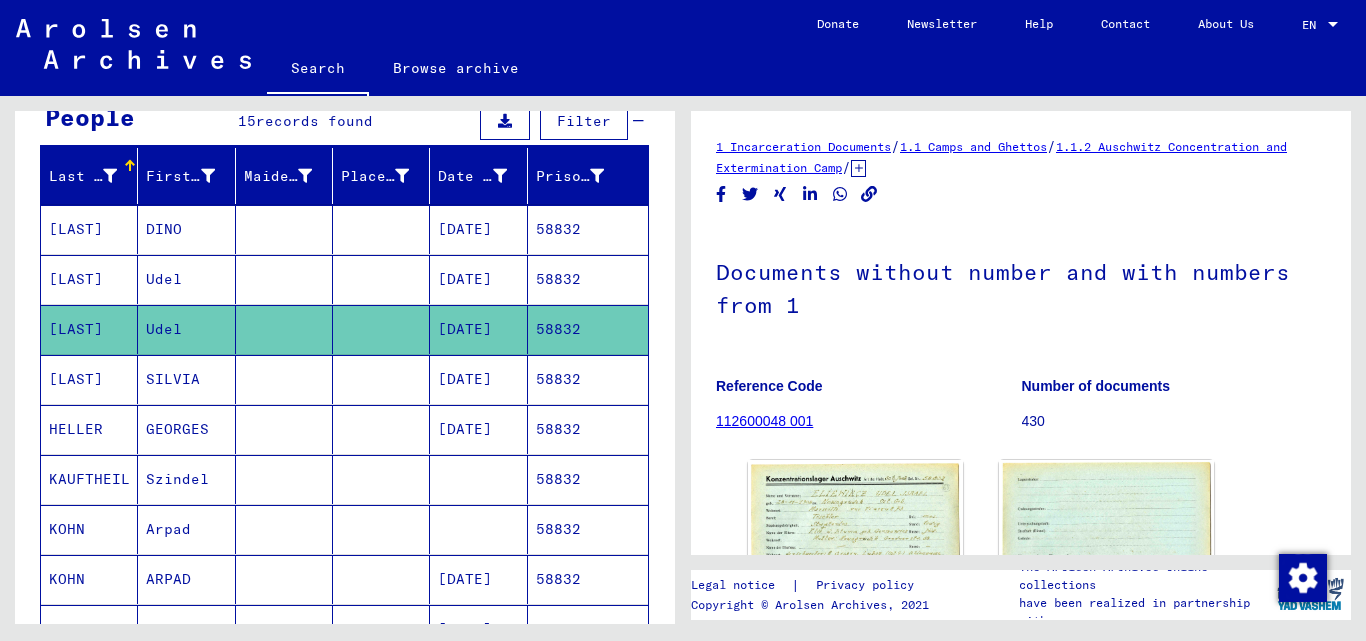scroll, scrollTop: 300, scrollLeft: 0, axis: vertical 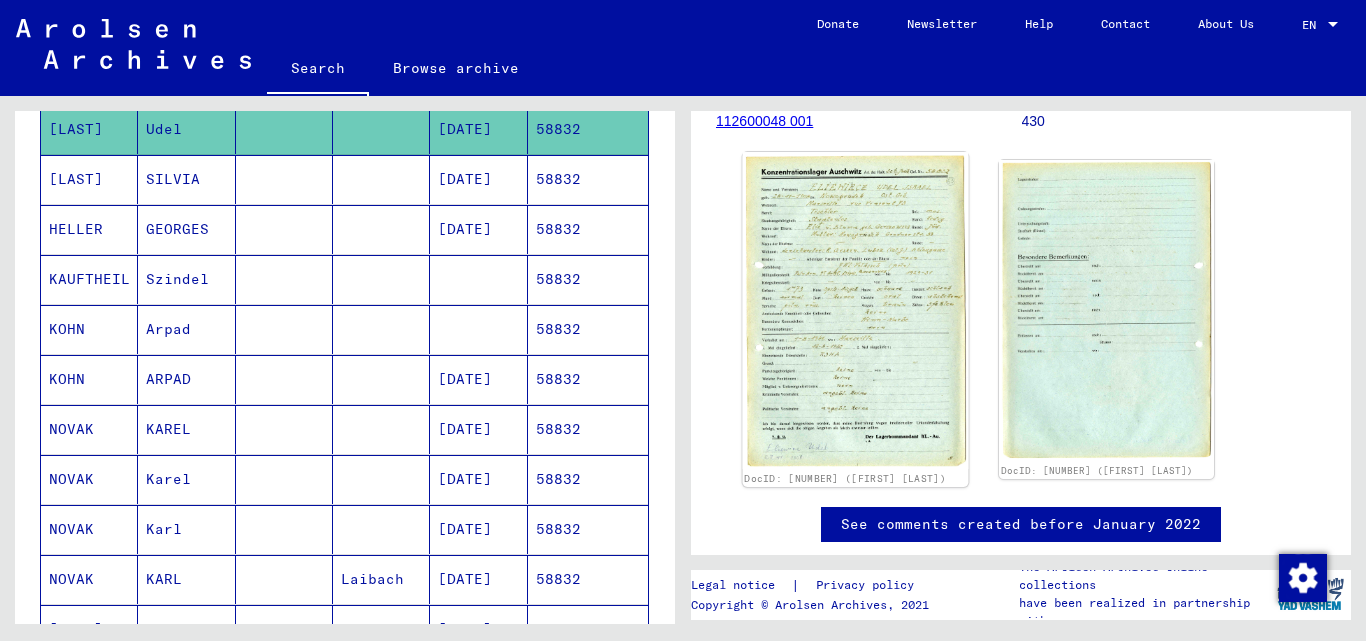 click 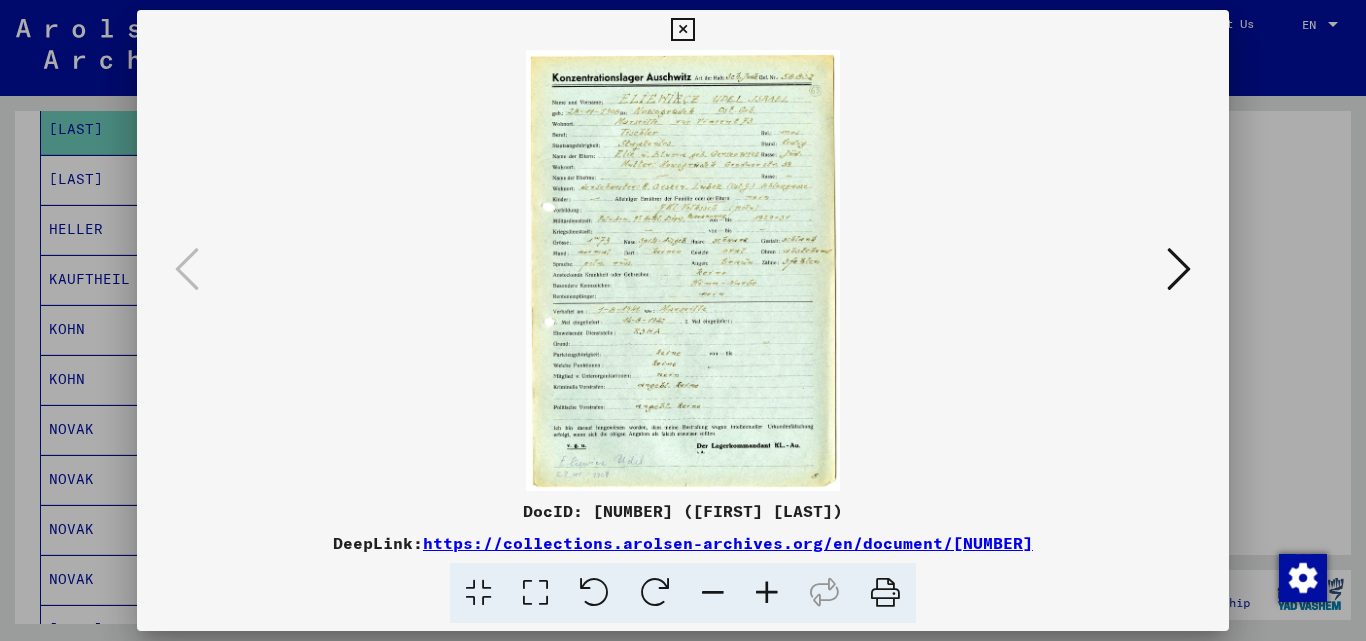 click at bounding box center (767, 593) 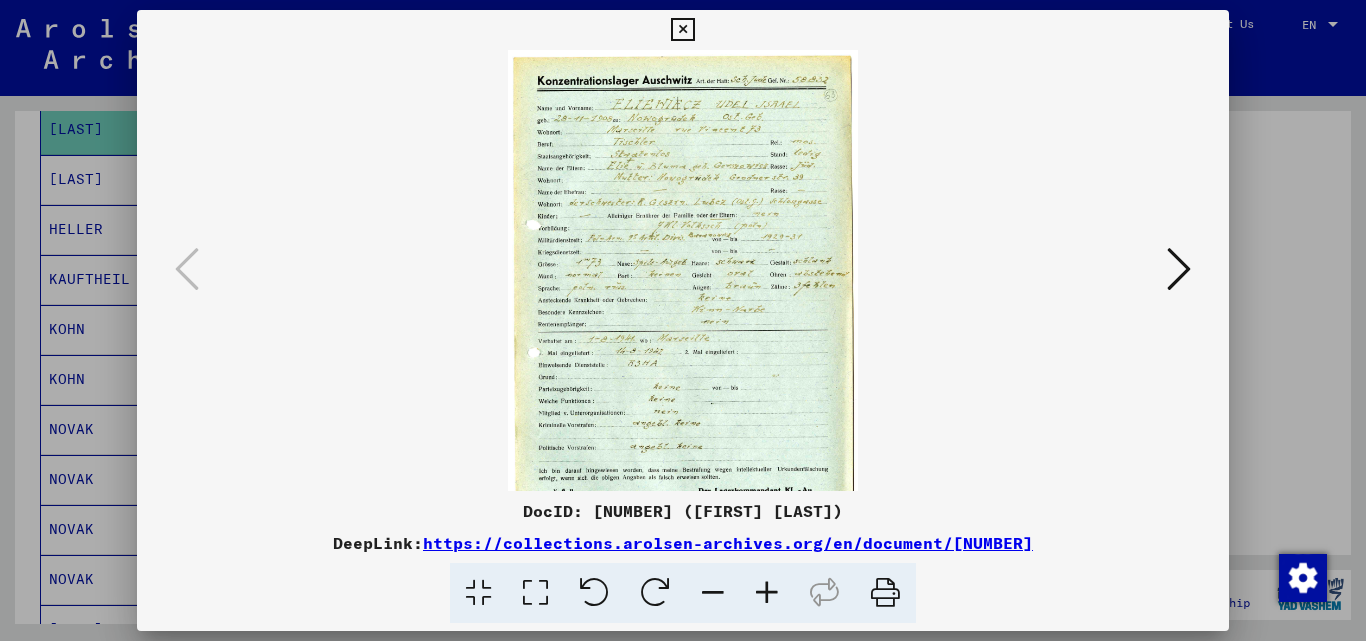 click at bounding box center (767, 593) 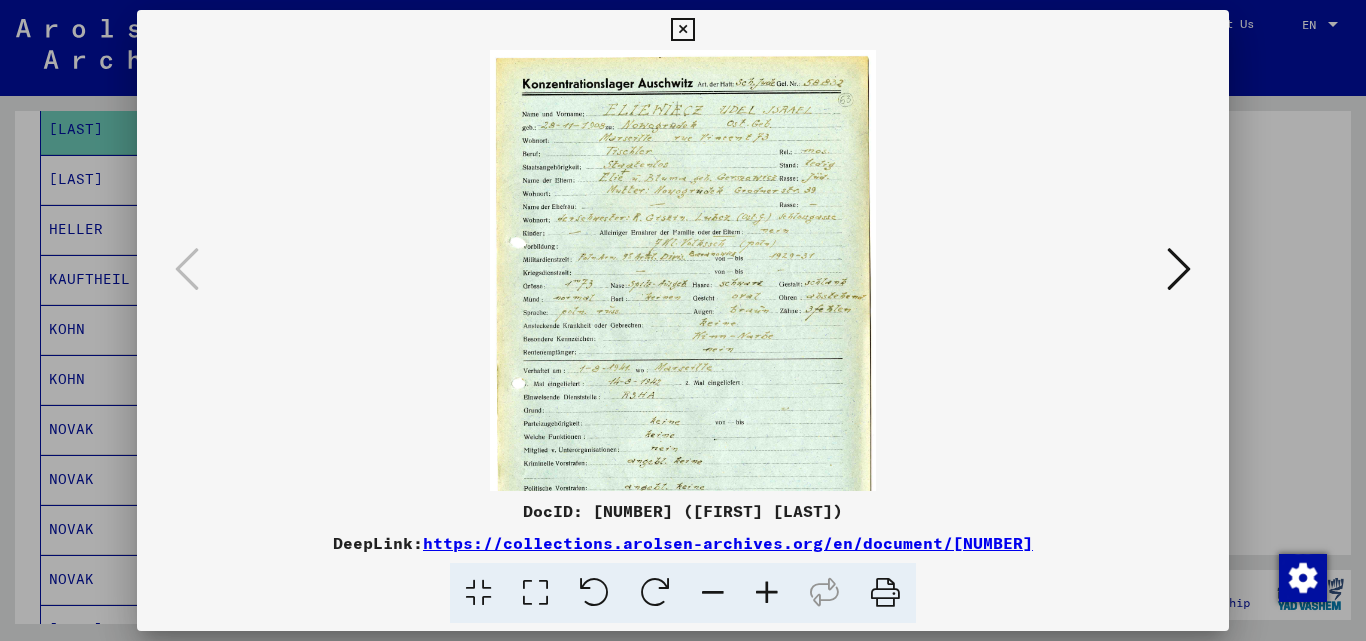 click at bounding box center (767, 593) 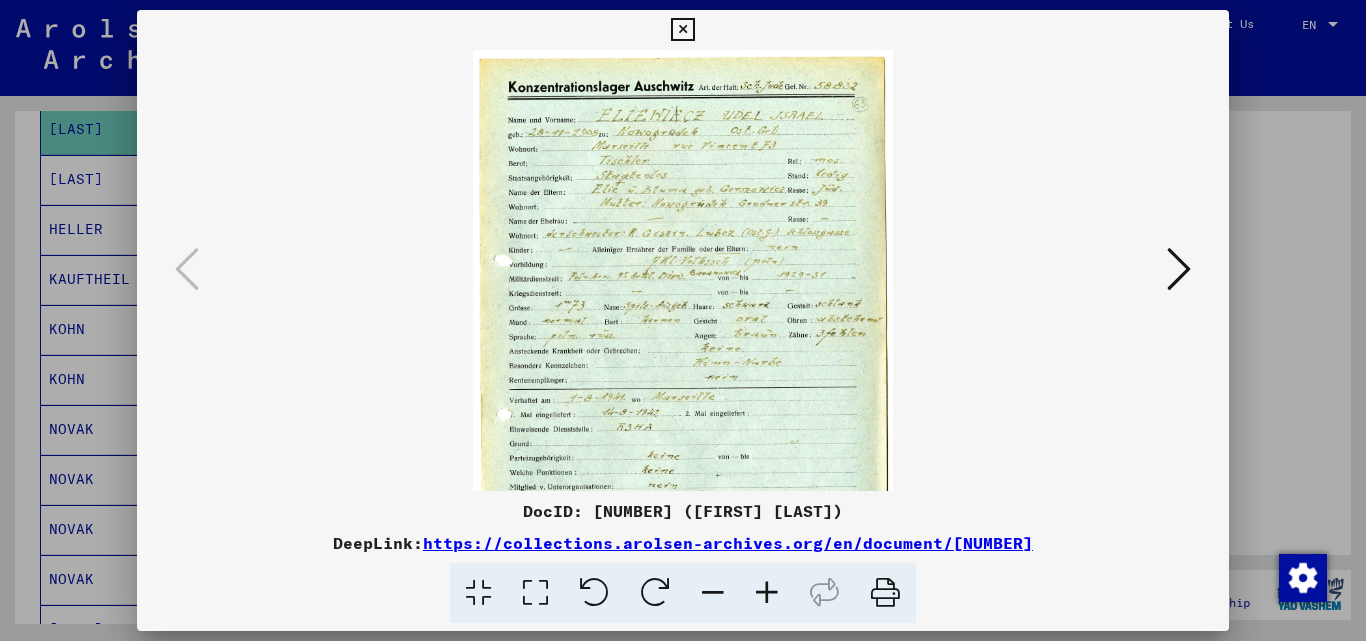 click at bounding box center (767, 593) 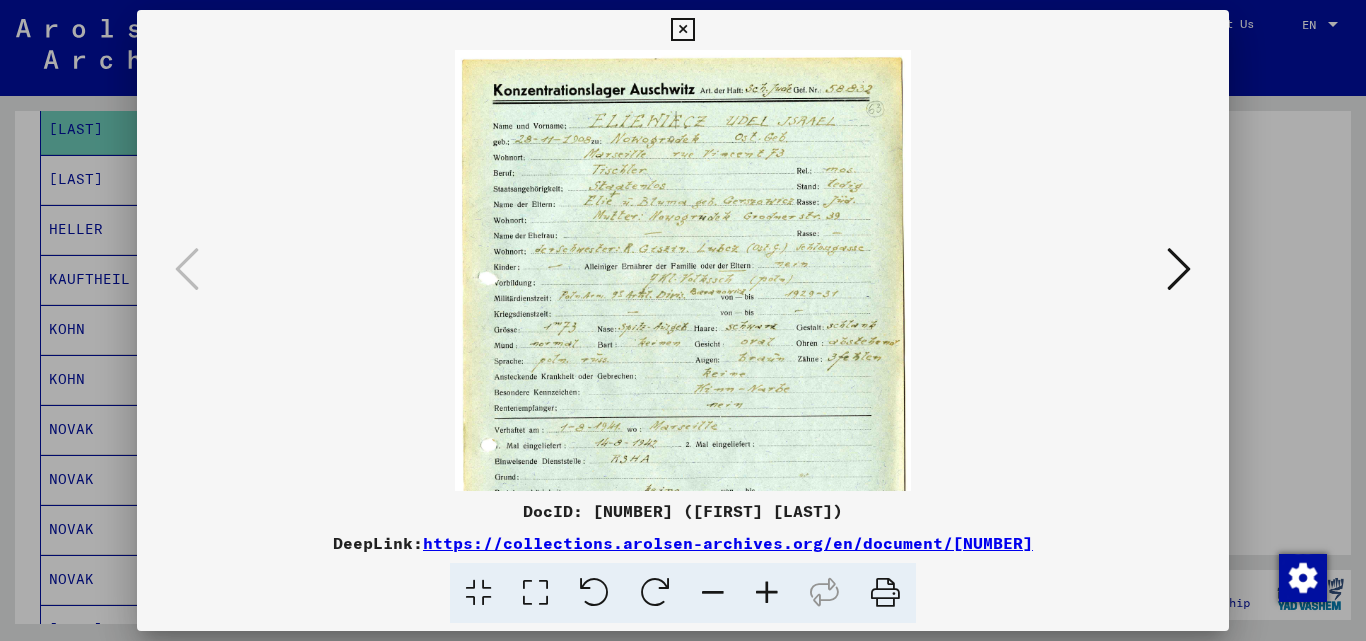 click at bounding box center (767, 593) 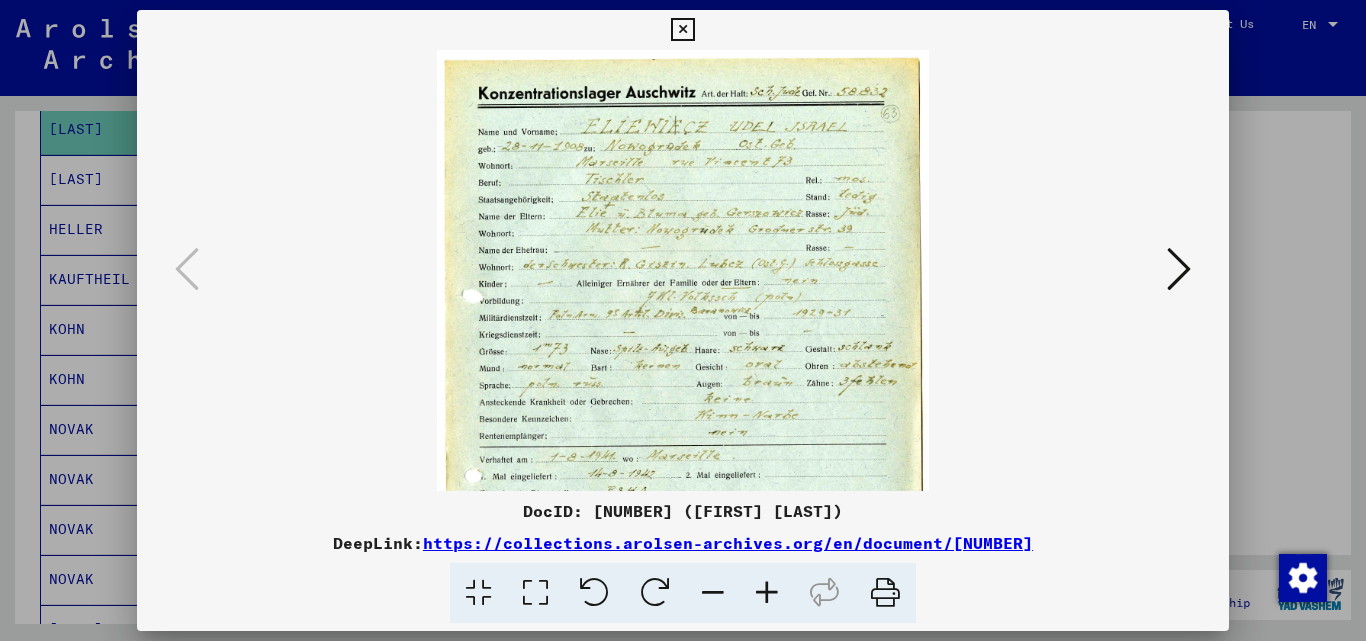 click at bounding box center [767, 593] 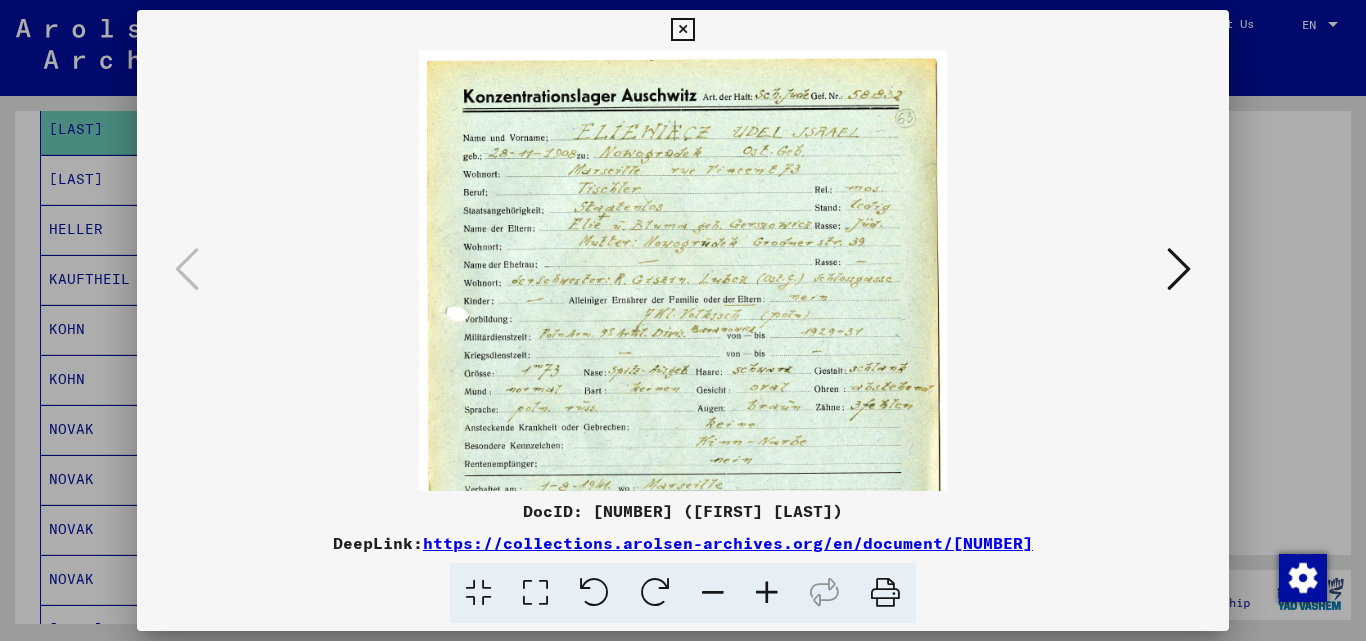 click at bounding box center [767, 593] 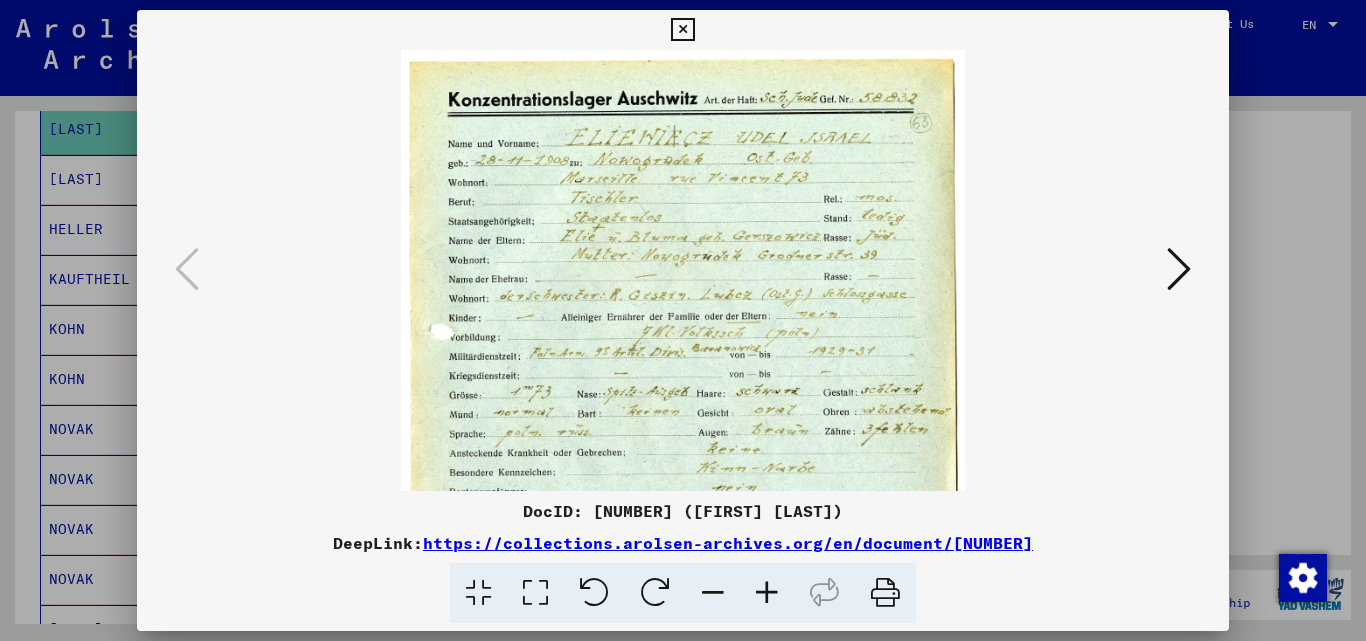 click at bounding box center (767, 593) 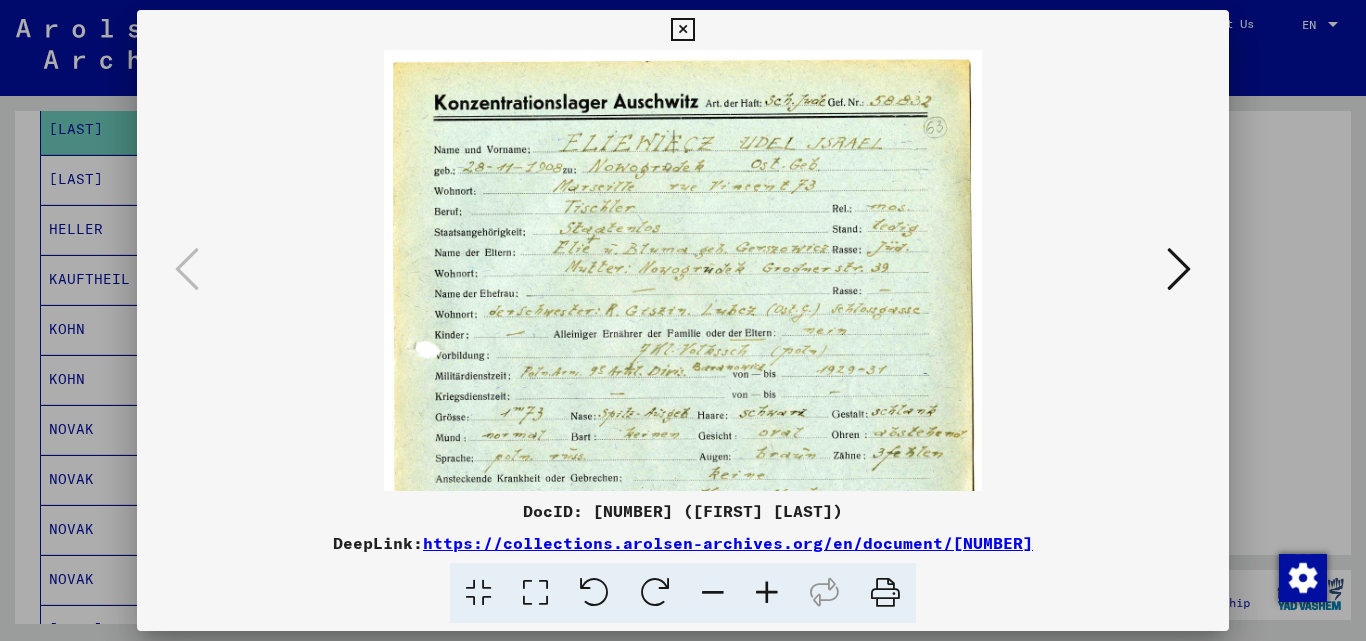 click at bounding box center (767, 593) 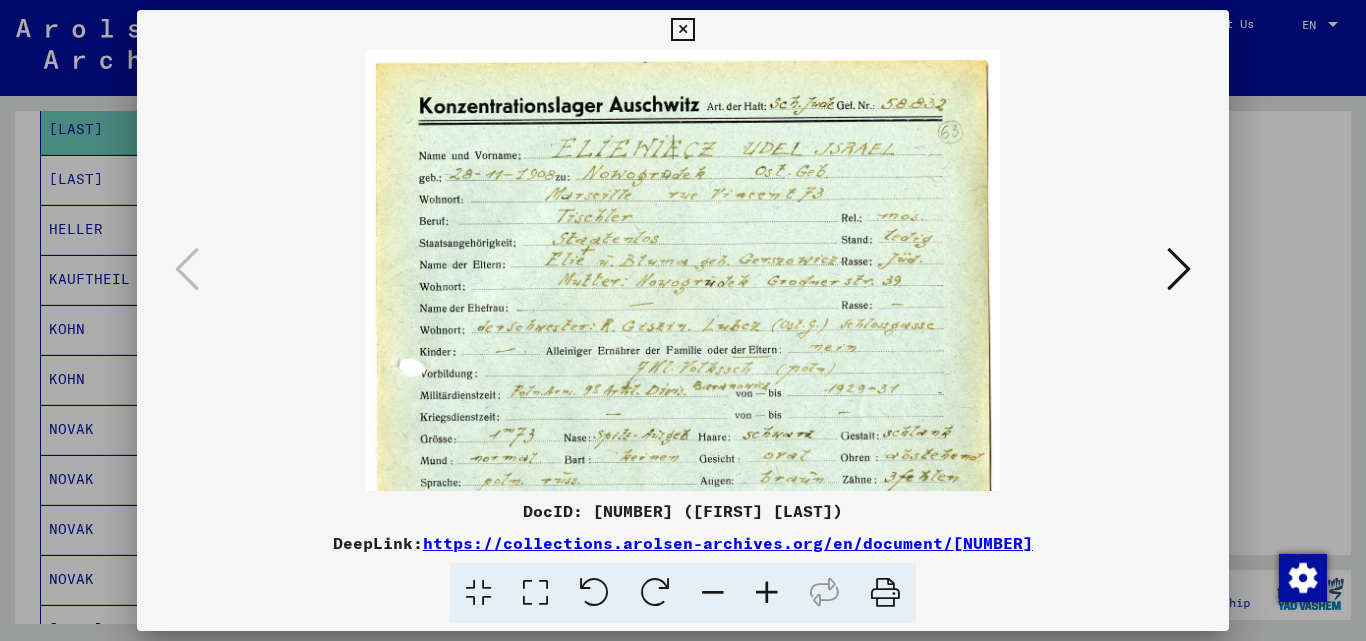 click at bounding box center [767, 593] 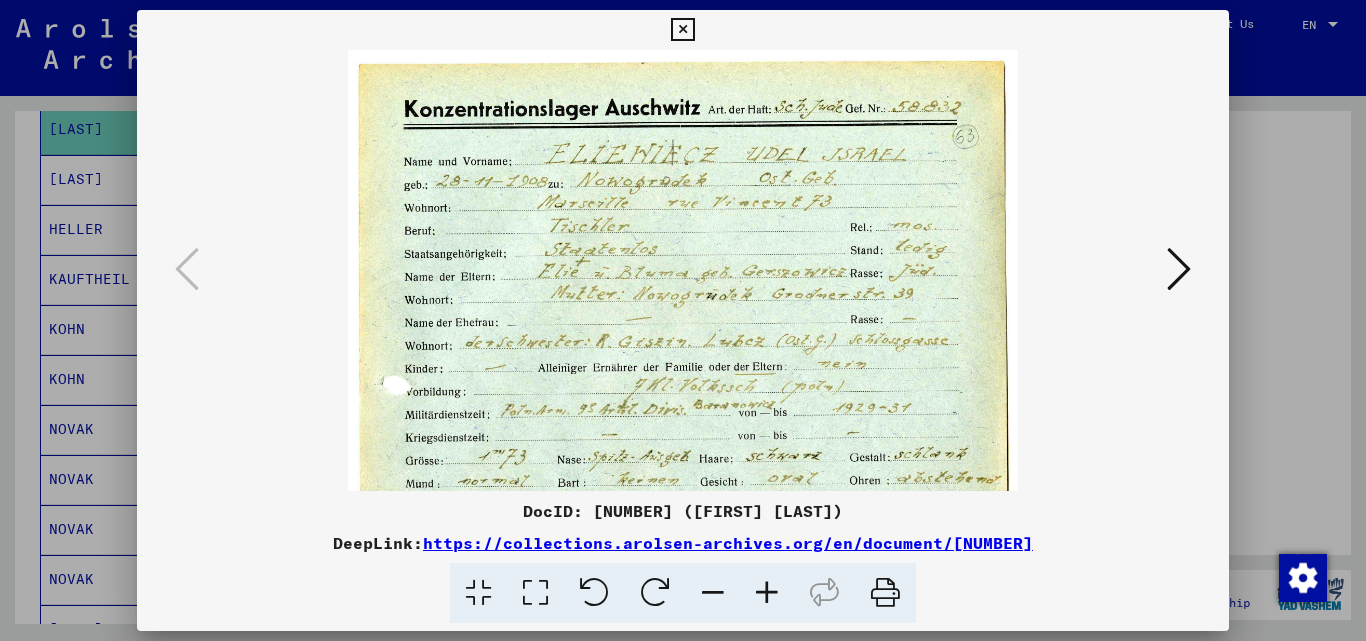click at bounding box center (767, 593) 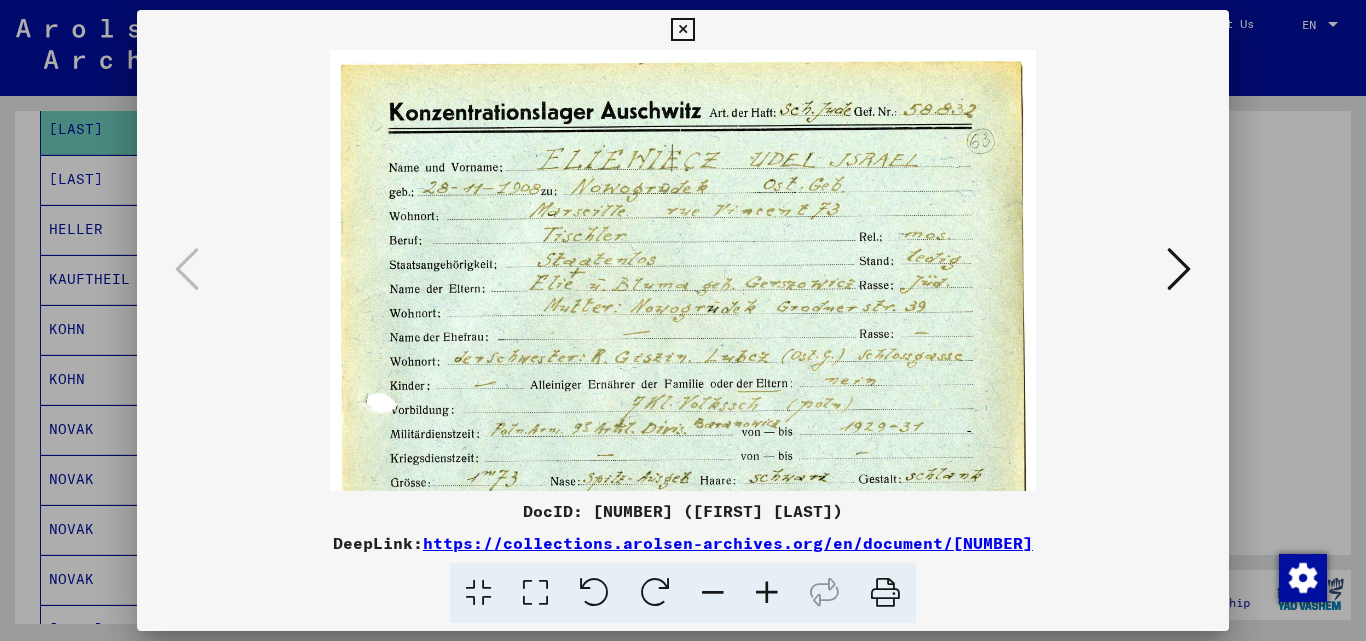 click at bounding box center (767, 593) 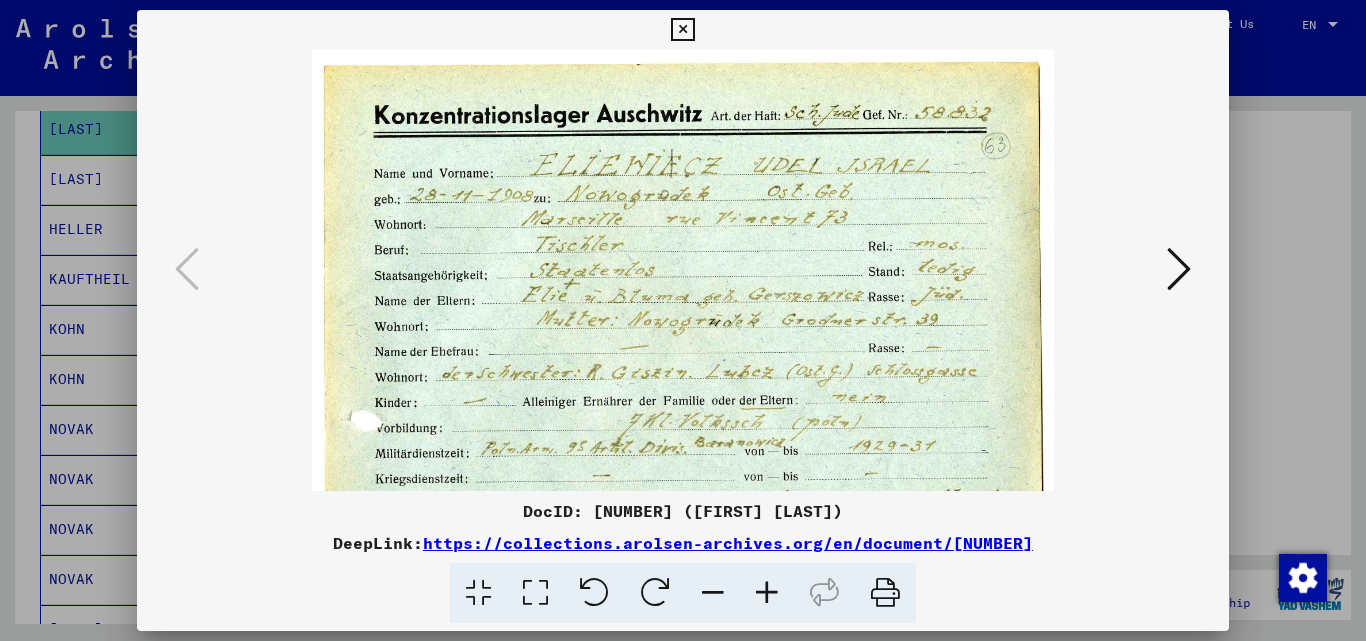 click at bounding box center (1179, 269) 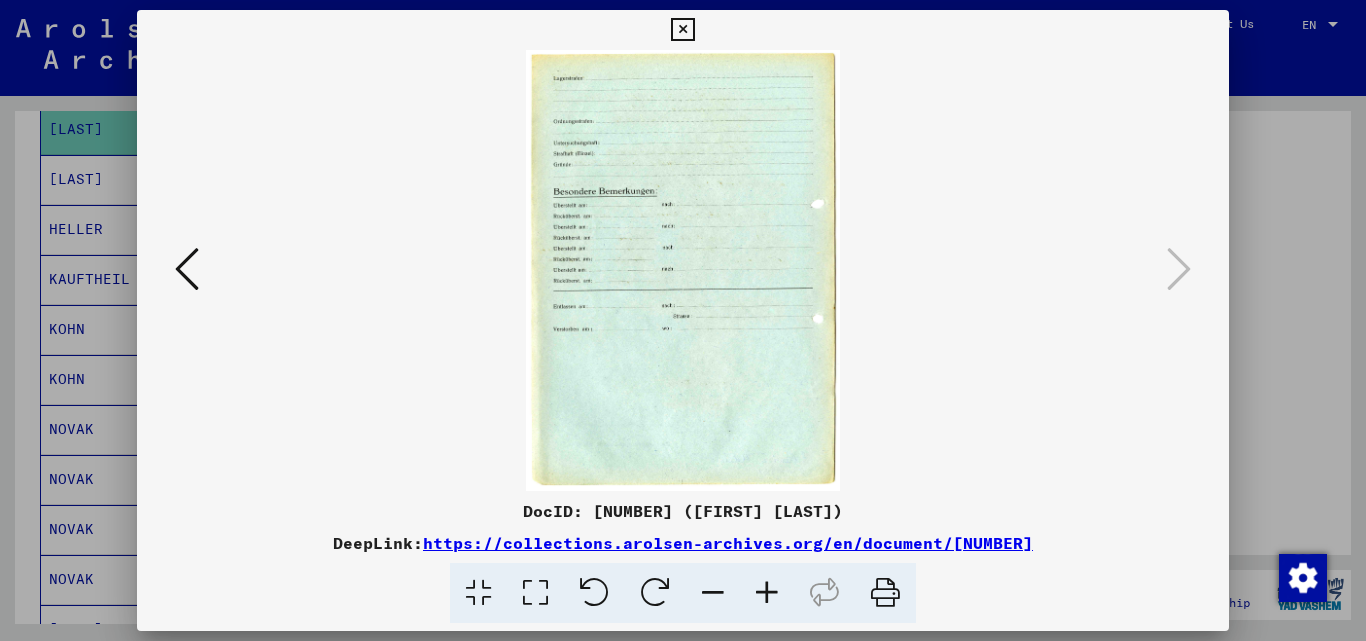 click at bounding box center (682, 30) 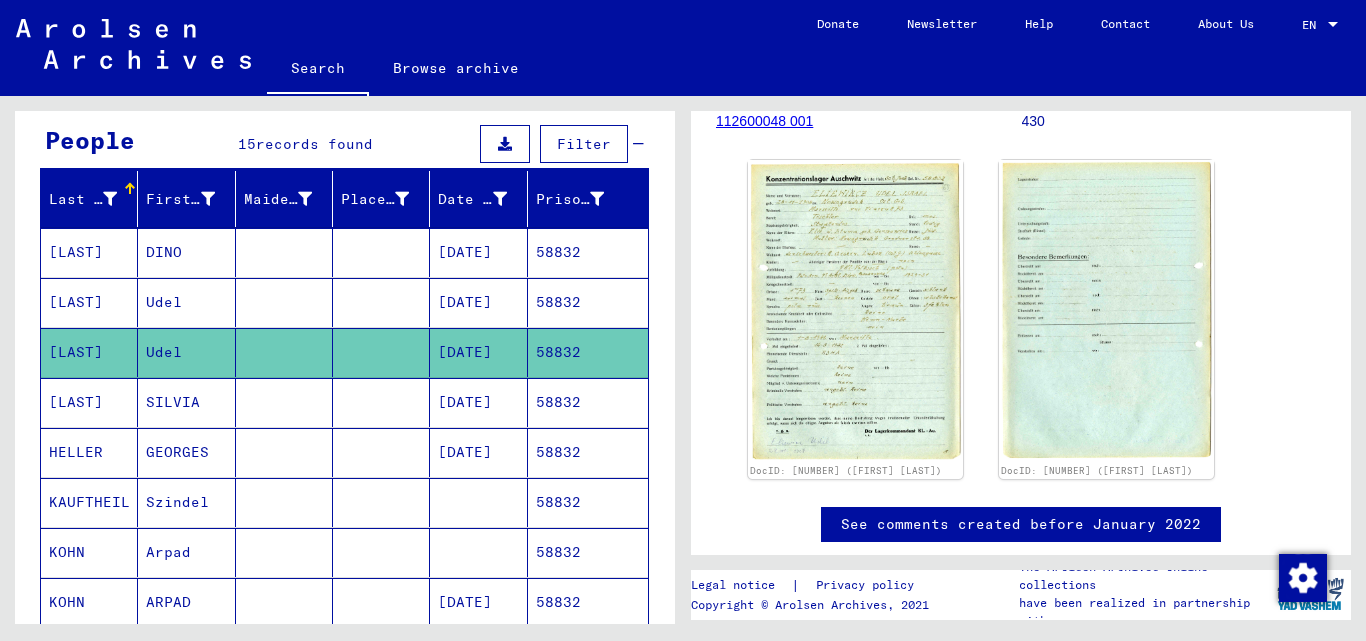 scroll, scrollTop: 100, scrollLeft: 0, axis: vertical 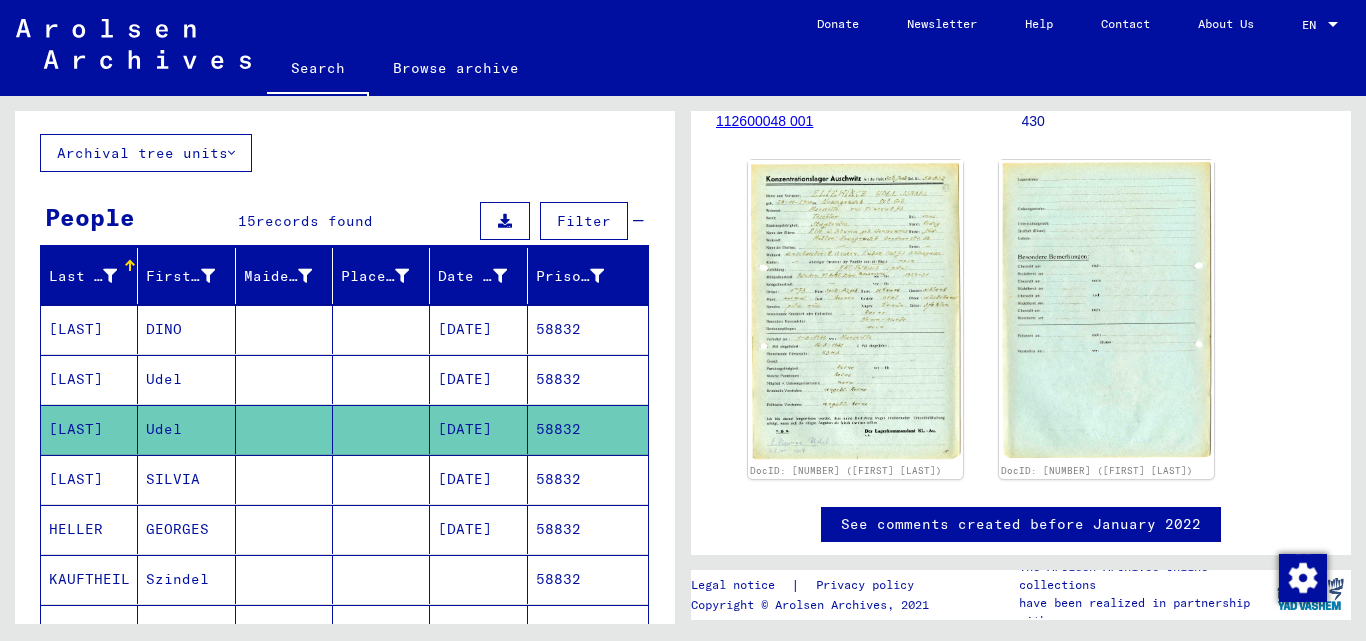 click on "58832" at bounding box center (588, 429) 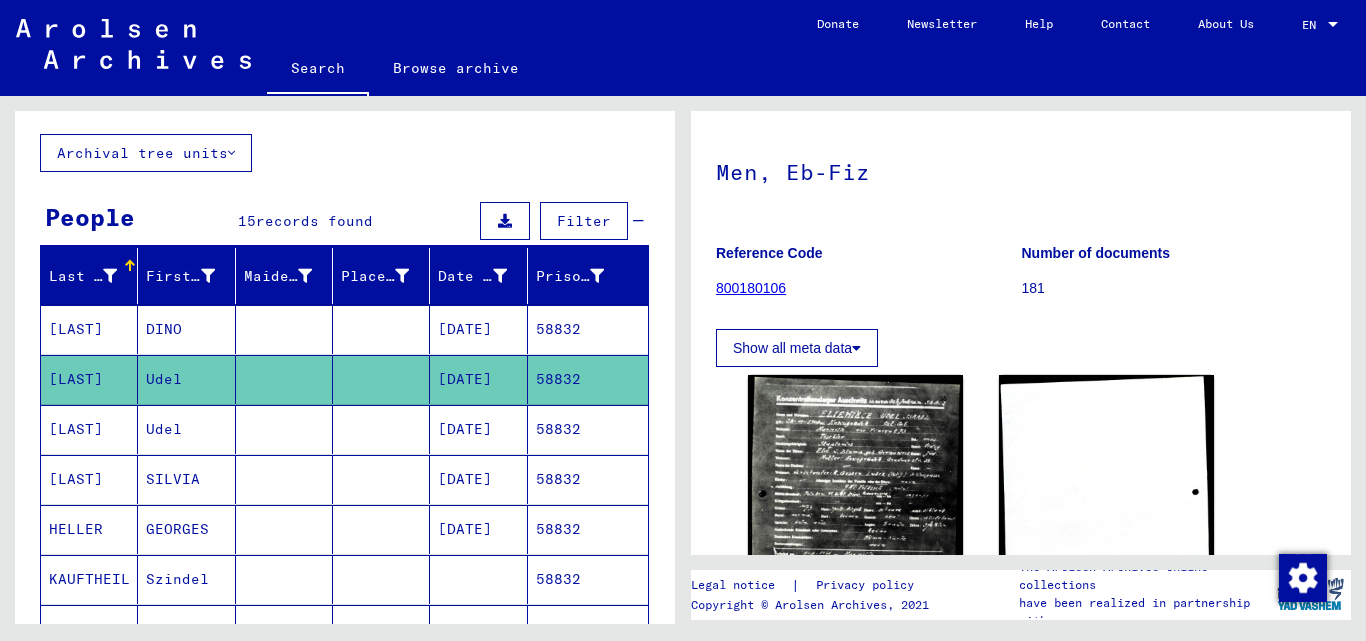 scroll, scrollTop: 300, scrollLeft: 0, axis: vertical 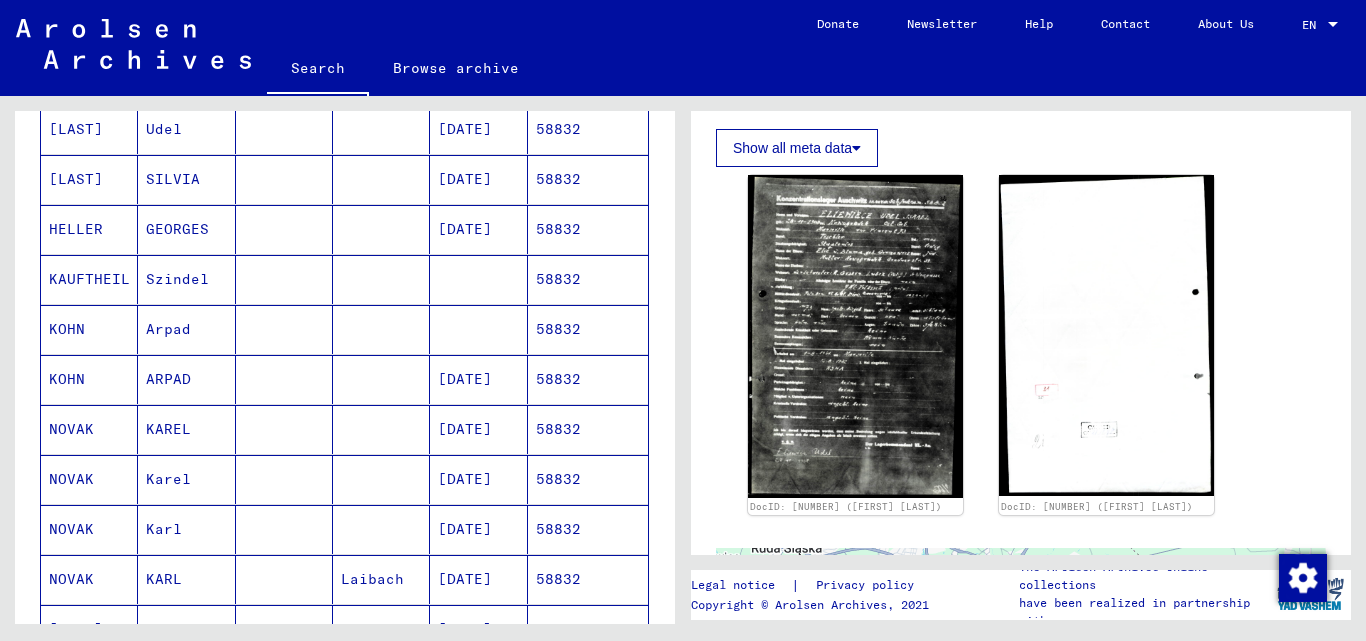 click on "58832" at bounding box center [588, 429] 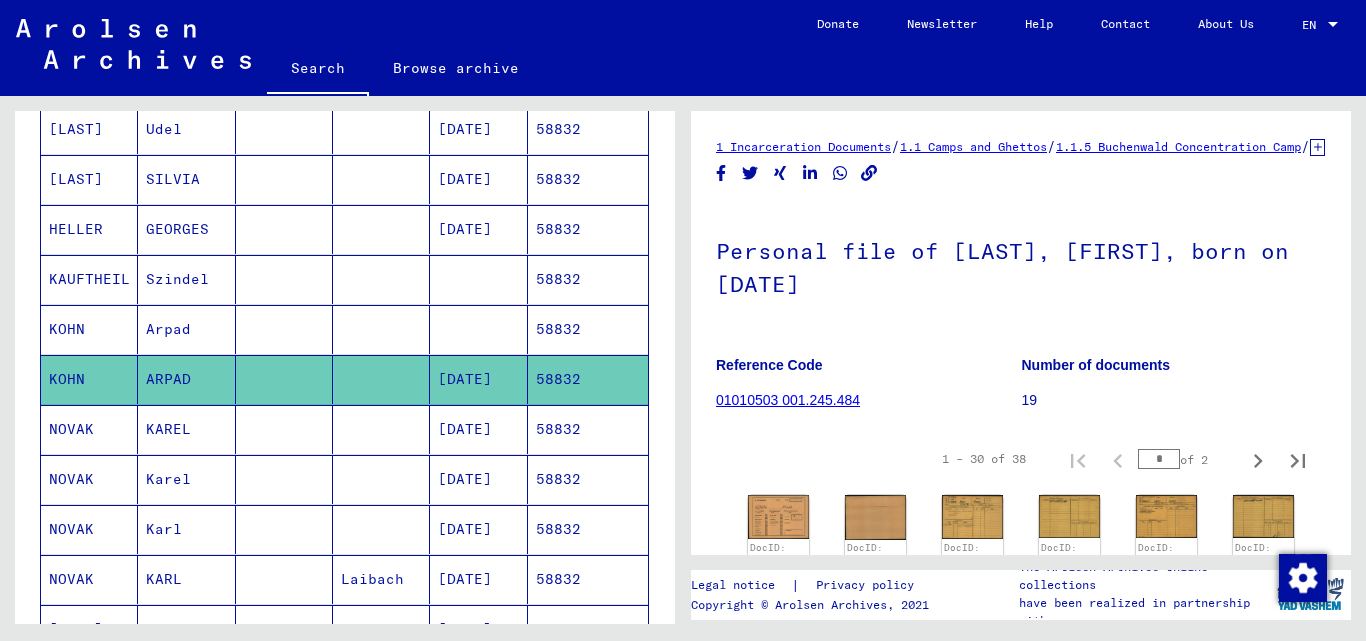 scroll, scrollTop: 0, scrollLeft: 0, axis: both 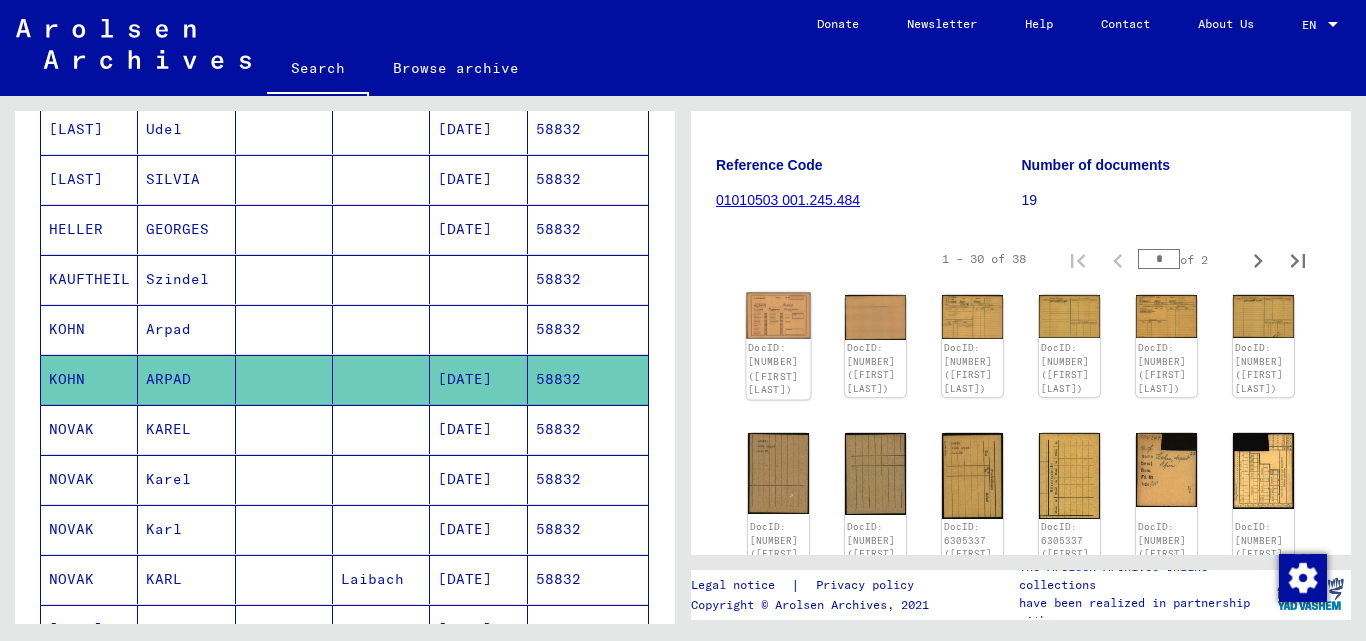 click 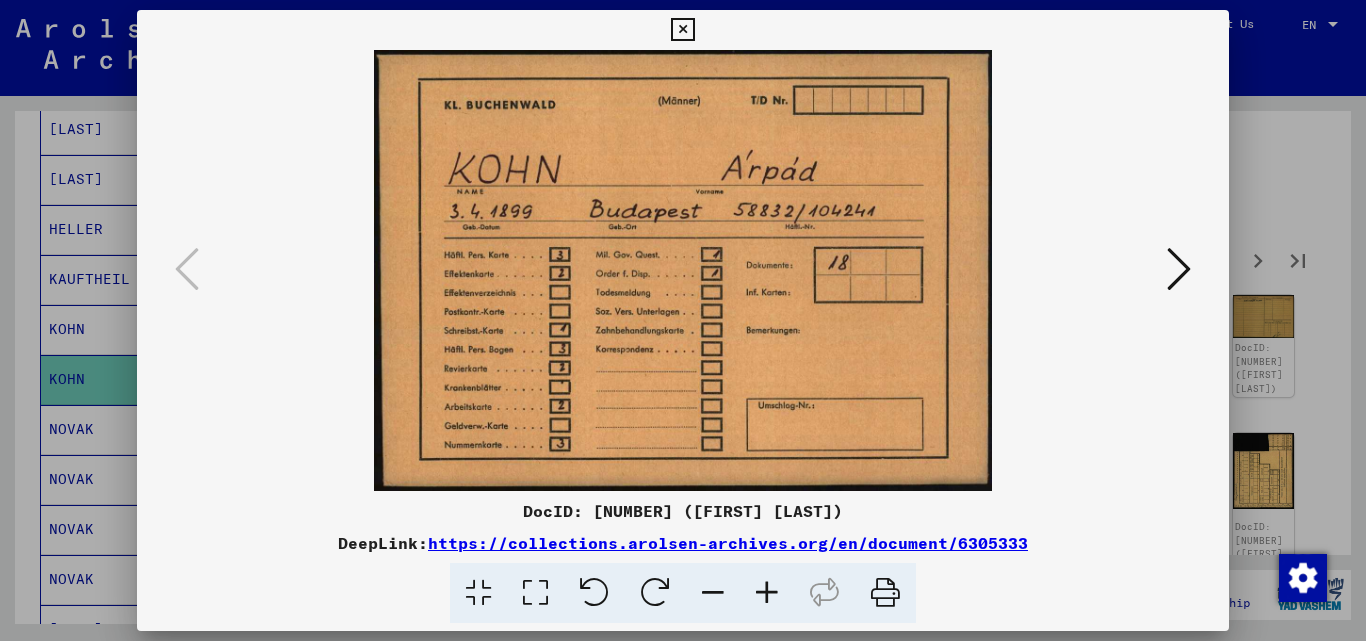 click at bounding box center [1179, 269] 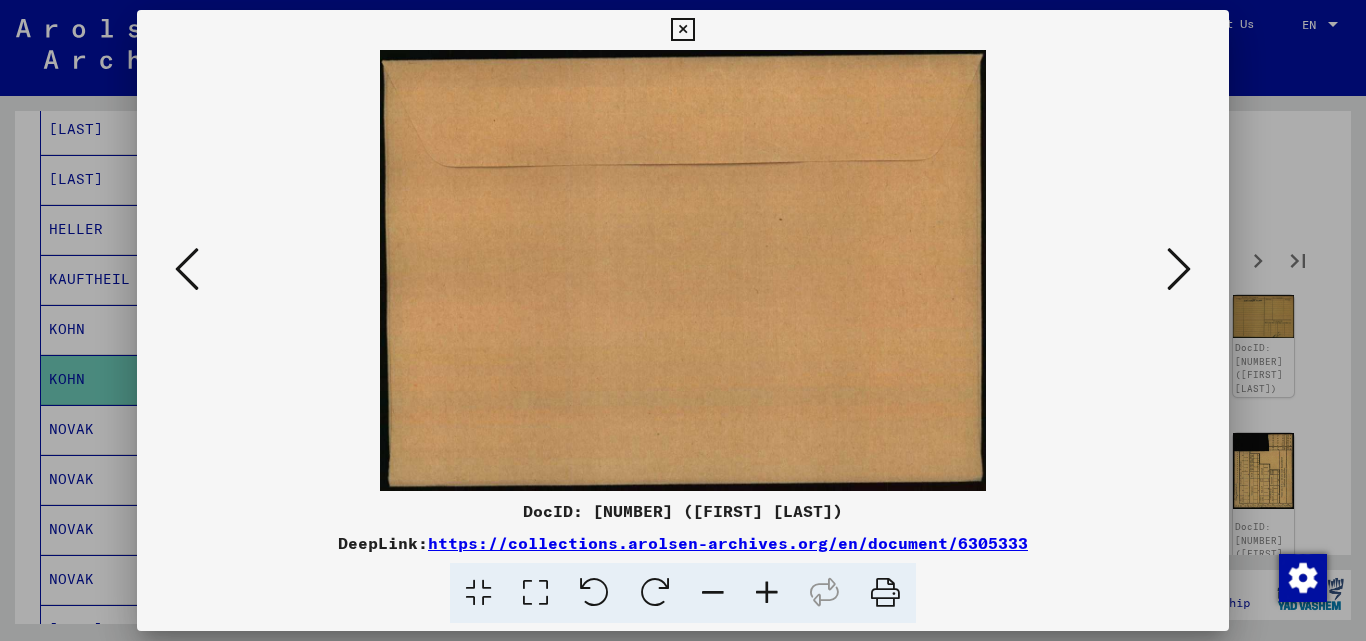 click at bounding box center (1179, 269) 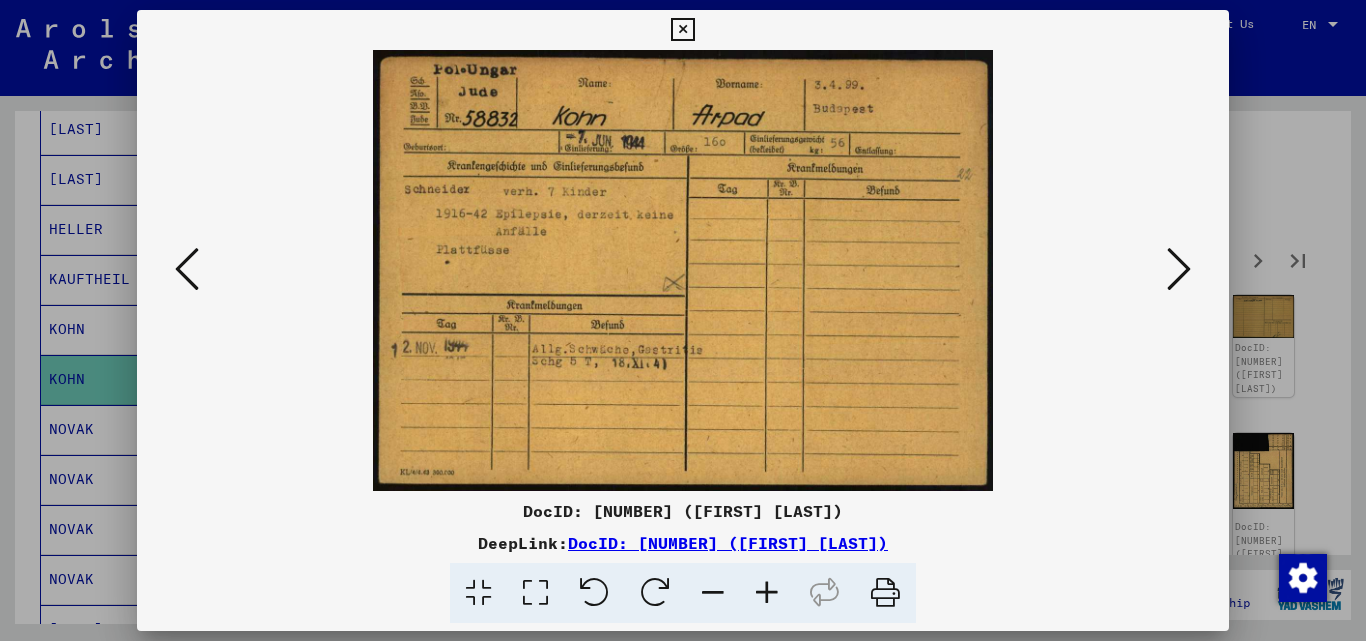 click at bounding box center [1179, 269] 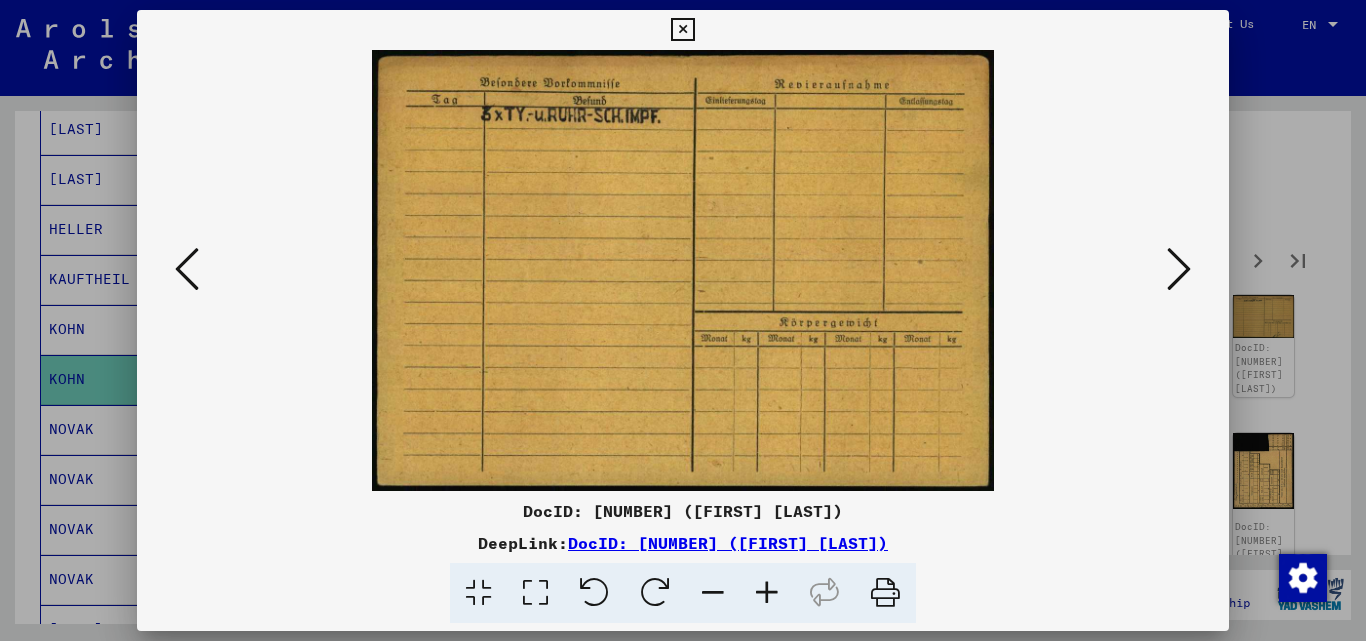 click at bounding box center (1179, 269) 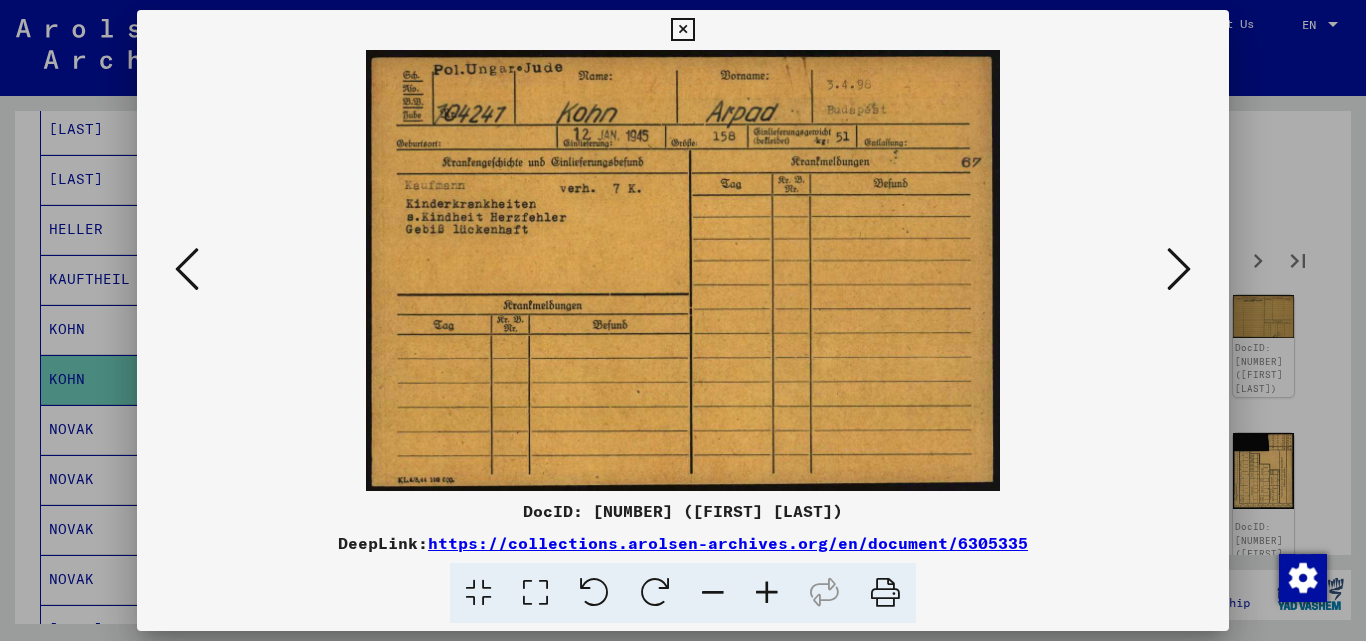 click at bounding box center [1179, 269] 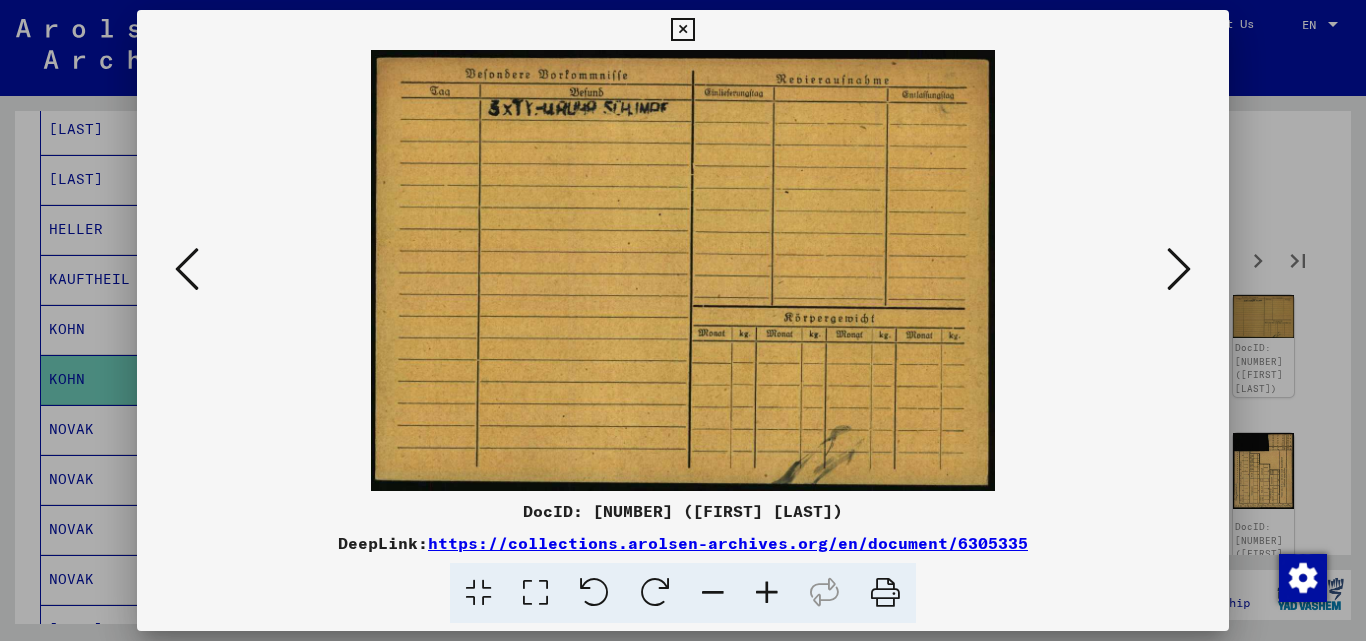 click at bounding box center [1179, 269] 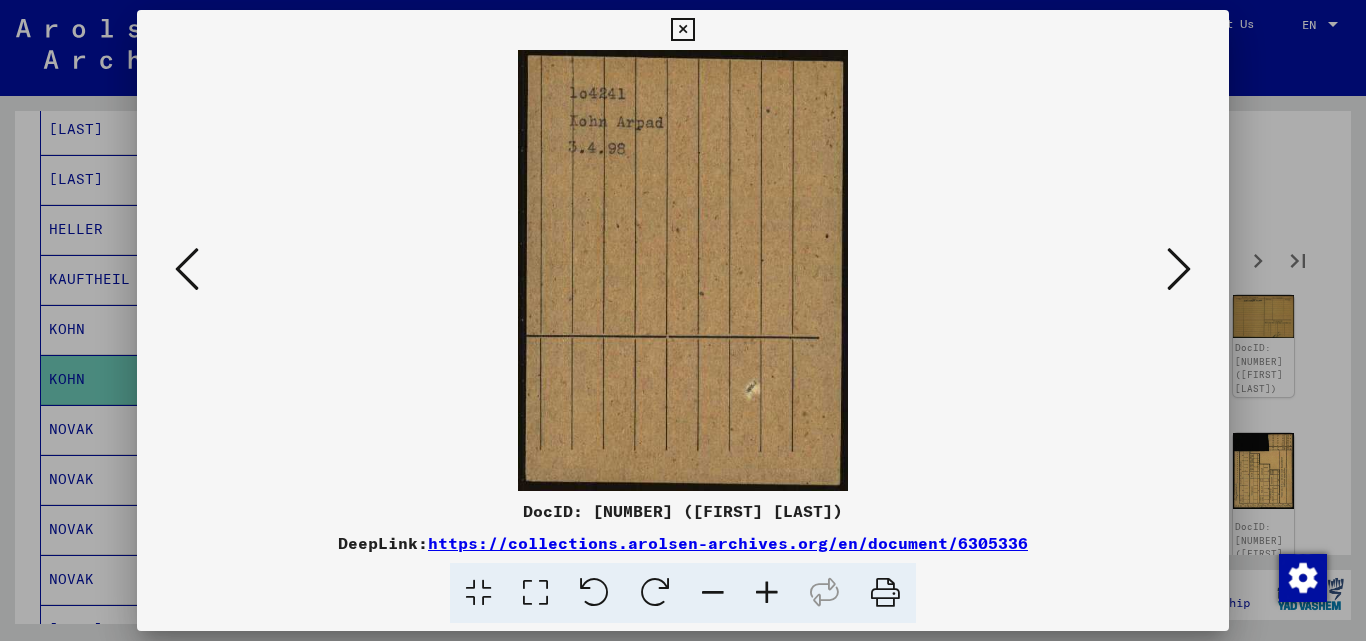 click at bounding box center (1179, 269) 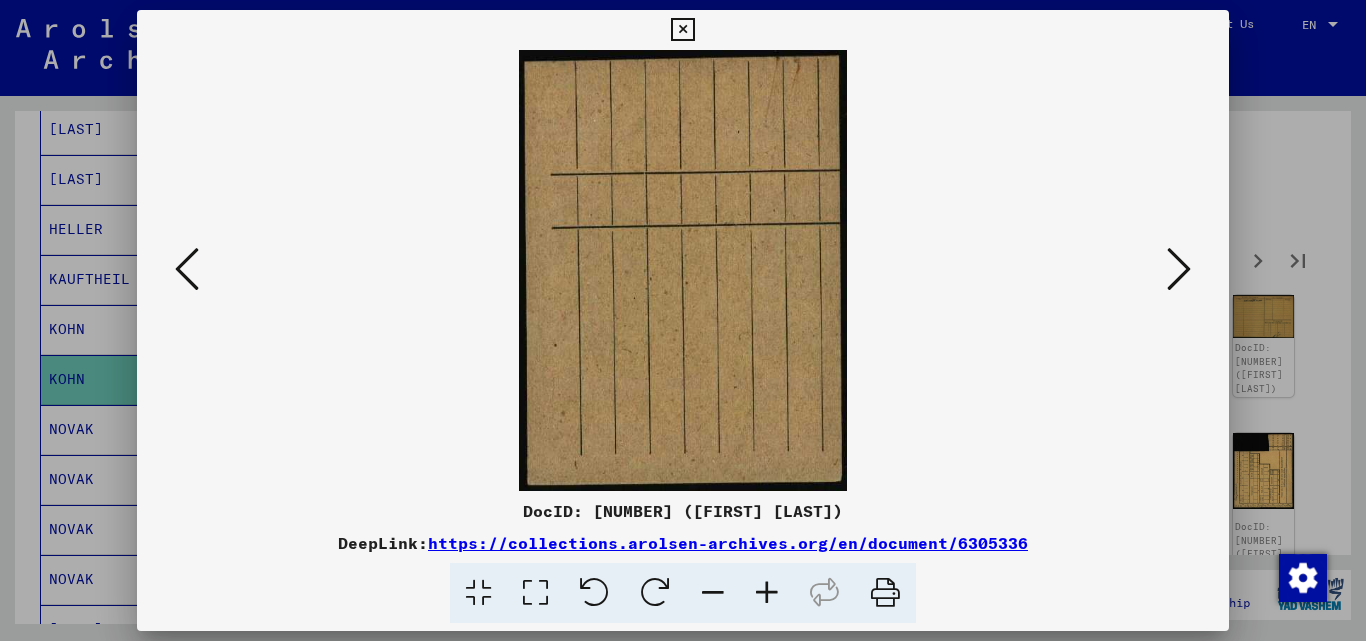 click at bounding box center [1179, 269] 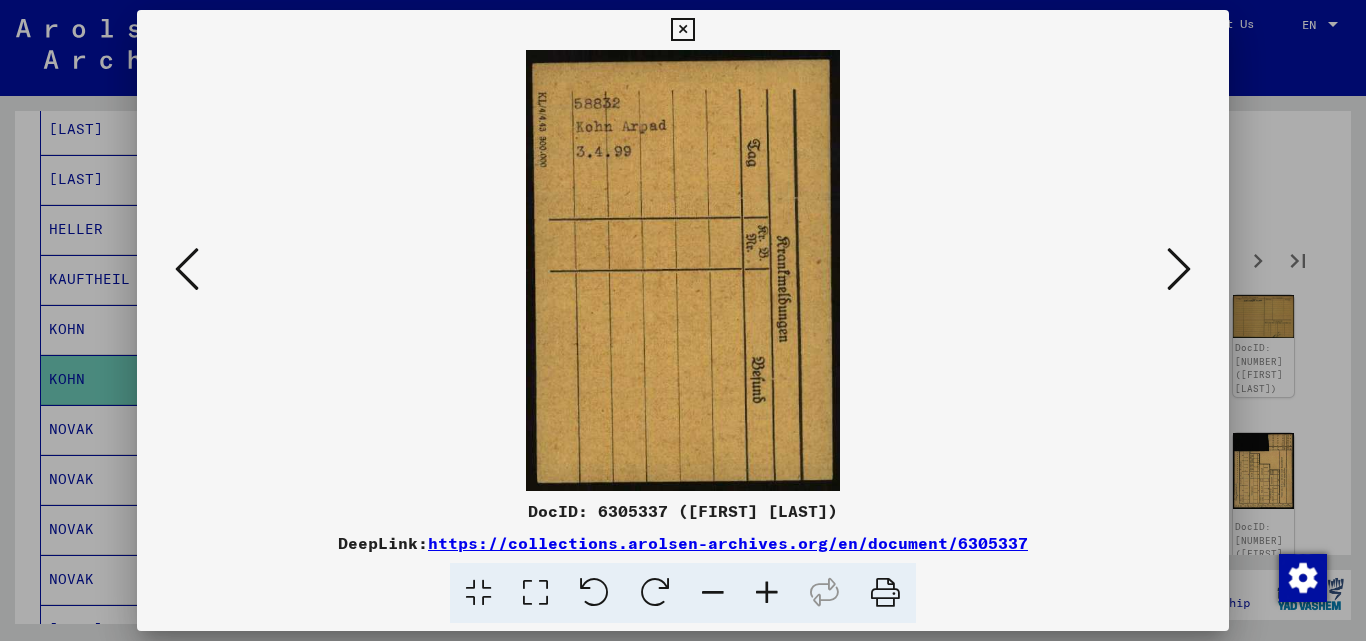 click at bounding box center (1179, 269) 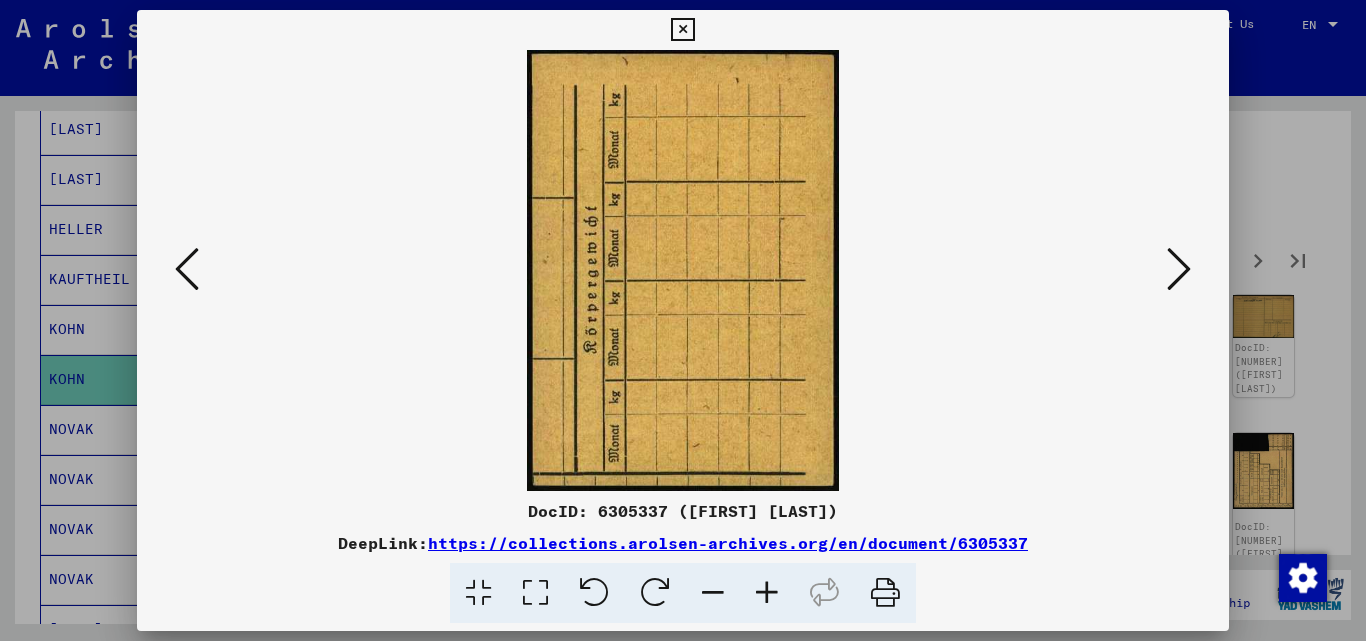 click at bounding box center (1179, 269) 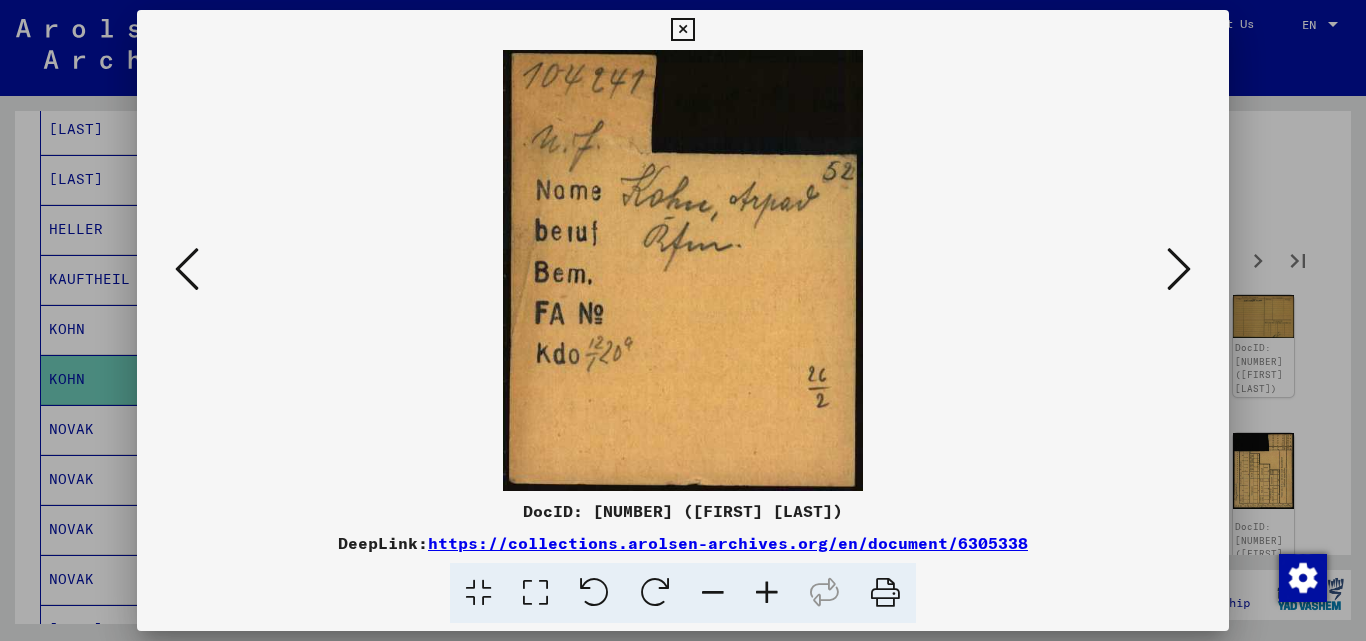 click at bounding box center [1179, 269] 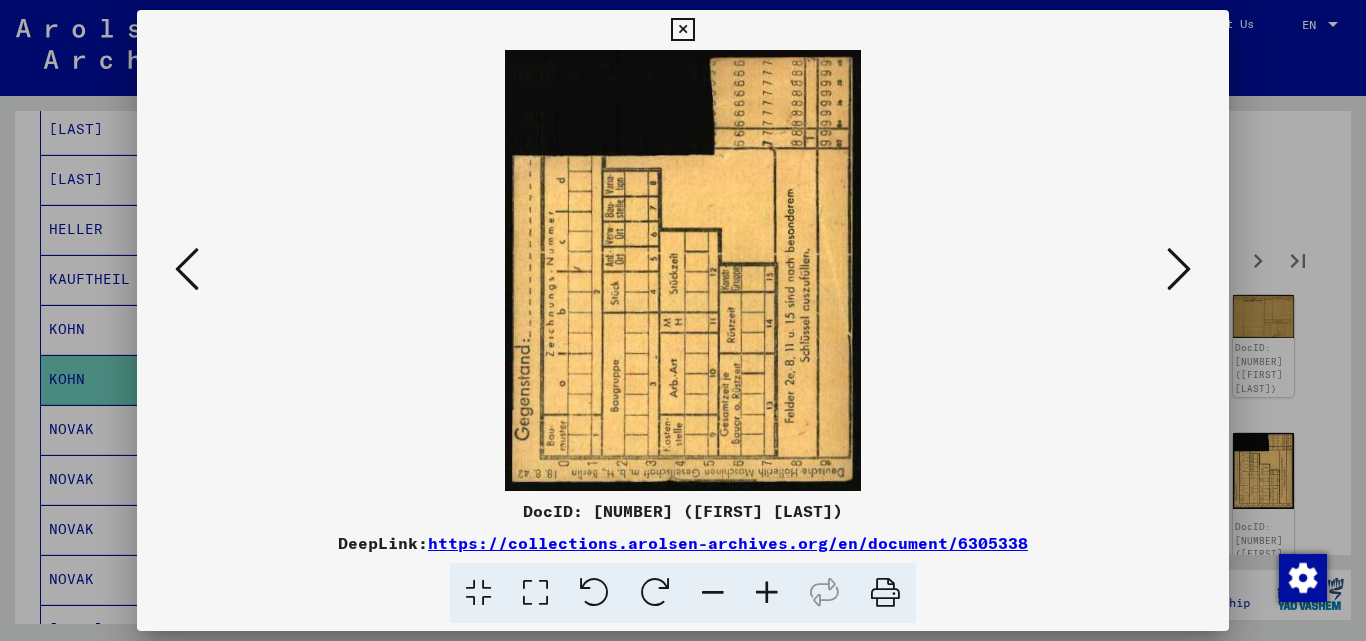 click at bounding box center (1179, 269) 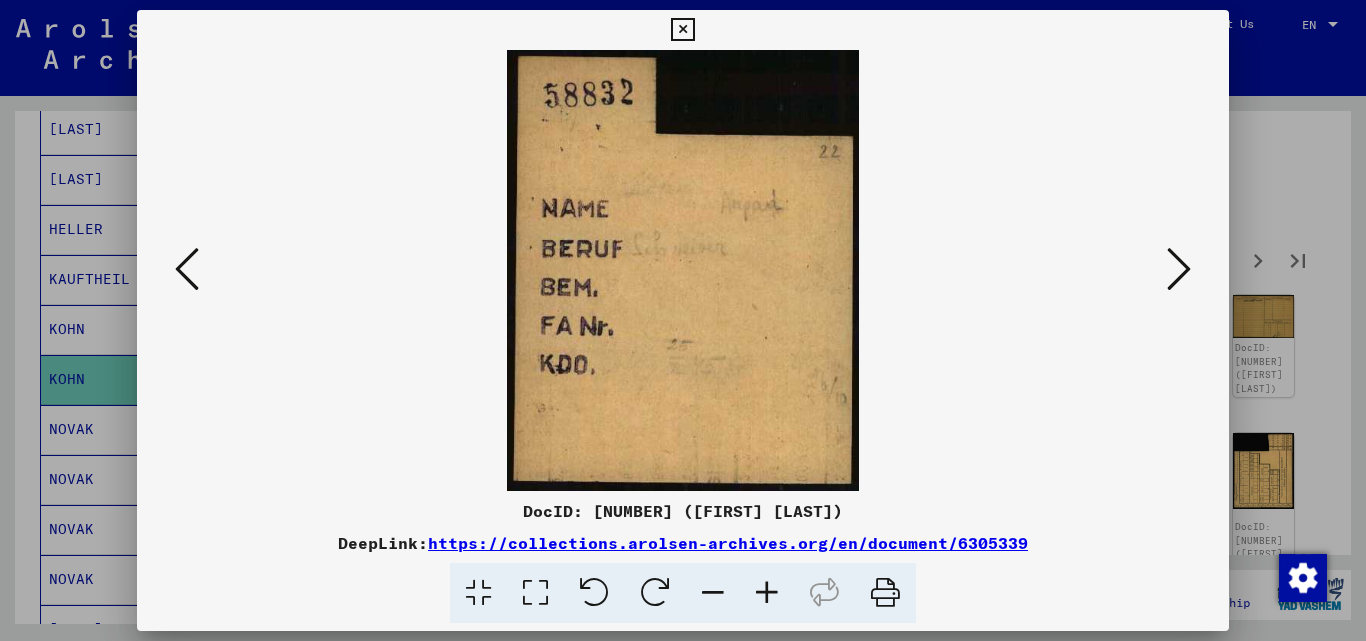 click at bounding box center (1179, 269) 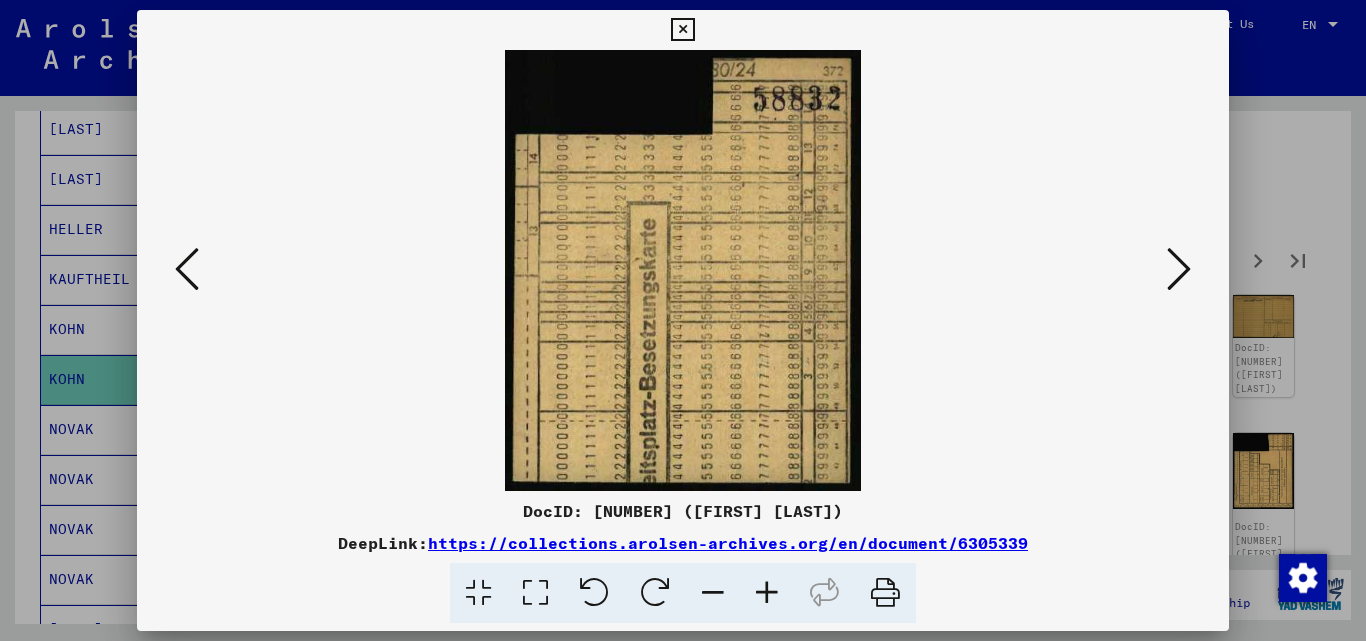 click at bounding box center [1179, 269] 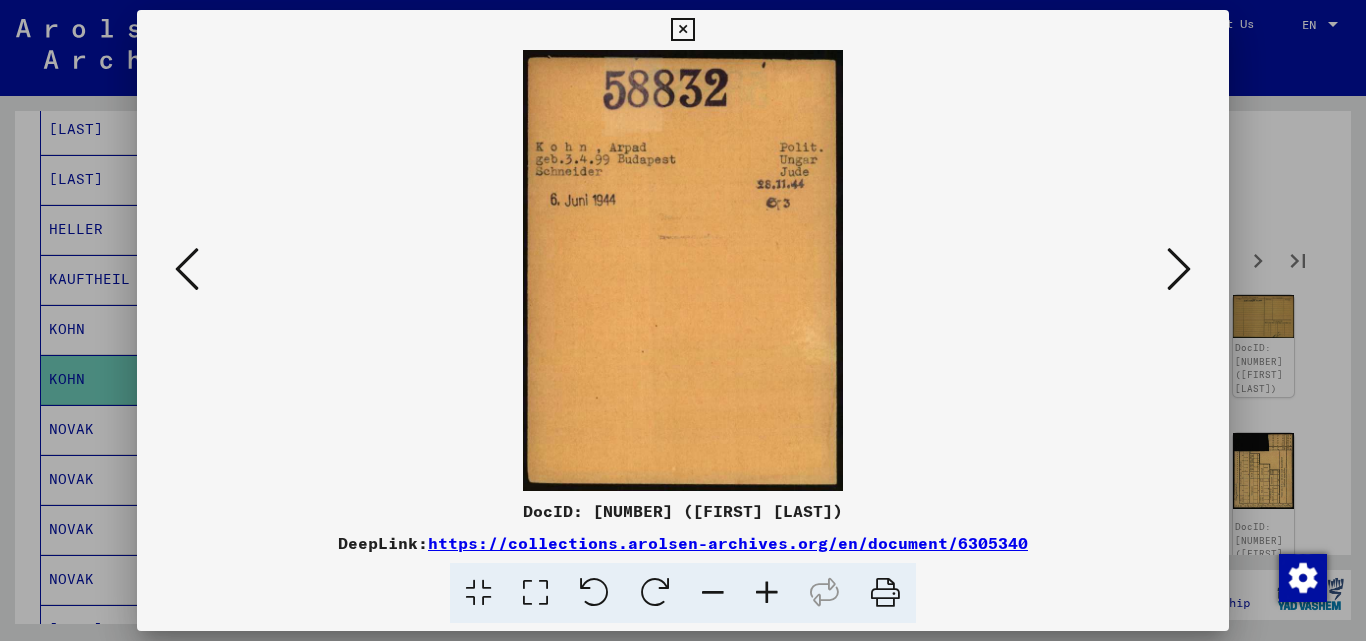click at bounding box center (1179, 269) 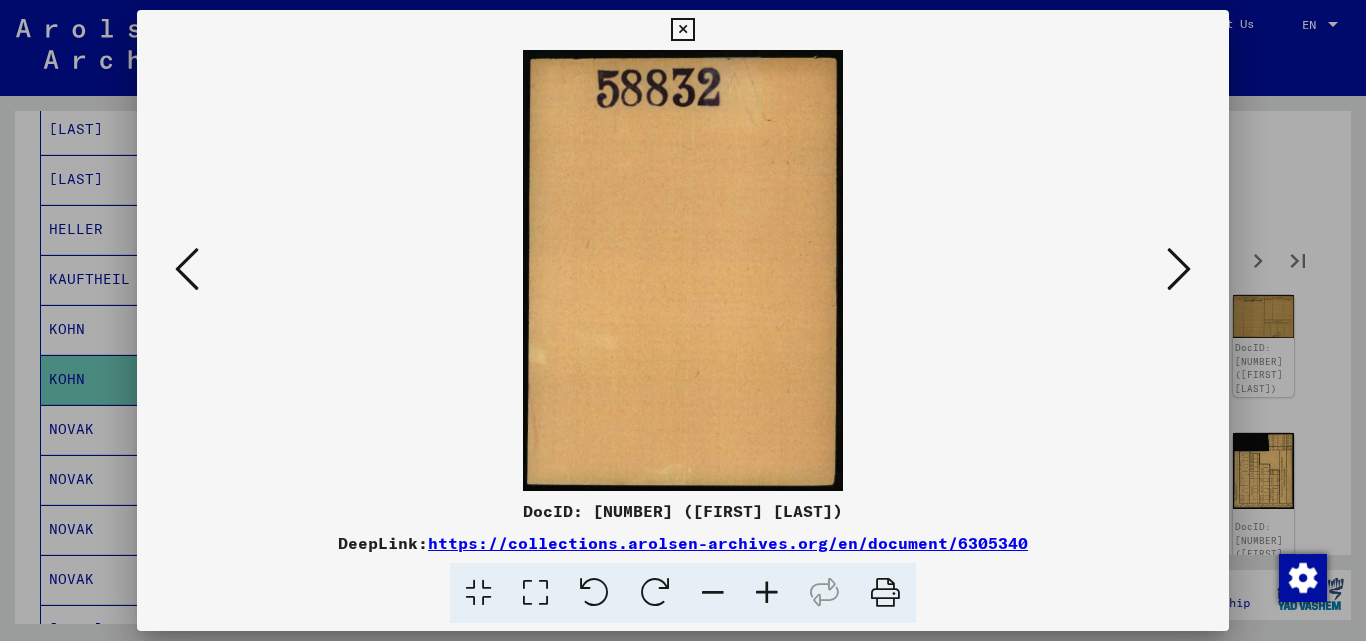 click at bounding box center [1179, 269] 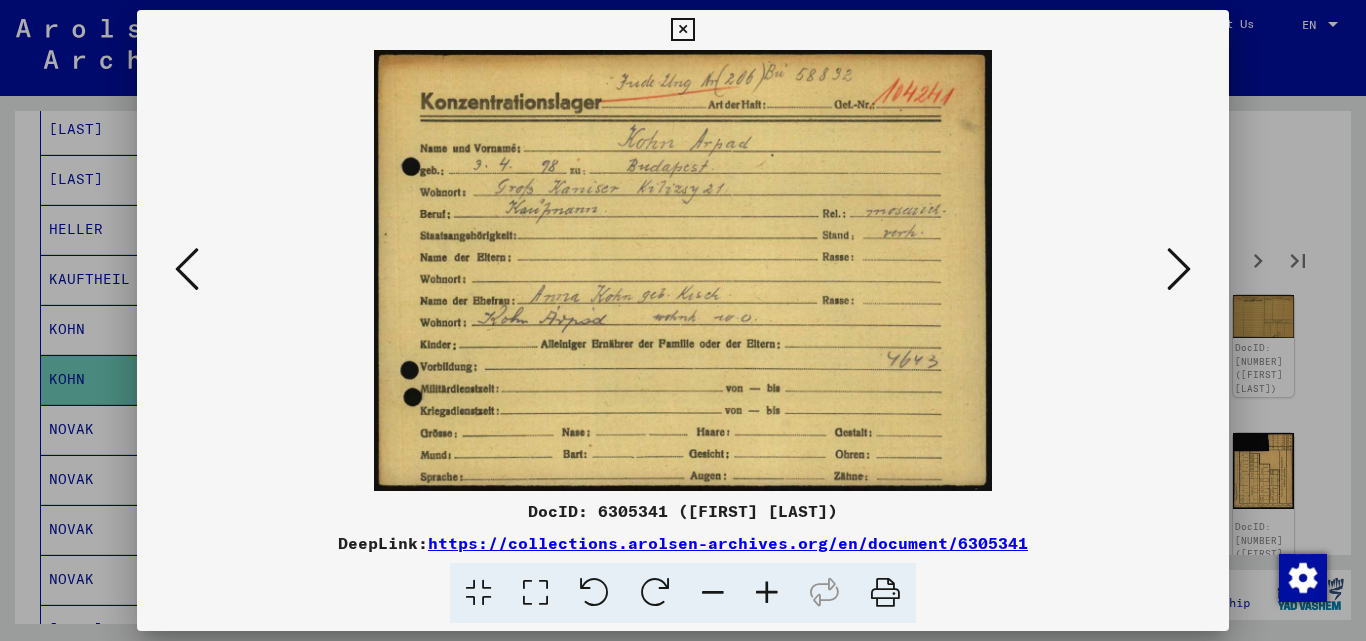 click at bounding box center [1179, 269] 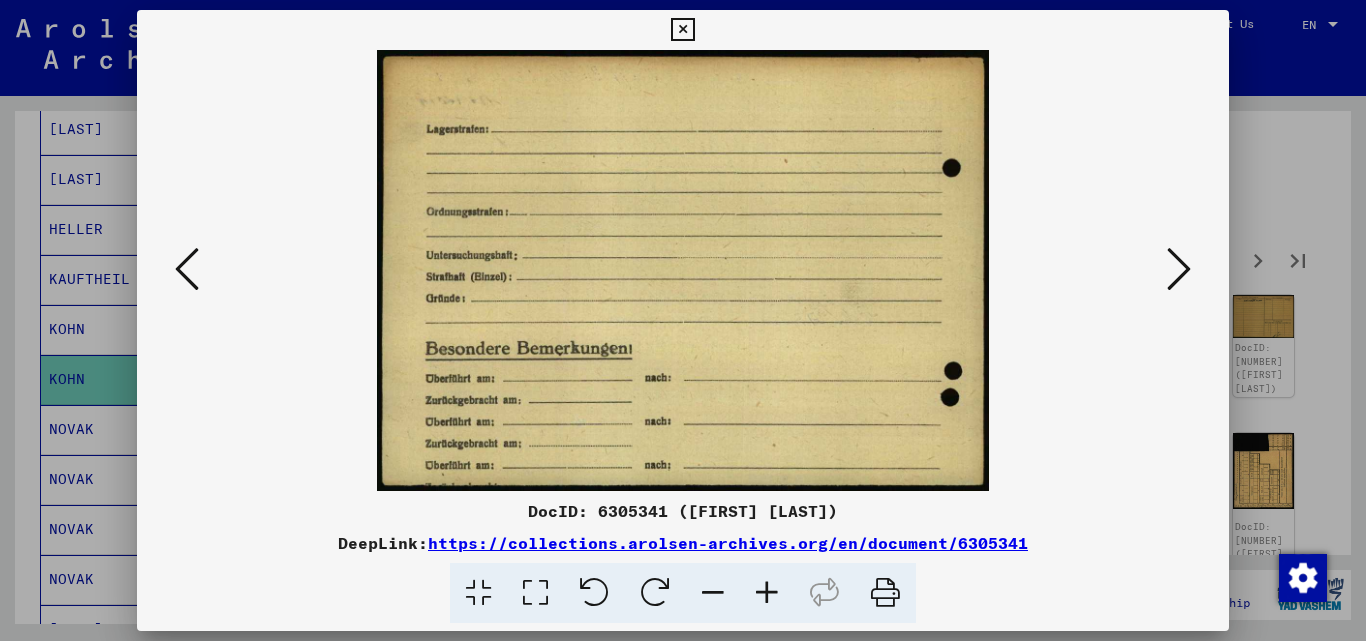 click at bounding box center [1179, 269] 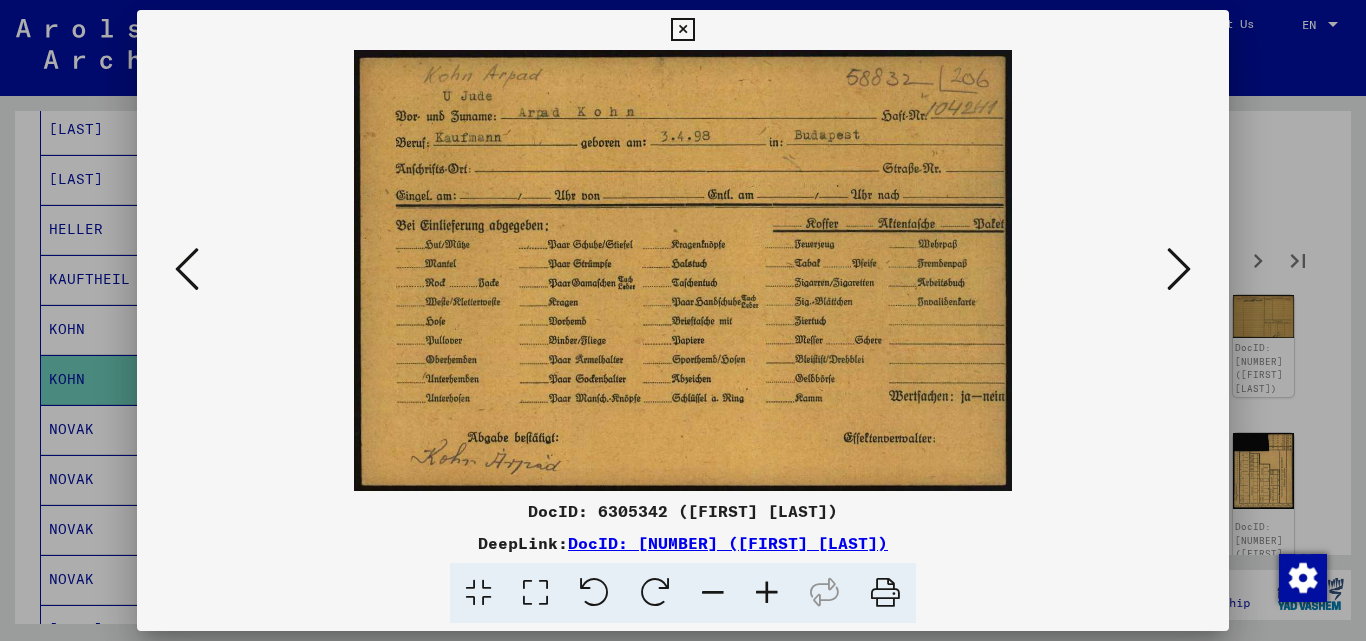 click at bounding box center [1179, 269] 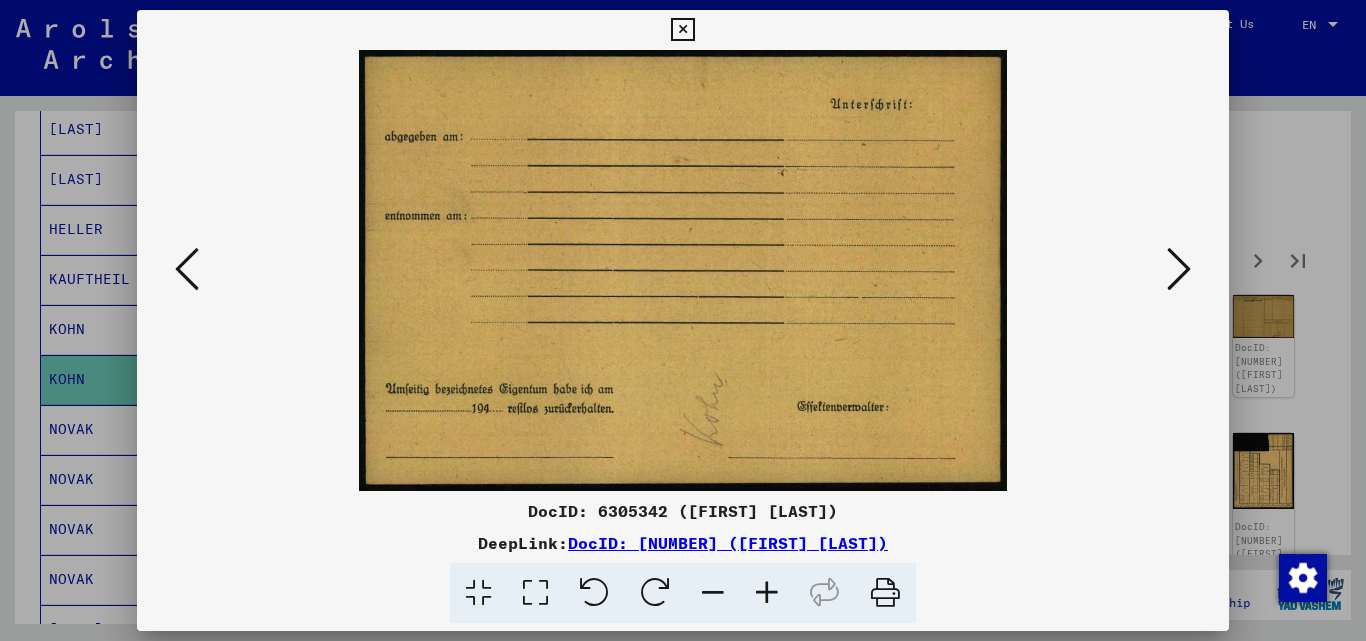 click at bounding box center (1179, 269) 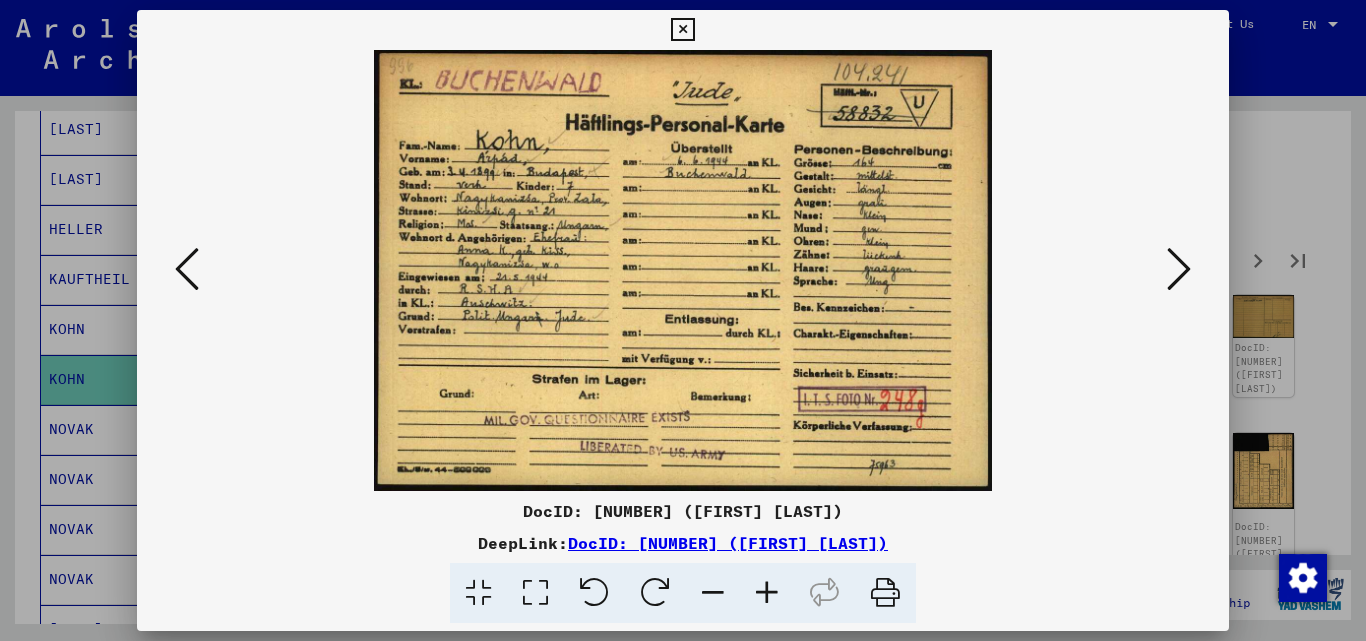 click at bounding box center (1179, 269) 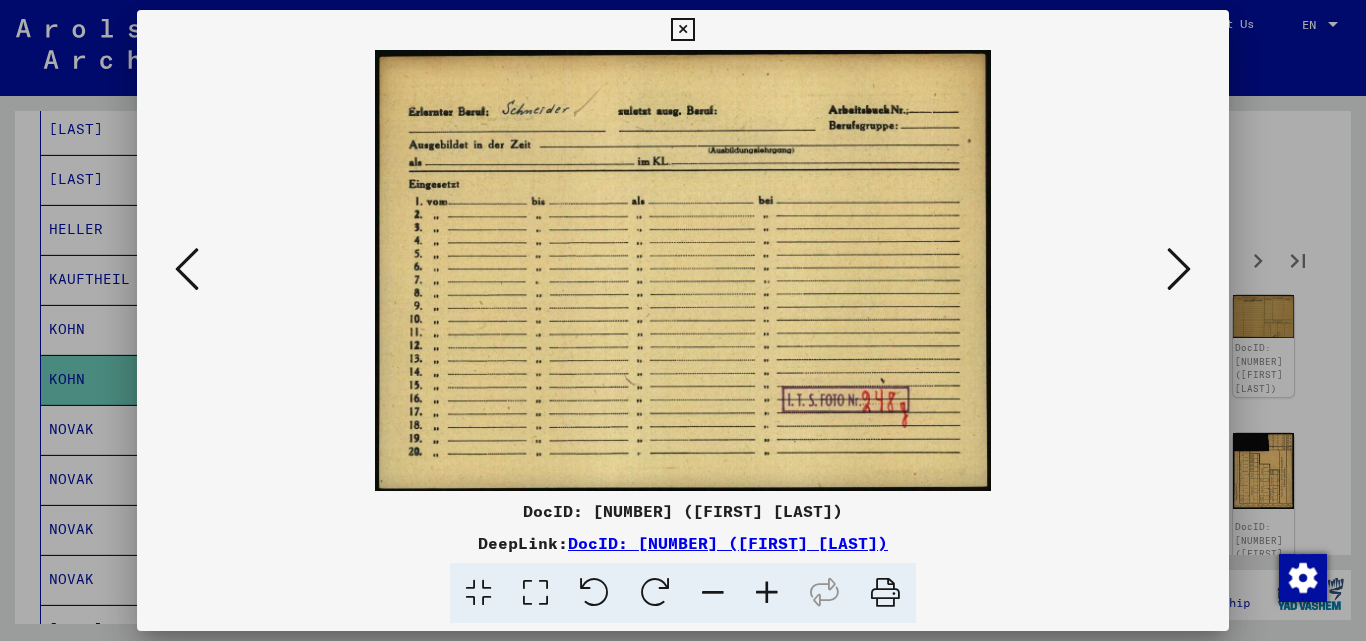 click at bounding box center (1179, 269) 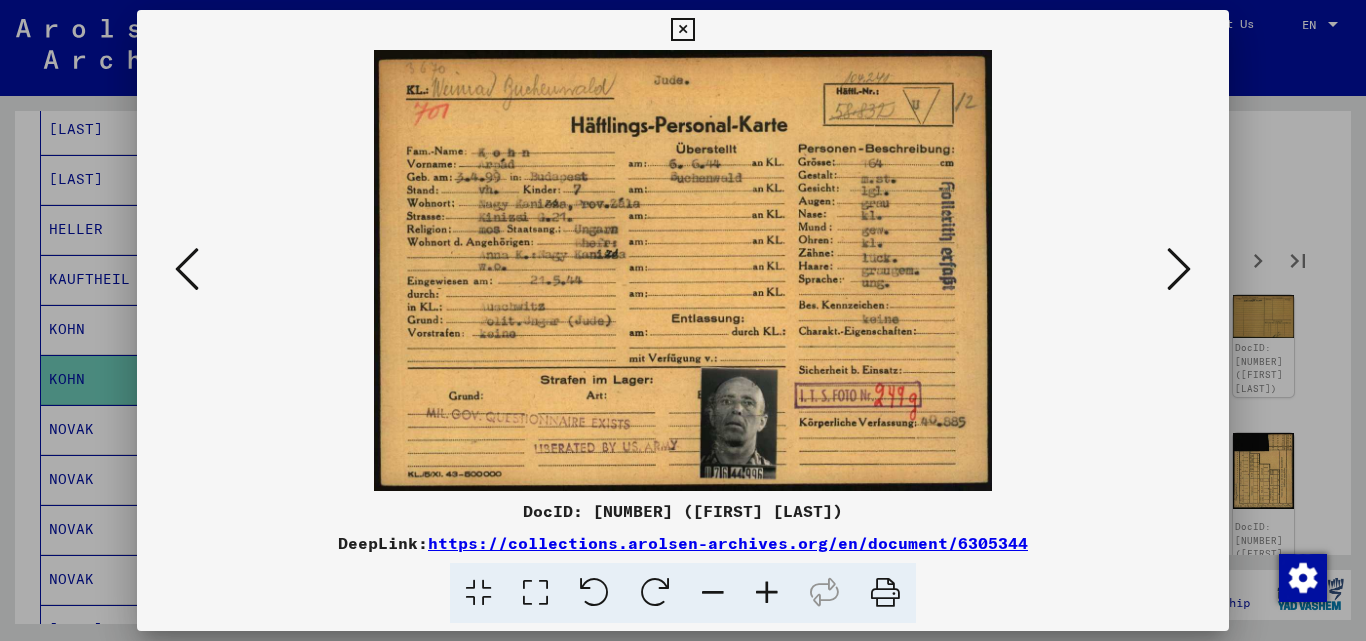 click at bounding box center (1179, 269) 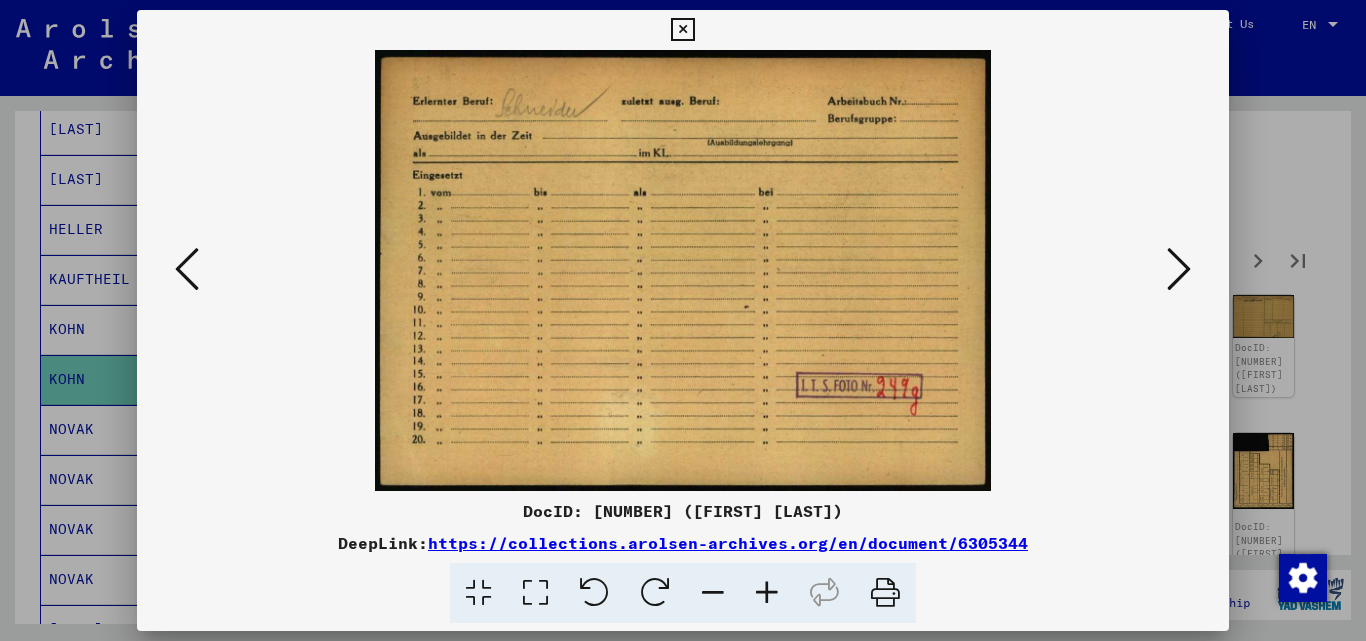 click at bounding box center (1179, 269) 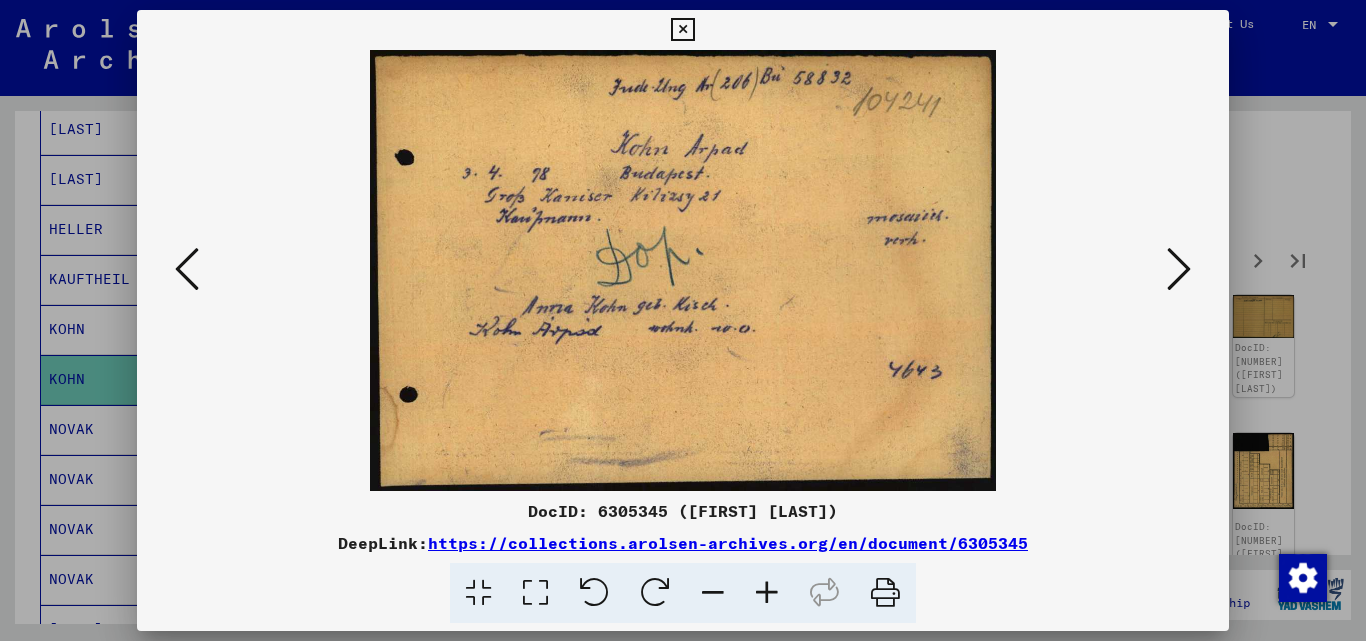 click at bounding box center [1179, 269] 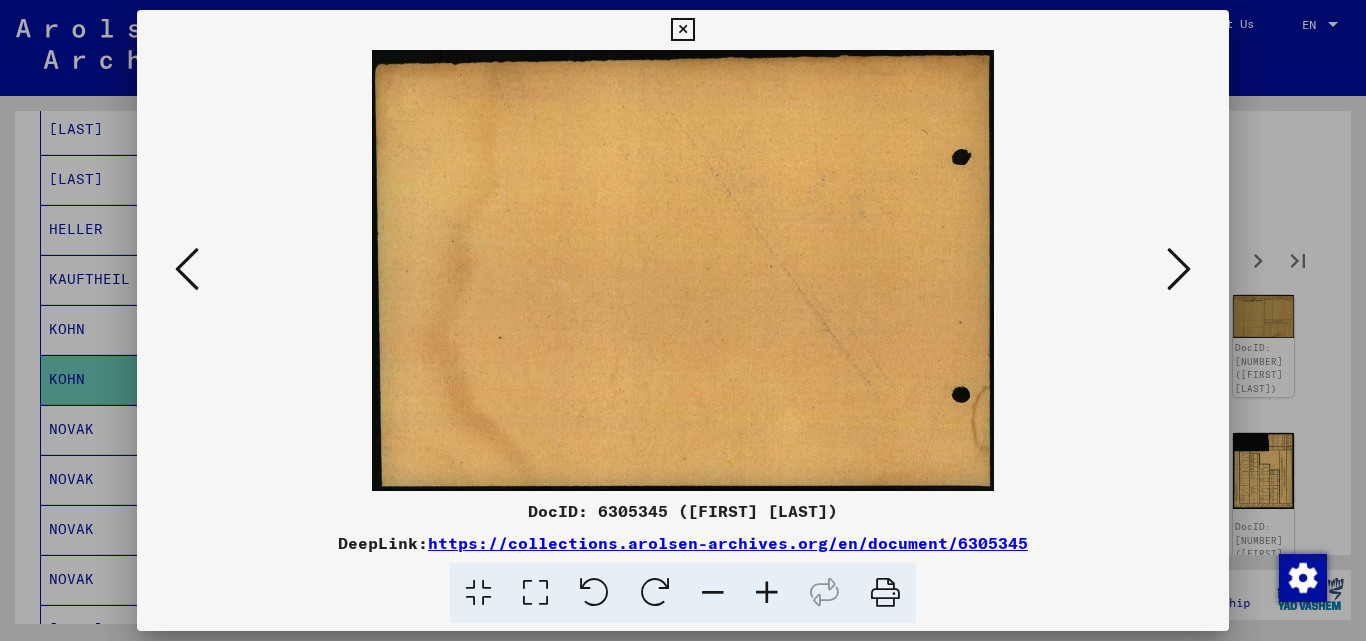 click at bounding box center [1179, 269] 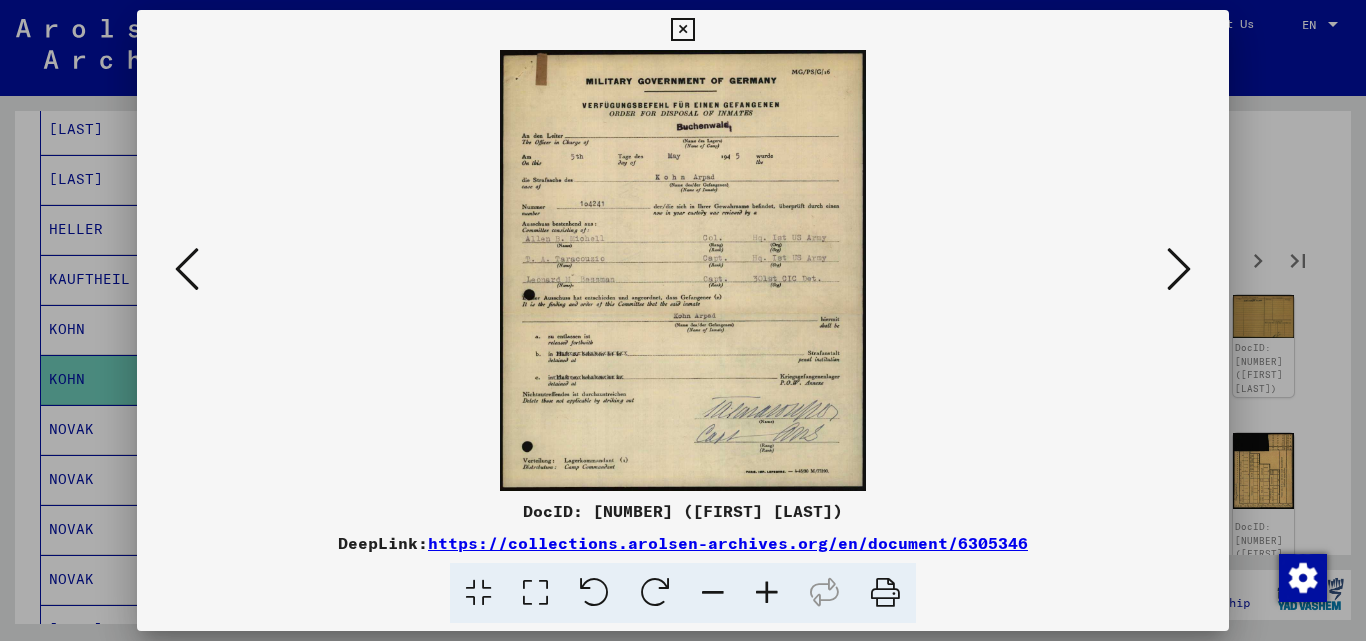 click at bounding box center [682, 30] 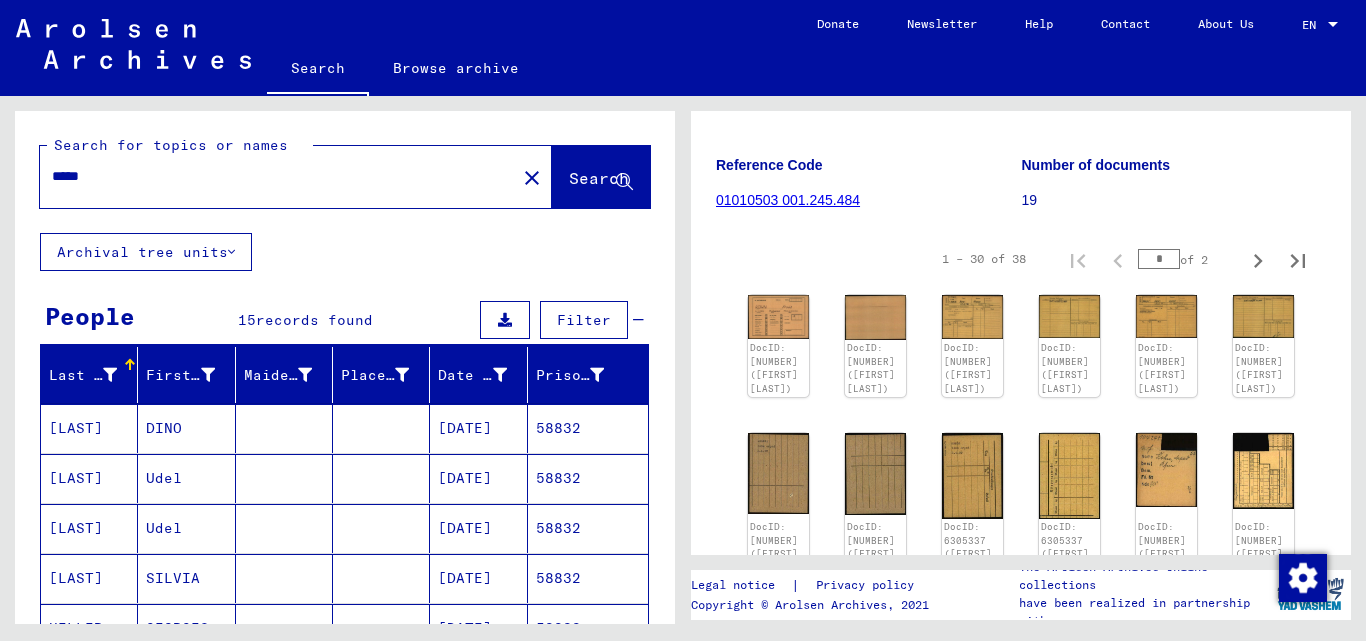 scroll, scrollTop: 0, scrollLeft: 0, axis: both 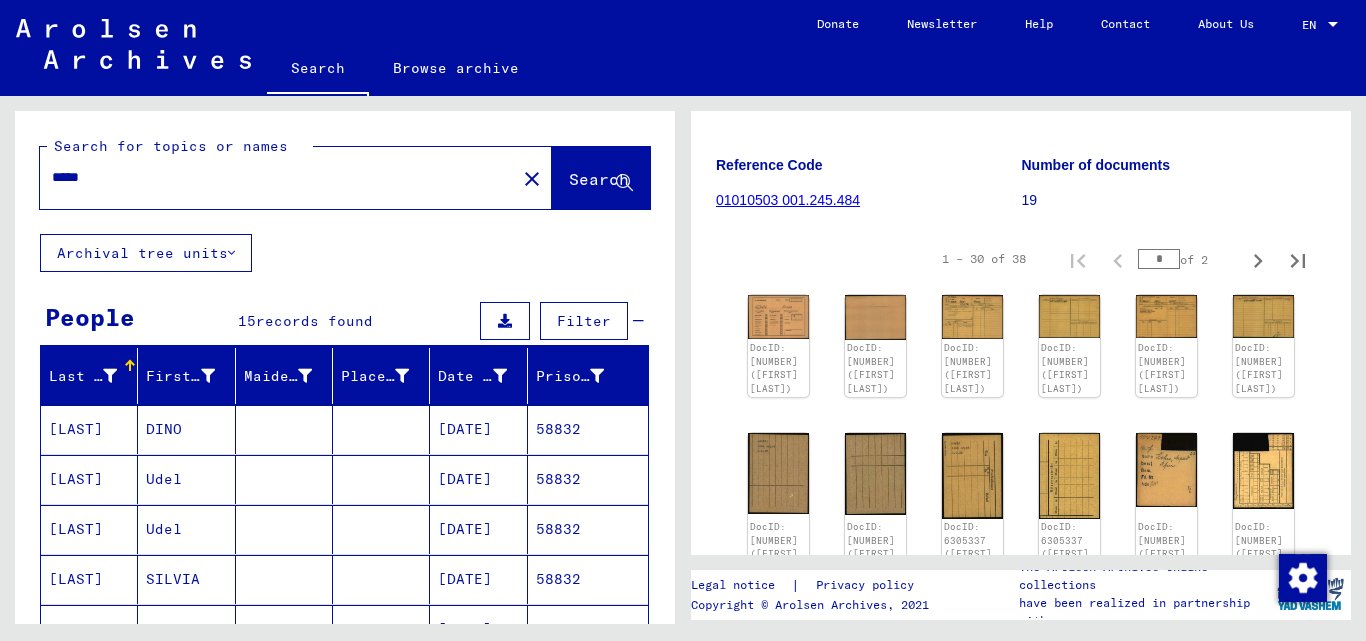 click on "*****" at bounding box center (278, 177) 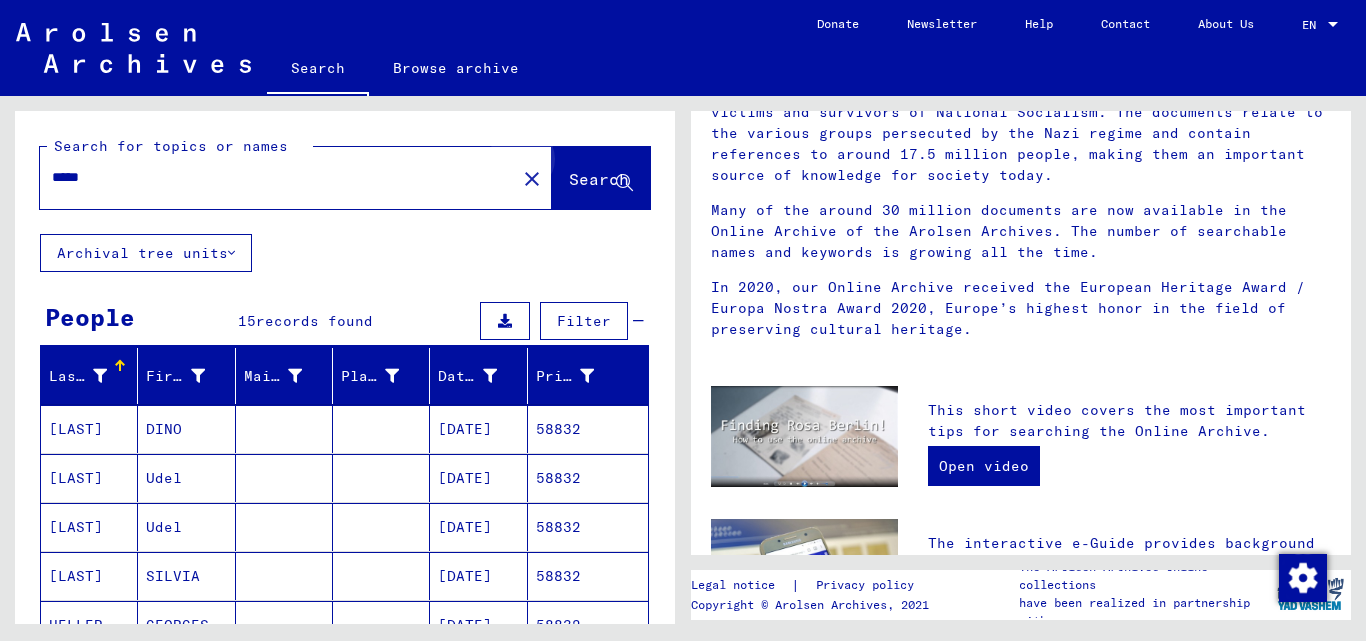 scroll, scrollTop: 0, scrollLeft: 0, axis: both 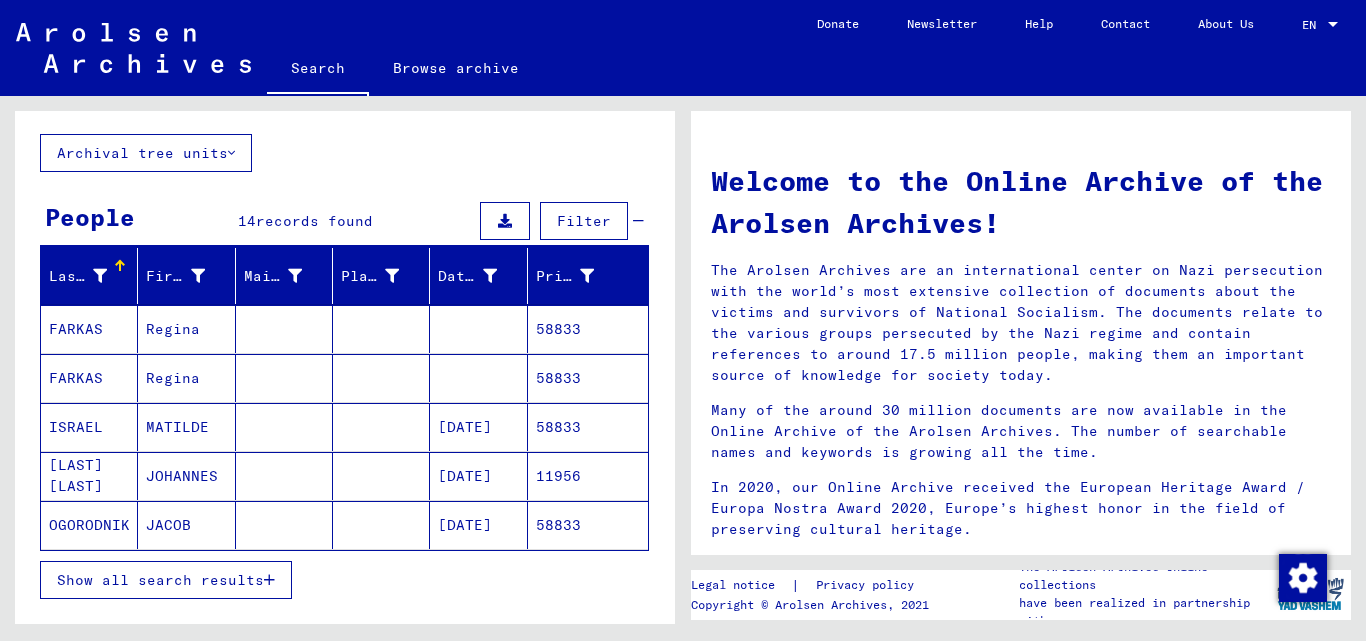 click on "Show all search results" at bounding box center (166, 580) 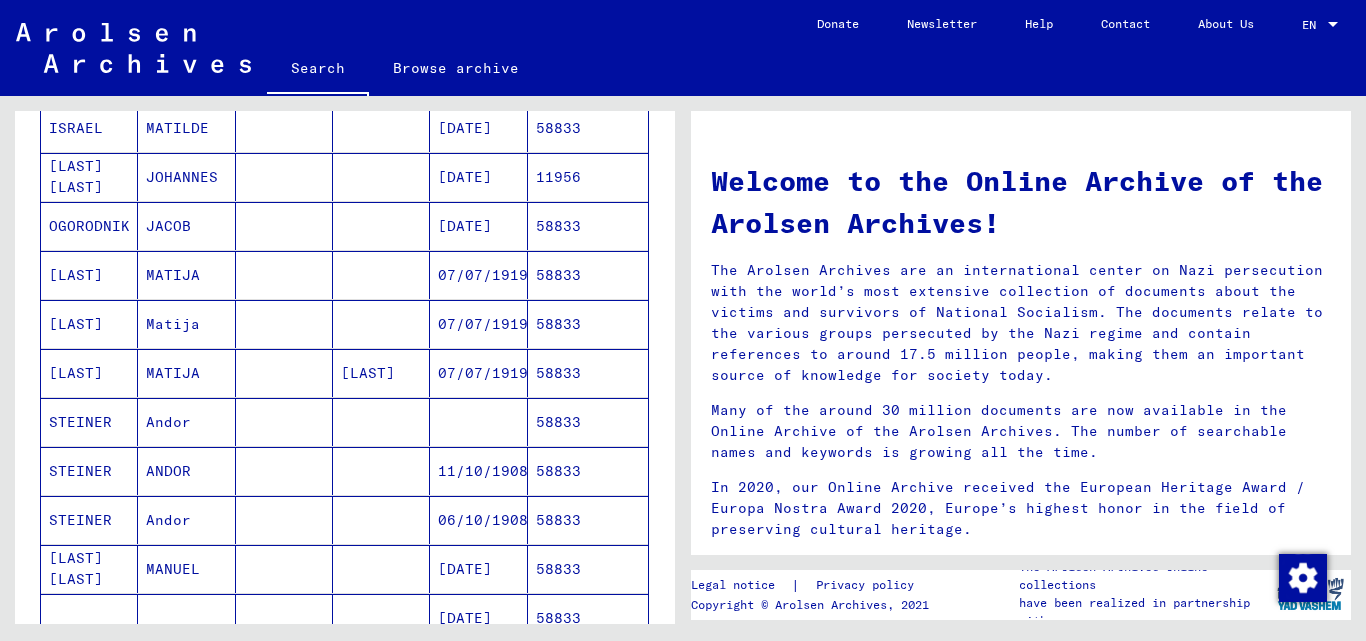 scroll, scrollTop: 400, scrollLeft: 0, axis: vertical 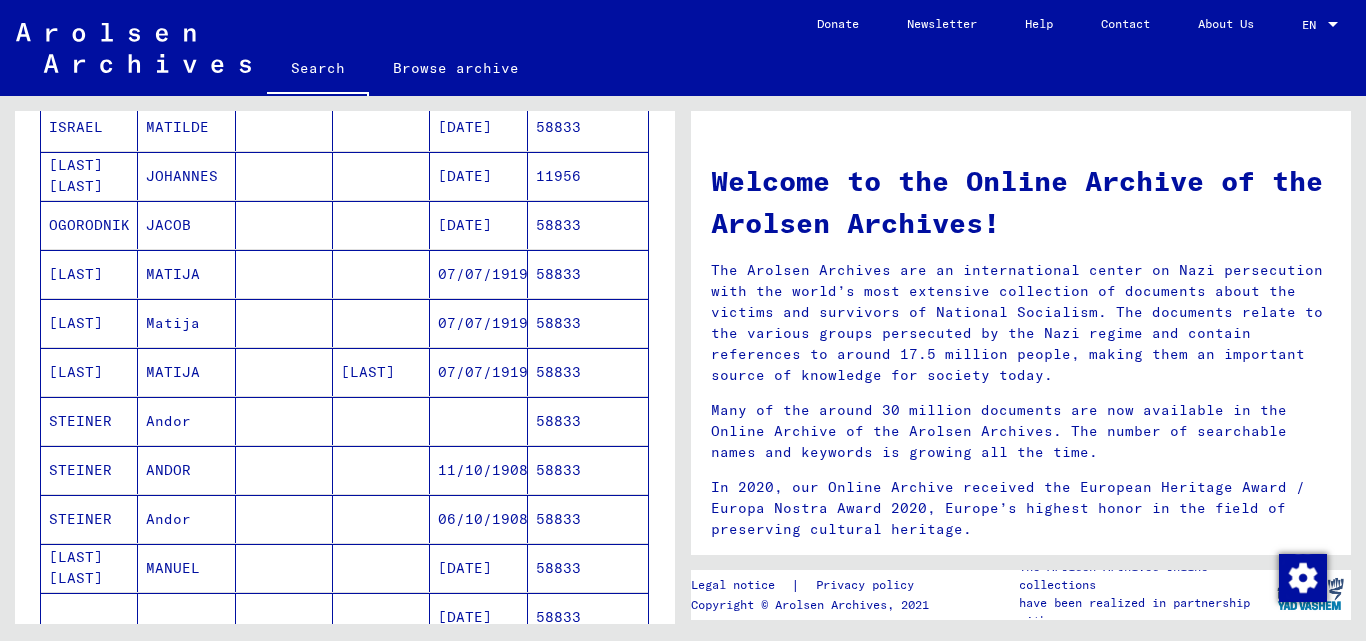 click on "58833" at bounding box center [588, 519] 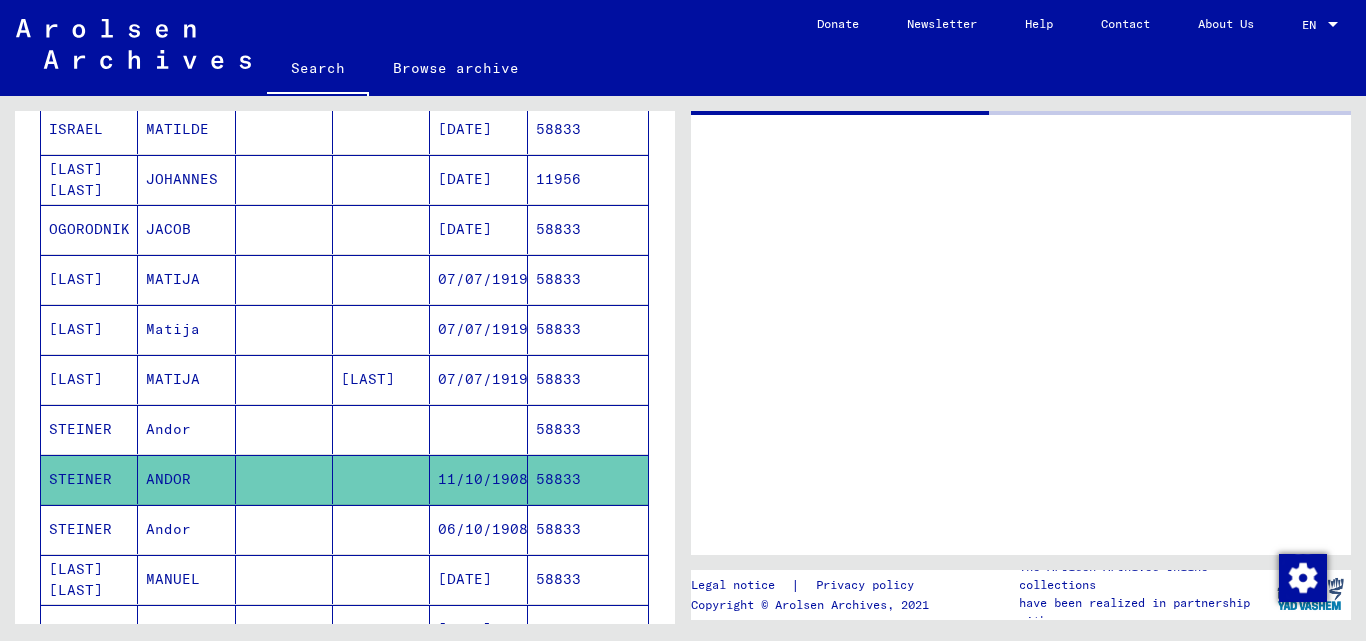 scroll, scrollTop: 402, scrollLeft: 0, axis: vertical 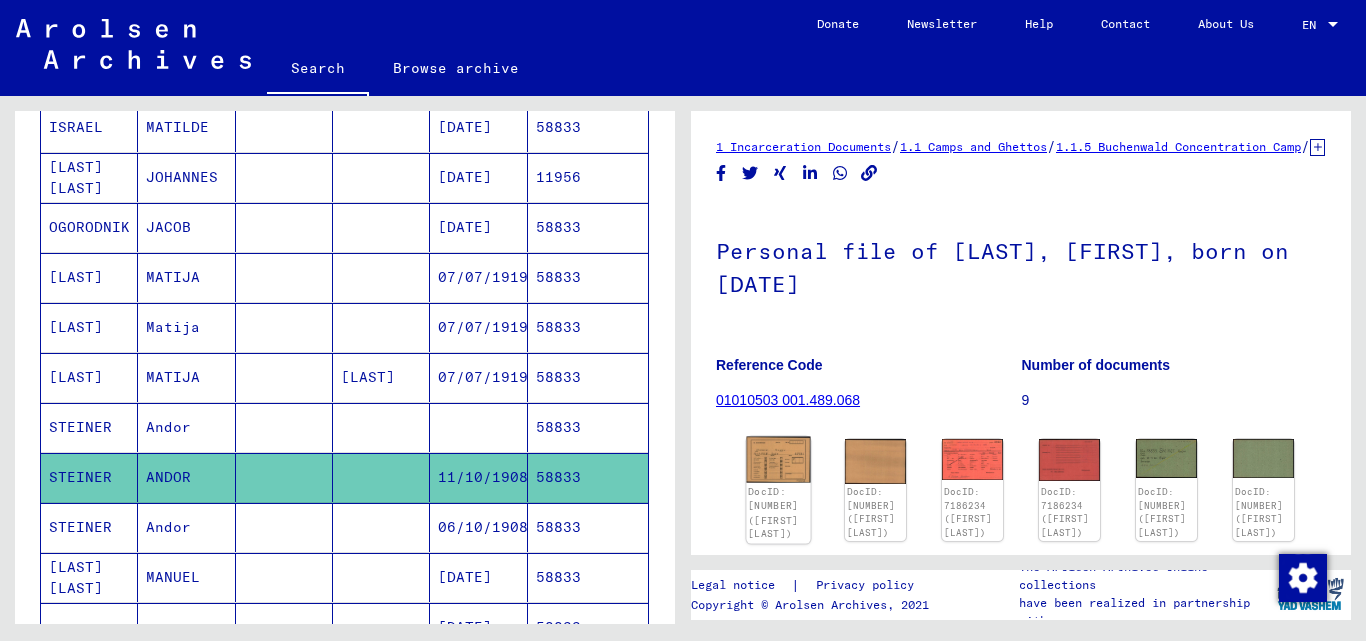 click 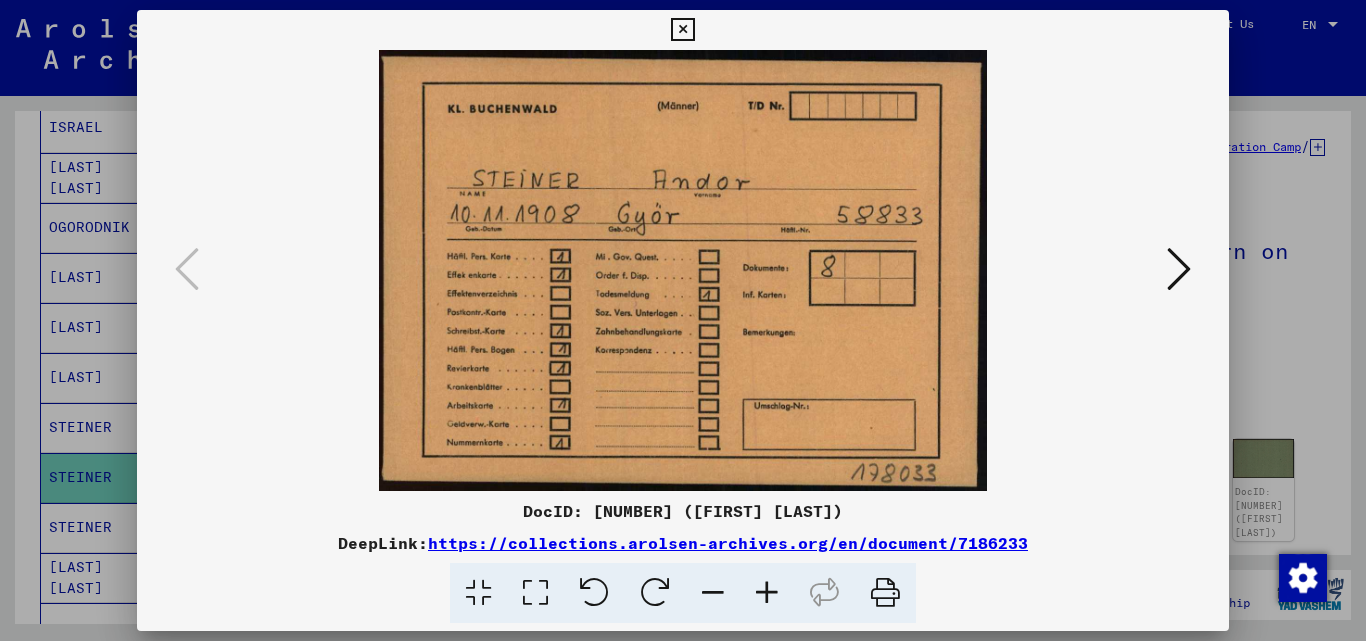 click at bounding box center (1179, 269) 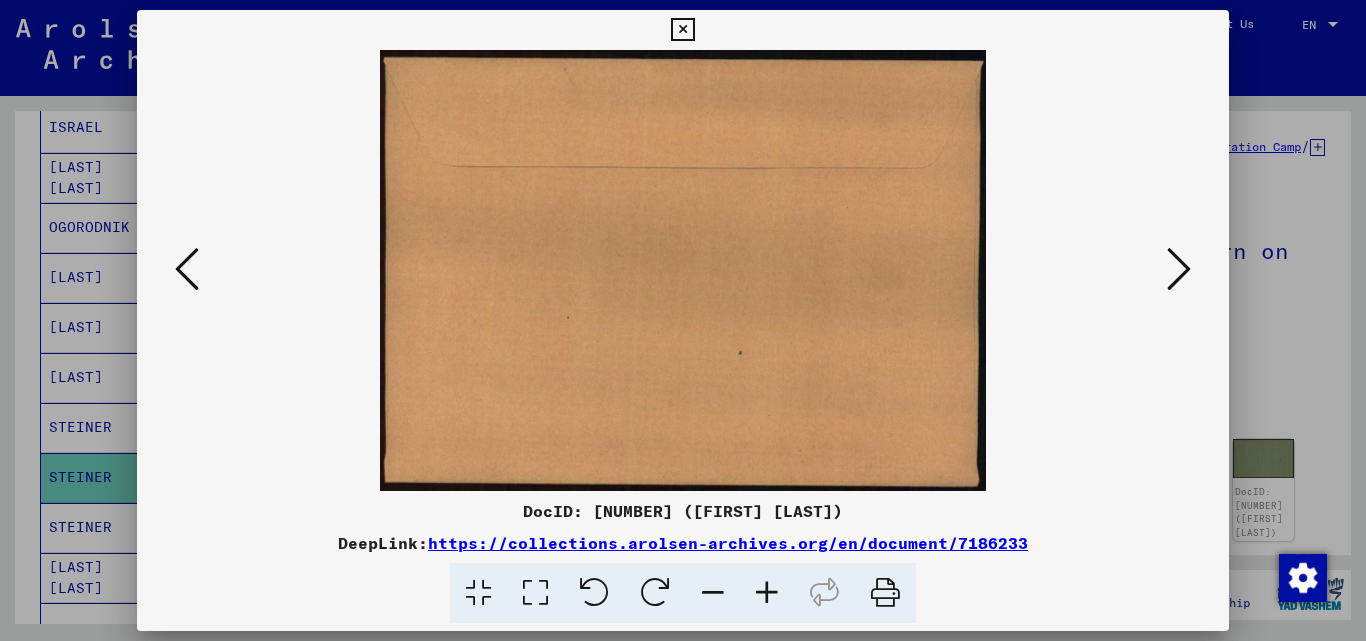 click at bounding box center [1179, 269] 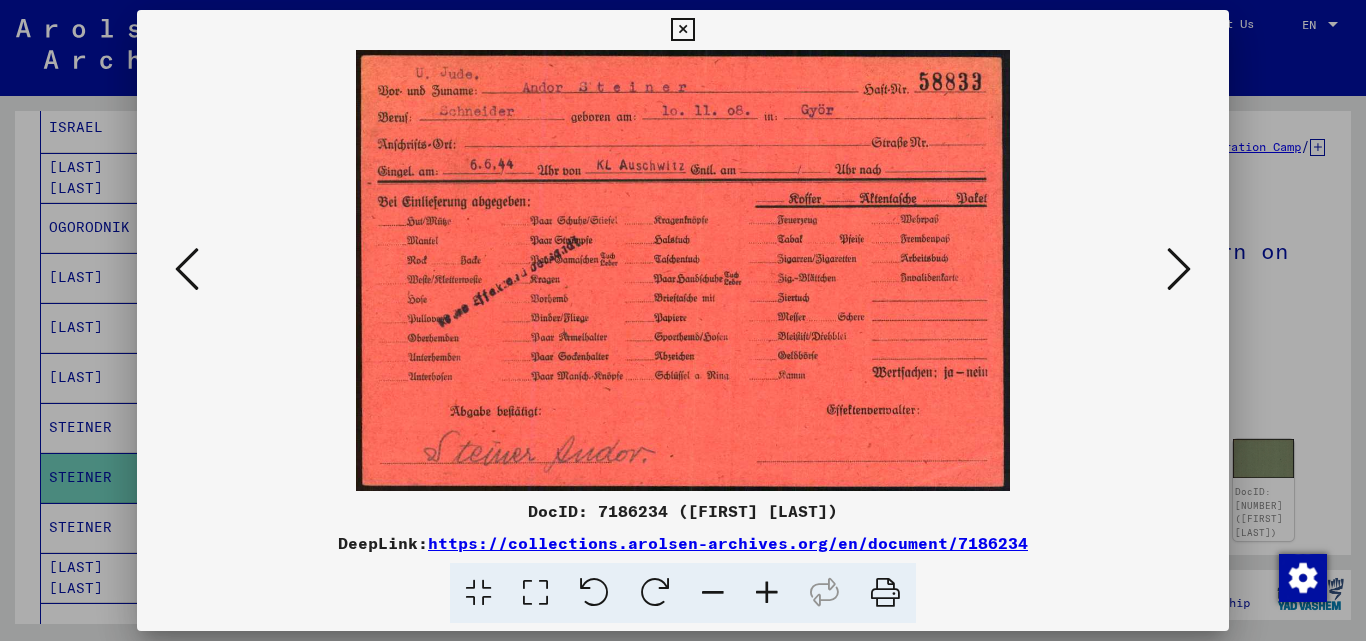 click at bounding box center (1179, 269) 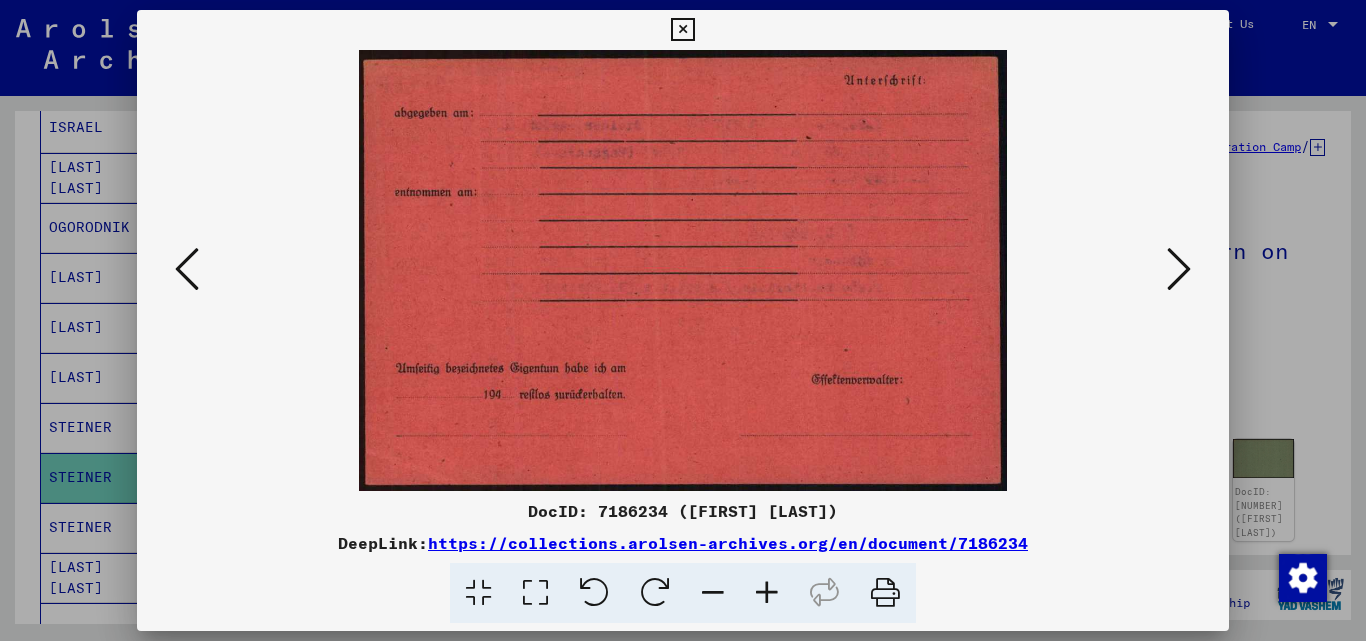 click at bounding box center [1179, 269] 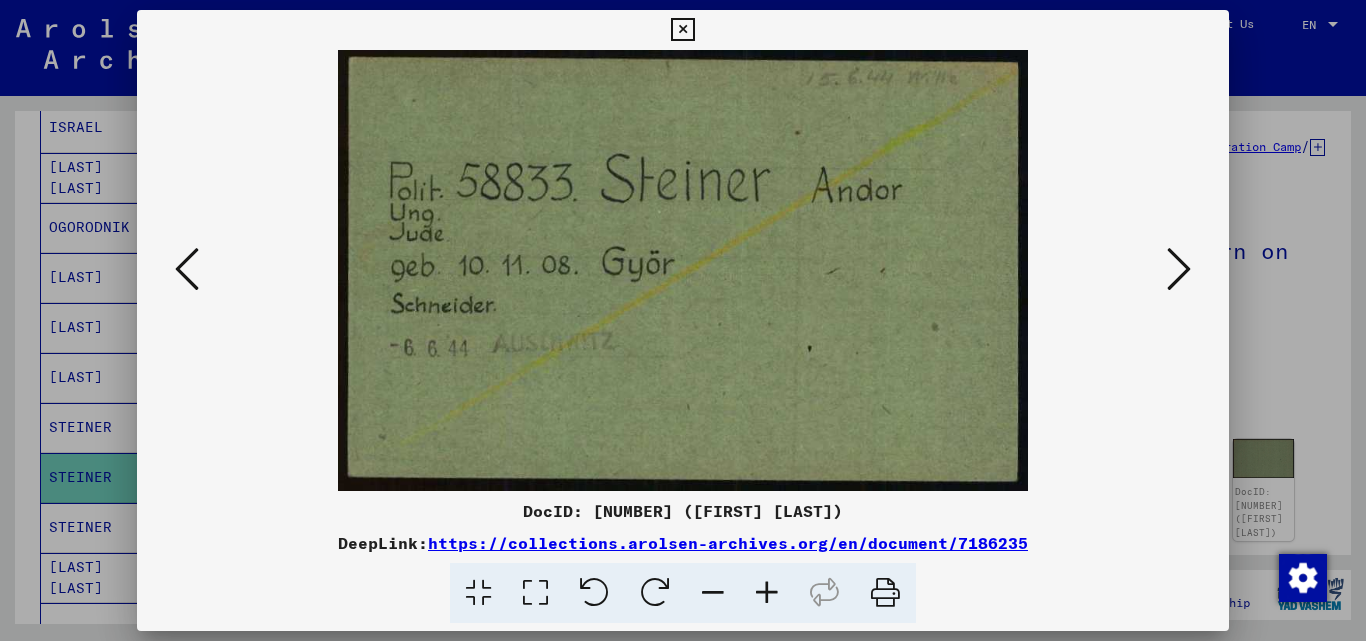 click at bounding box center (1179, 269) 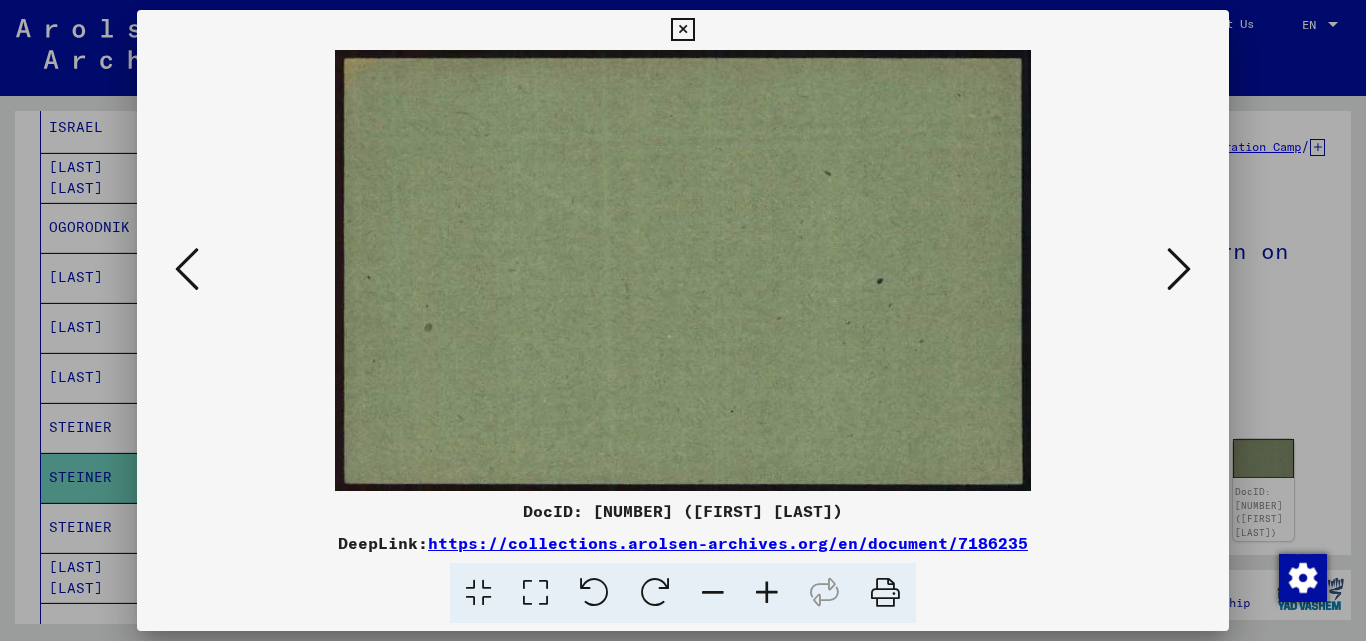 click at bounding box center (1179, 269) 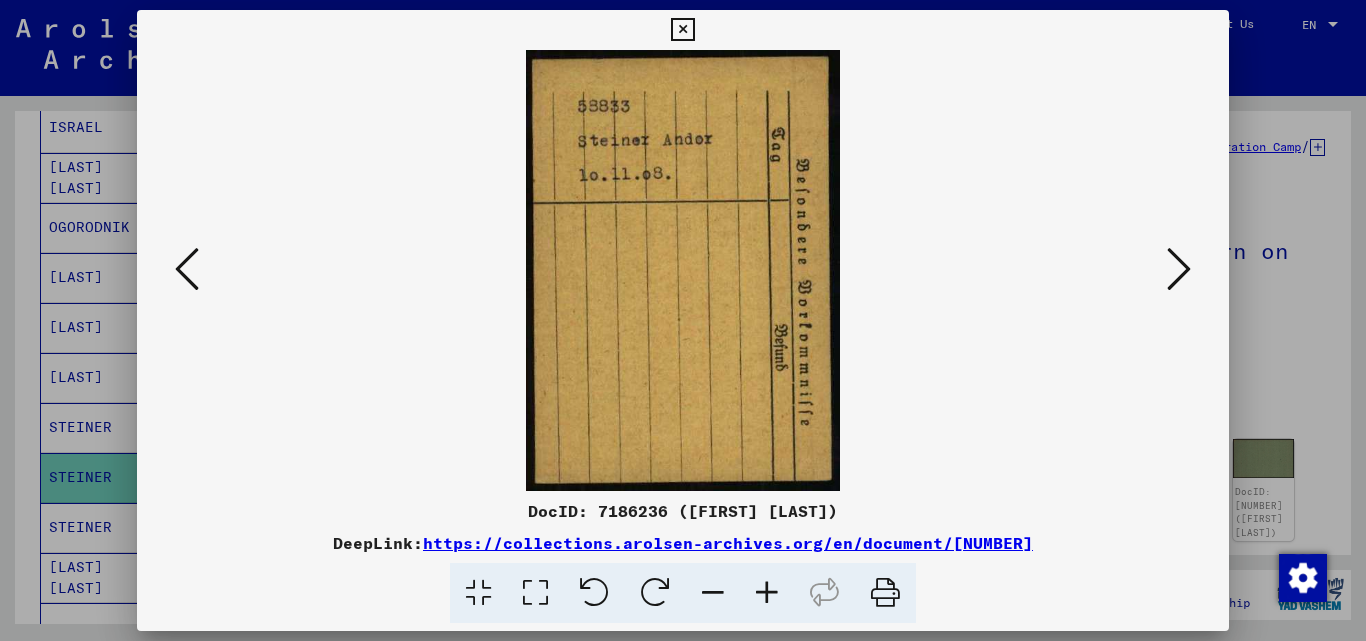 click at bounding box center [1179, 269] 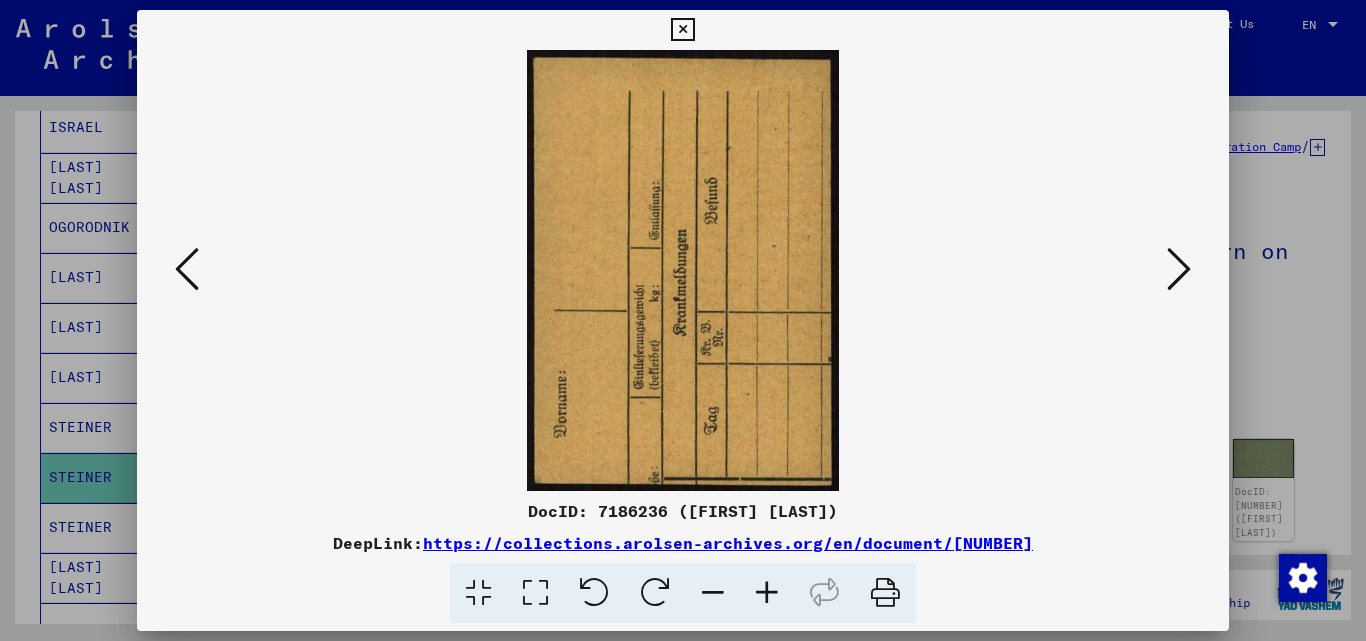 click at bounding box center [1179, 269] 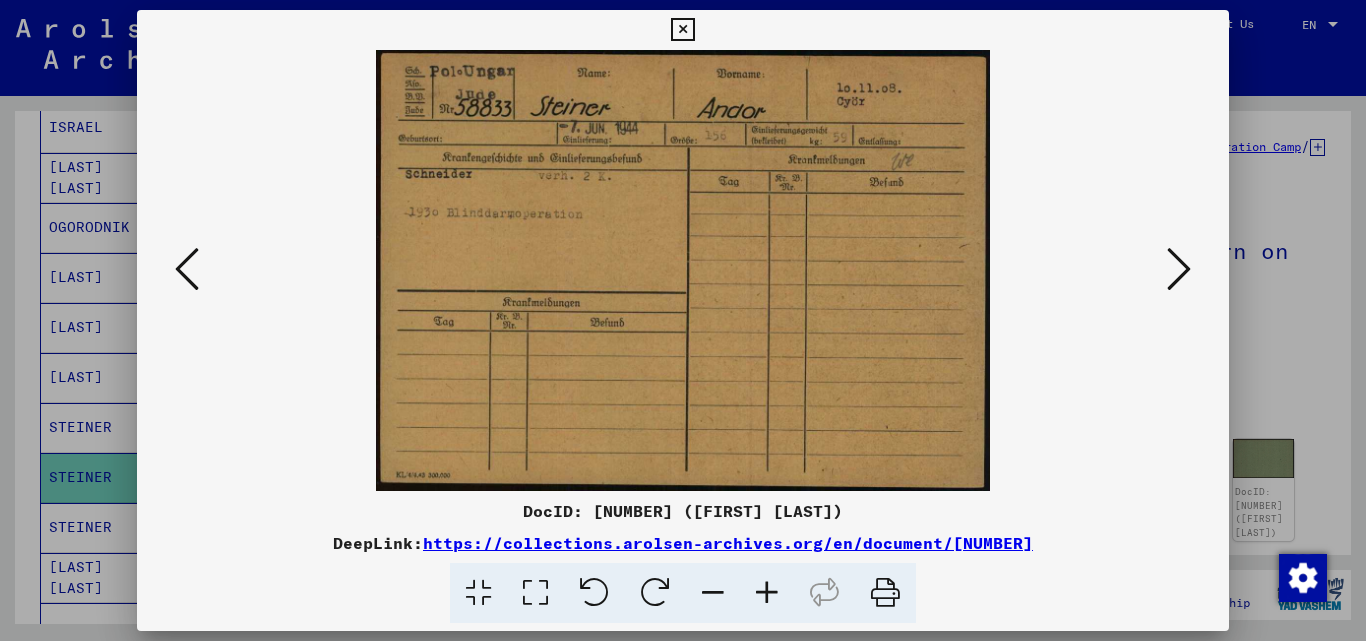 click at bounding box center [1179, 269] 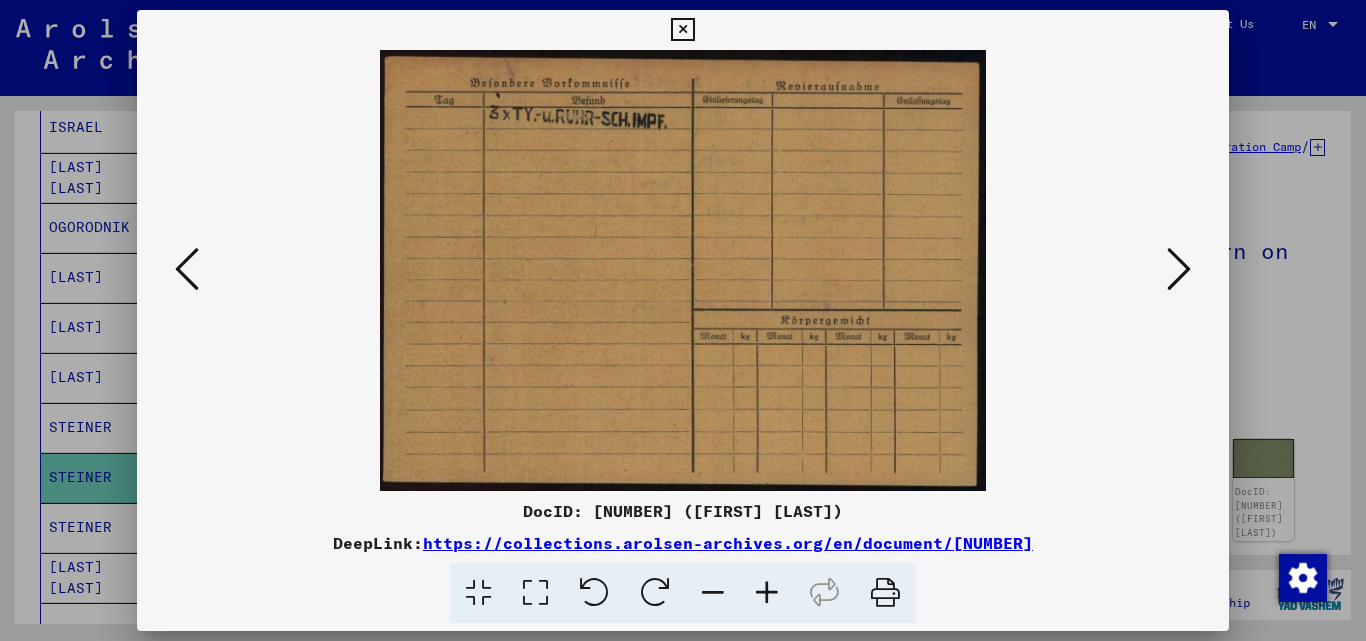 click at bounding box center [1179, 269] 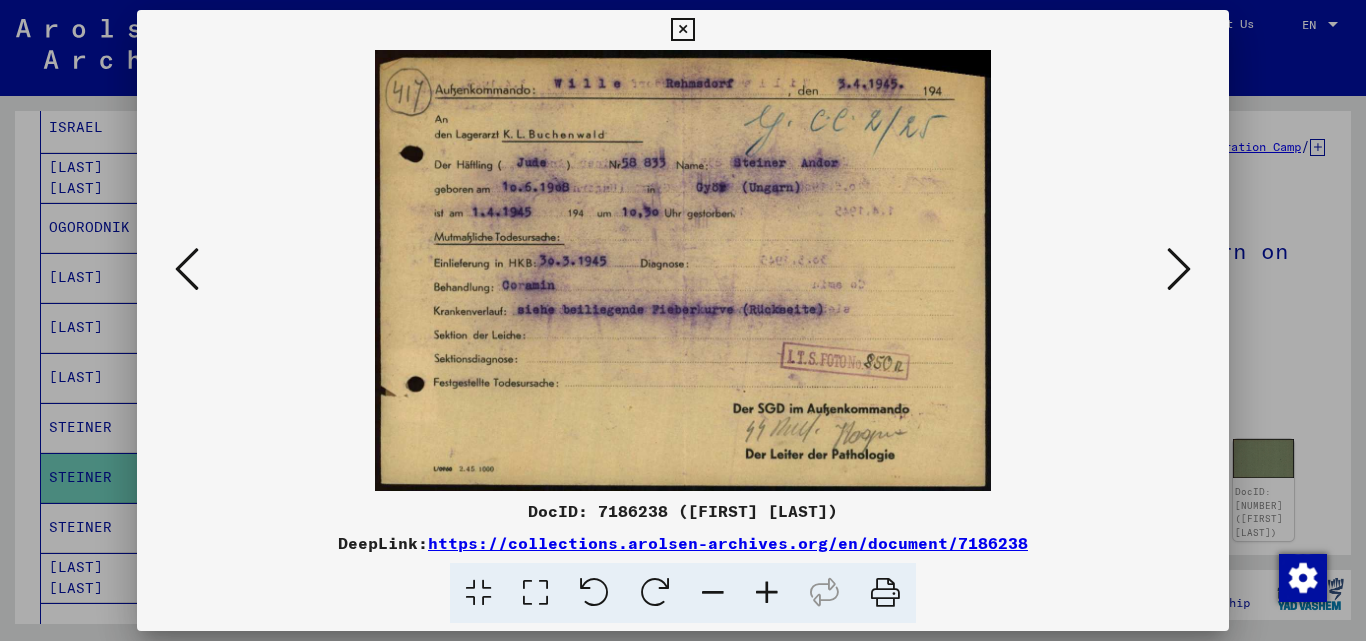click at bounding box center [1179, 269] 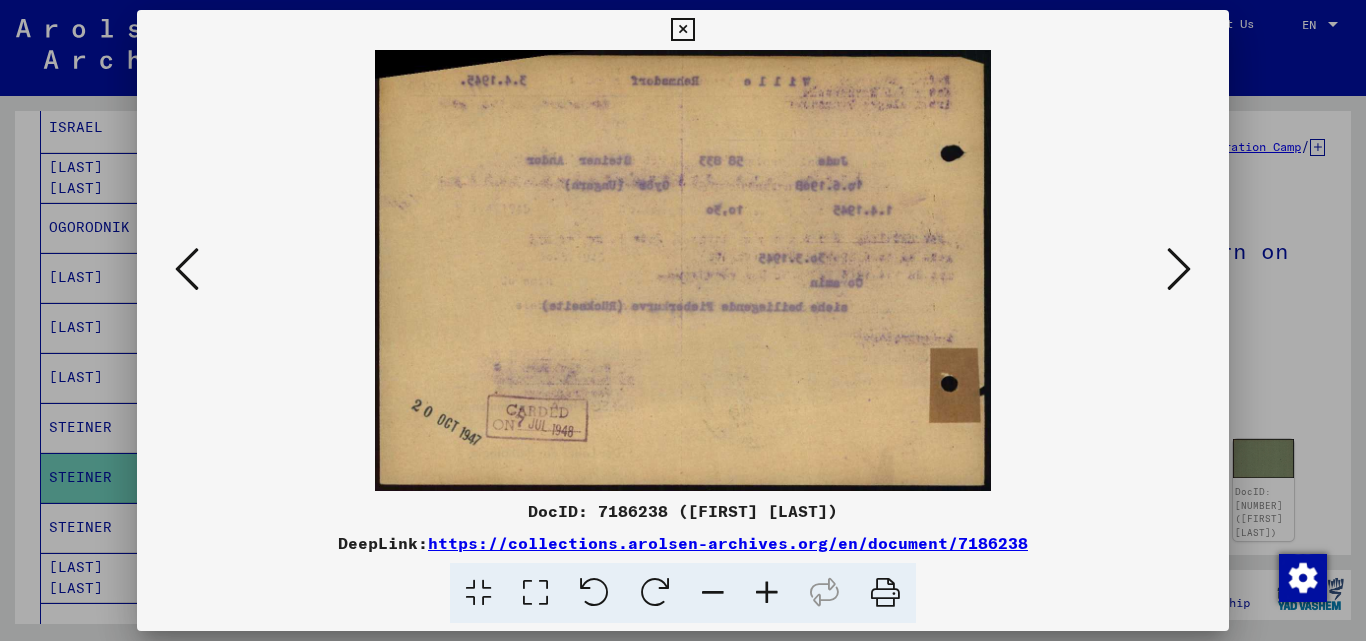 click at bounding box center (1179, 269) 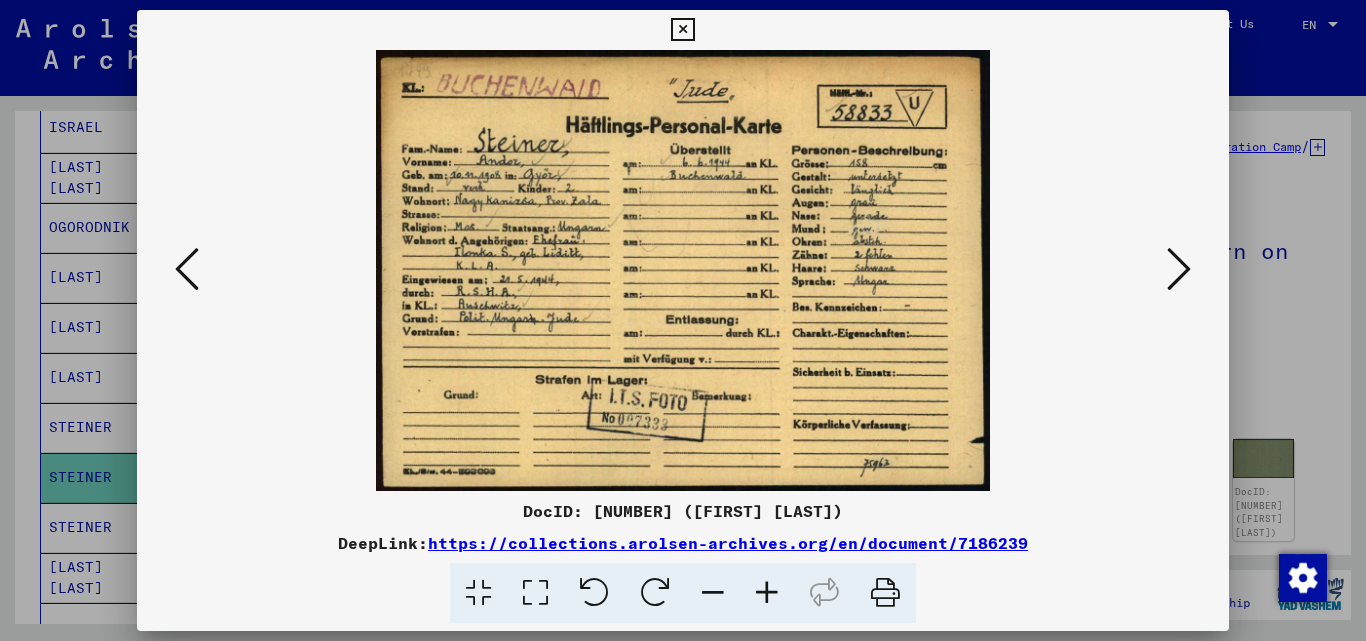 click at bounding box center (683, 270) 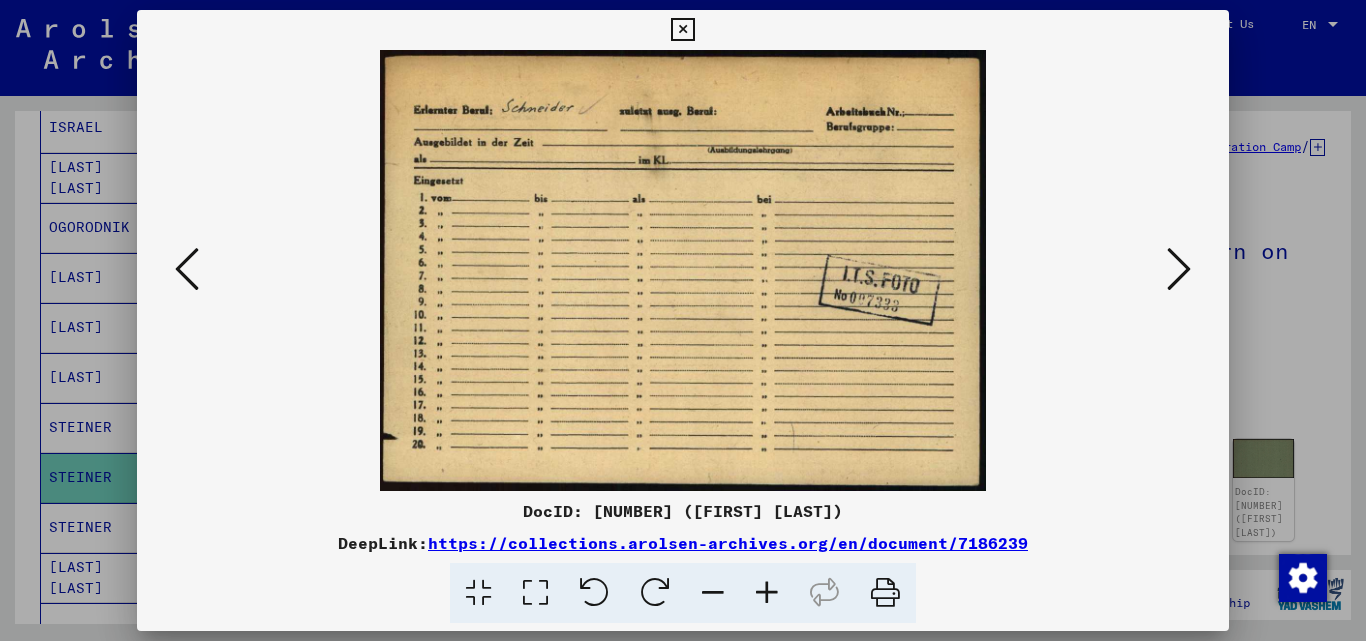 click at bounding box center (1179, 269) 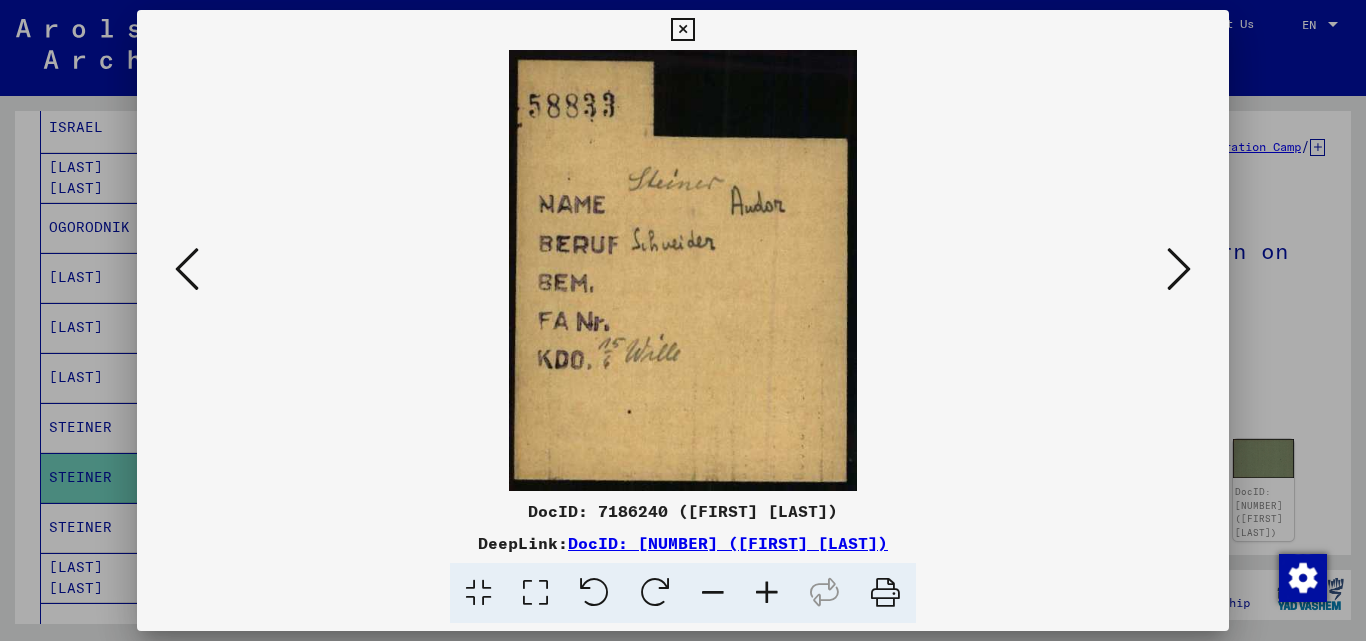 click at bounding box center [1179, 269] 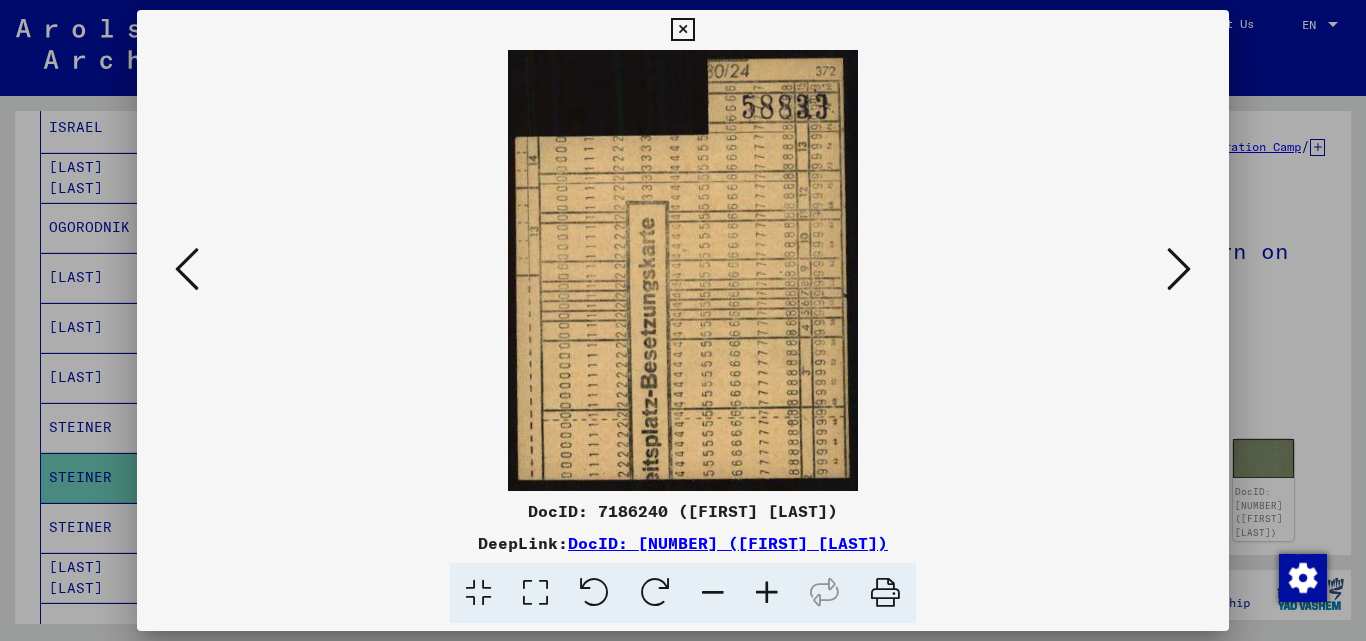 click at bounding box center [1179, 269] 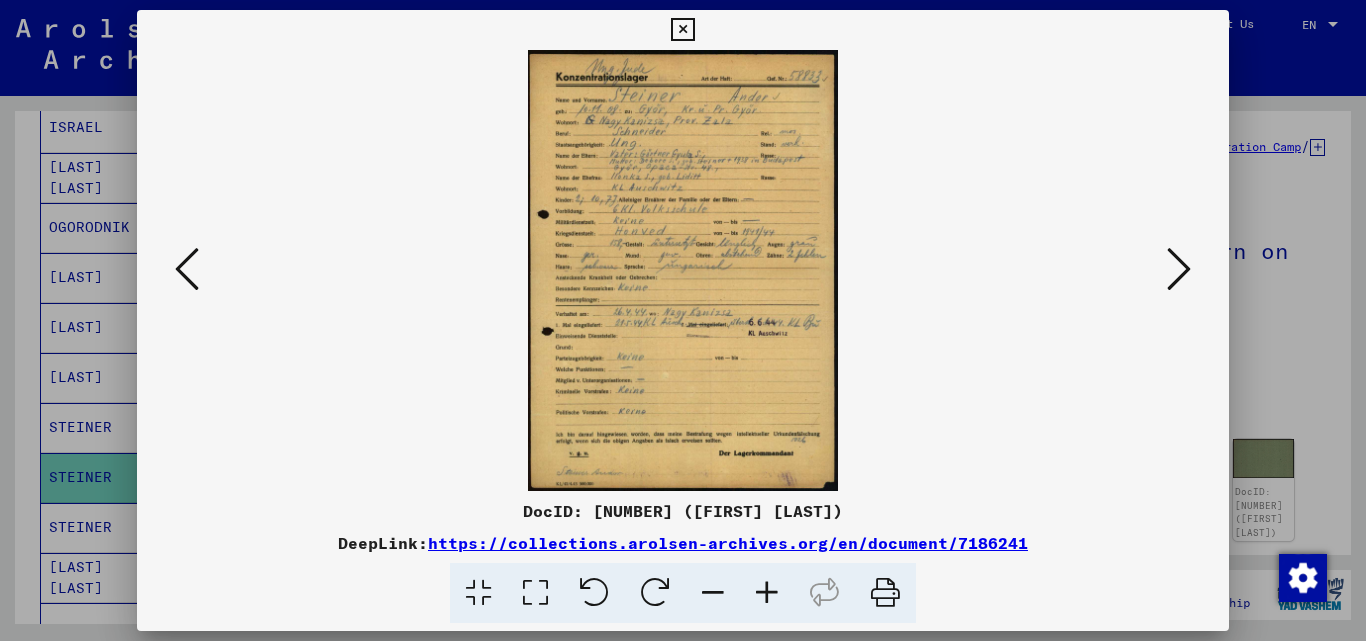 click at bounding box center (1179, 269) 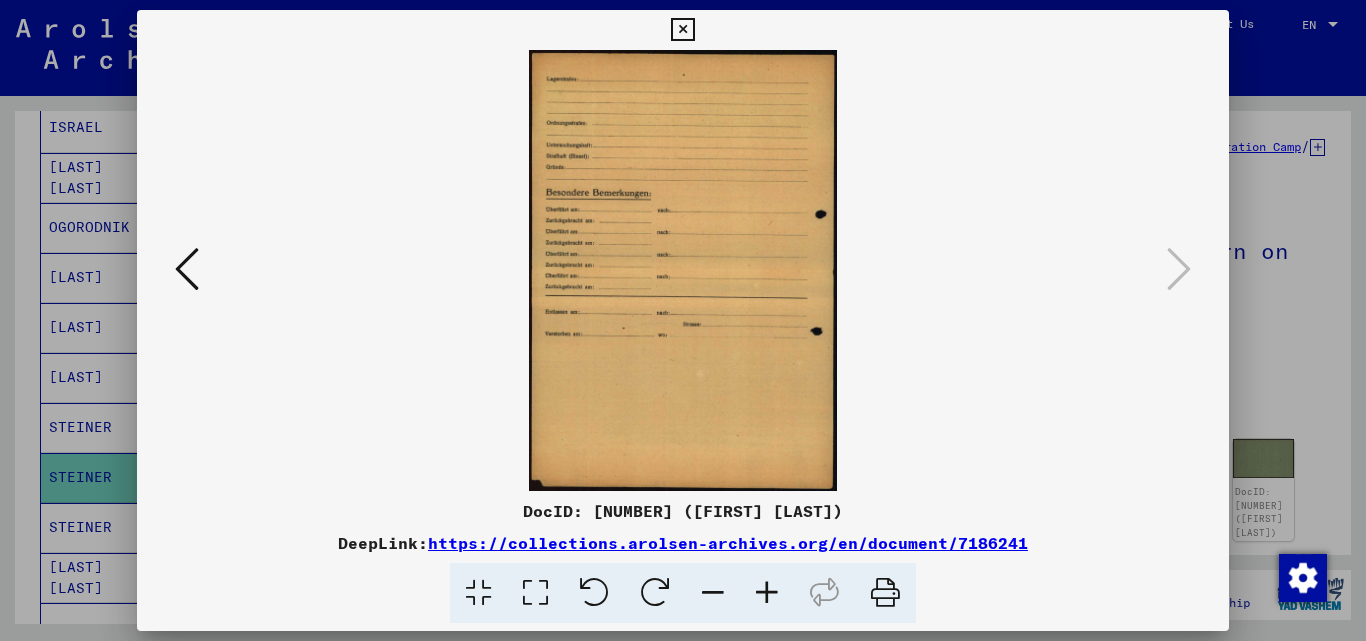 drag, startPoint x: 679, startPoint y: 28, endPoint x: 673, endPoint y: 39, distance: 12.529964 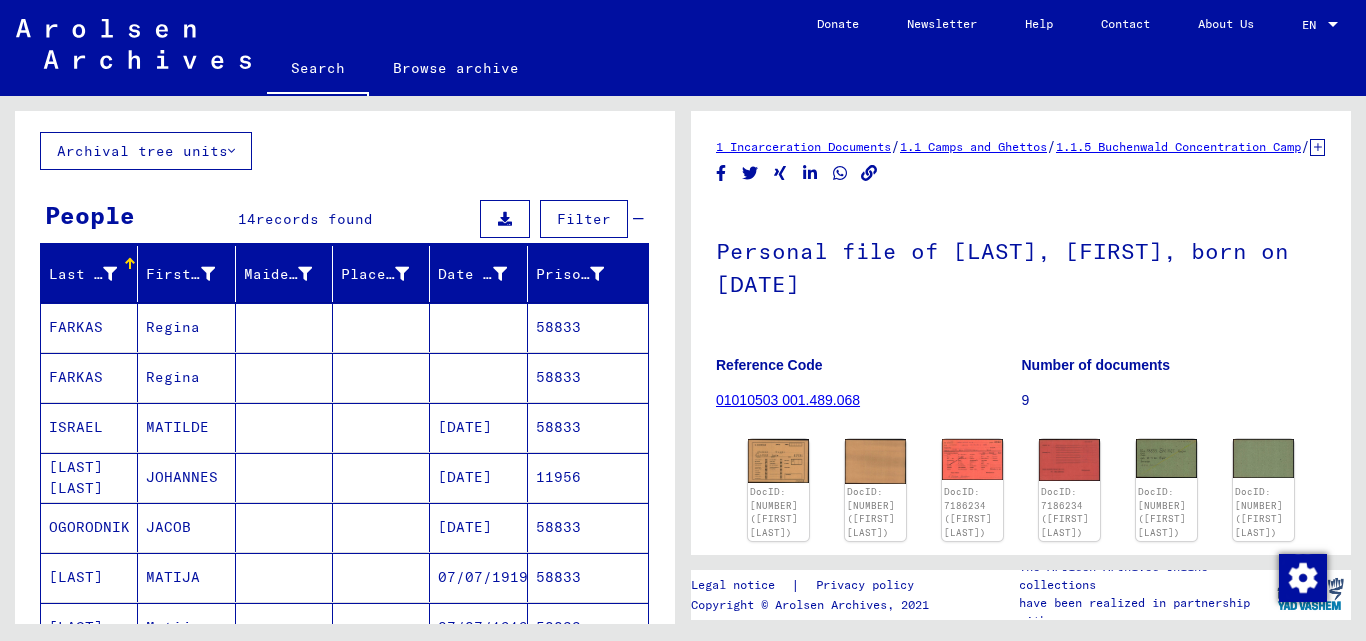 scroll, scrollTop: 0, scrollLeft: 0, axis: both 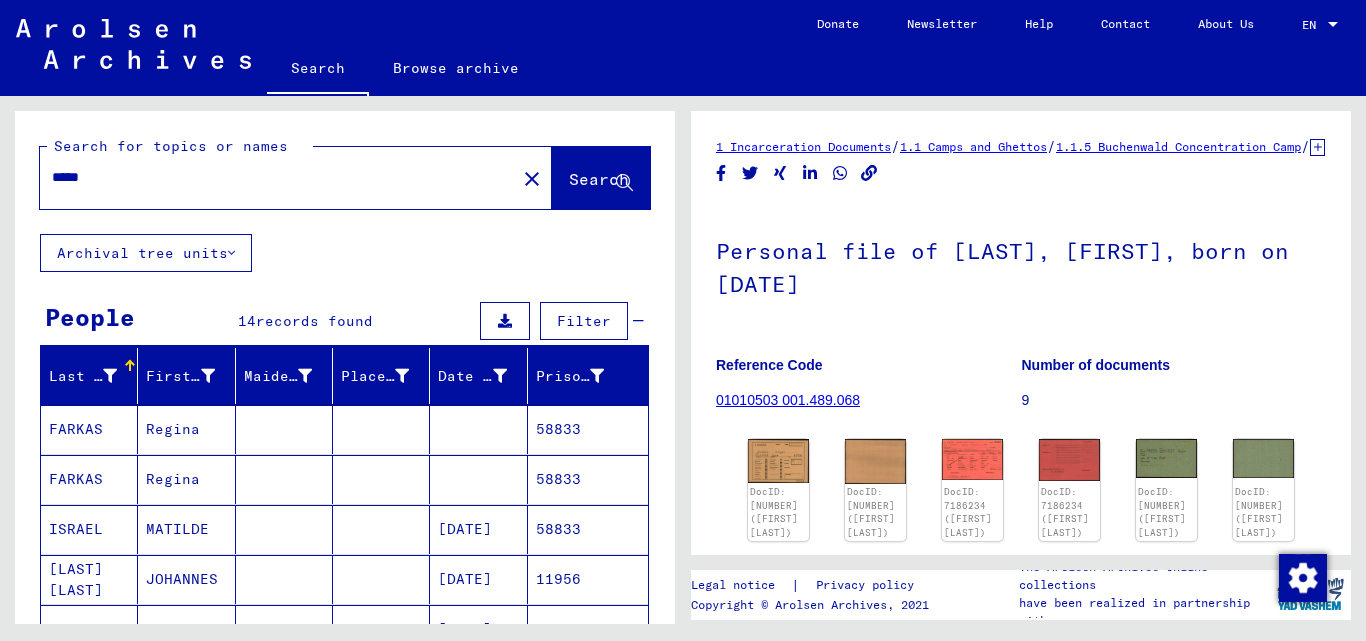 click on "*****" at bounding box center (278, 177) 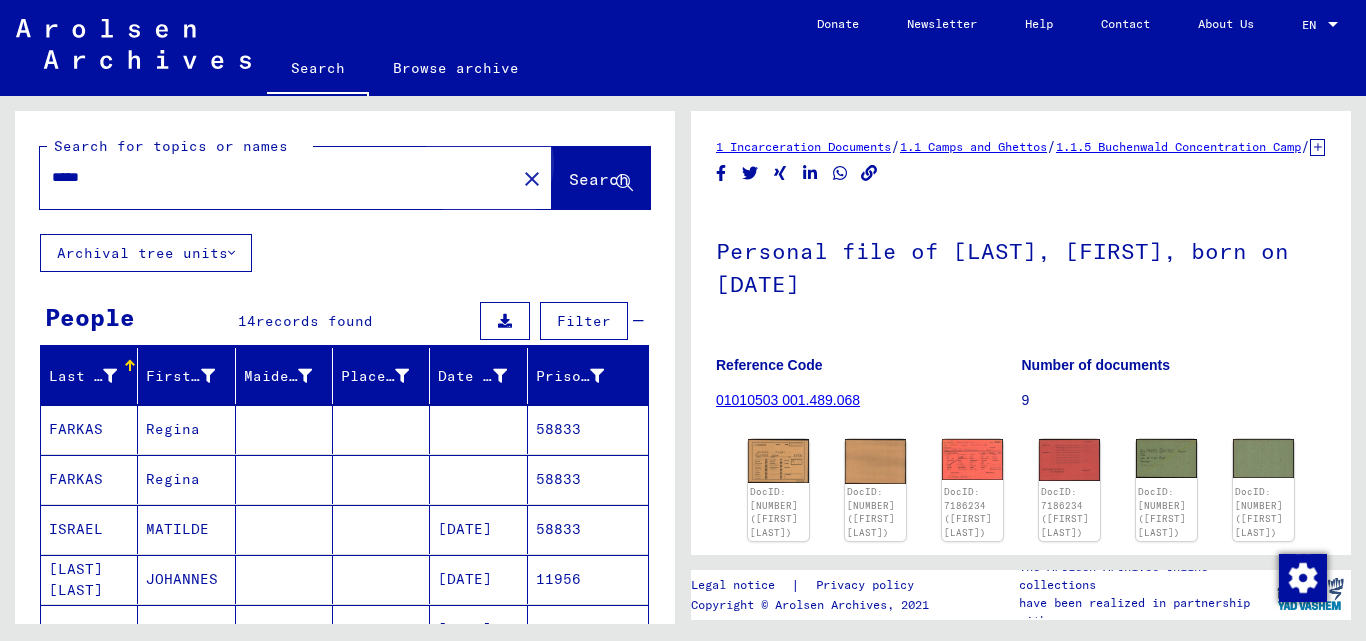 click on "Search" 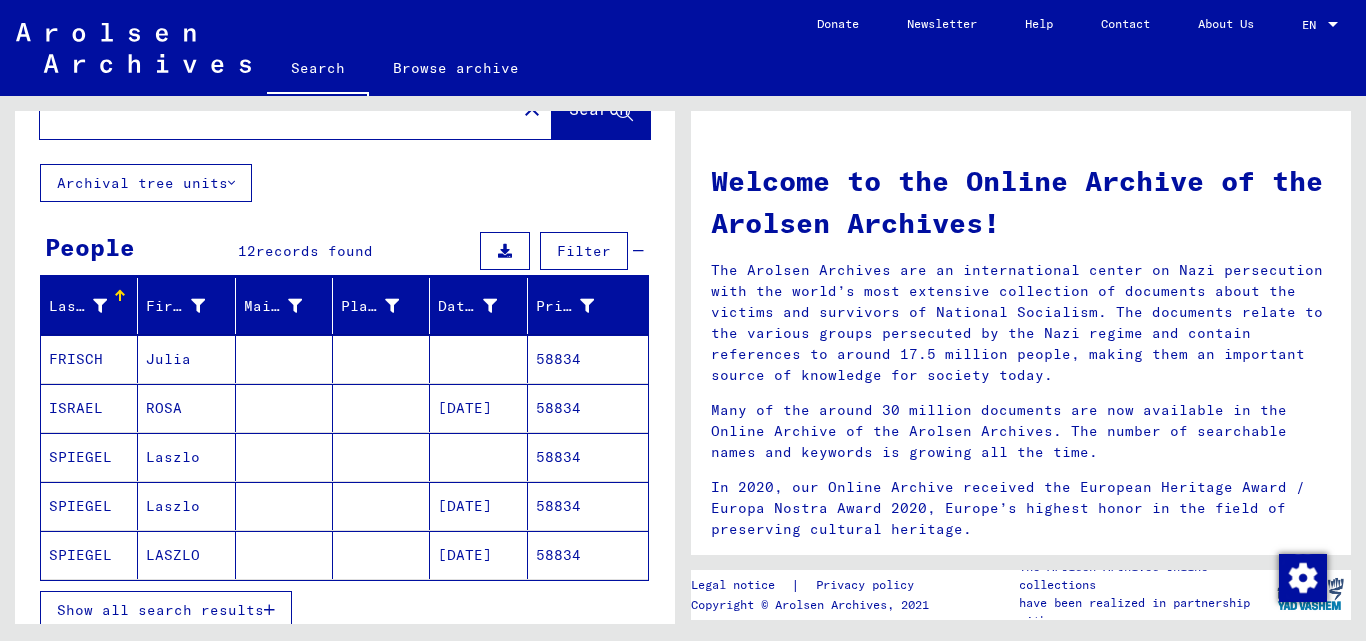 scroll, scrollTop: 100, scrollLeft: 0, axis: vertical 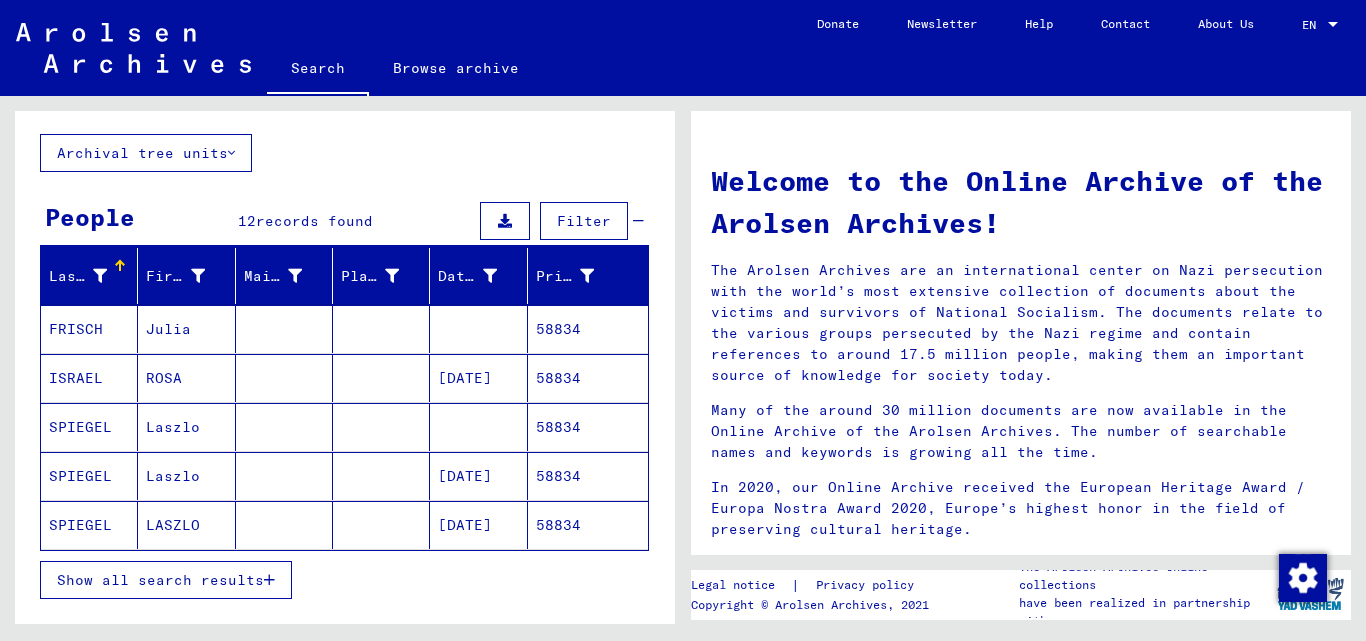 click on "Show all search results" at bounding box center (160, 580) 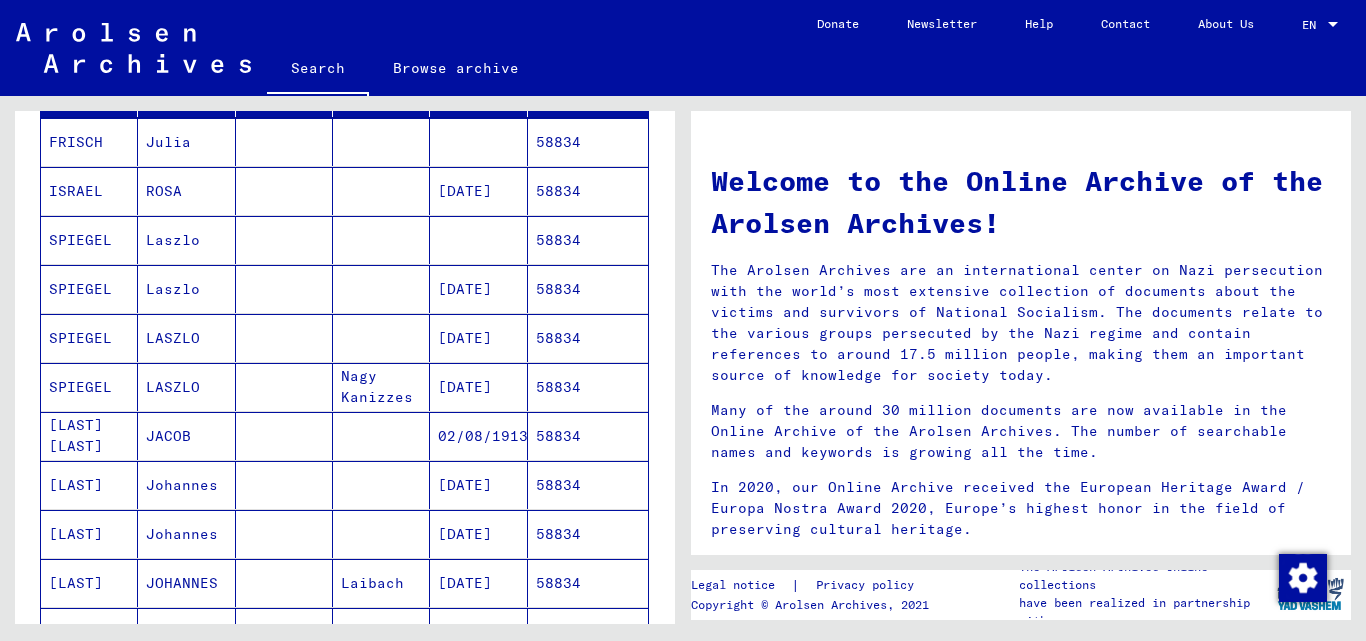 scroll, scrollTop: 300, scrollLeft: 0, axis: vertical 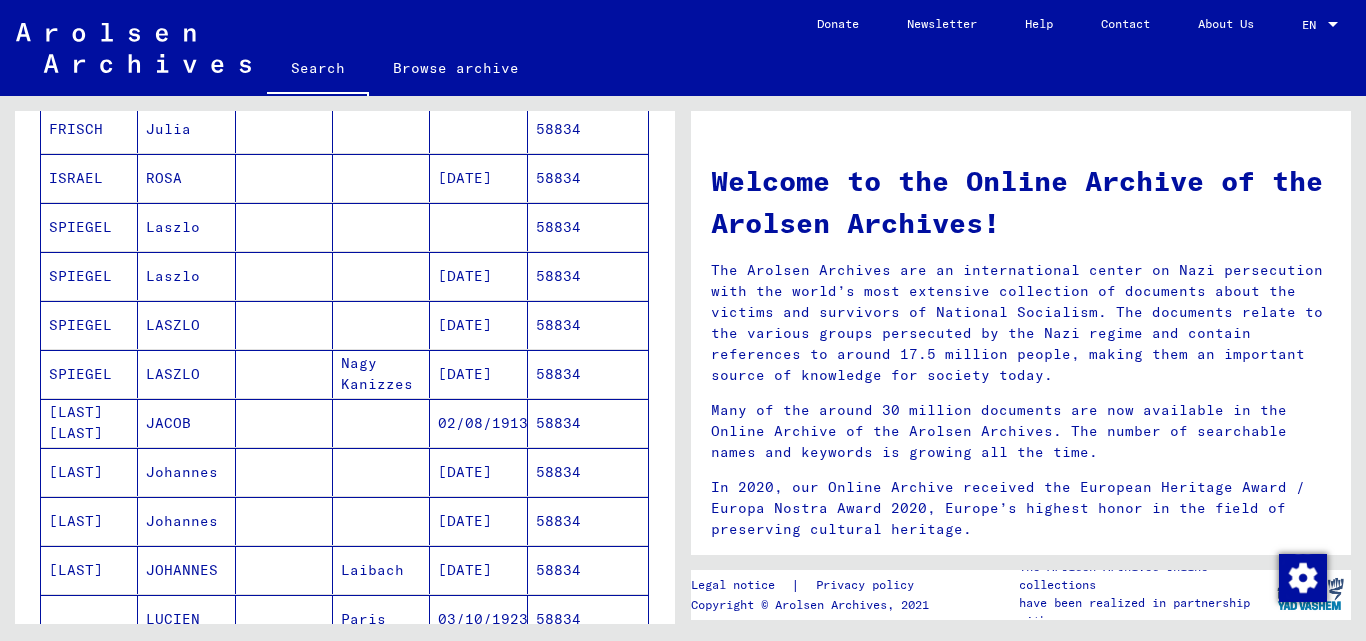 click on "58834" at bounding box center [588, 423] 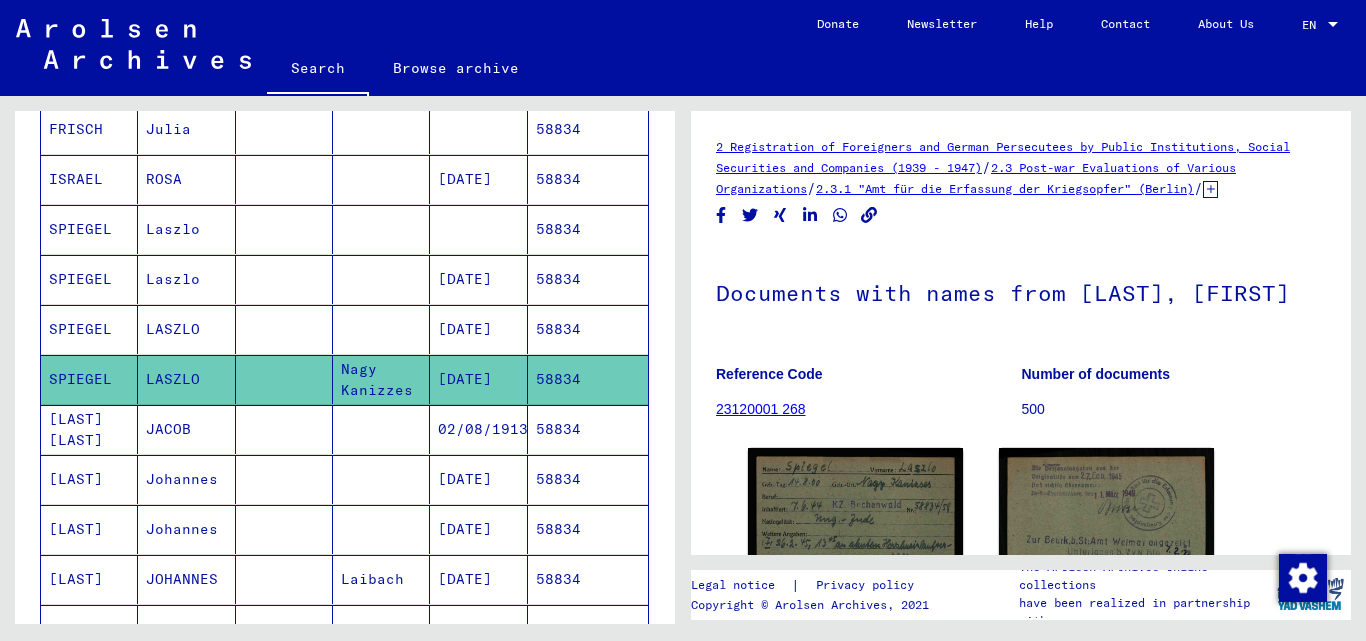 scroll, scrollTop: 0, scrollLeft: 0, axis: both 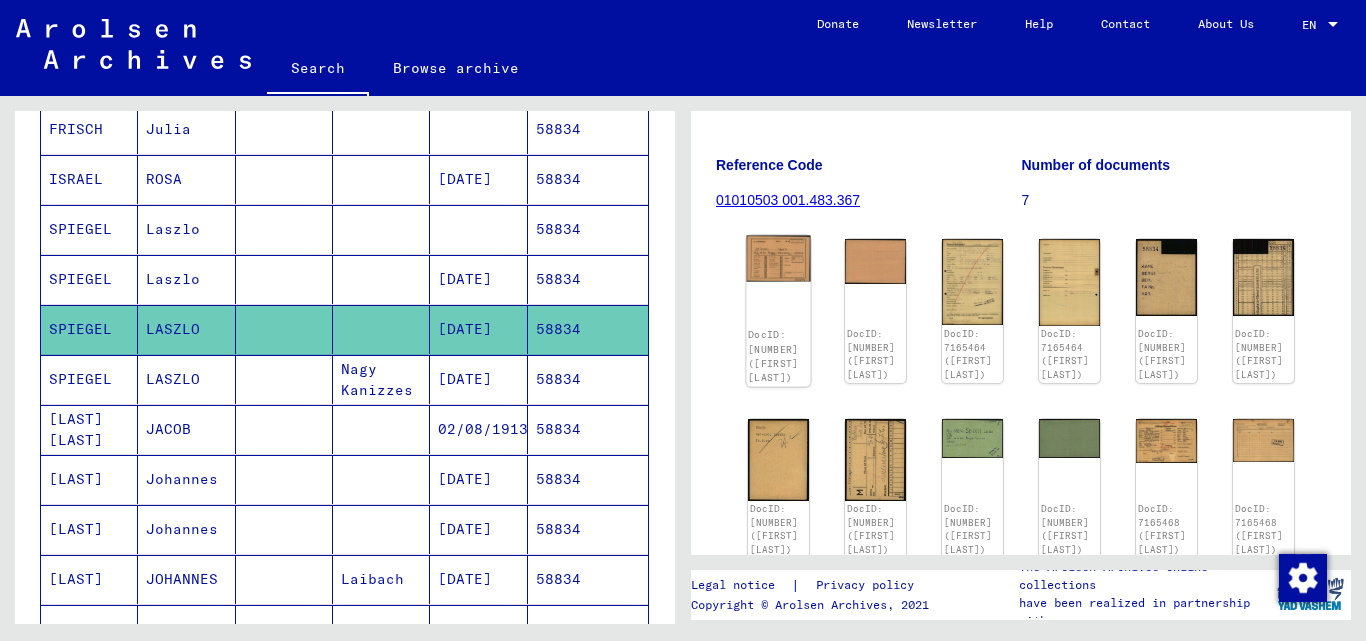 click 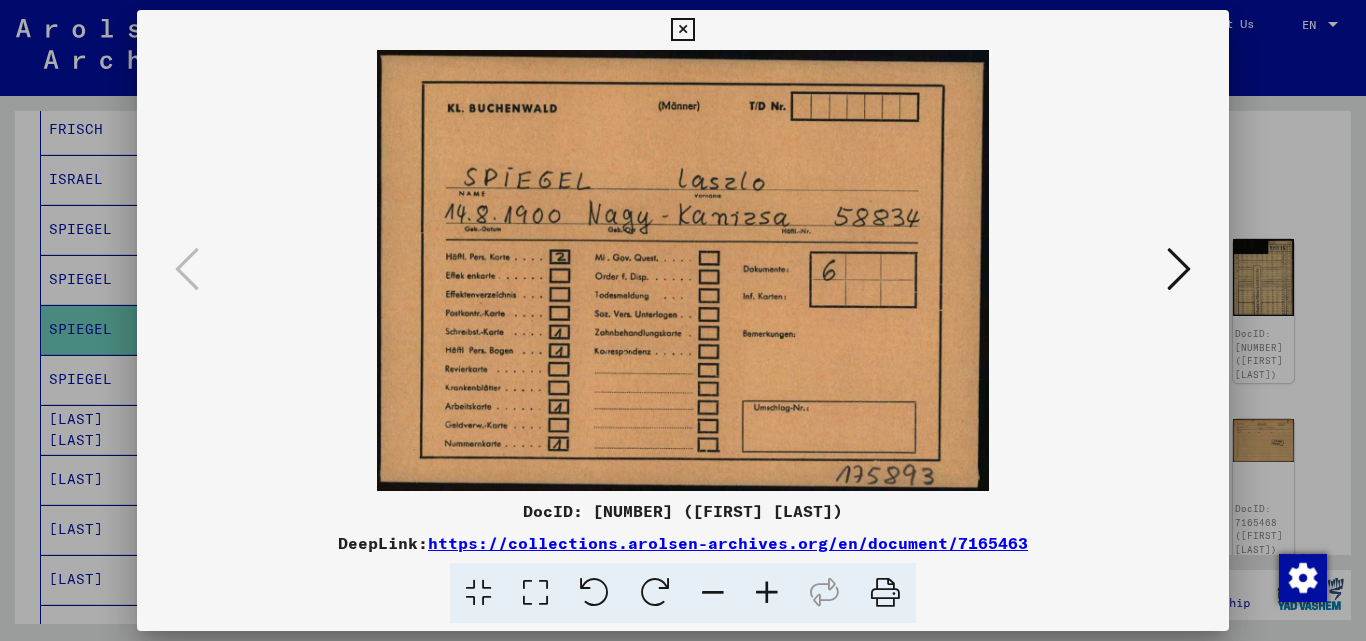 click at bounding box center (1179, 269) 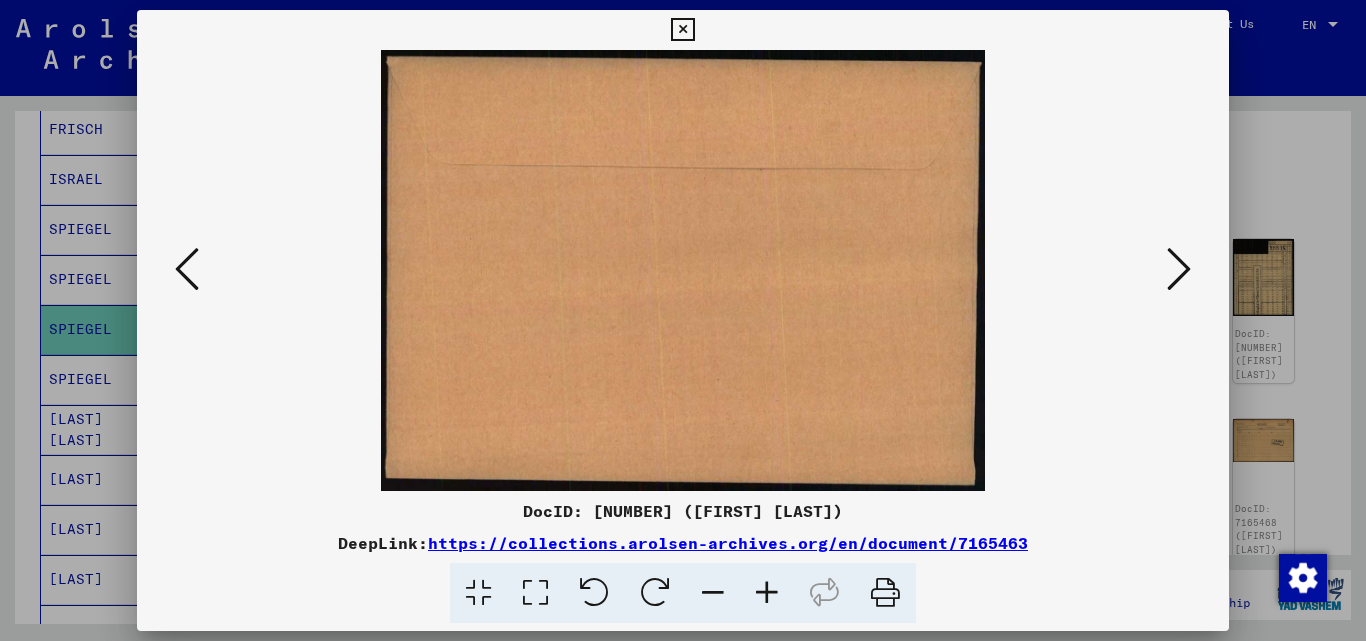 click at bounding box center (1179, 269) 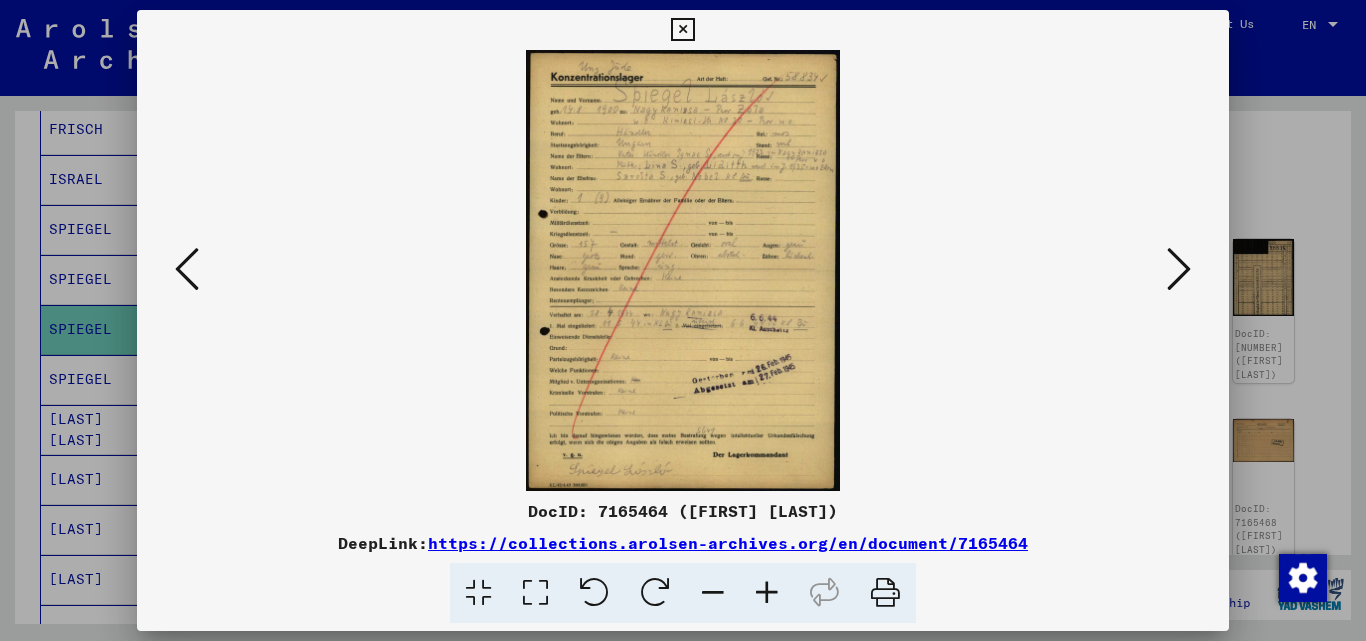 click at bounding box center (1179, 269) 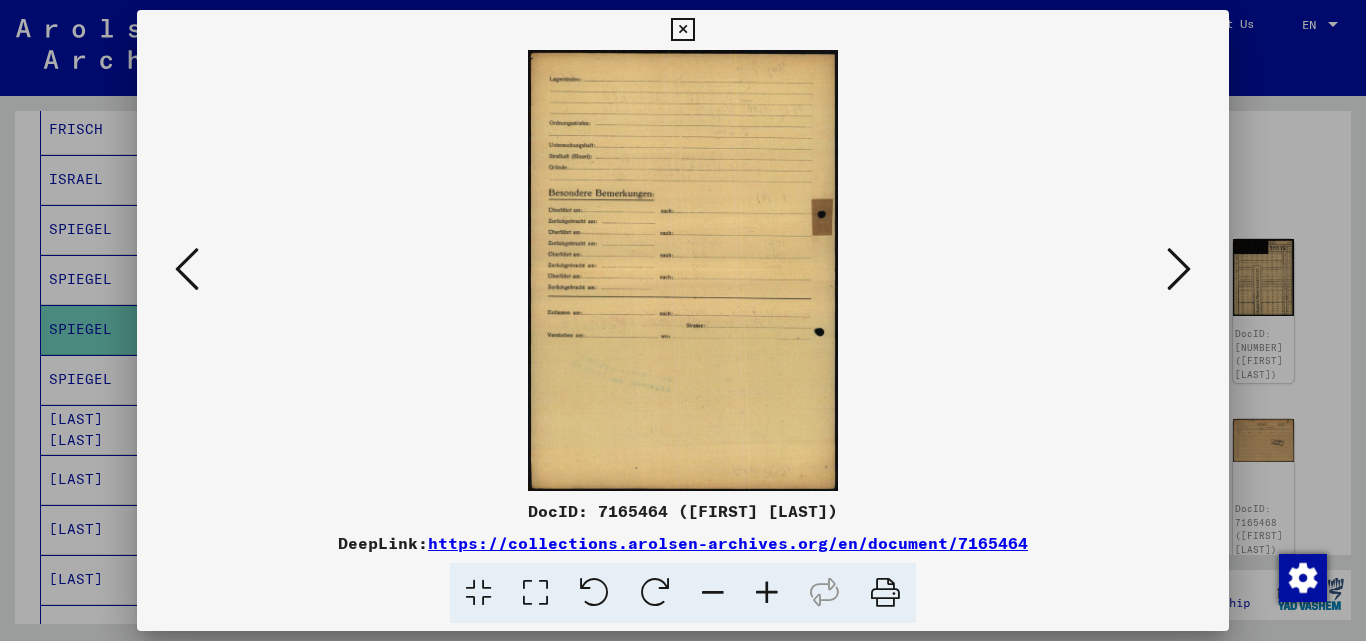 click at bounding box center [1179, 269] 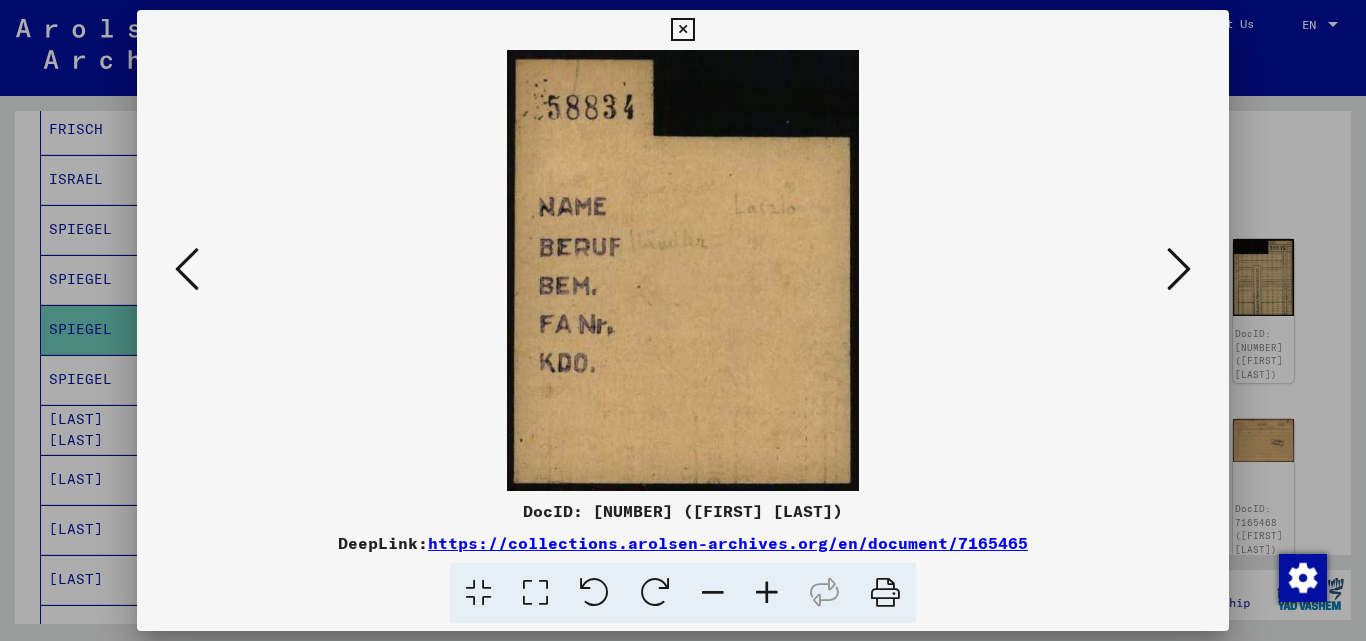 click at bounding box center [1179, 269] 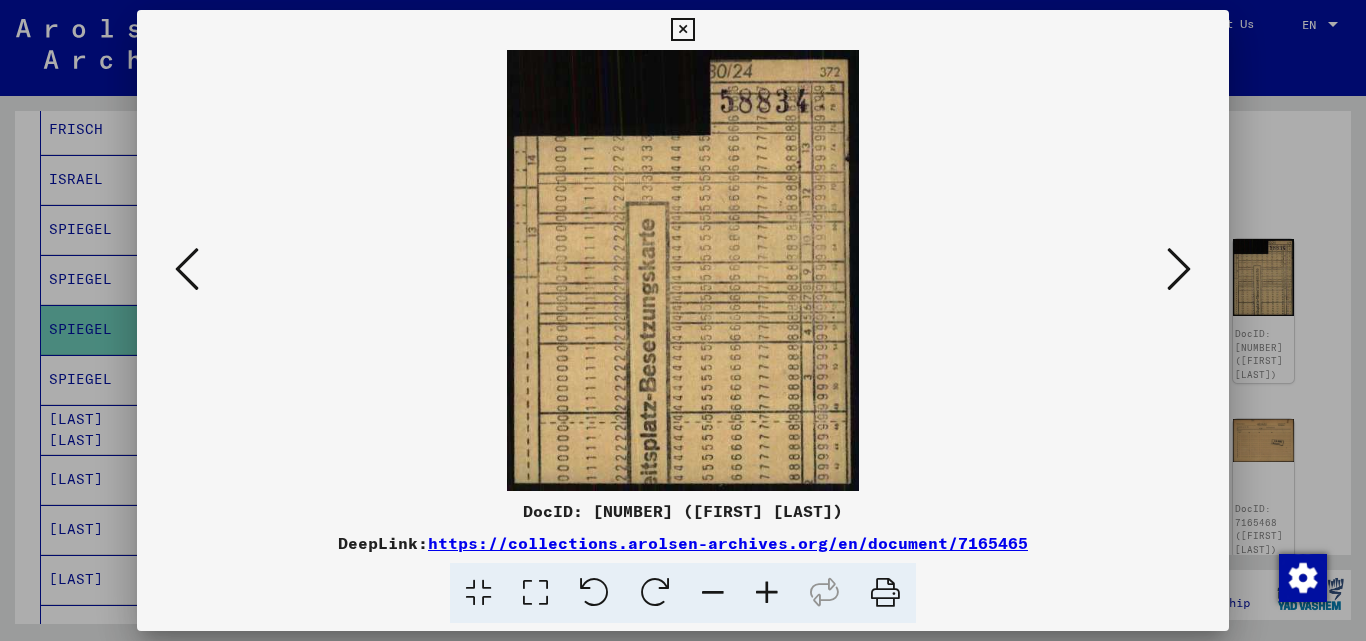 click at bounding box center [1179, 269] 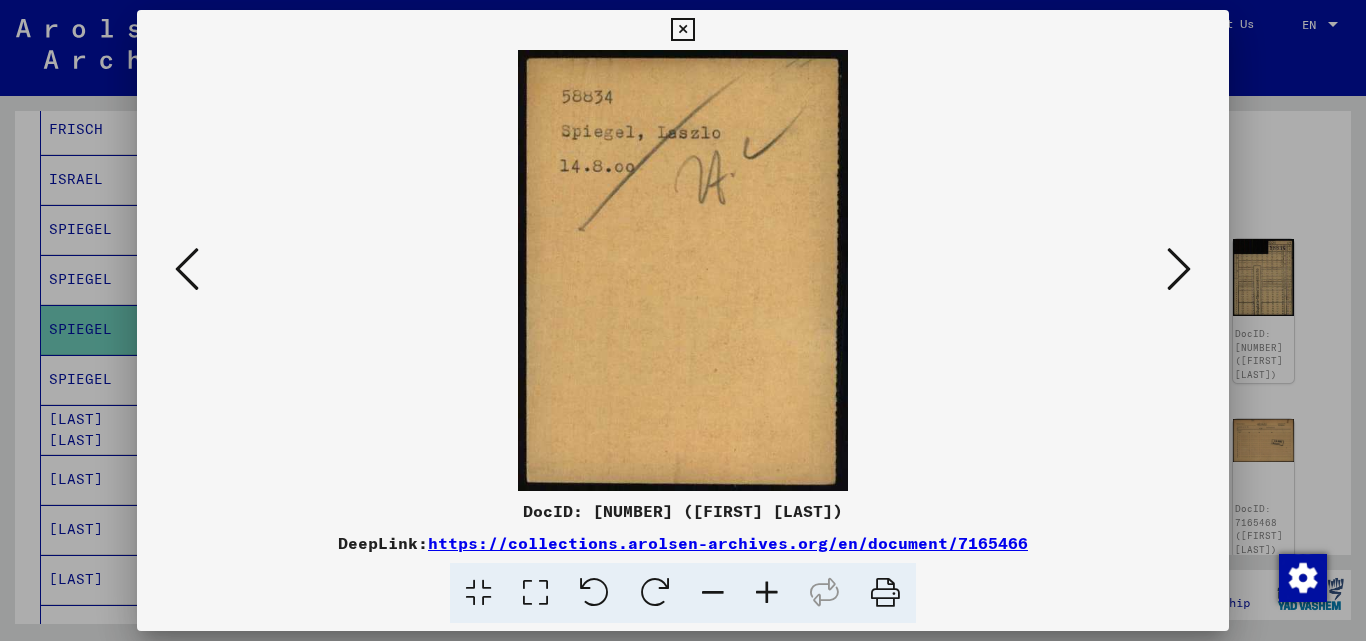 click at bounding box center (1179, 269) 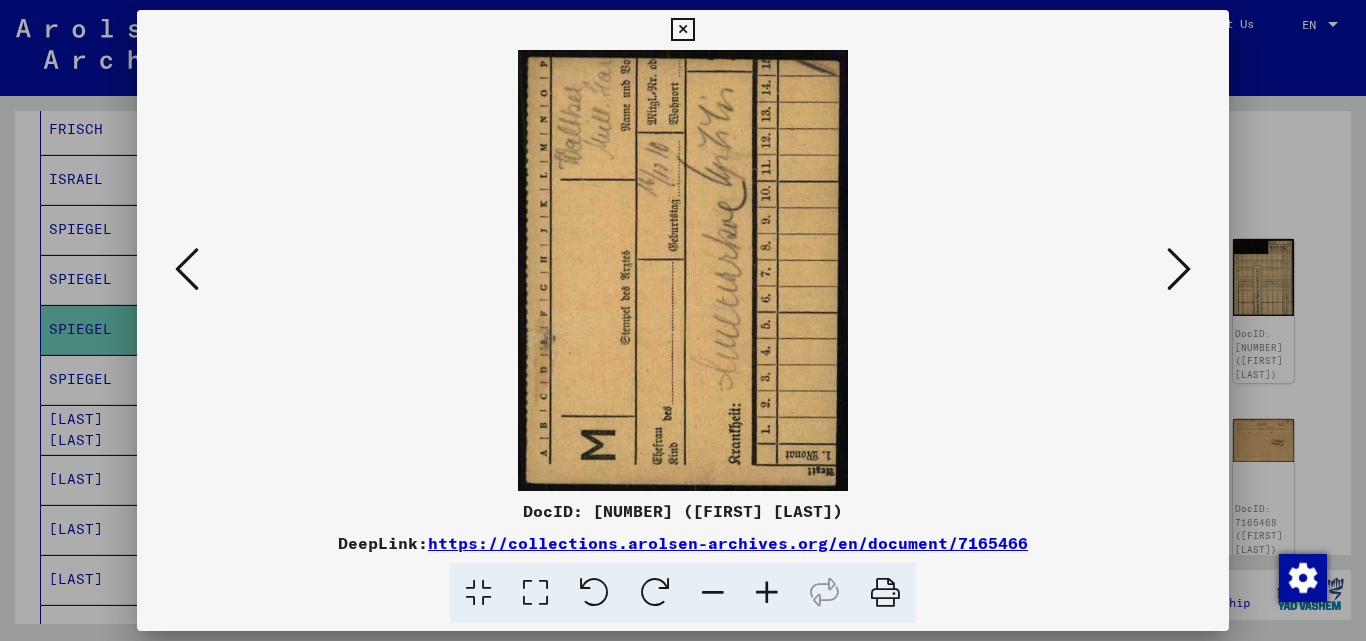 click at bounding box center (1179, 269) 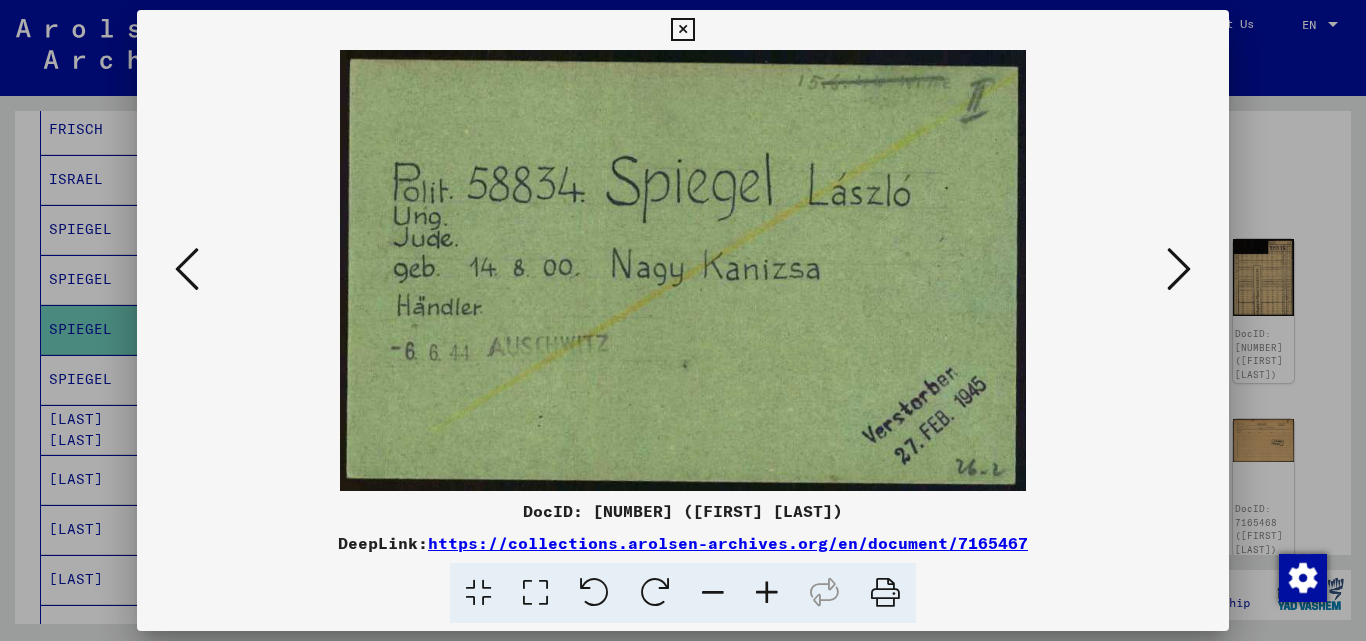 click at bounding box center [1179, 269] 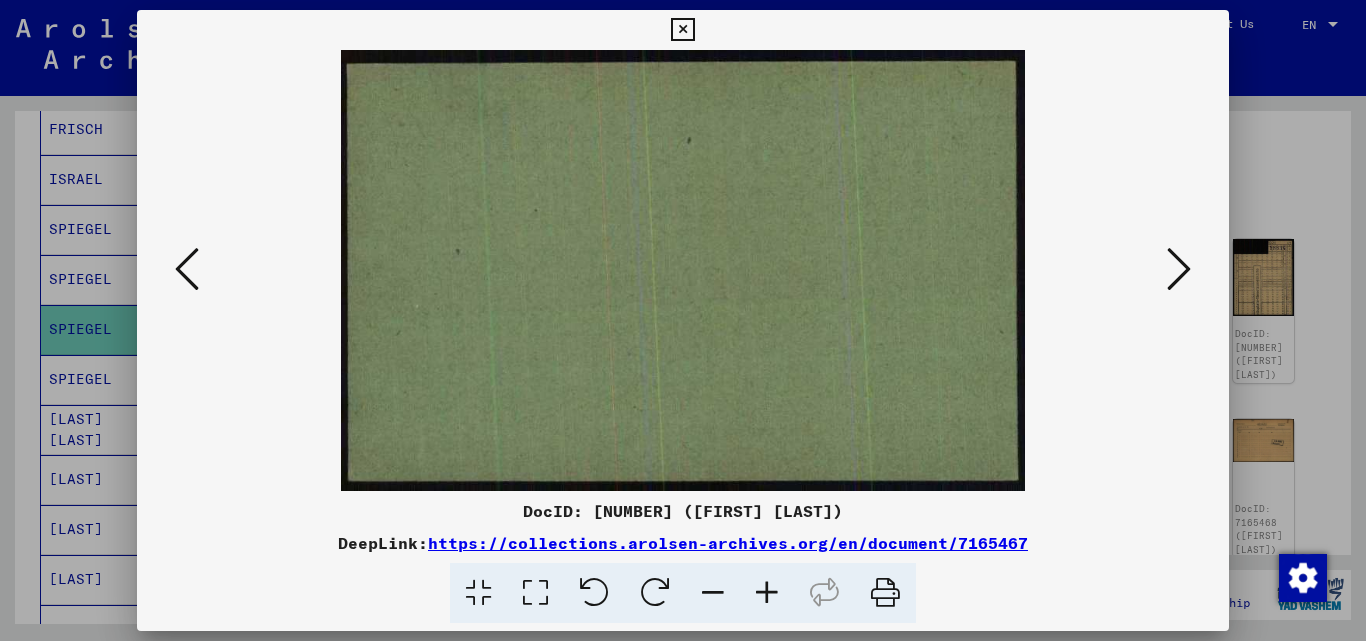 click at bounding box center (1179, 269) 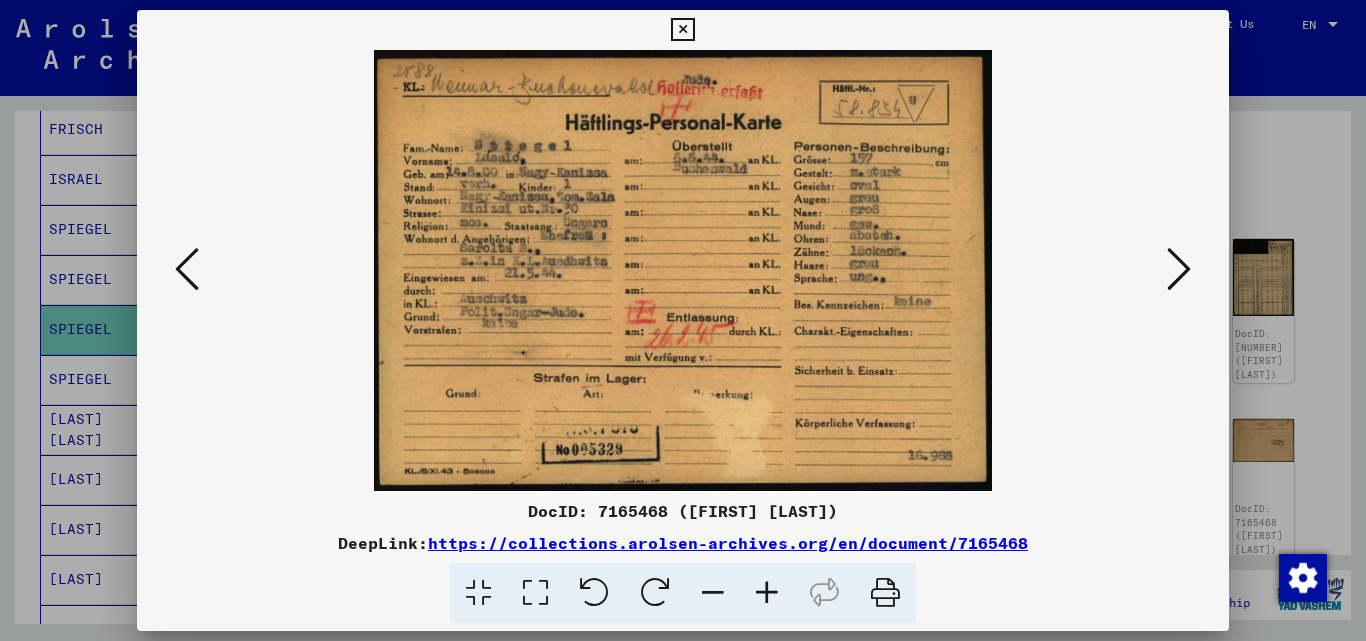 click at bounding box center (1179, 269) 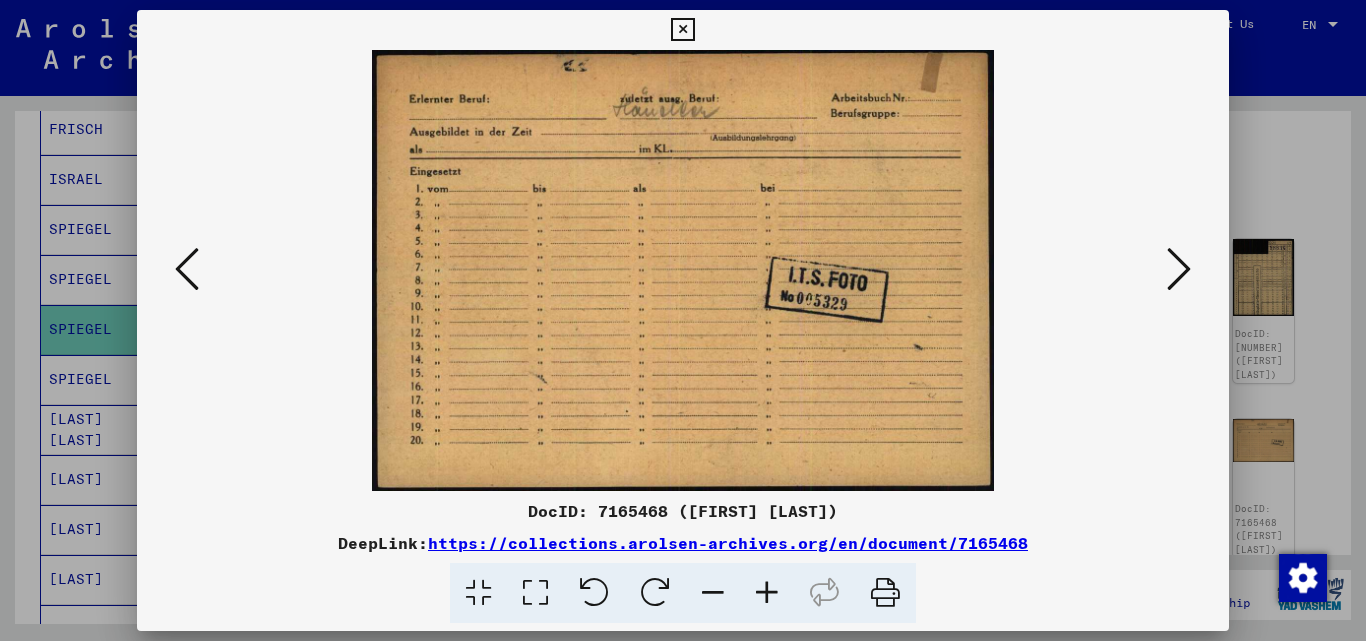 click at bounding box center [1179, 269] 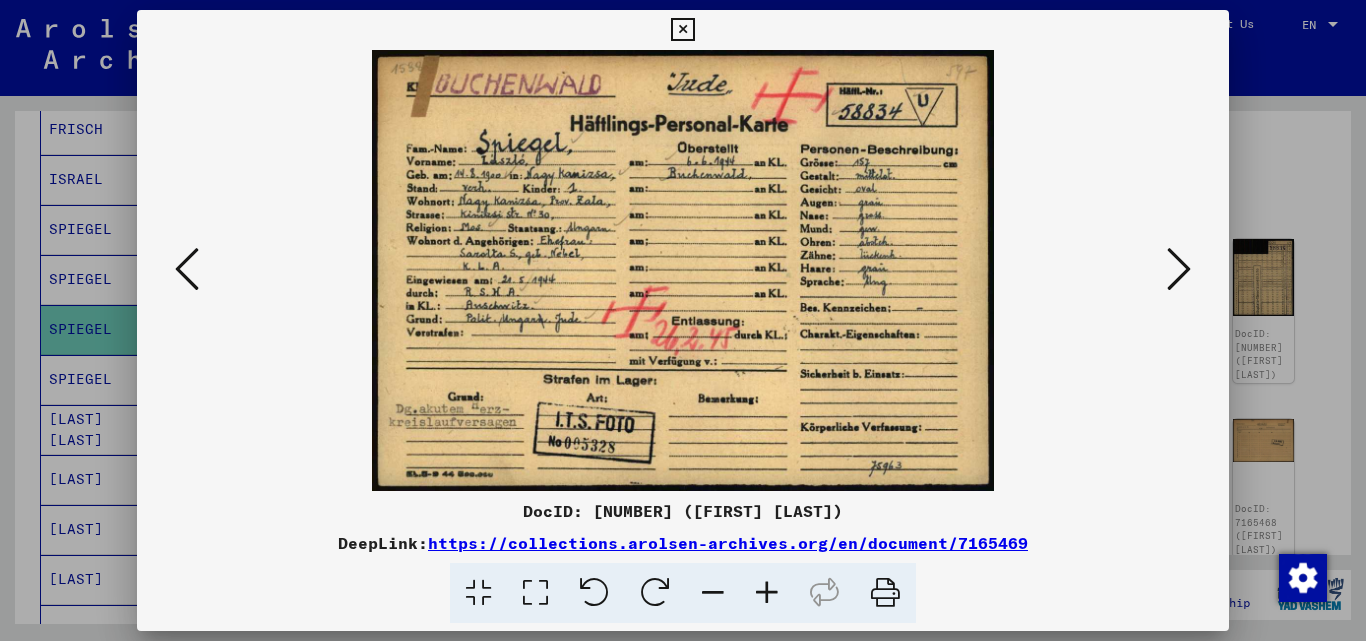 click at bounding box center [682, 30] 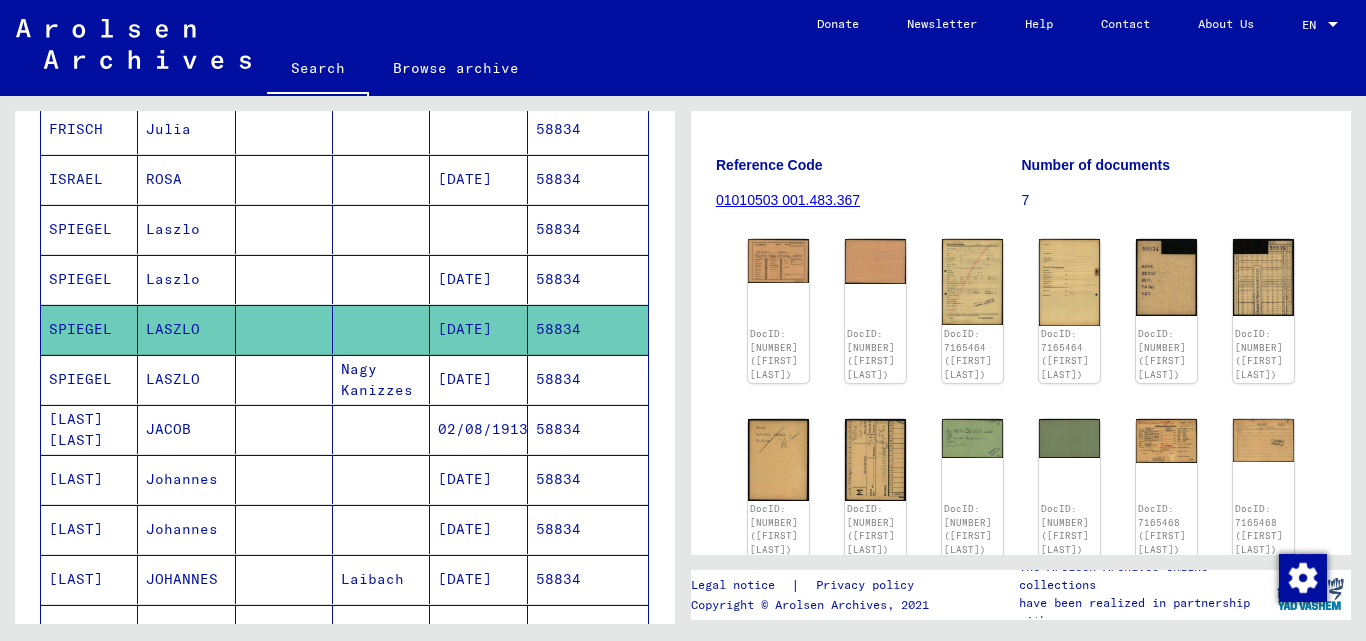 scroll, scrollTop: 0, scrollLeft: 0, axis: both 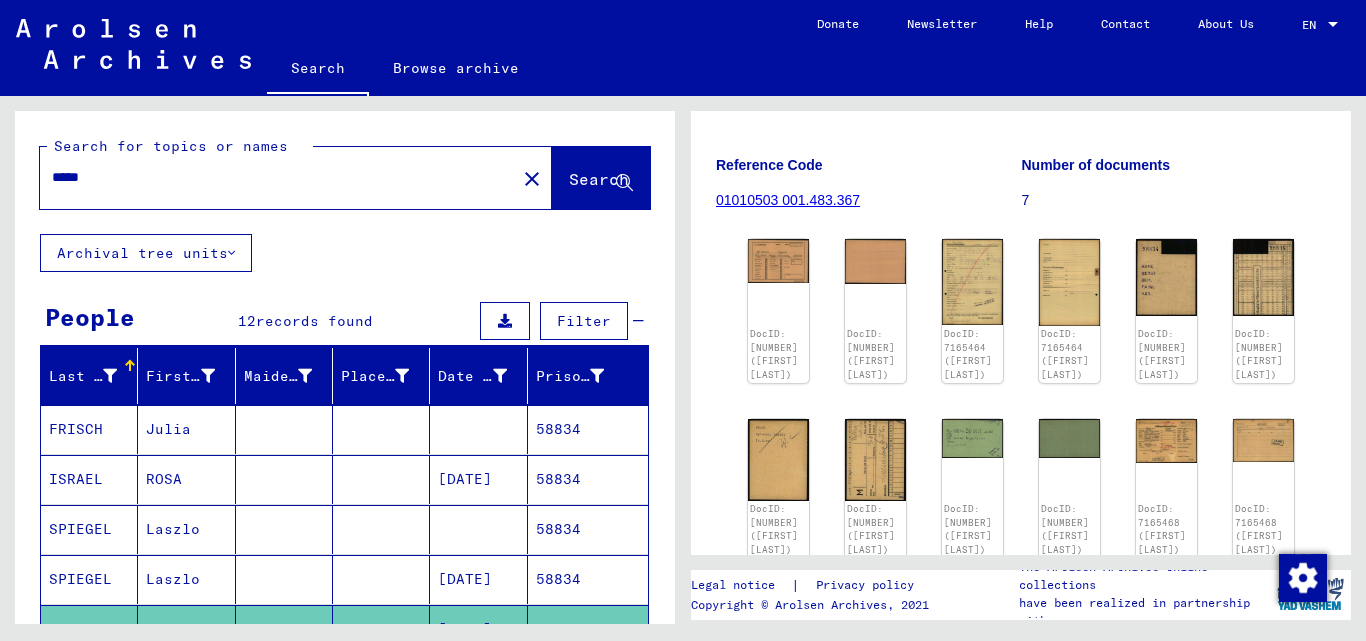 click on "*****" at bounding box center [278, 177] 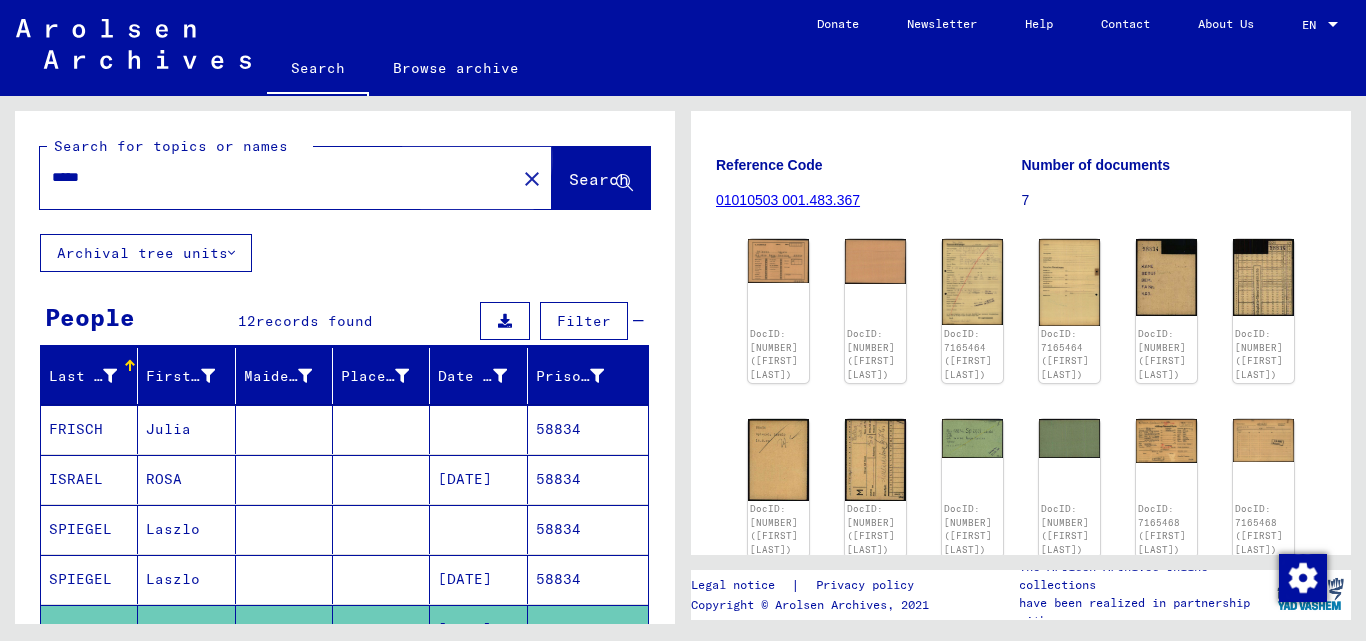 click on "Search" 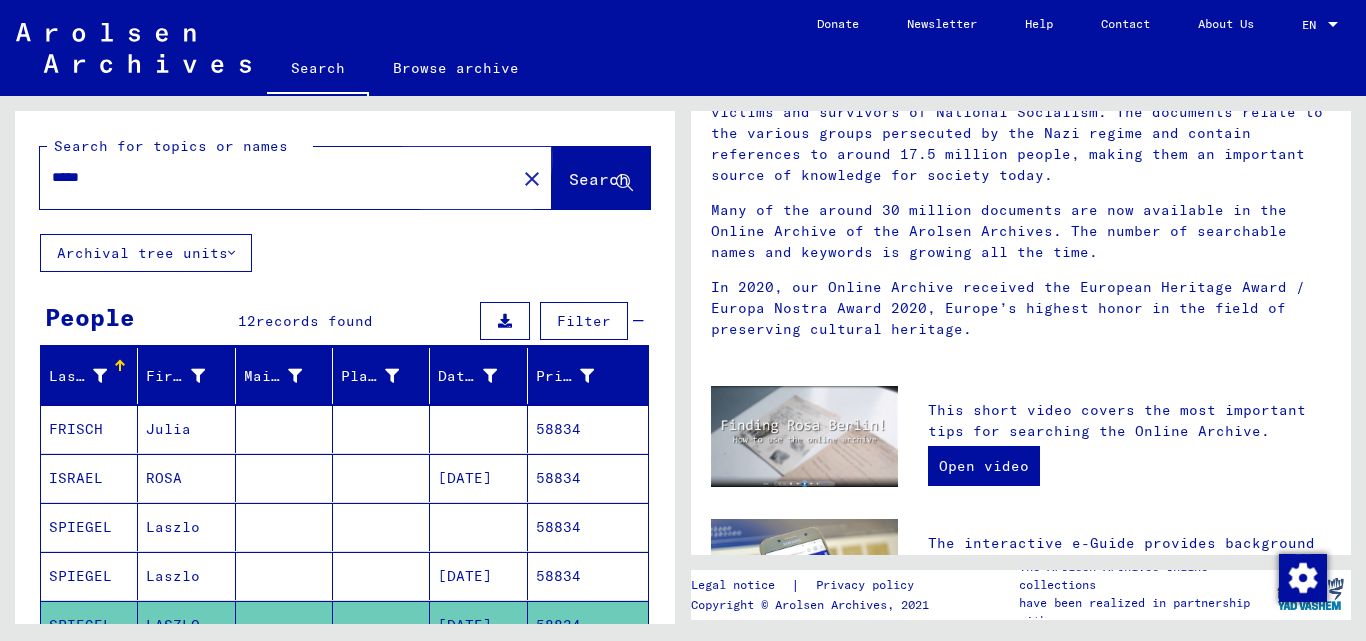 scroll, scrollTop: 0, scrollLeft: 0, axis: both 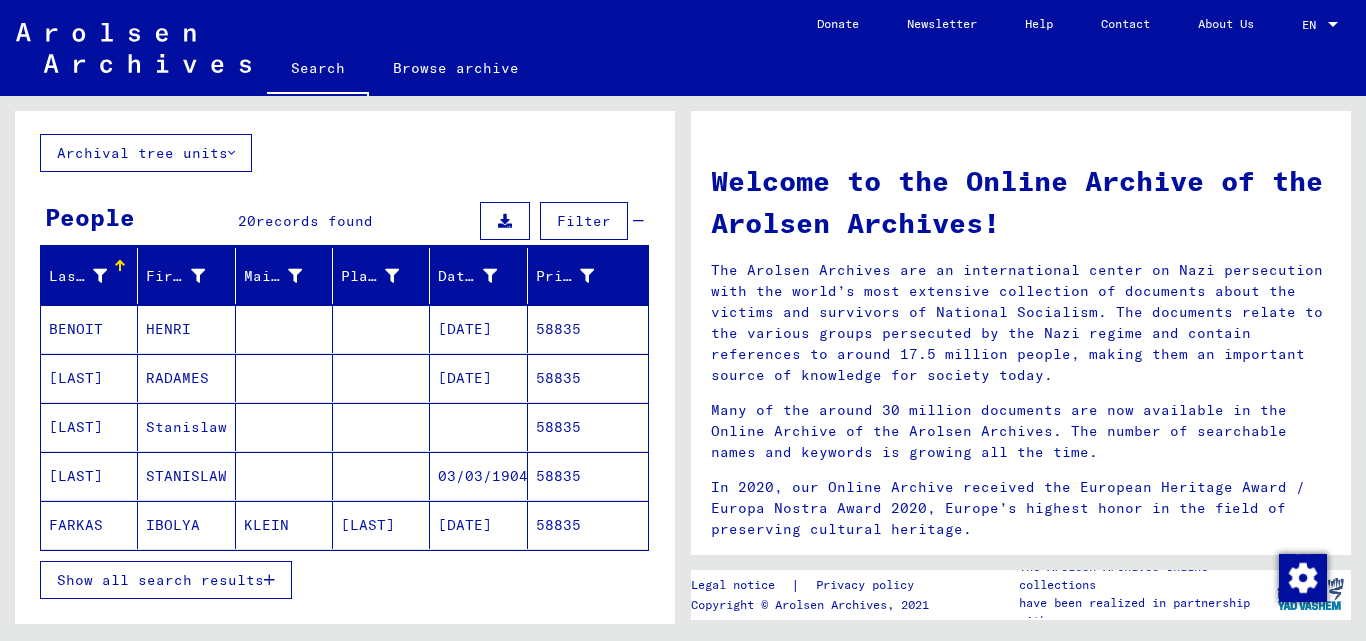click at bounding box center [269, 580] 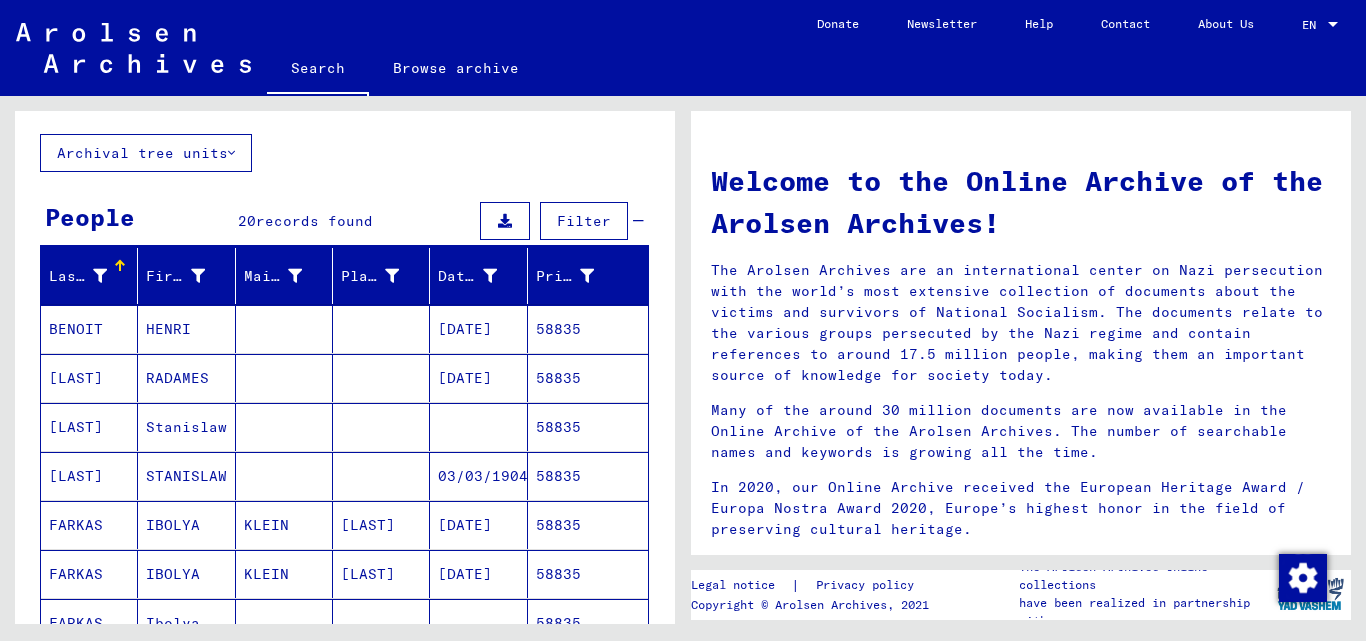 click on "58835" at bounding box center (588, 427) 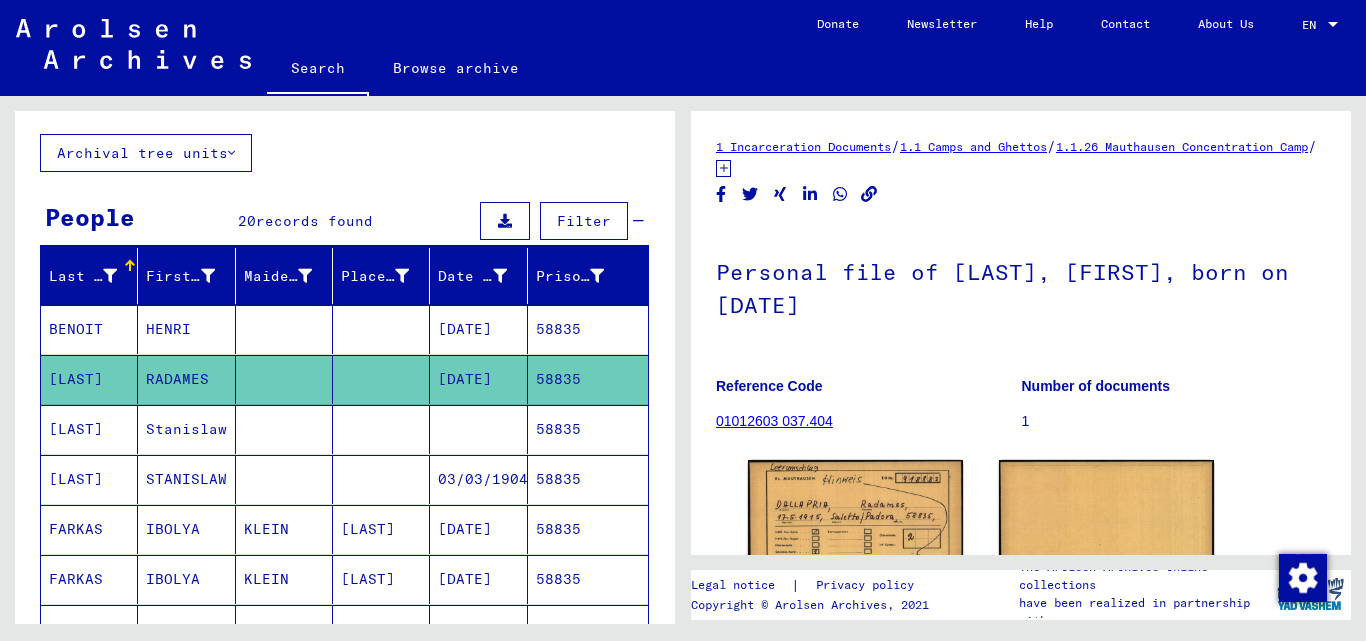 scroll, scrollTop: 0, scrollLeft: 0, axis: both 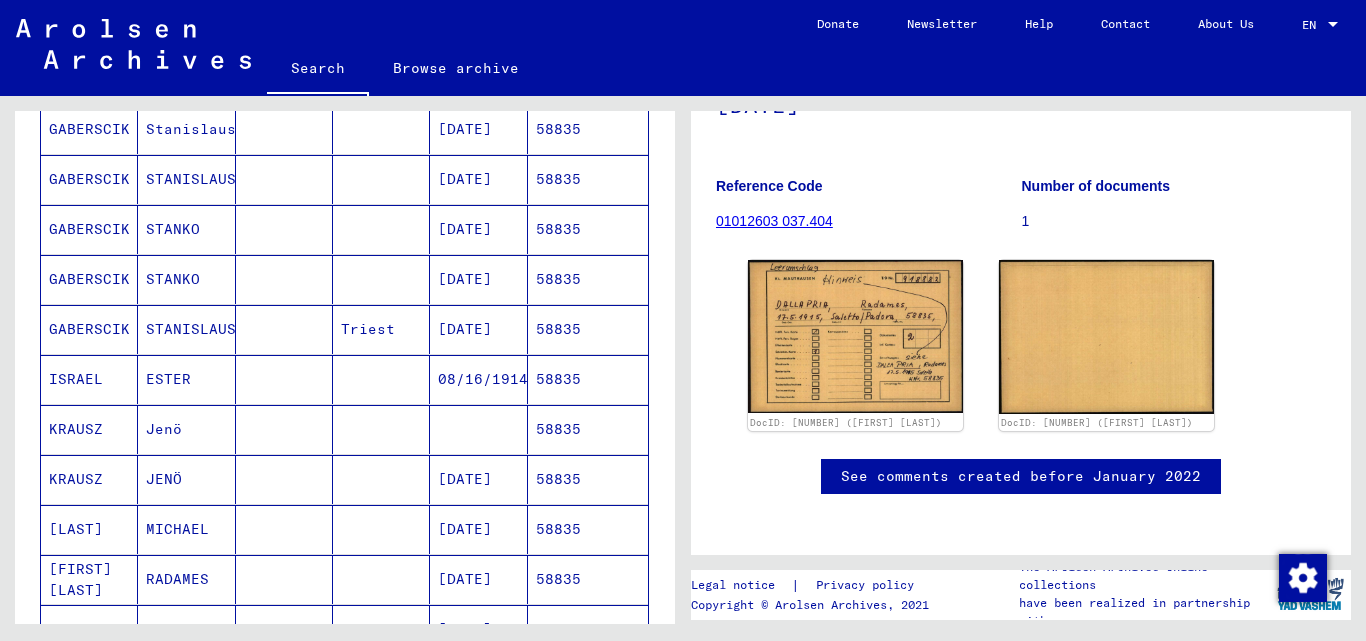 click on "58835" at bounding box center (588, 529) 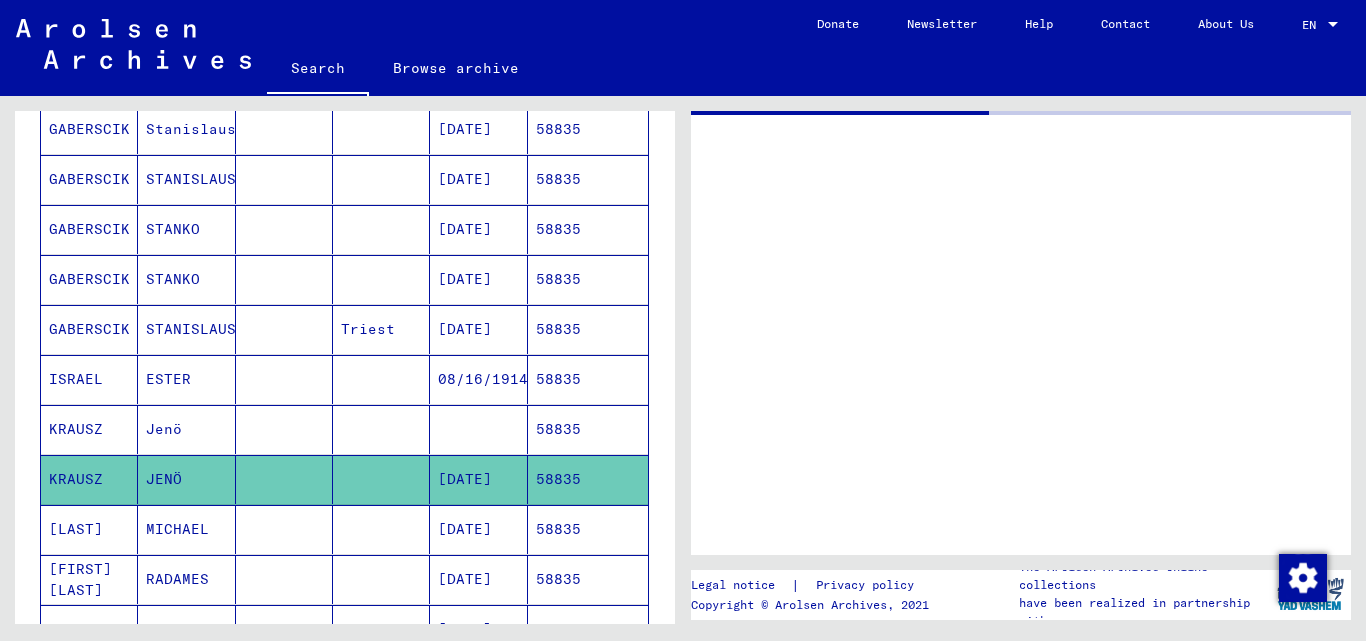 scroll, scrollTop: 0, scrollLeft: 0, axis: both 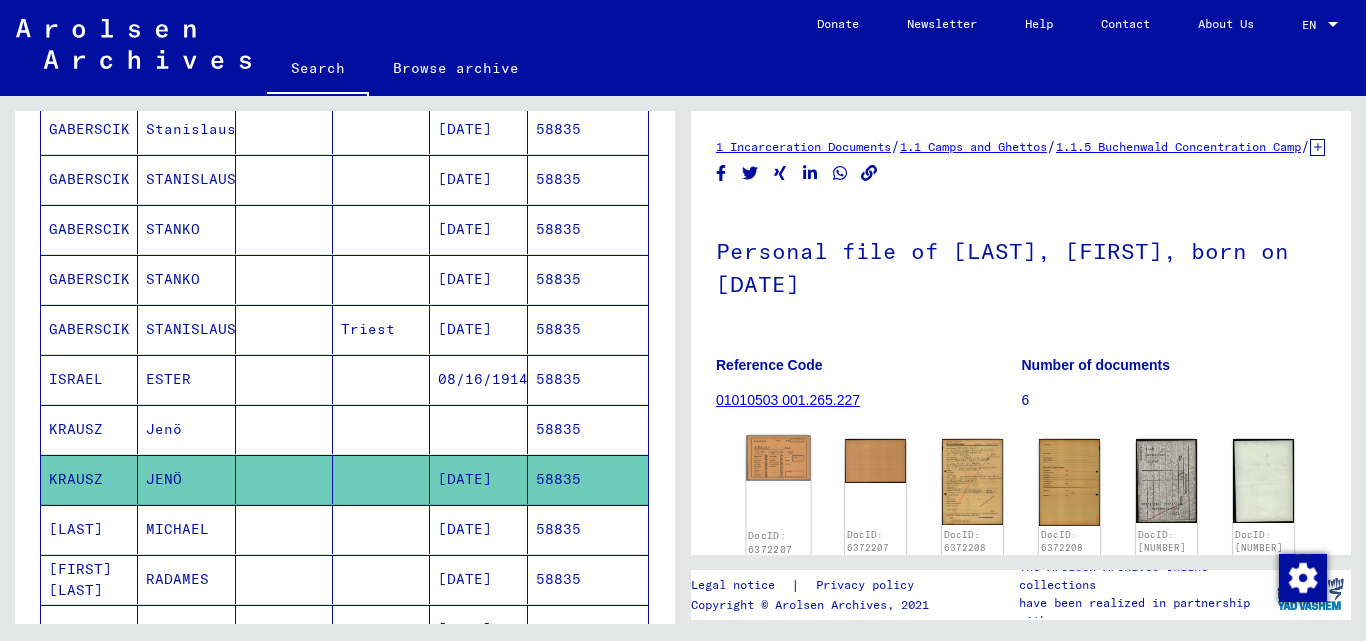 click 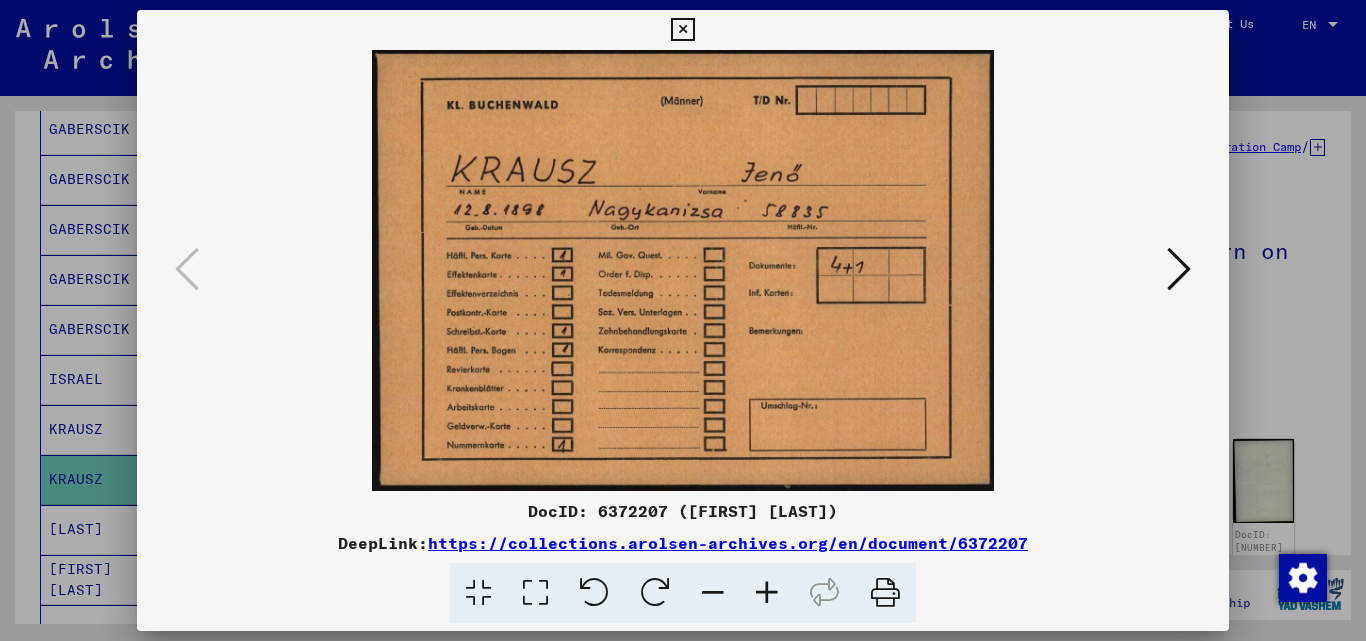 click at bounding box center (1179, 269) 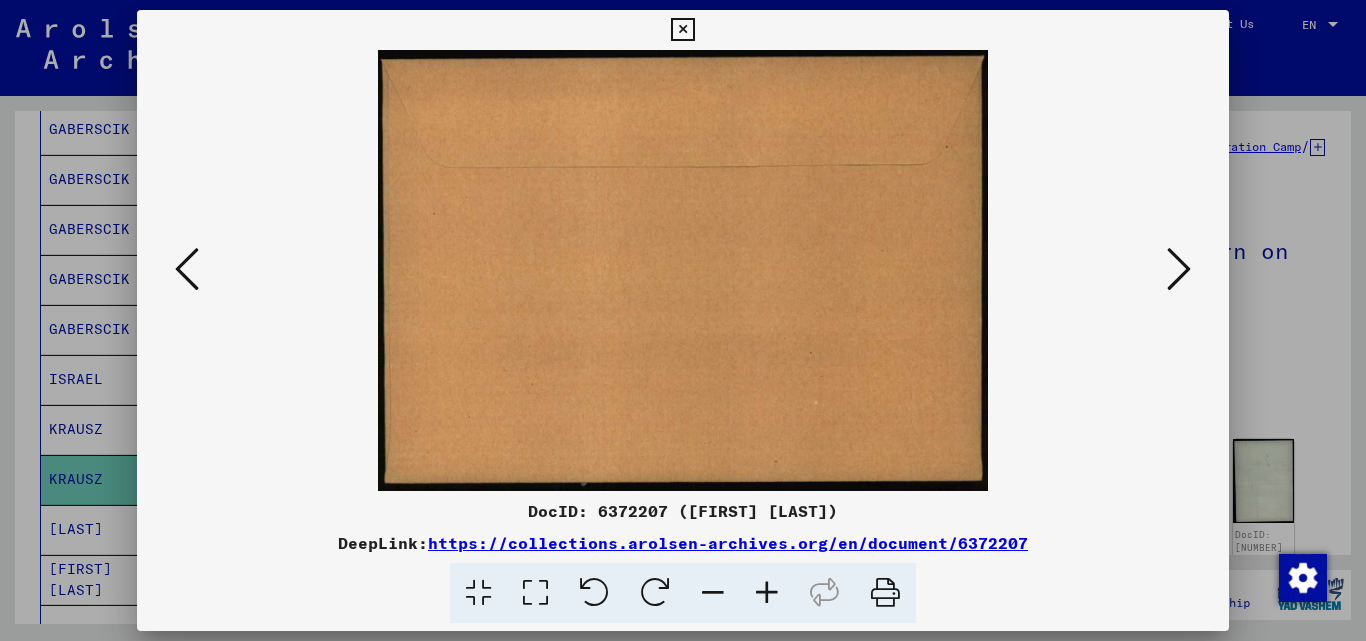 click at bounding box center [1179, 269] 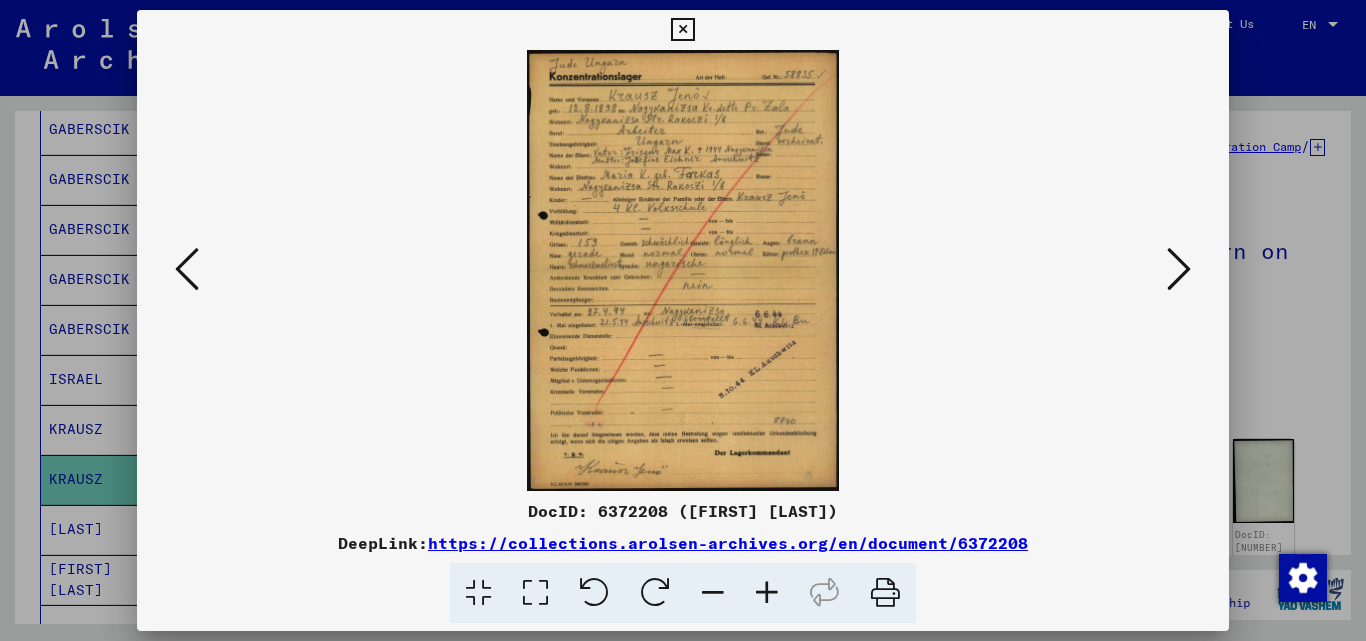 click at bounding box center [1179, 269] 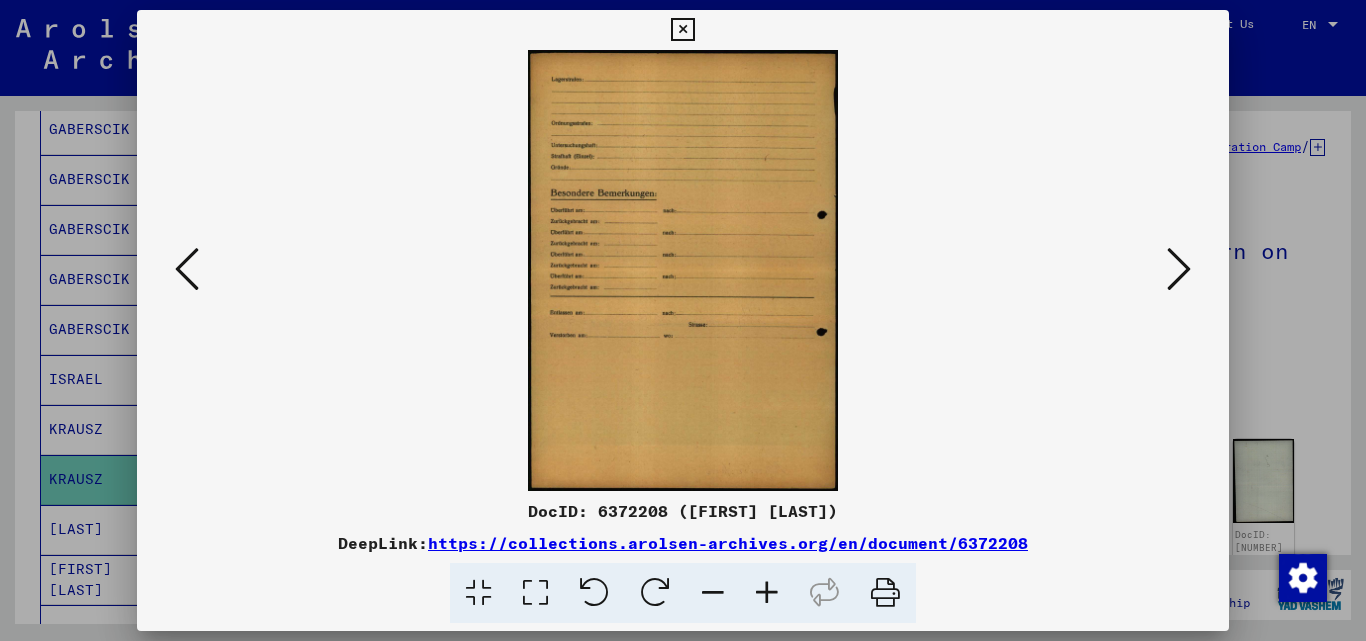 click at bounding box center (1179, 269) 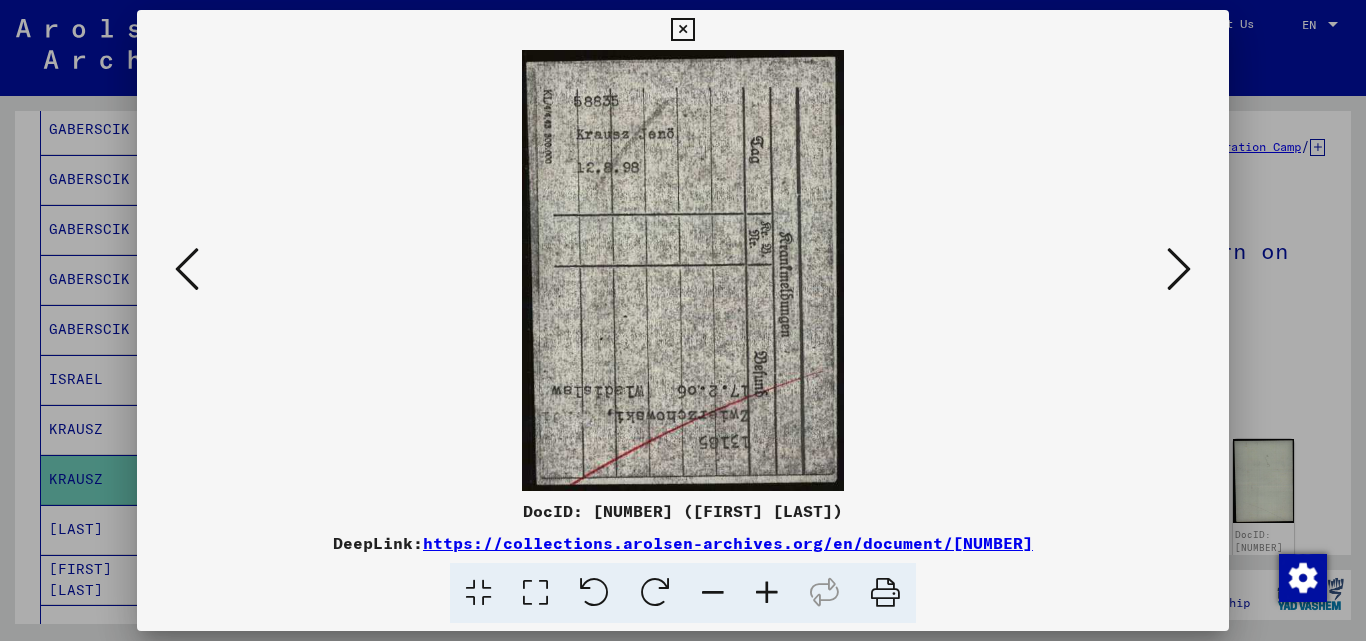 click at bounding box center (1179, 269) 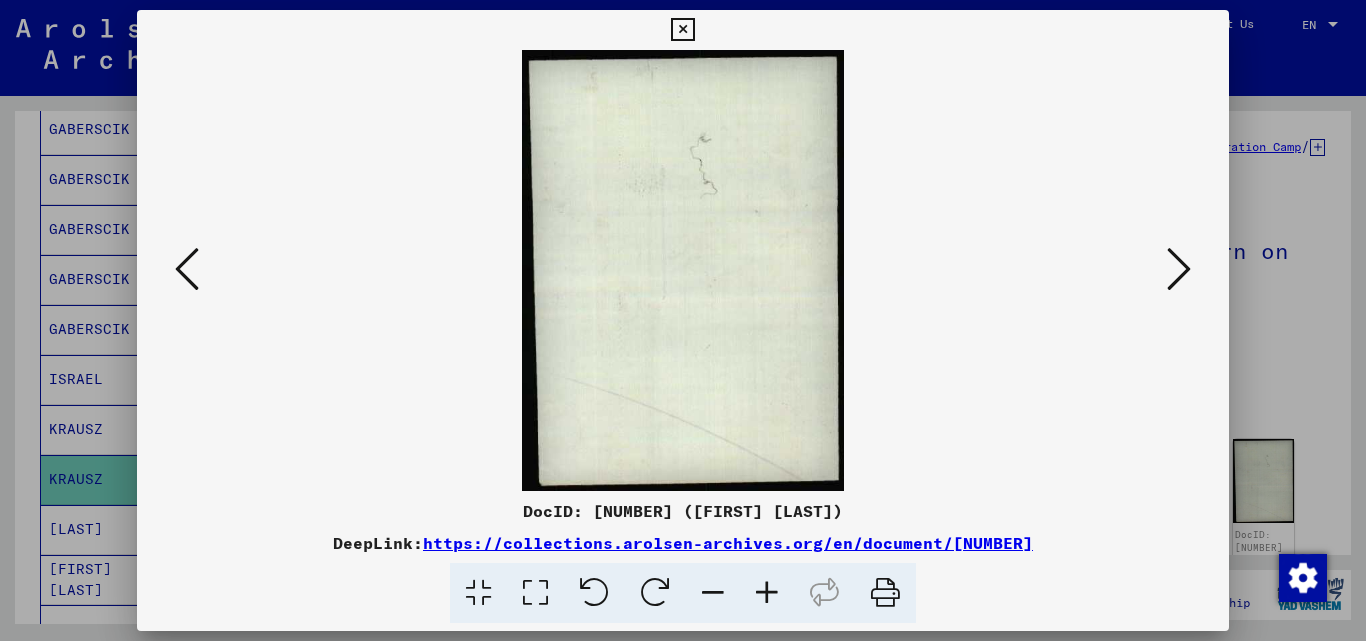 click at bounding box center (1179, 269) 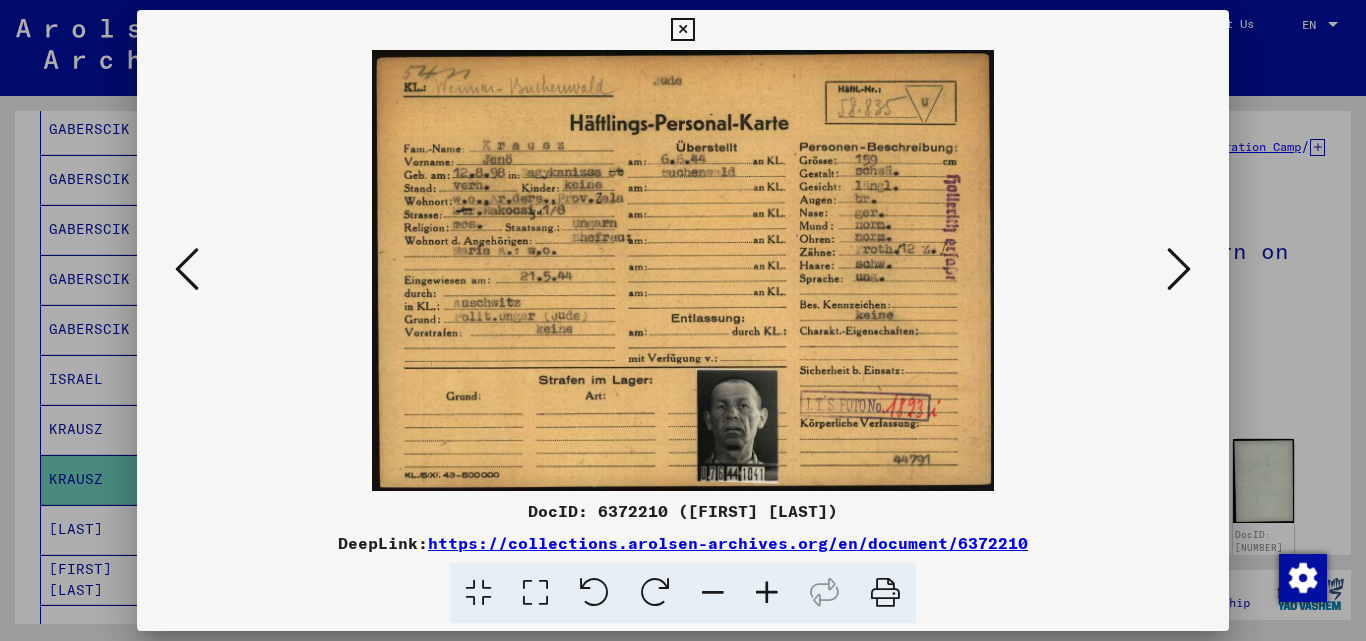 click at bounding box center (1179, 269) 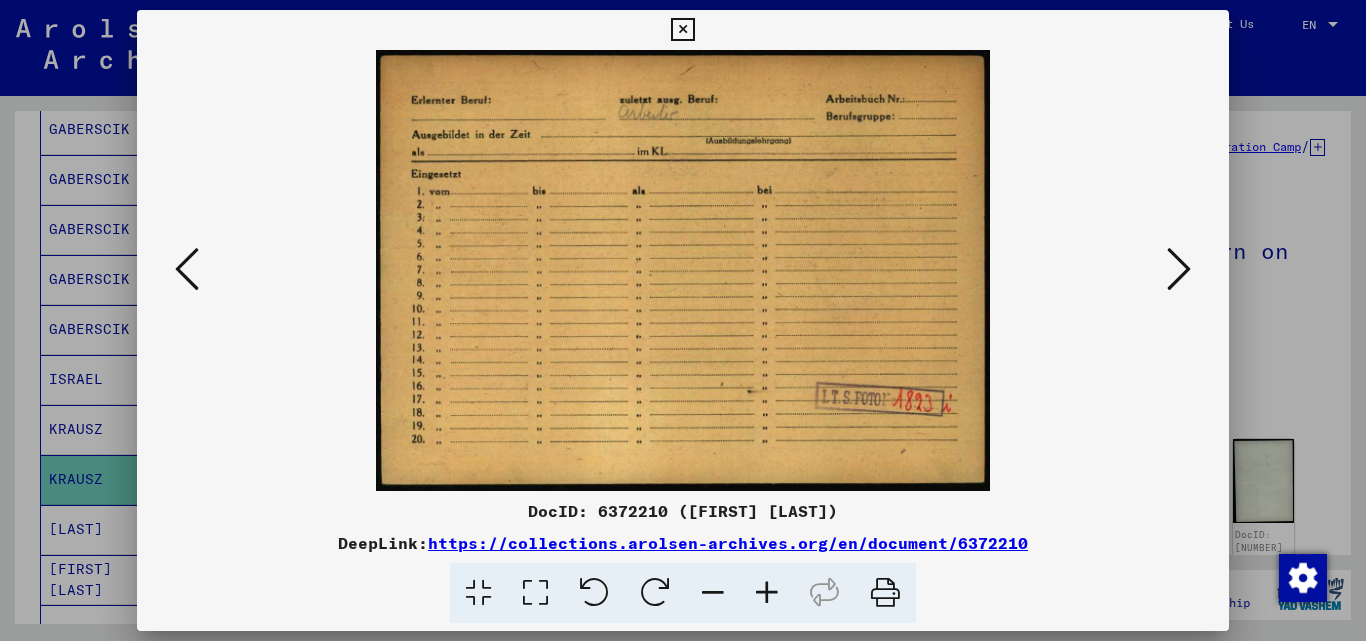 click at bounding box center (1179, 269) 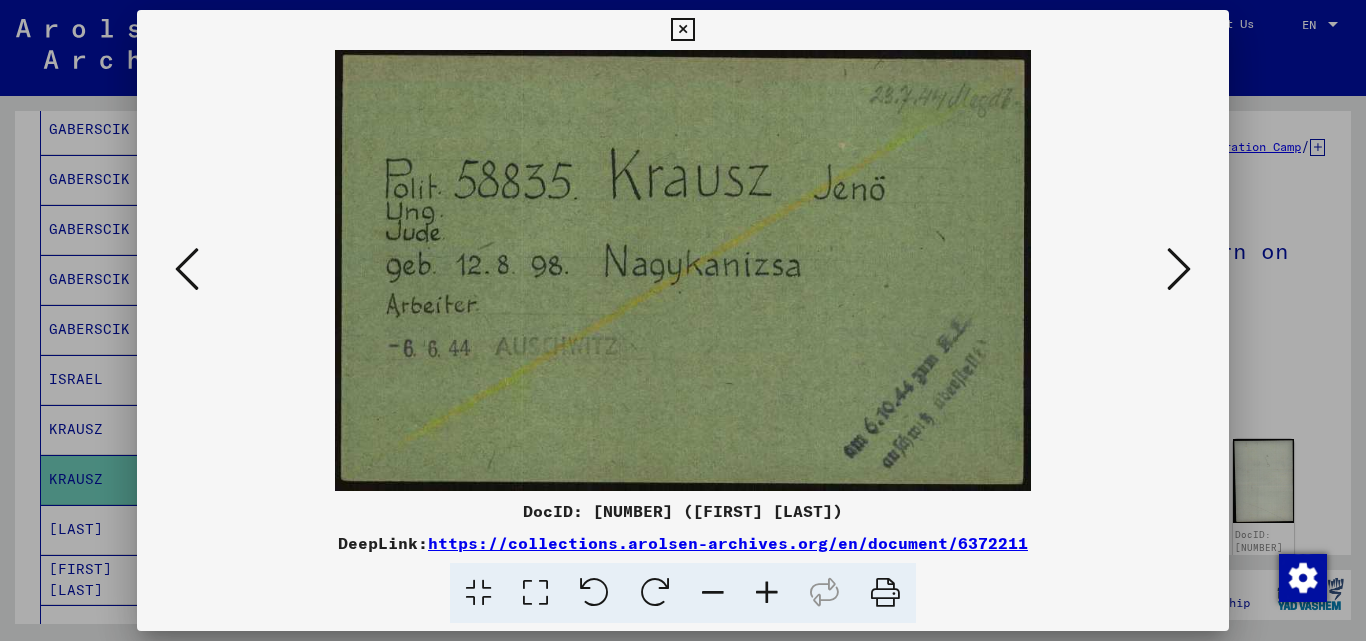 click at bounding box center [682, 30] 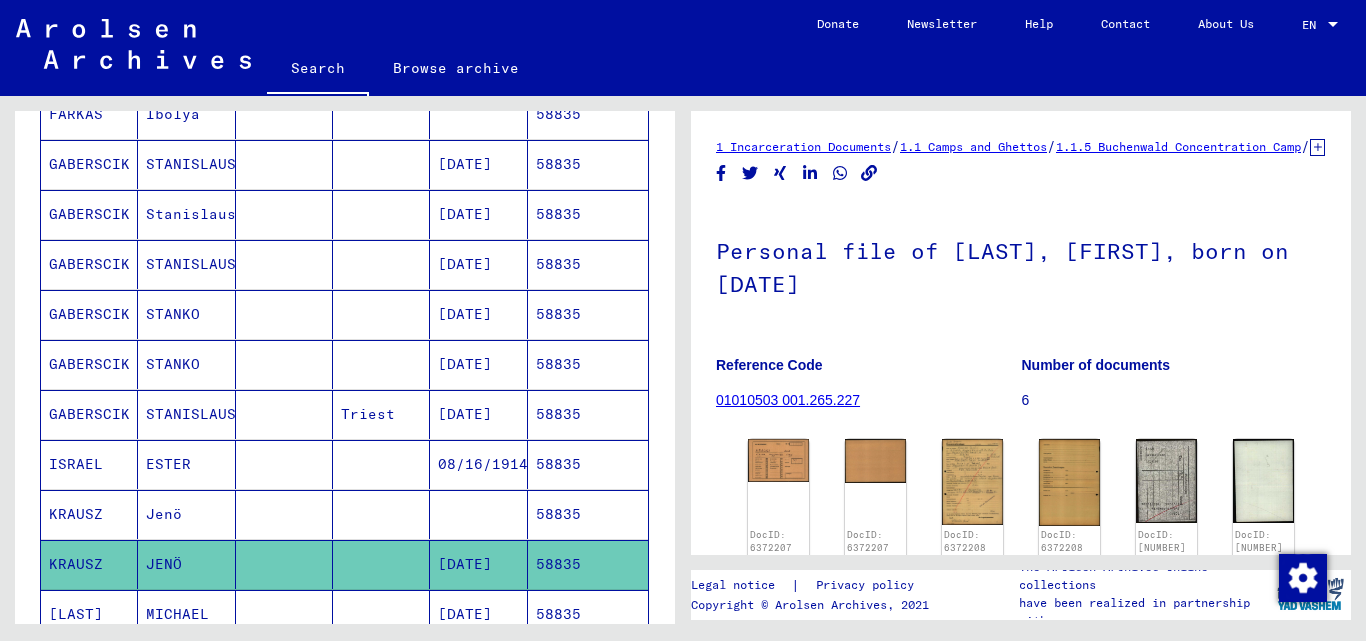 scroll, scrollTop: 400, scrollLeft: 0, axis: vertical 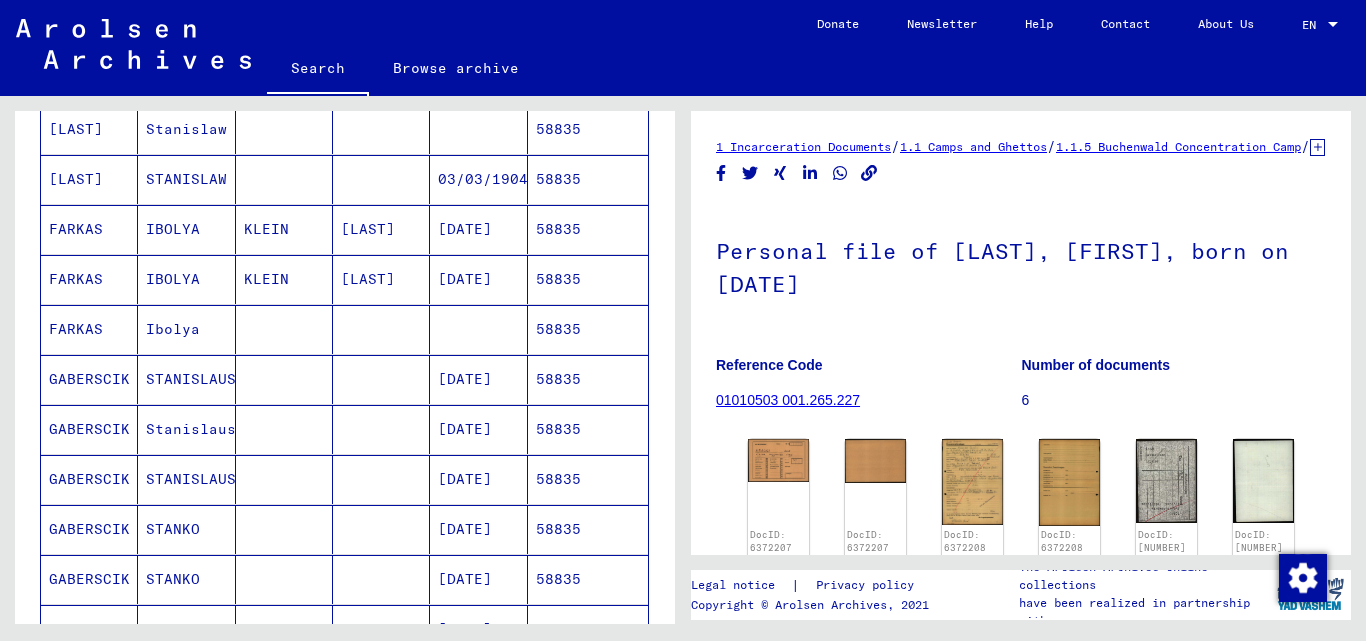 click on "58835" at bounding box center (588, 429) 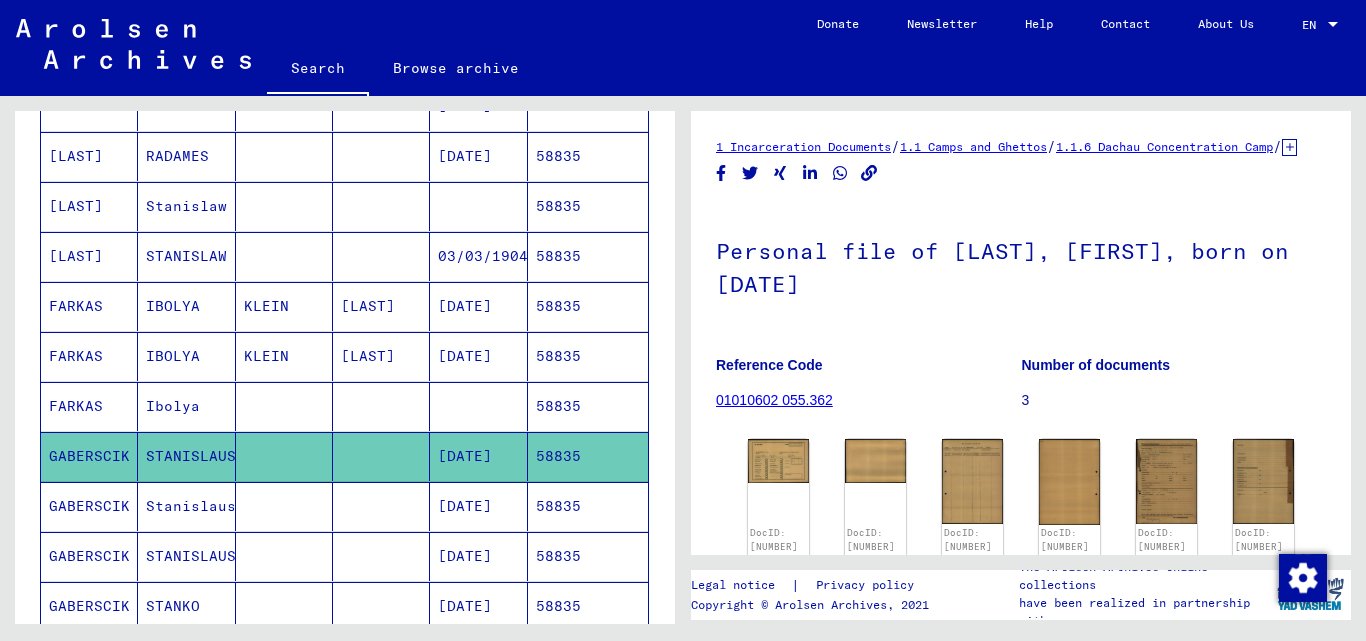 scroll, scrollTop: 200, scrollLeft: 0, axis: vertical 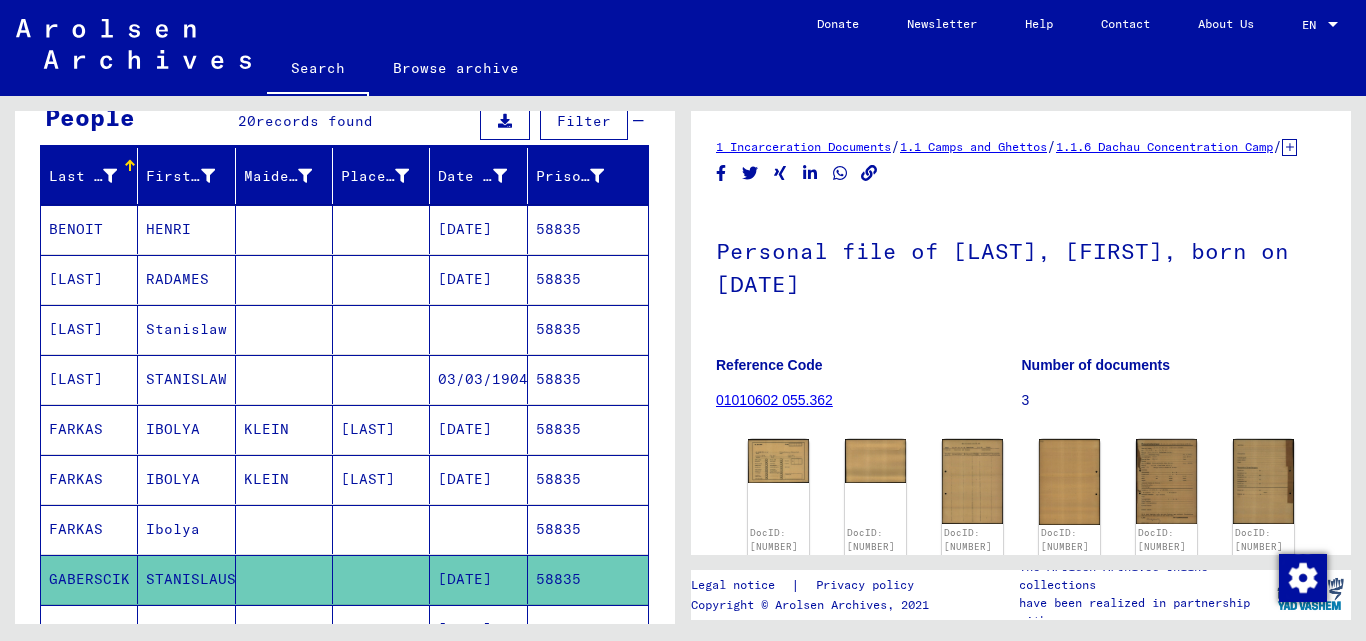 click on "58835" at bounding box center (588, 429) 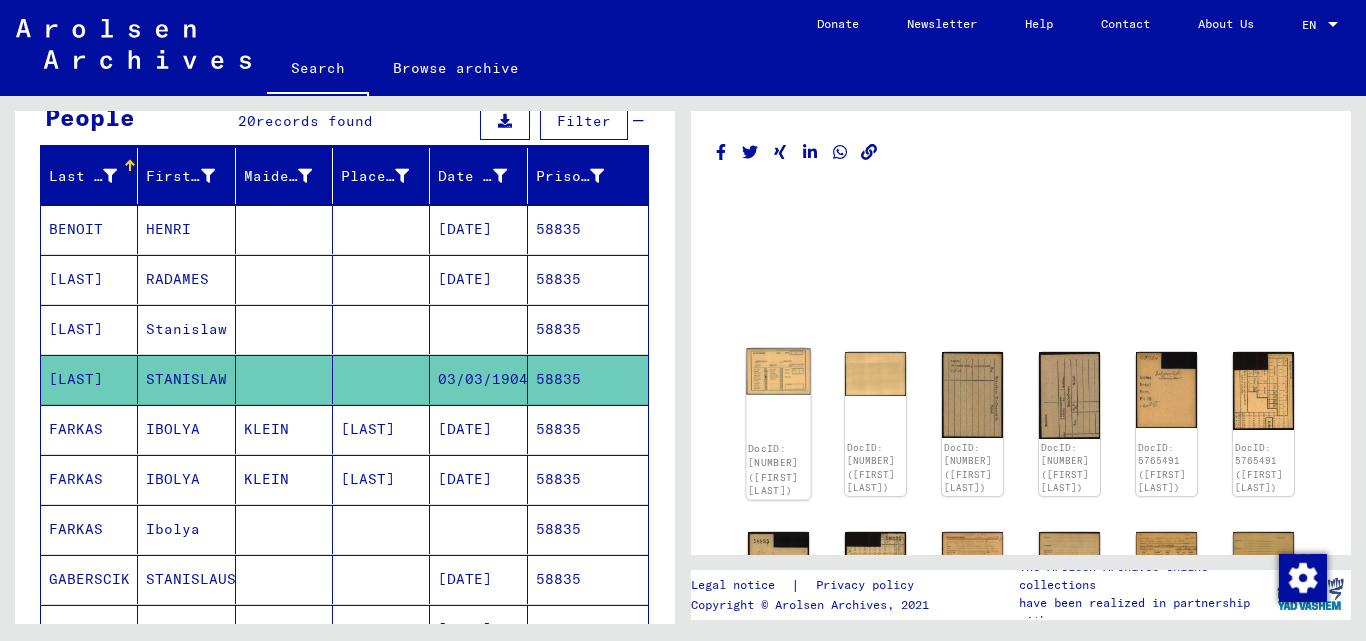 click 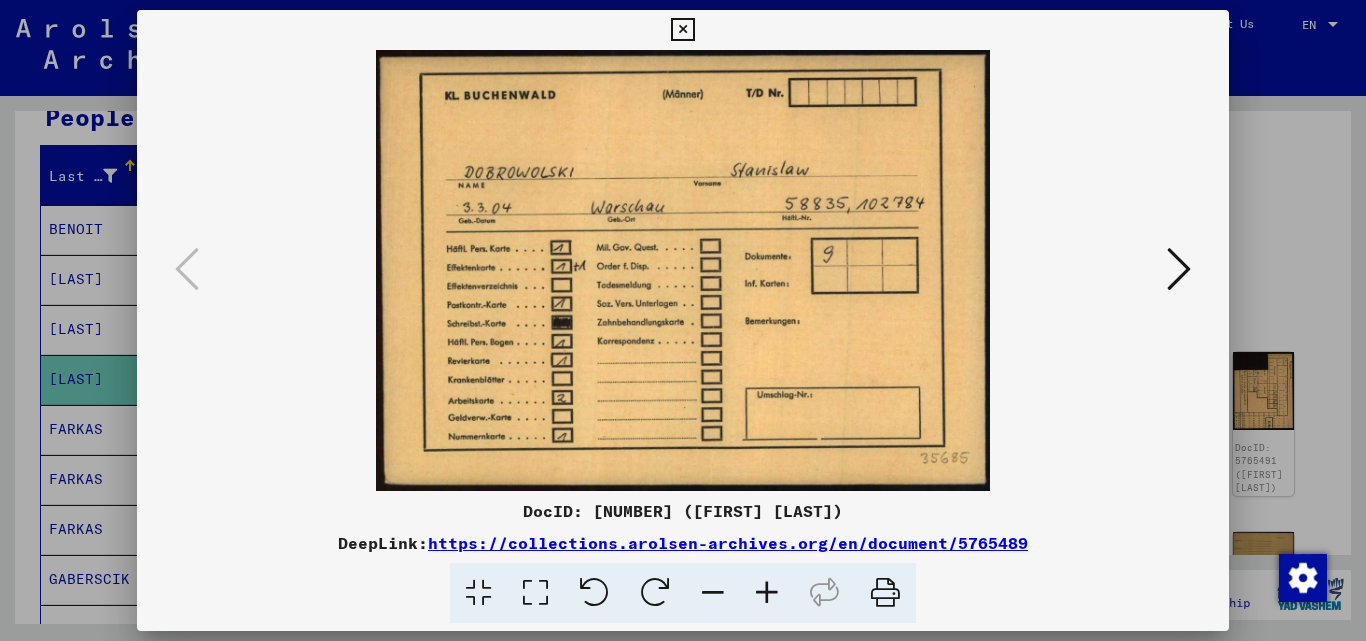 click at bounding box center (1179, 269) 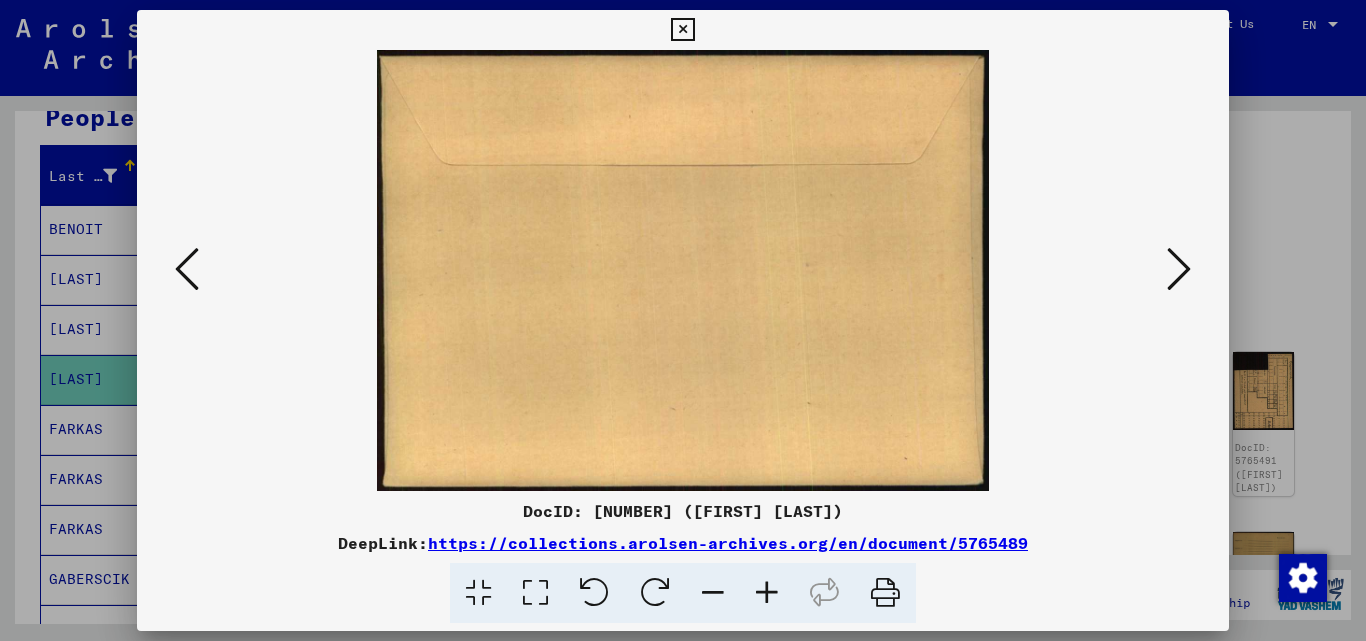 click at bounding box center (1179, 269) 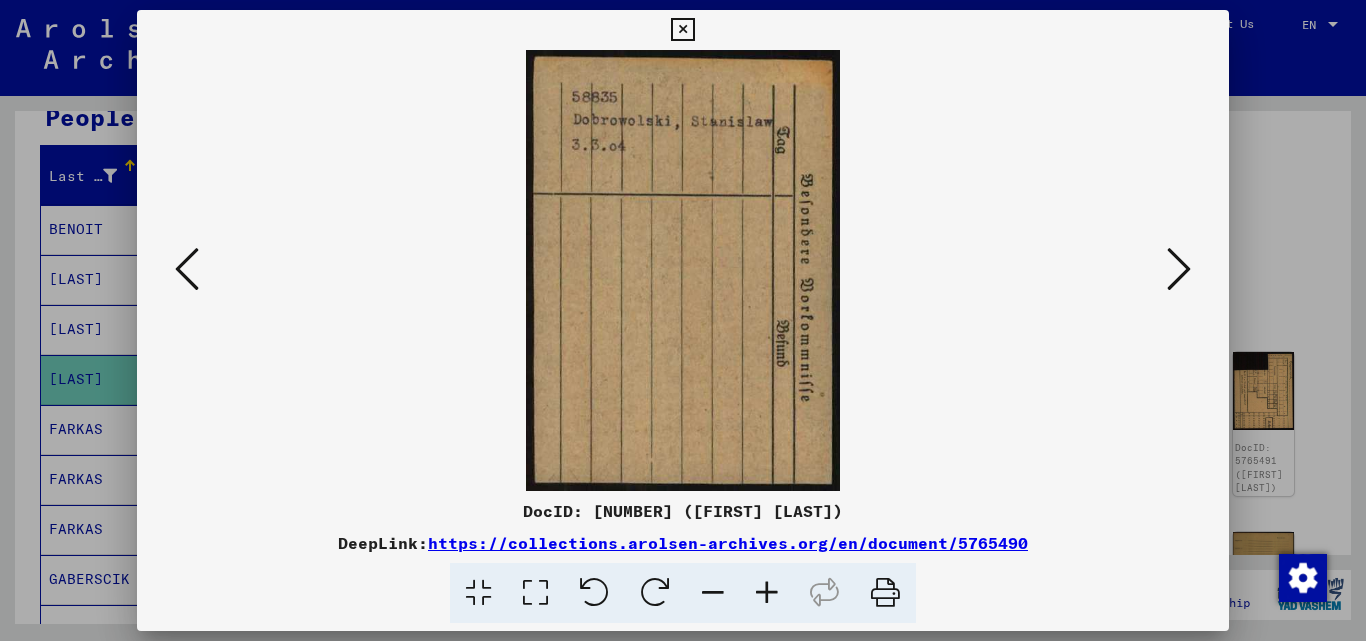 click at bounding box center [1179, 269] 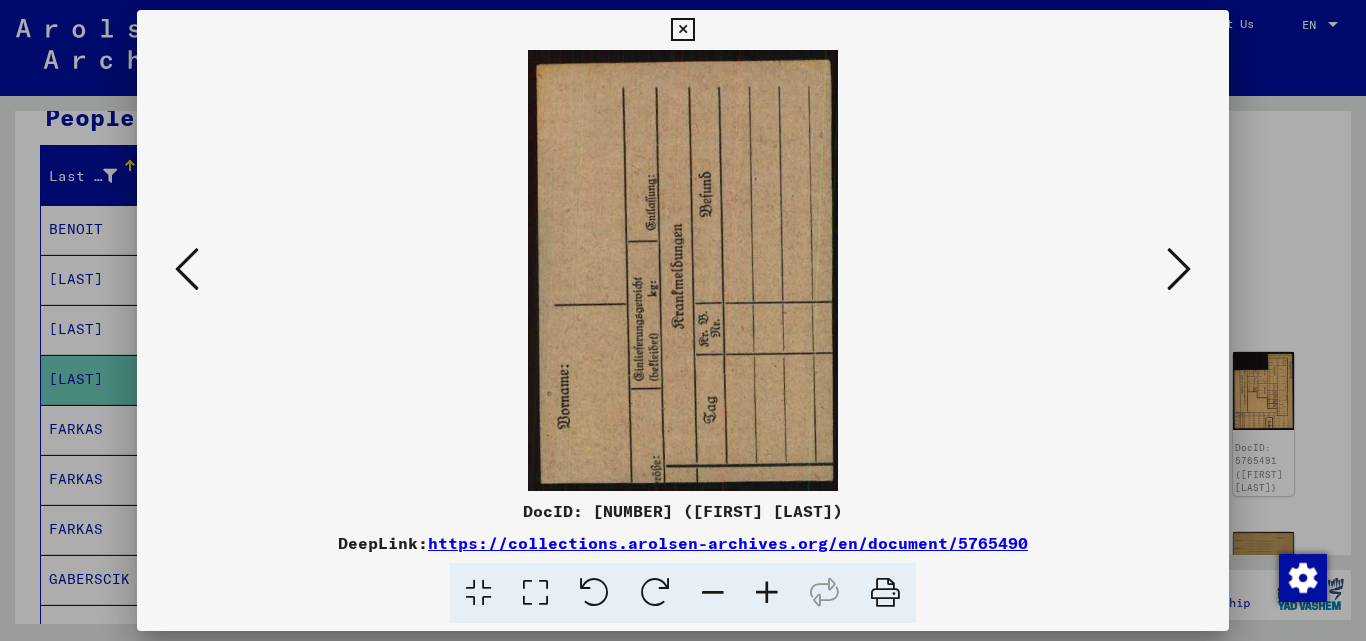 click at bounding box center [1179, 269] 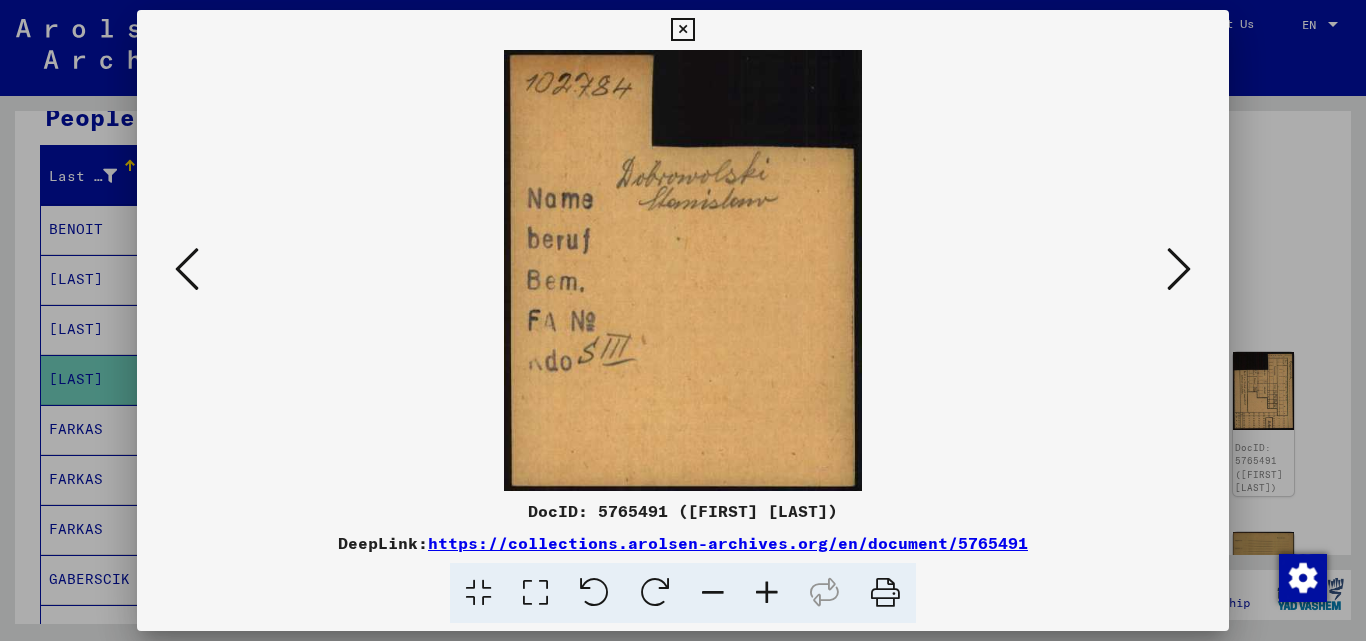 click at bounding box center [1179, 269] 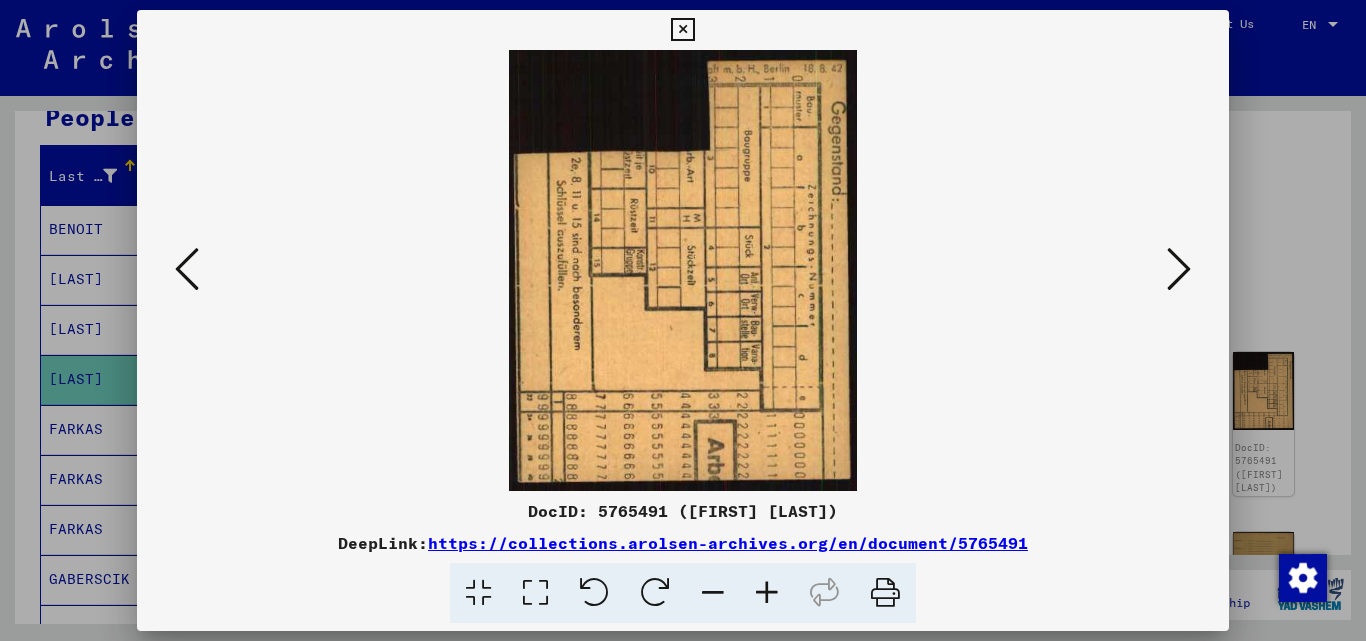 click at bounding box center (1179, 269) 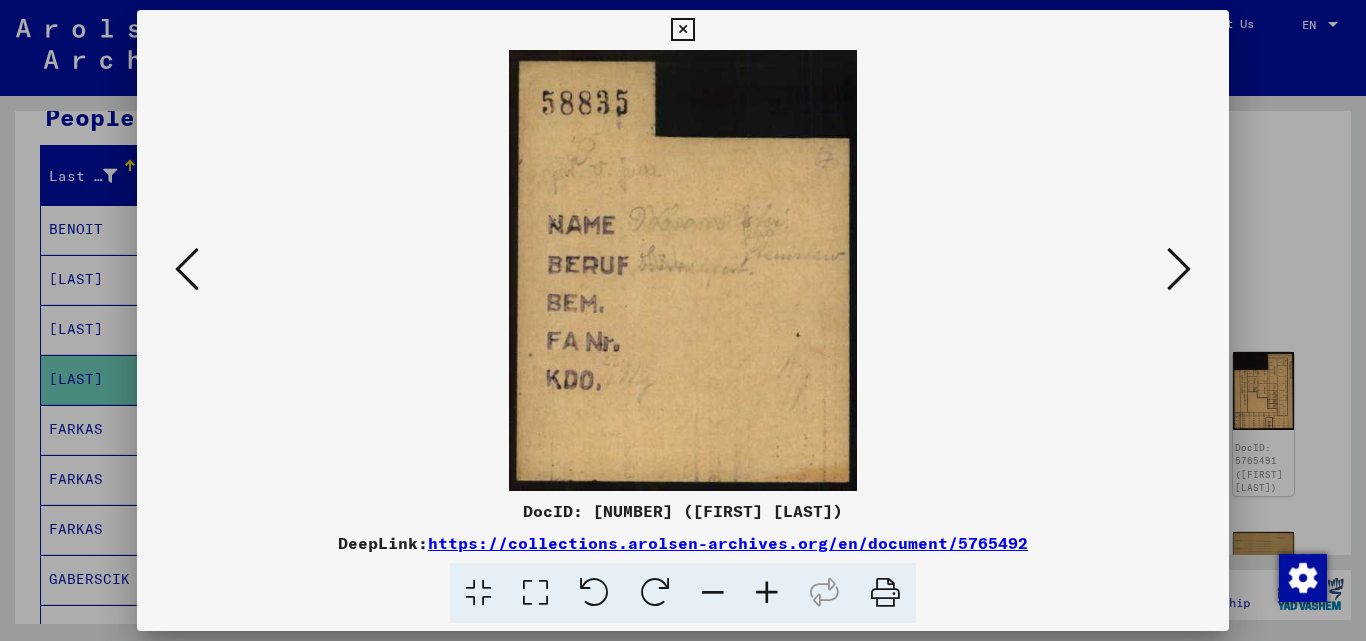click at bounding box center (1179, 269) 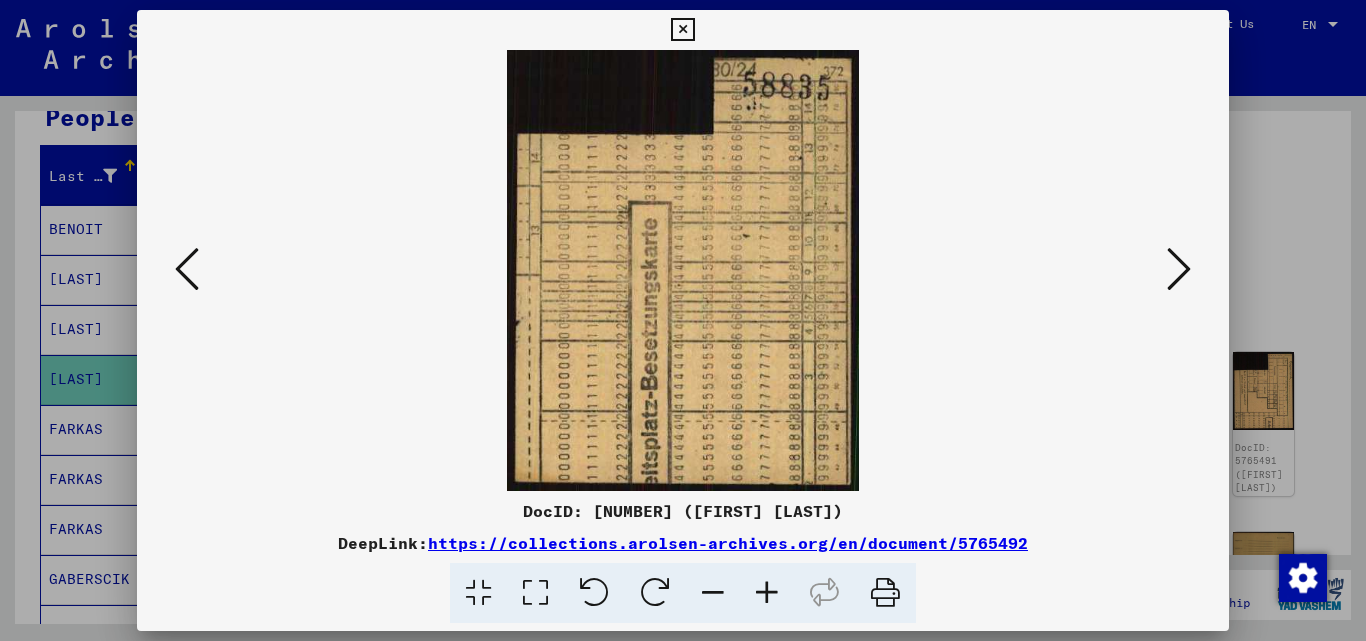 click at bounding box center [1179, 269] 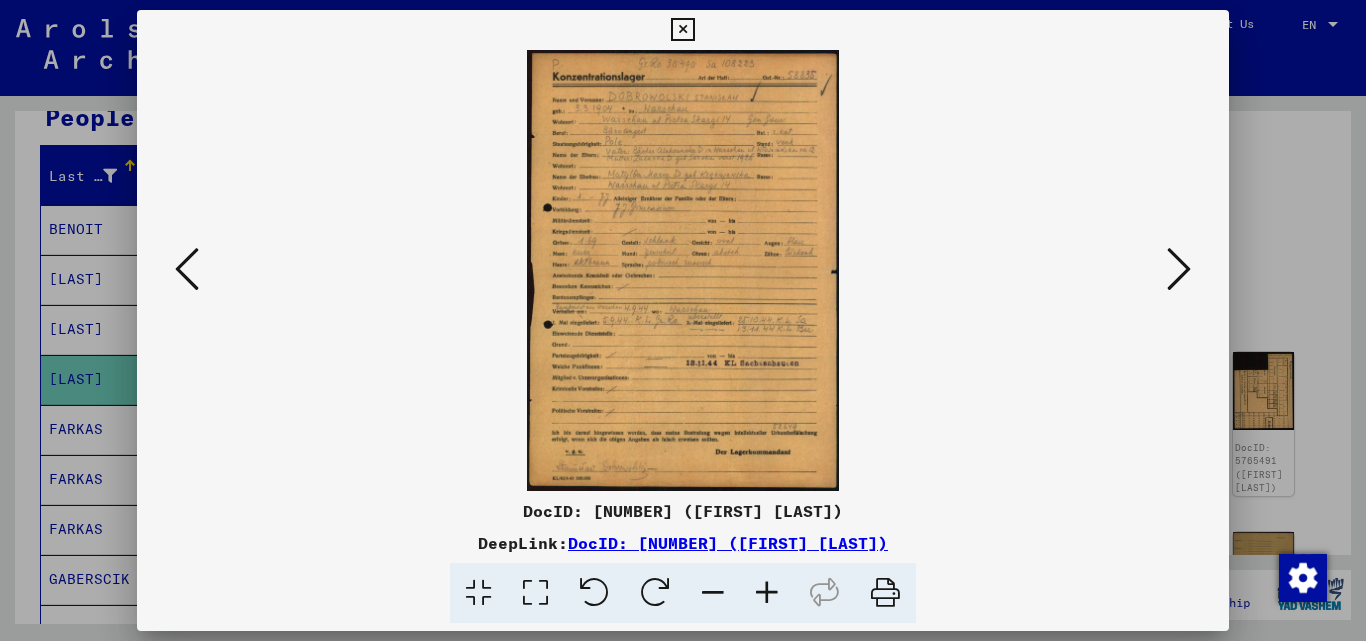 click at bounding box center (1179, 269) 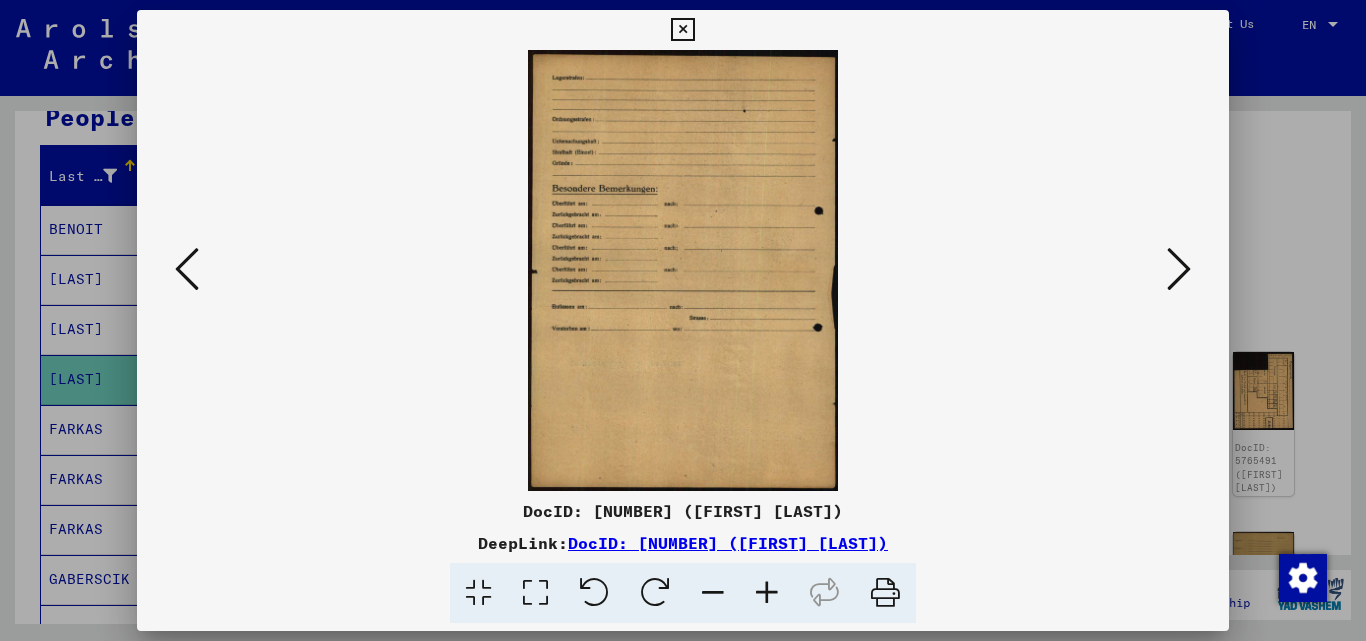 click at bounding box center [1179, 269] 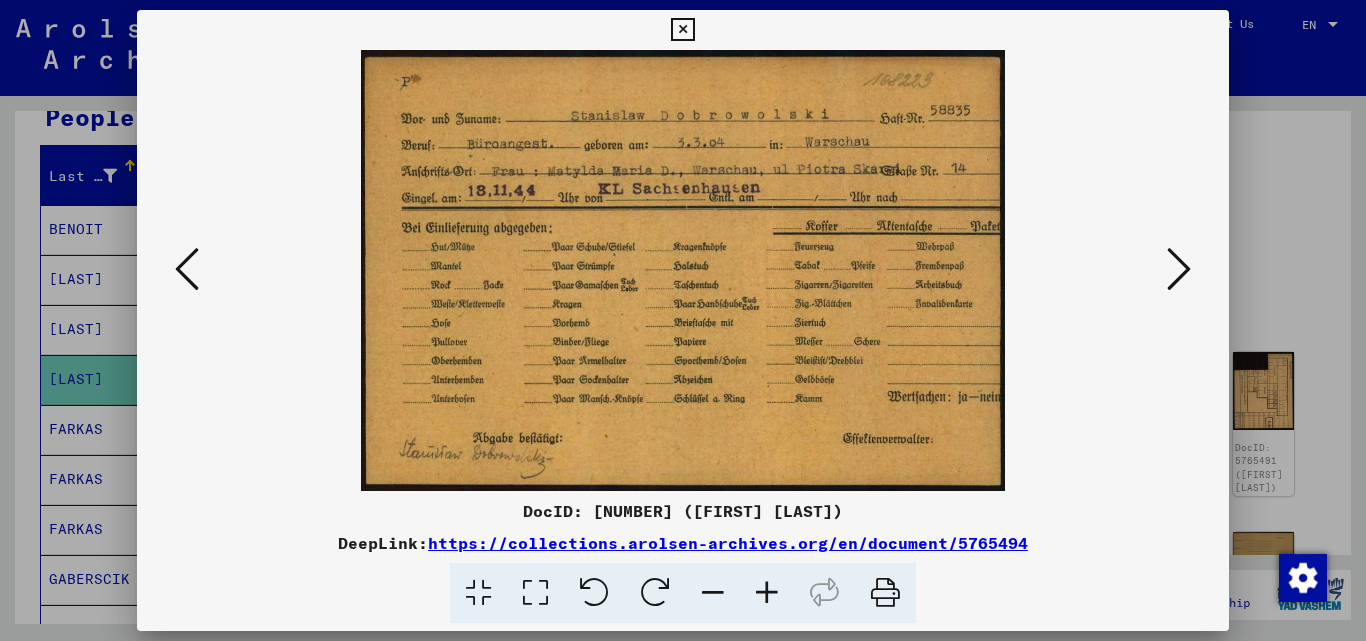 click at bounding box center [1179, 269] 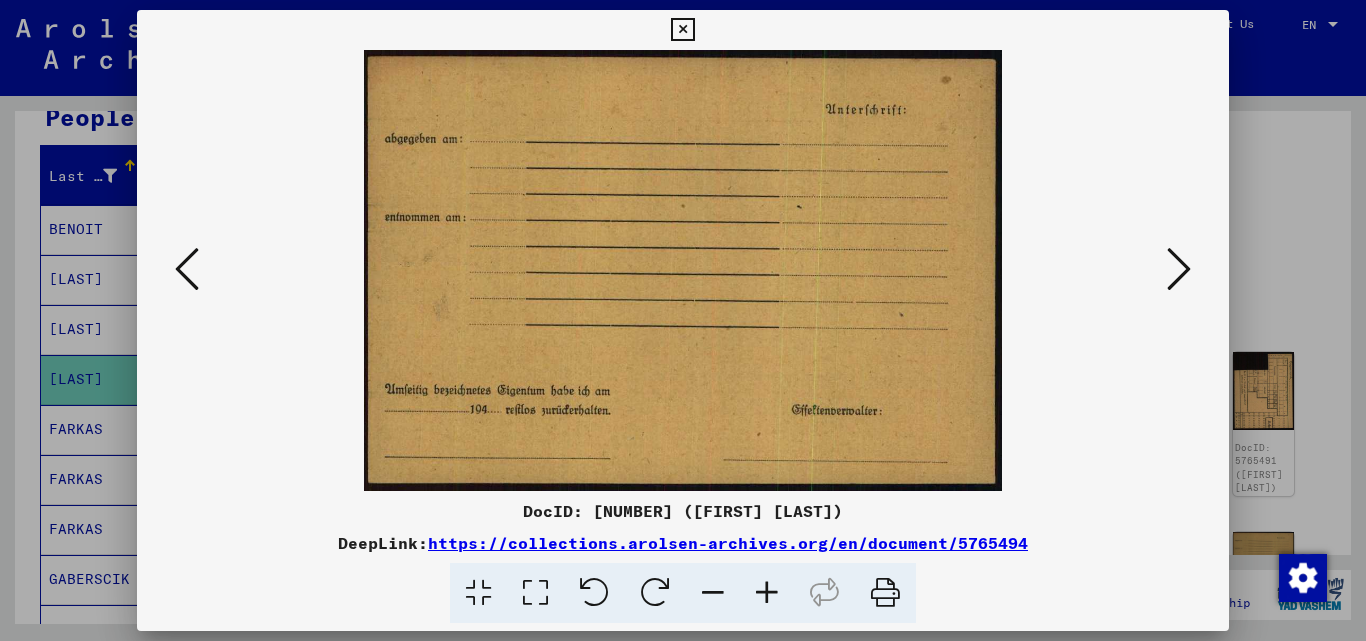 click at bounding box center (1179, 269) 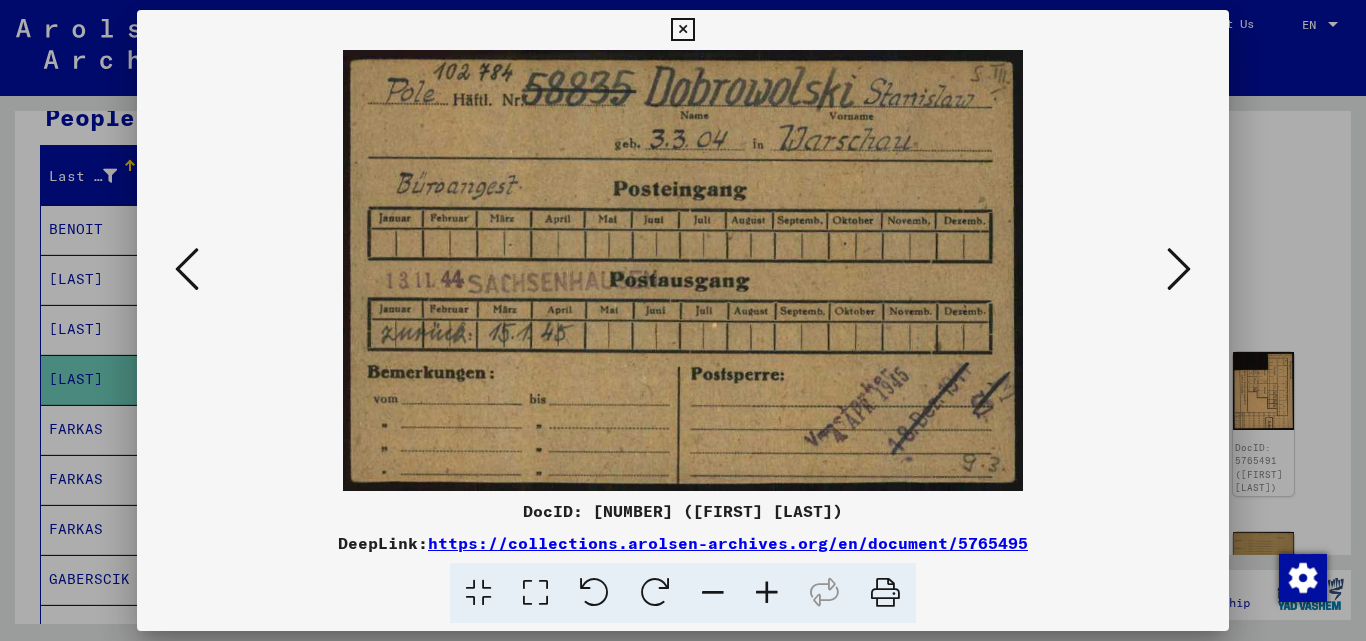 click at bounding box center [1179, 269] 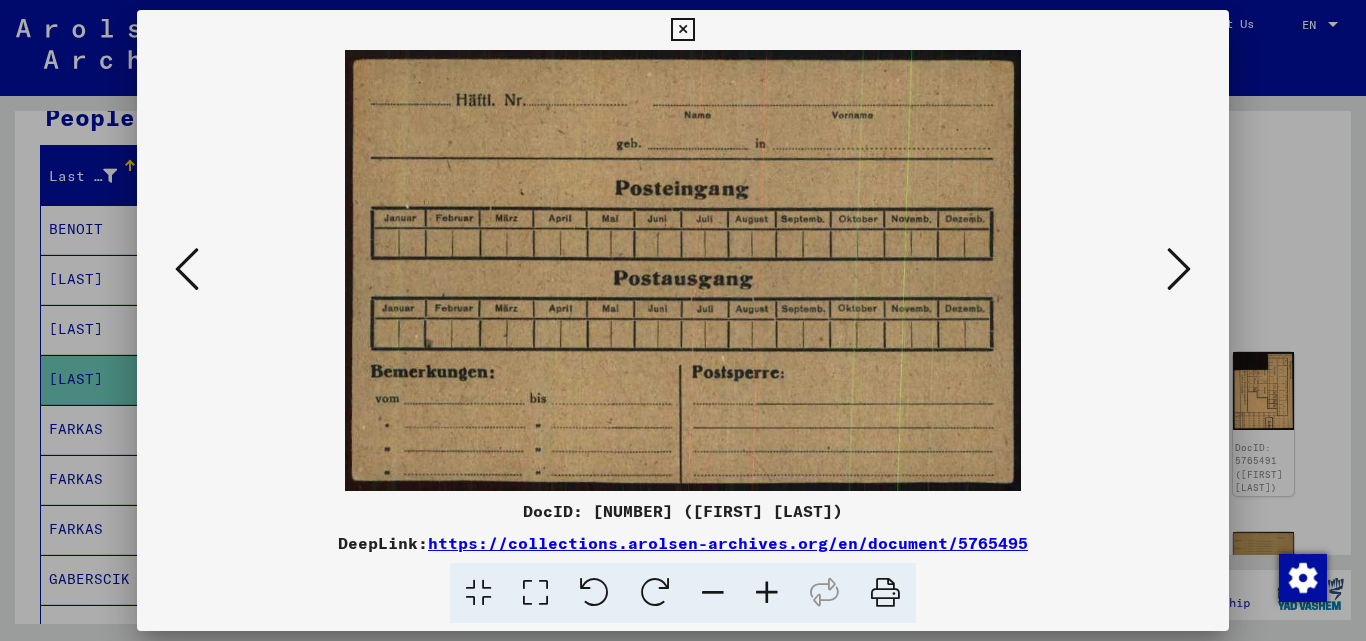 click at bounding box center [1179, 269] 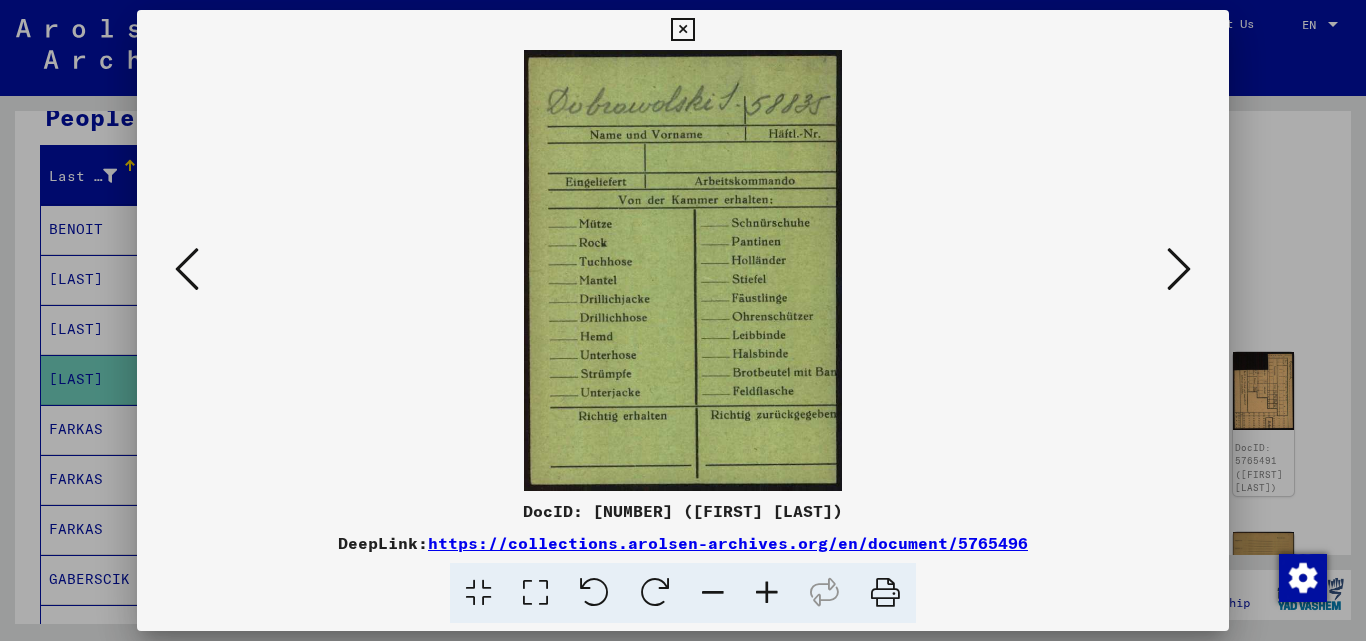 click at bounding box center (1179, 269) 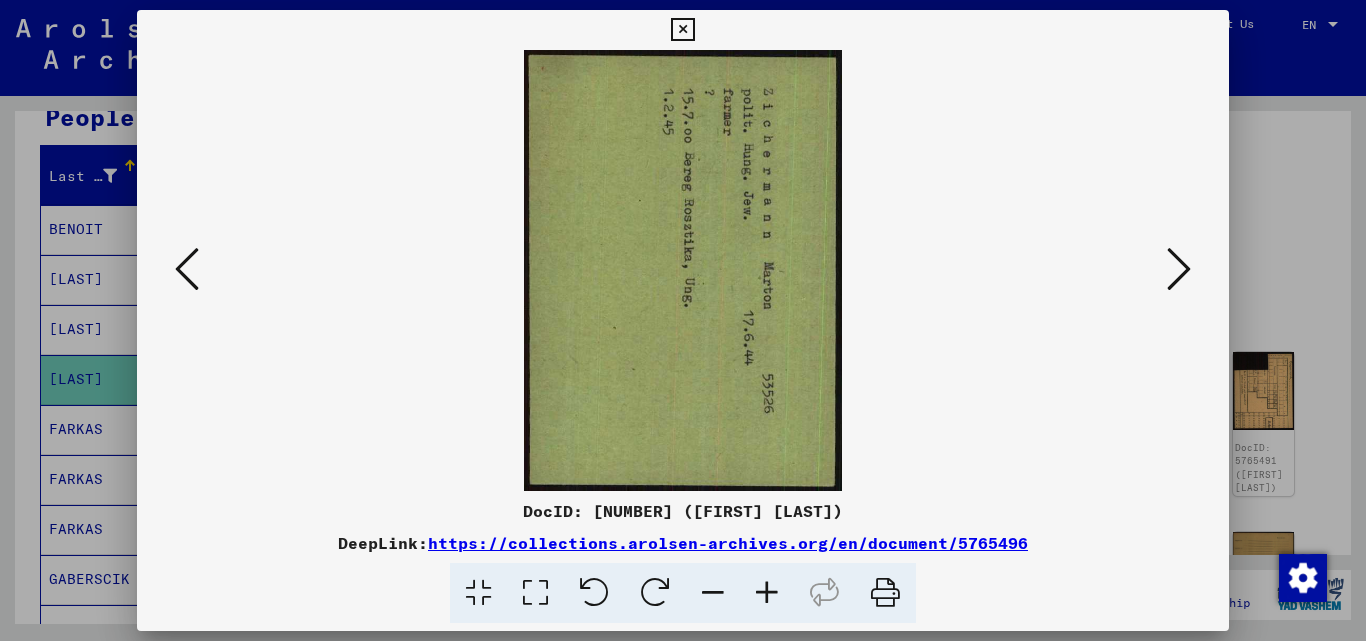 click at bounding box center [1179, 269] 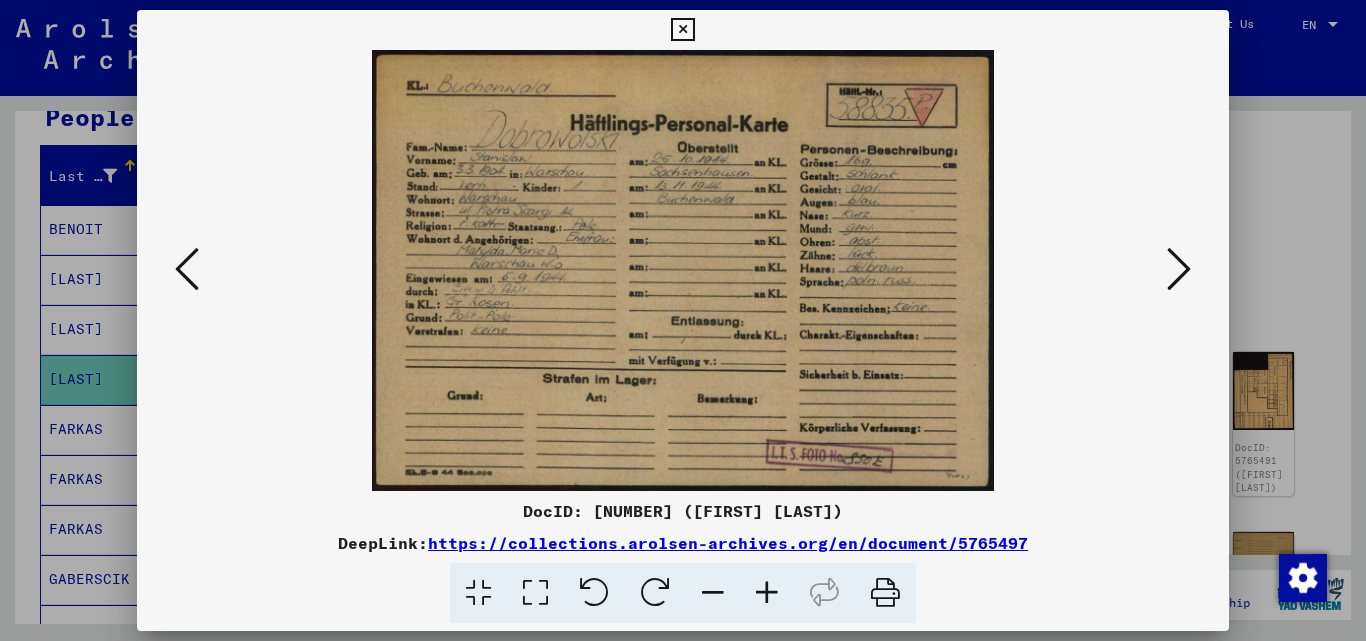 drag, startPoint x: 197, startPoint y: 250, endPoint x: 206, endPoint y: 257, distance: 11.401754 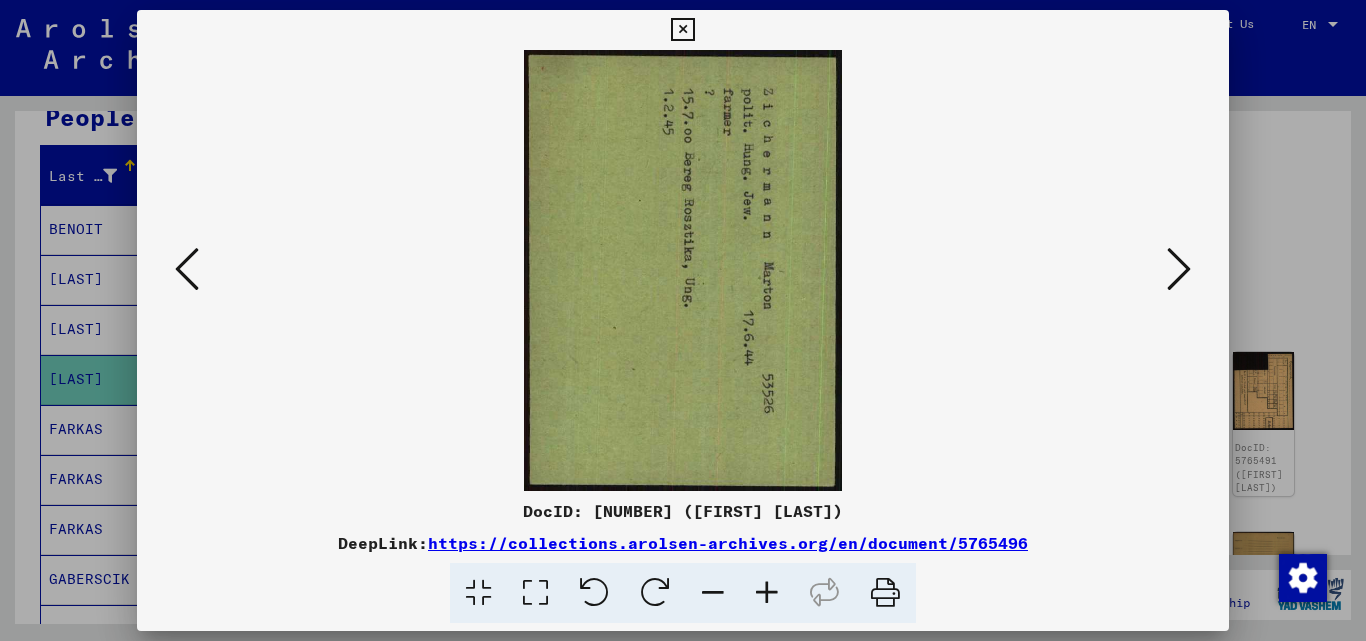 click at bounding box center [1179, 269] 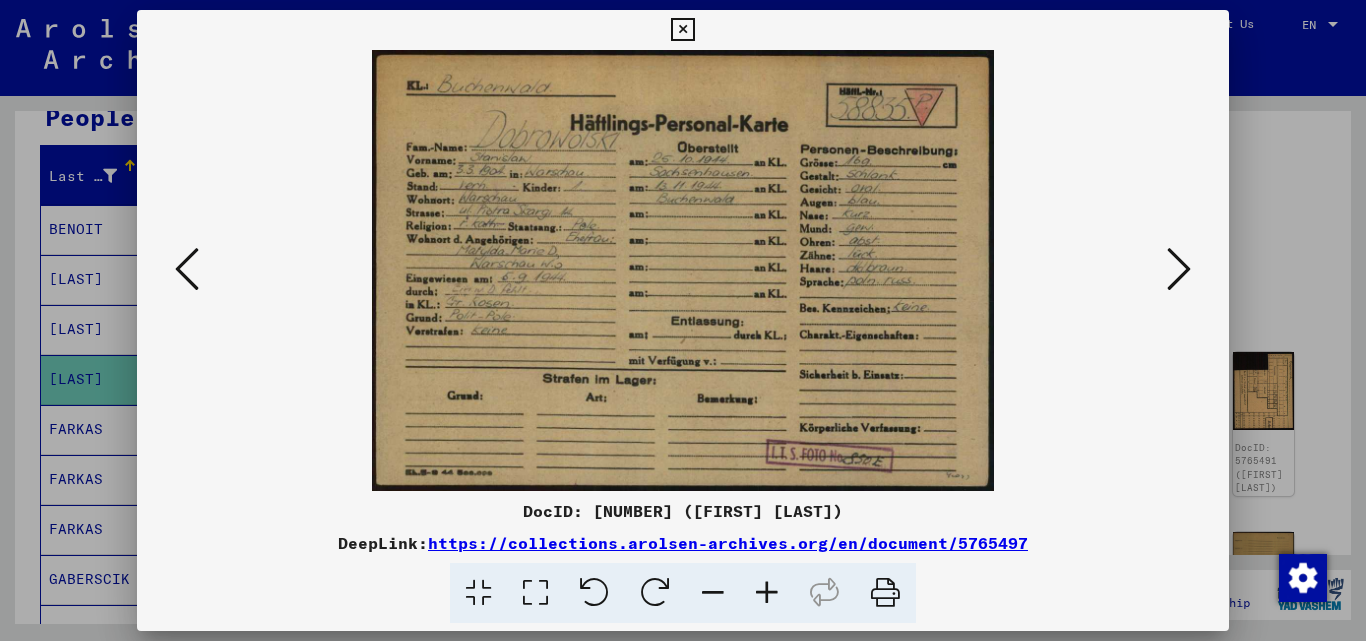 click at bounding box center (1179, 269) 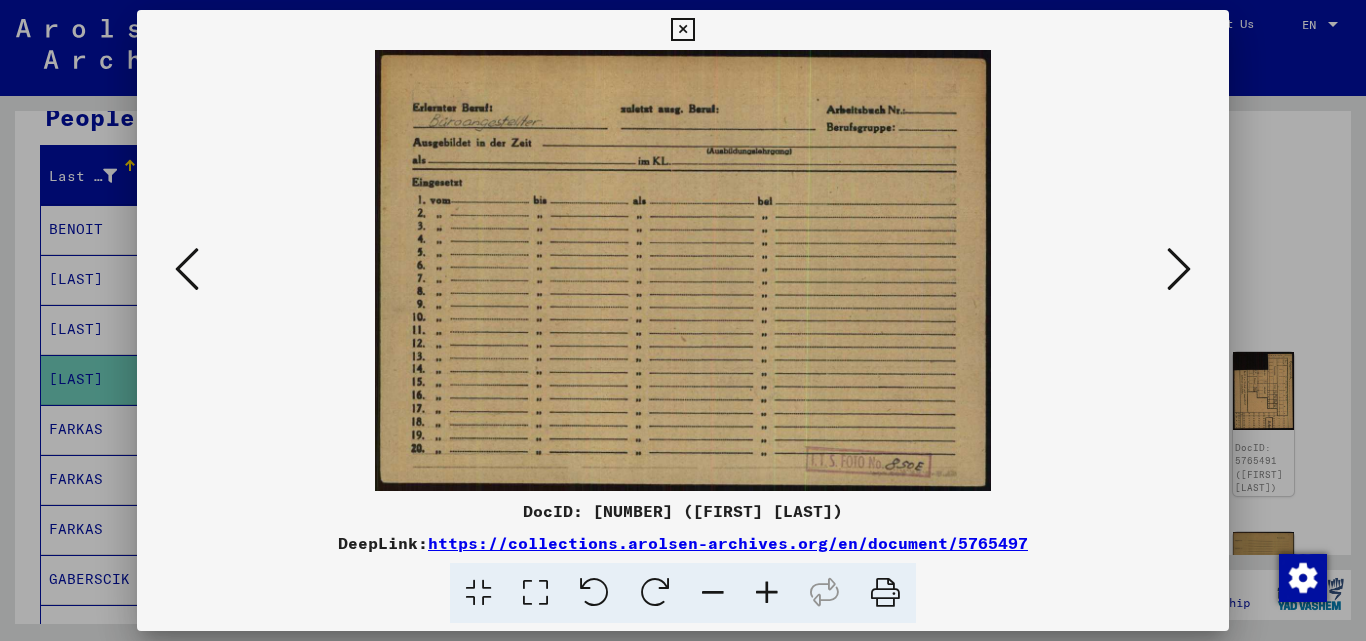 click at bounding box center (1179, 269) 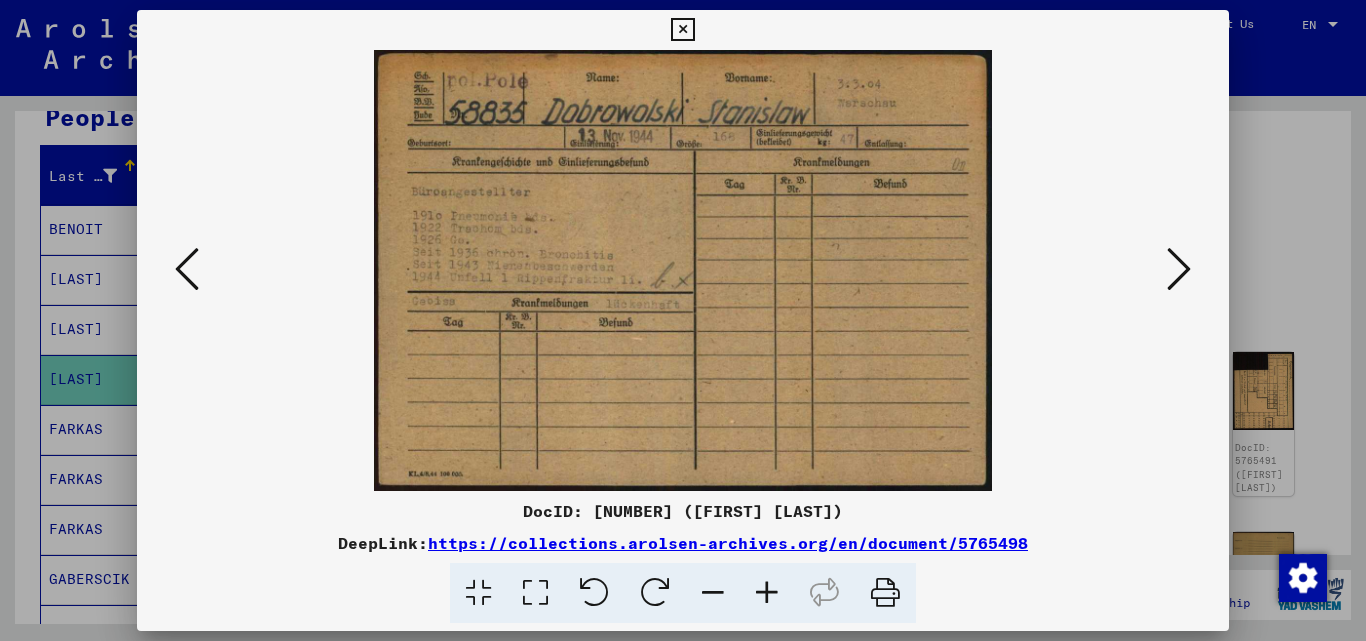 click at bounding box center [1179, 269] 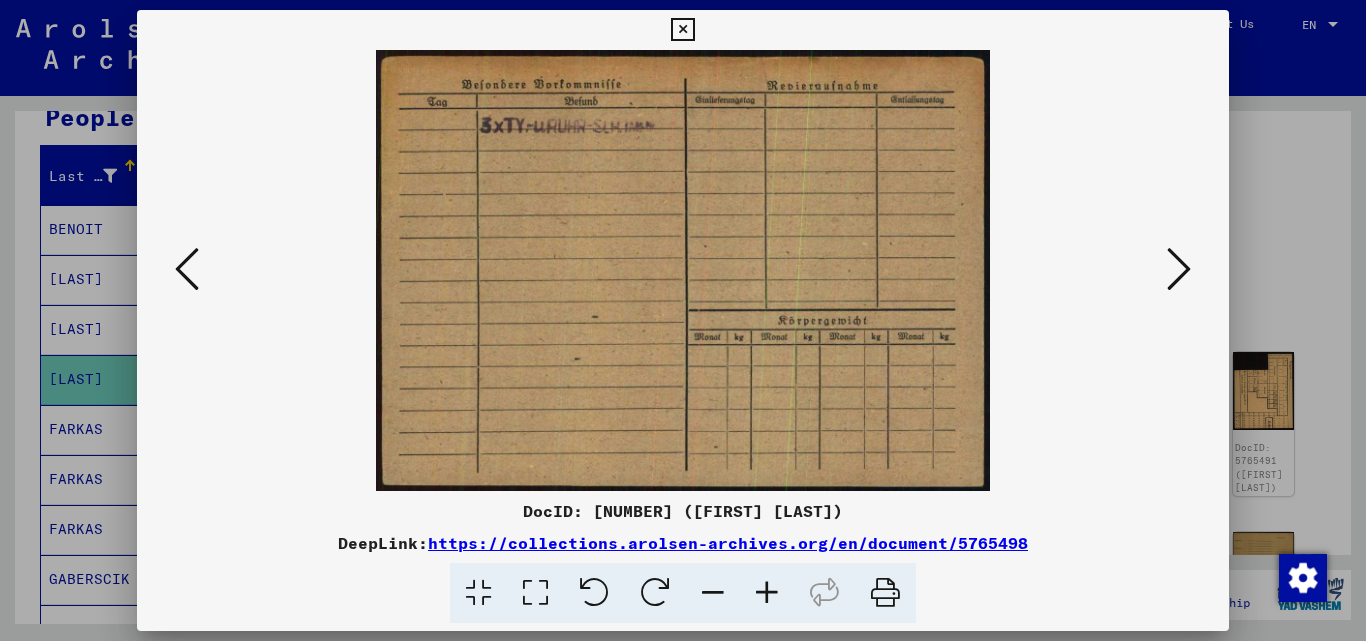click at bounding box center [1179, 269] 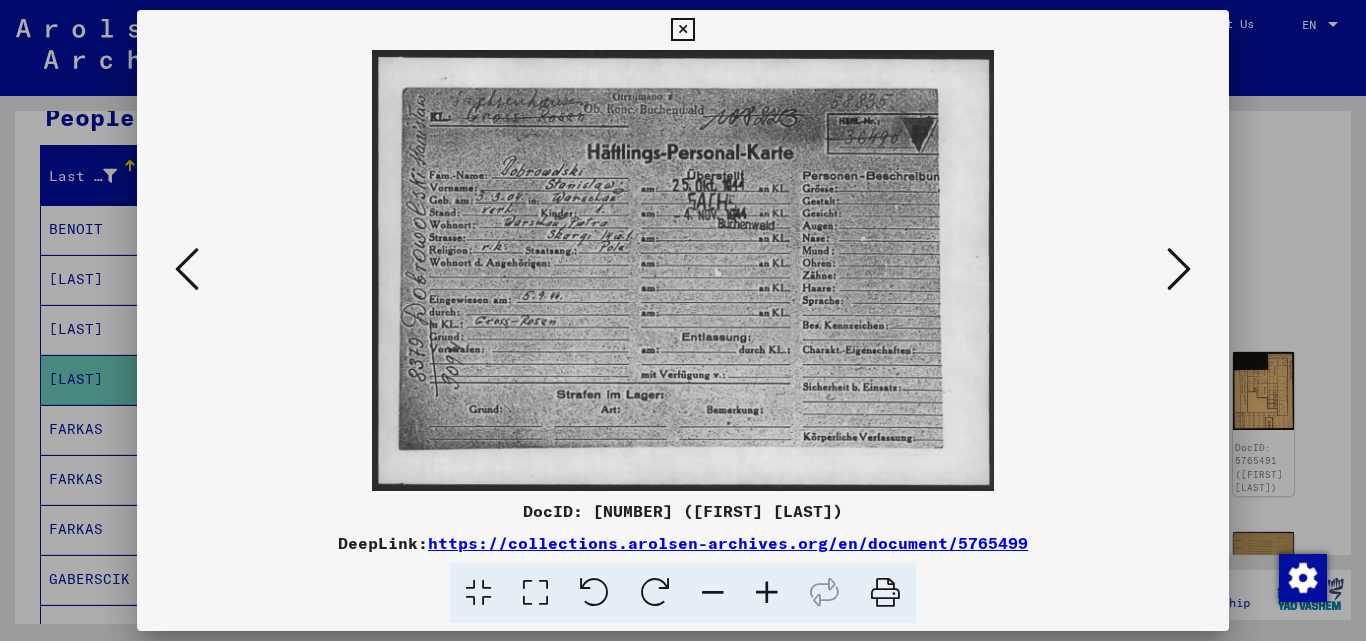 click at bounding box center (1179, 269) 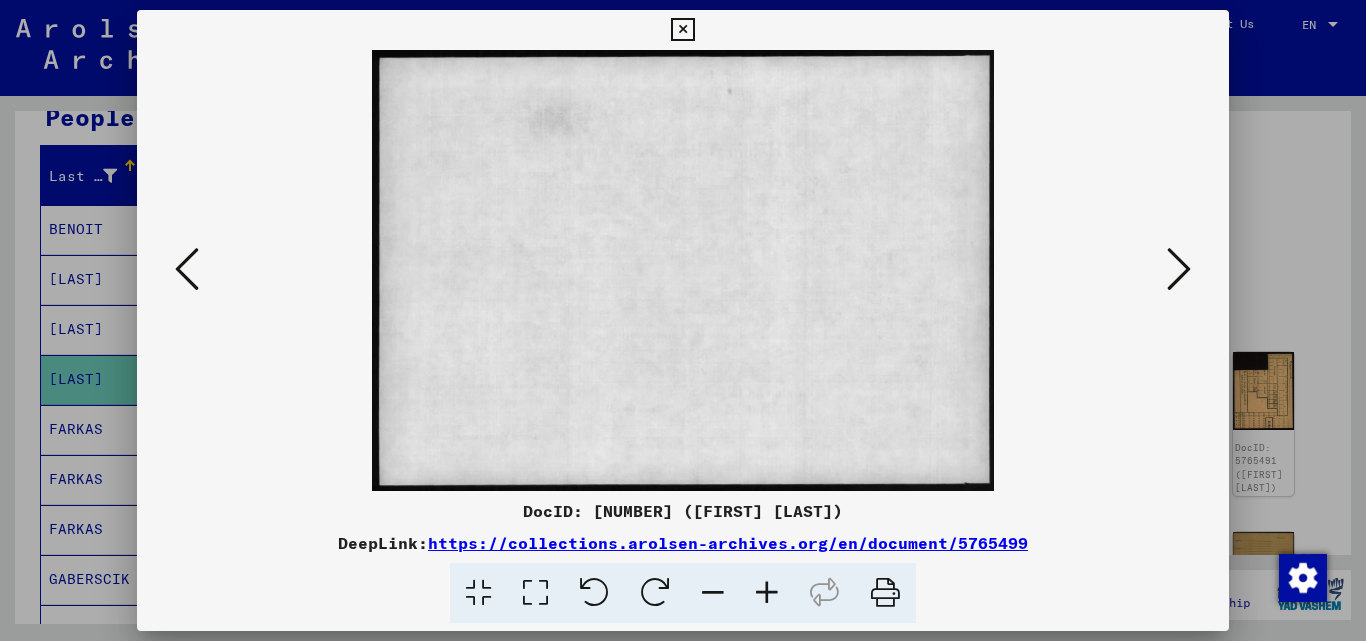 click at bounding box center (1179, 269) 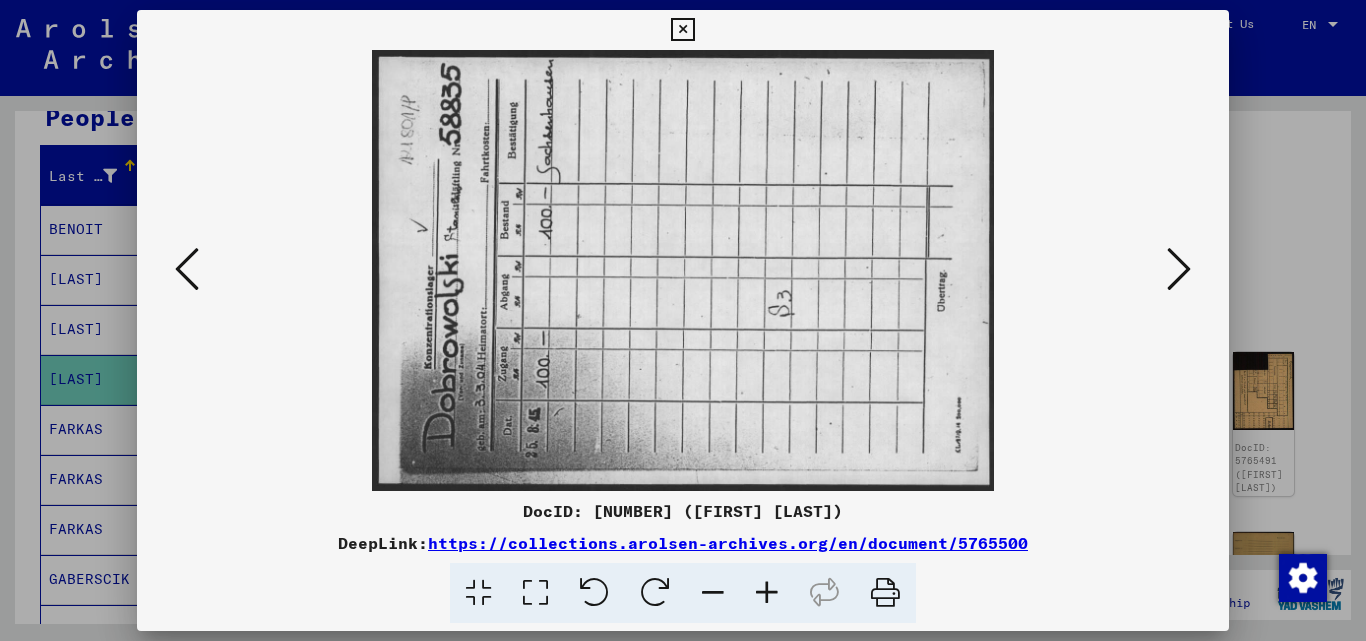 click at bounding box center [682, 30] 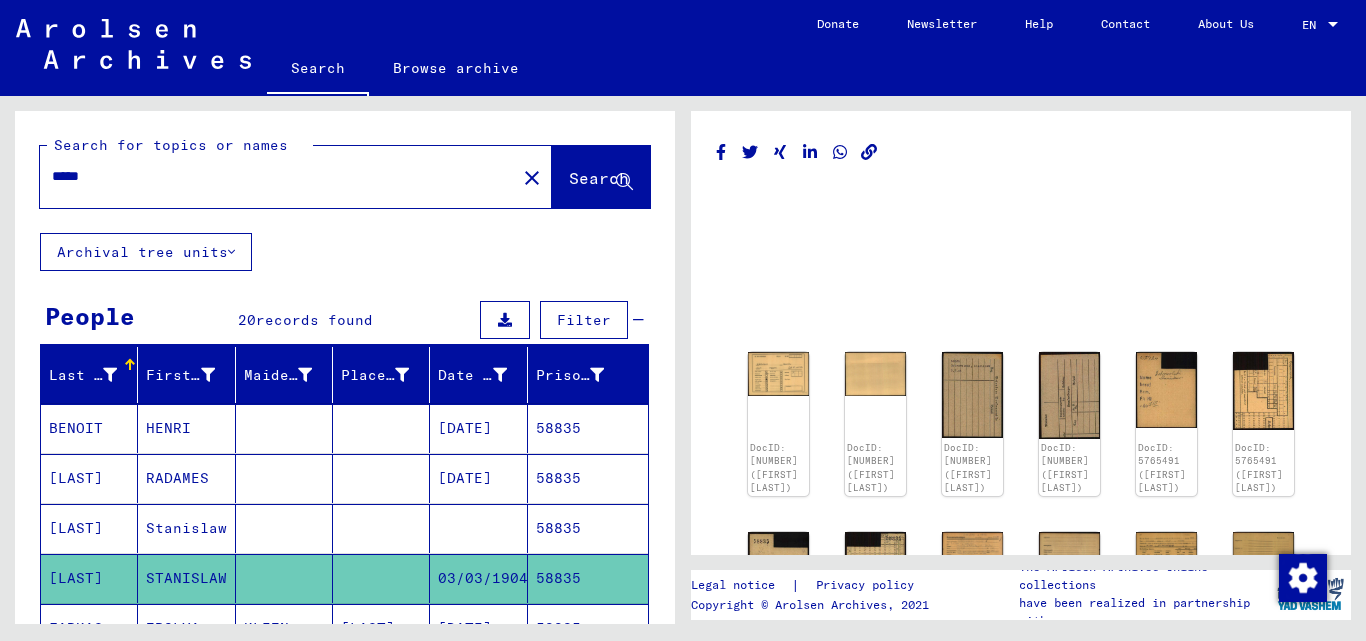 scroll, scrollTop: 0, scrollLeft: 0, axis: both 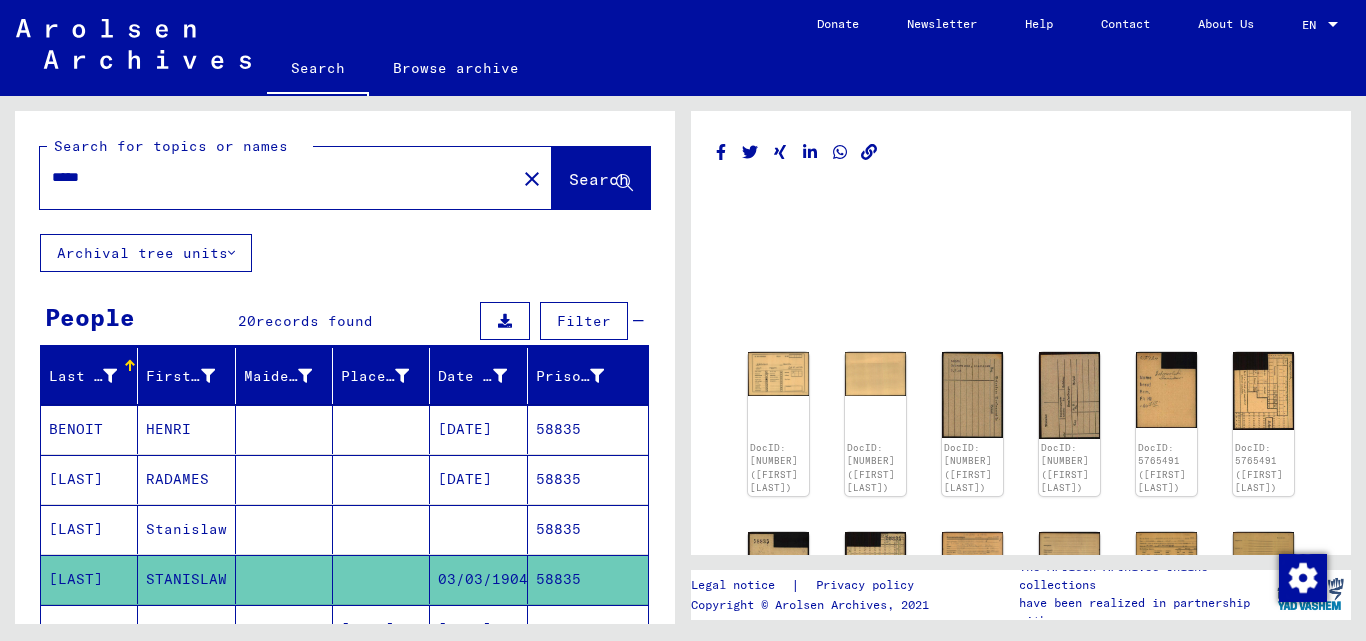click on "*****" at bounding box center [278, 177] 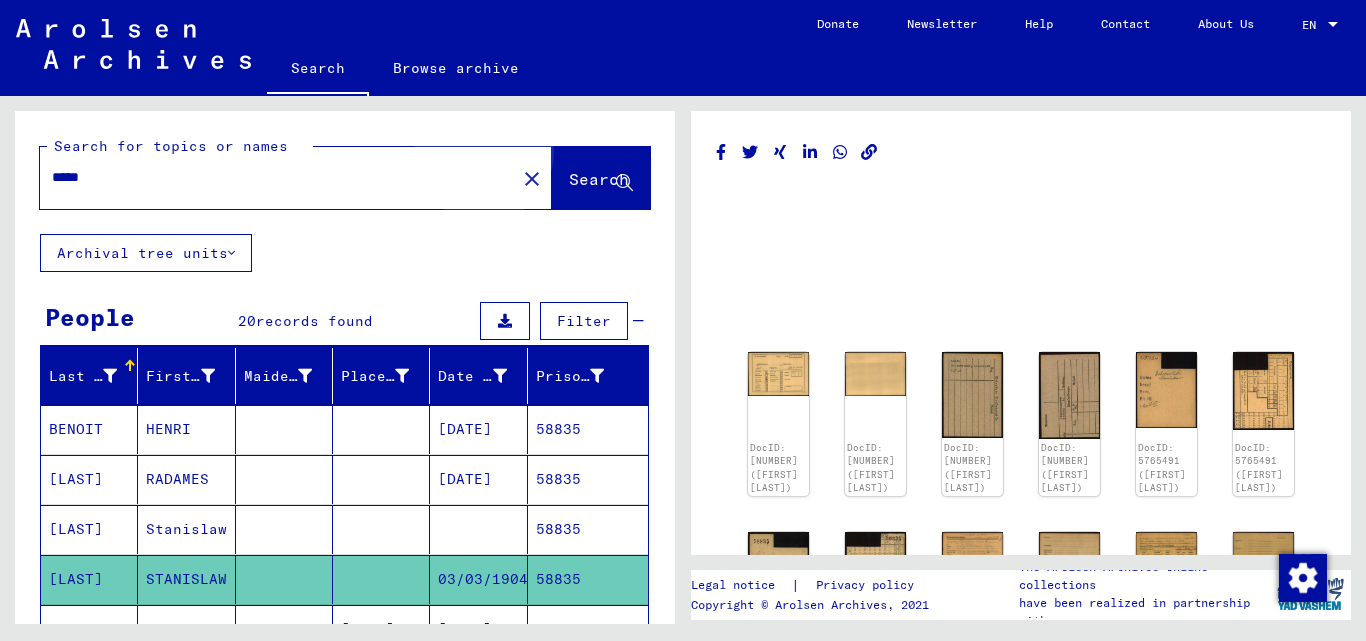 click on "Search" 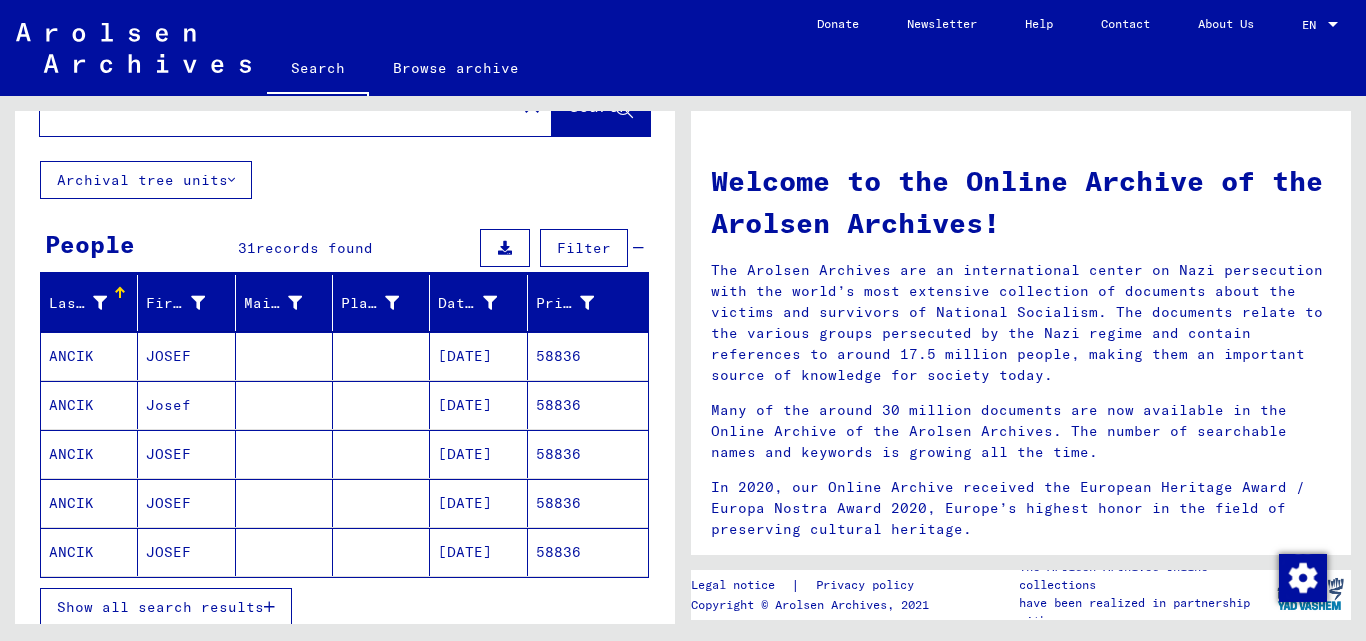 scroll, scrollTop: 200, scrollLeft: 0, axis: vertical 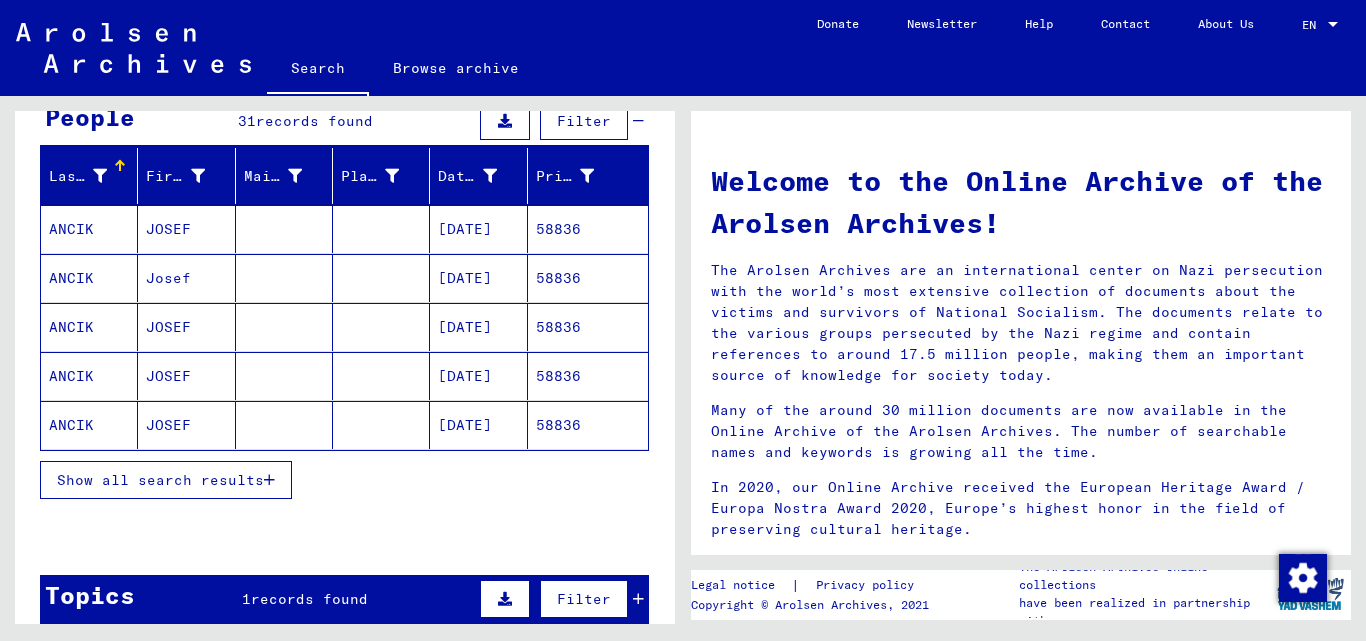 click at bounding box center [269, 480] 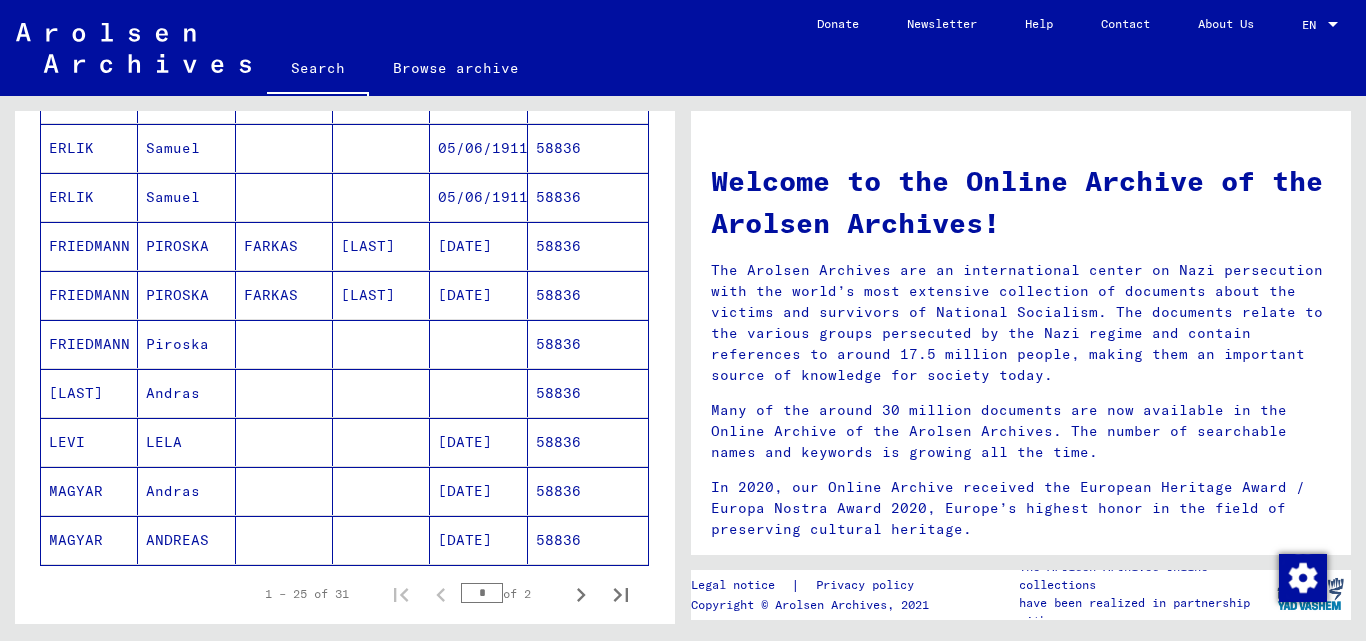 scroll, scrollTop: 1100, scrollLeft: 0, axis: vertical 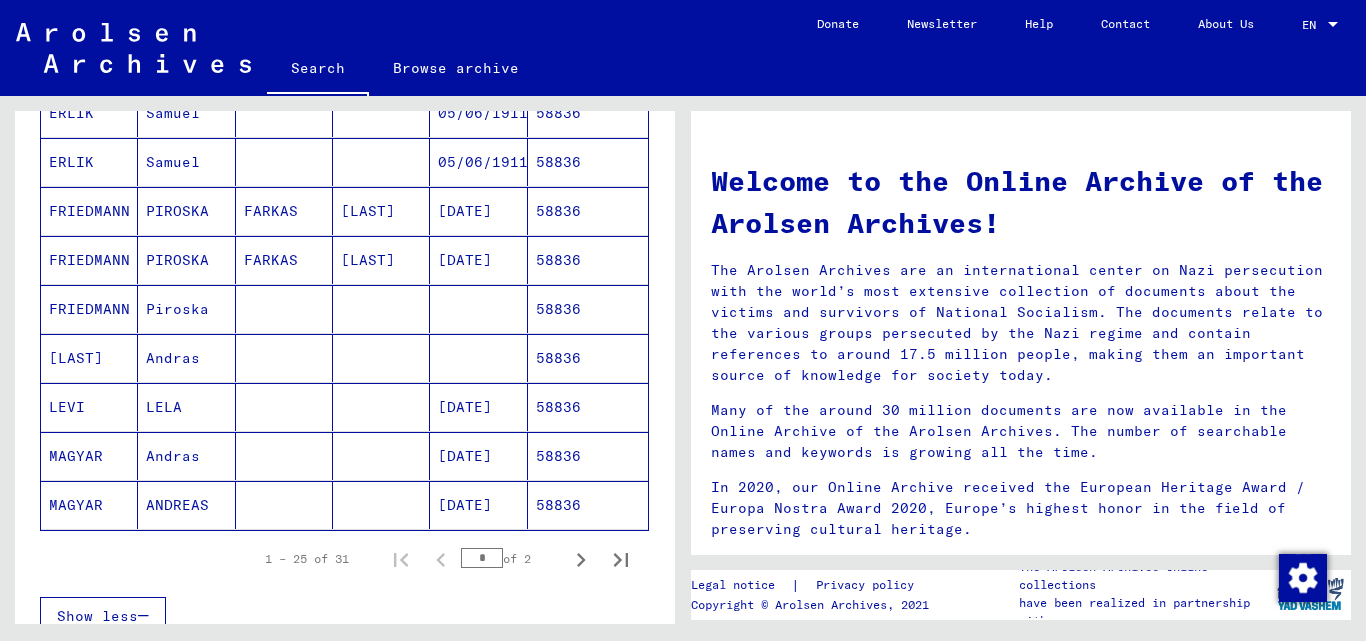 click on "58836" 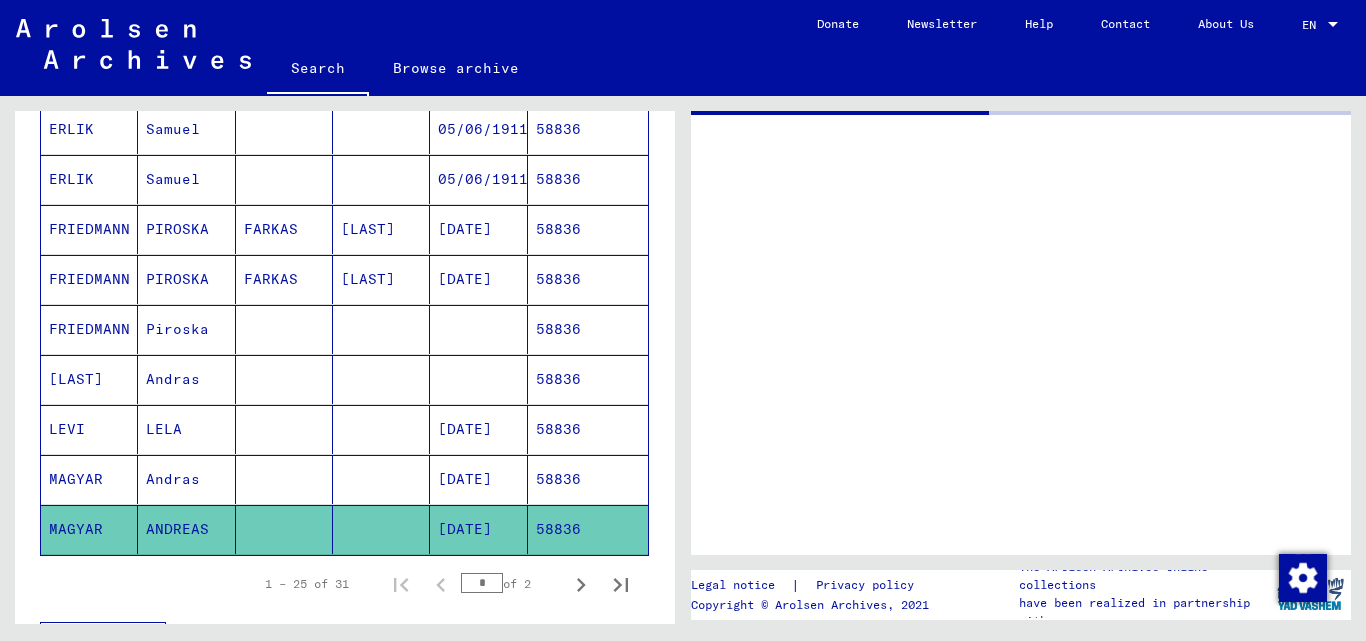 scroll, scrollTop: 1116, scrollLeft: 0, axis: vertical 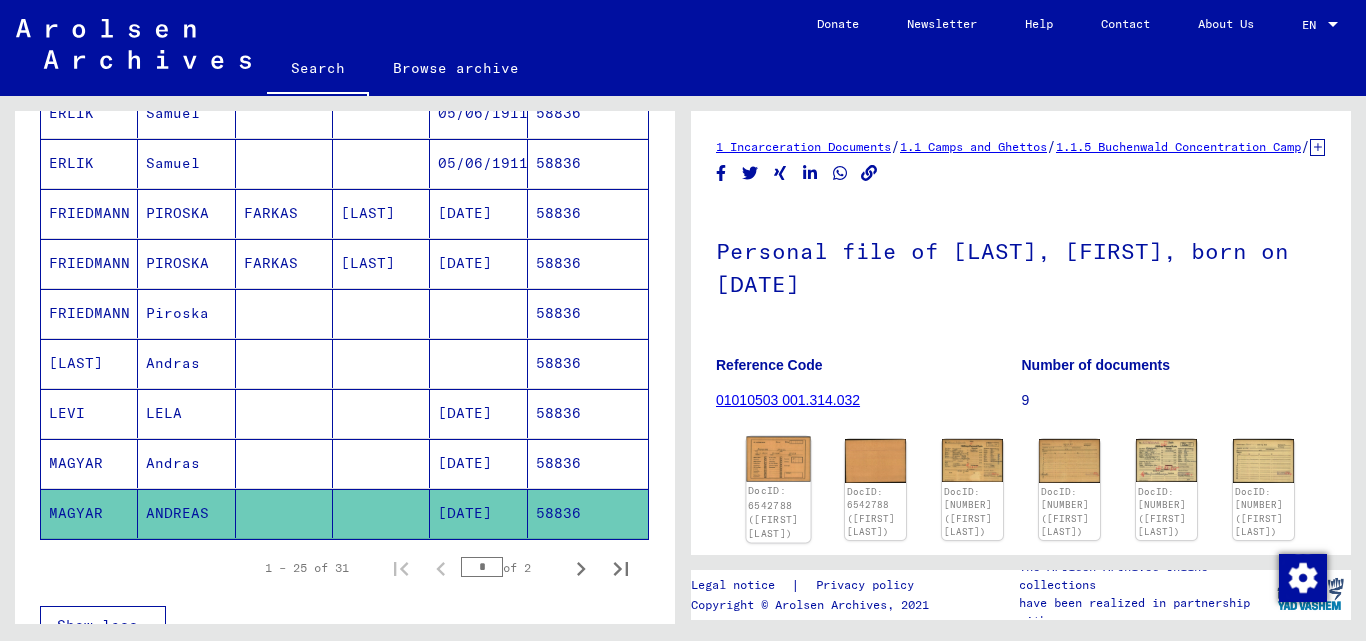 click 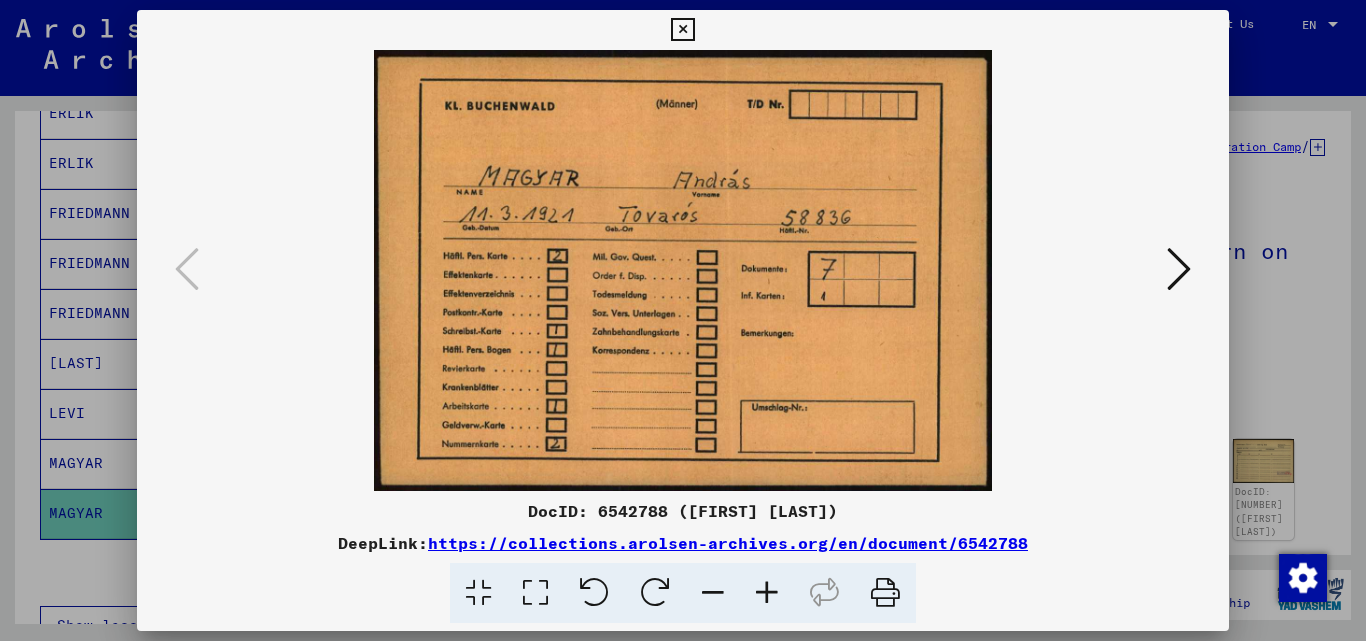 click at bounding box center (1179, 269) 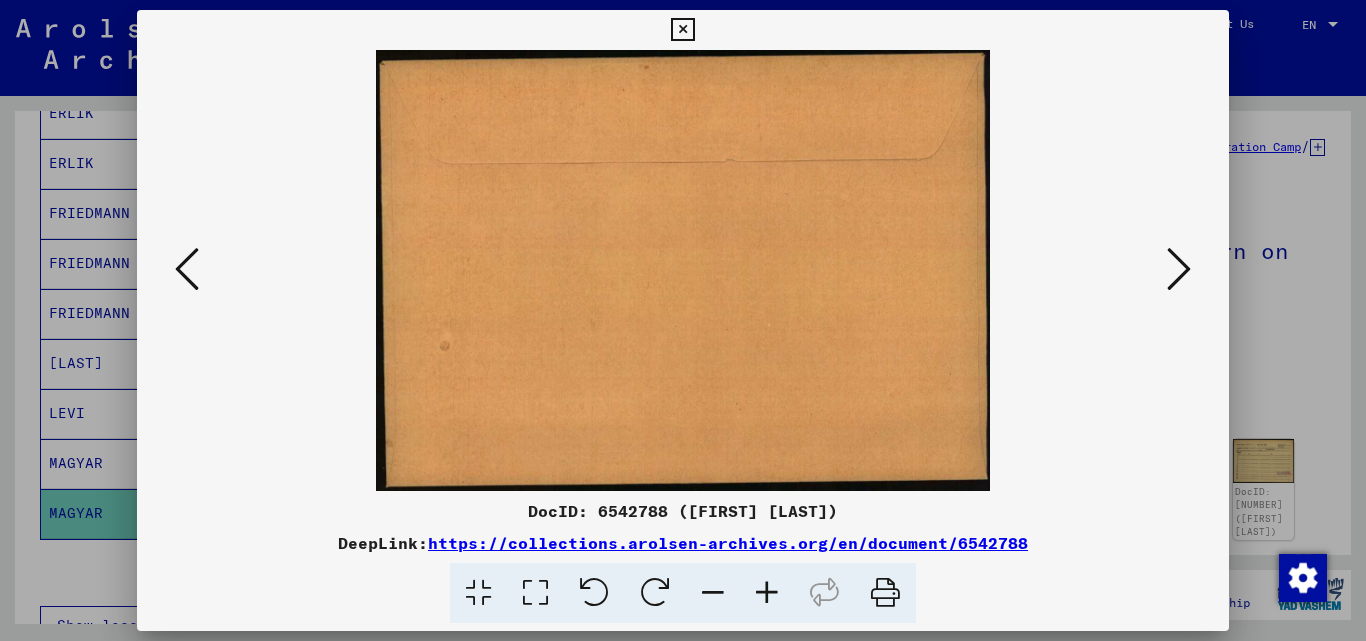 click at bounding box center [1179, 269] 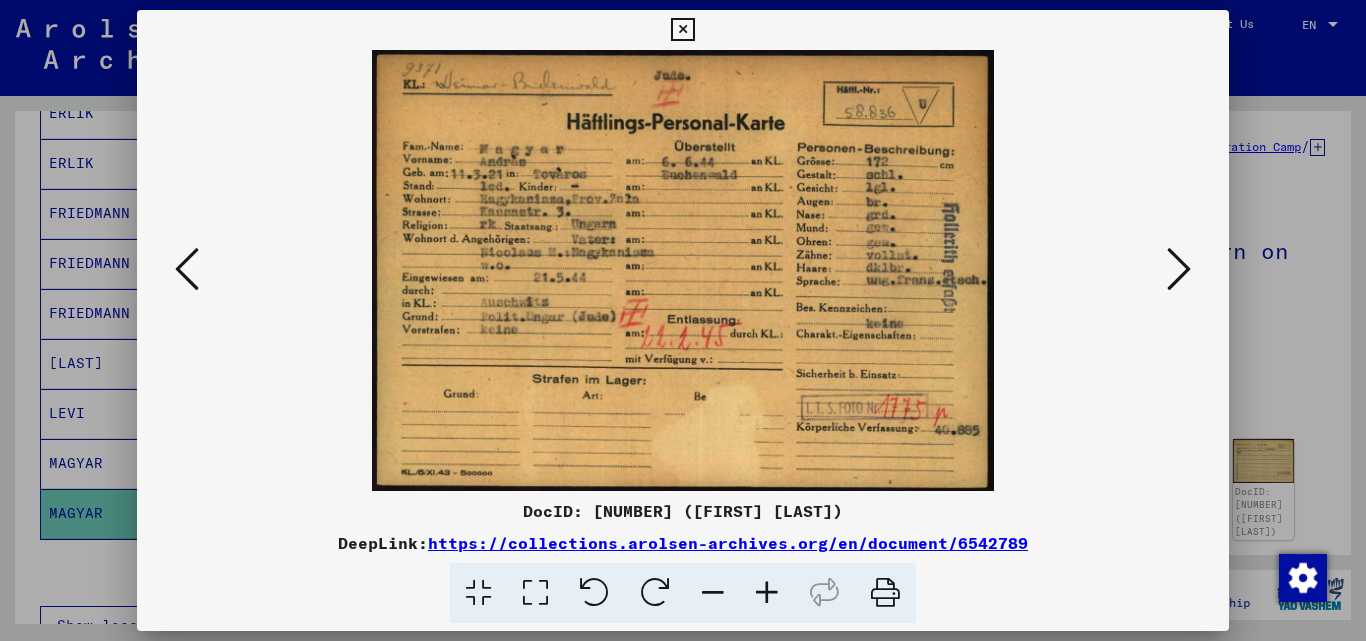 click at bounding box center [1179, 269] 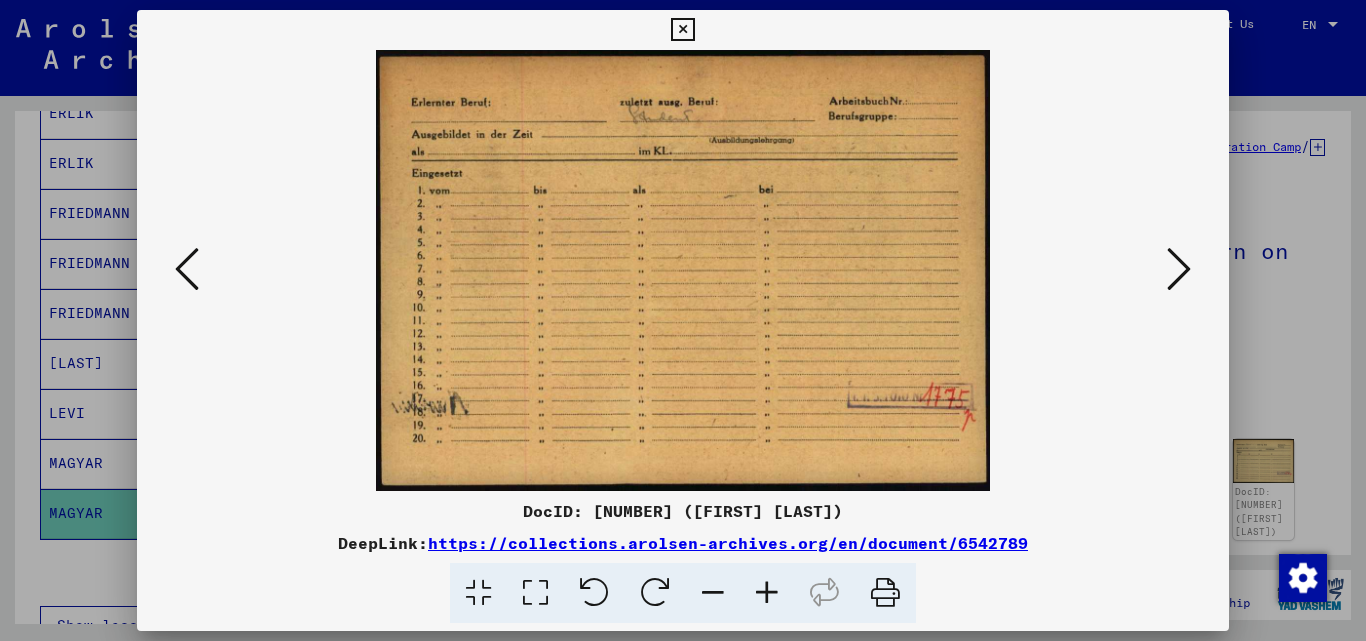 click at bounding box center [1179, 269] 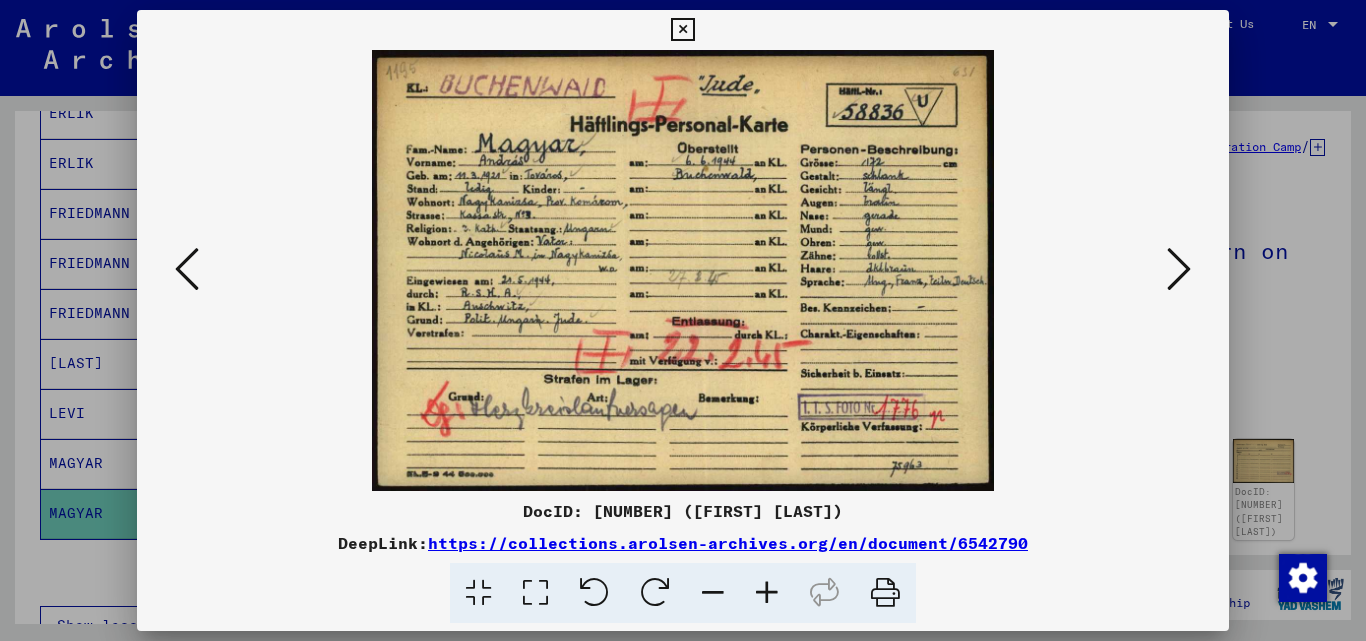 click at bounding box center [1179, 269] 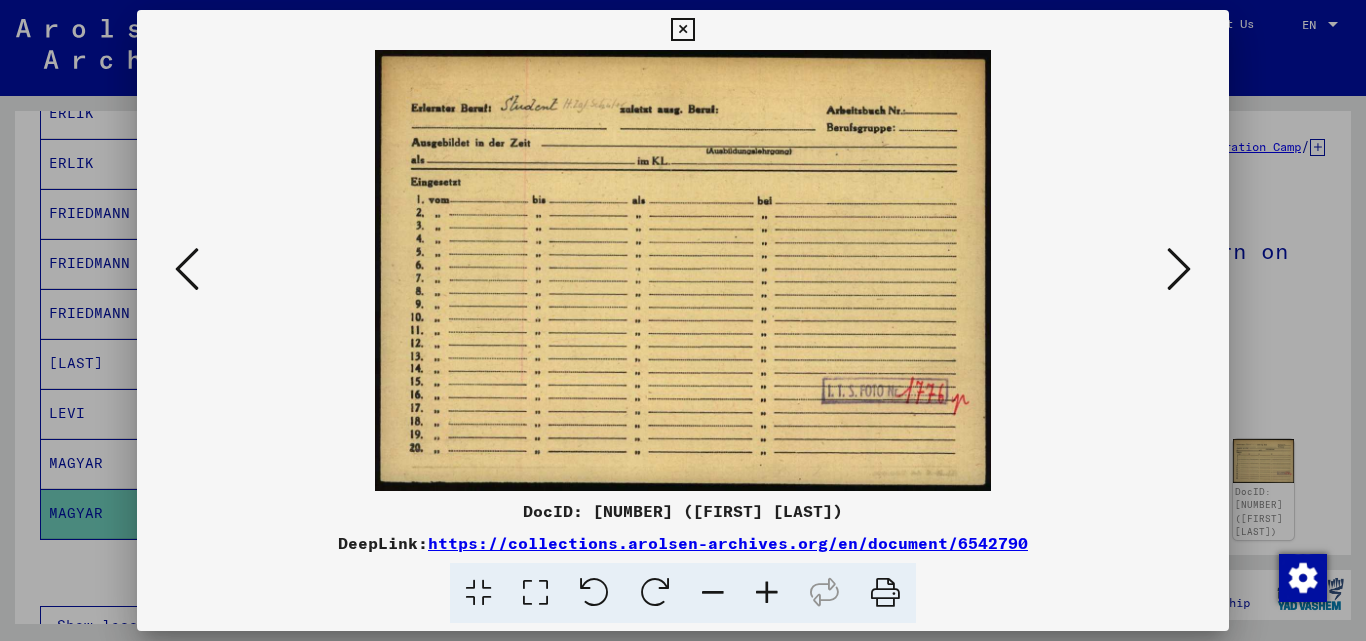 click at bounding box center (1179, 269) 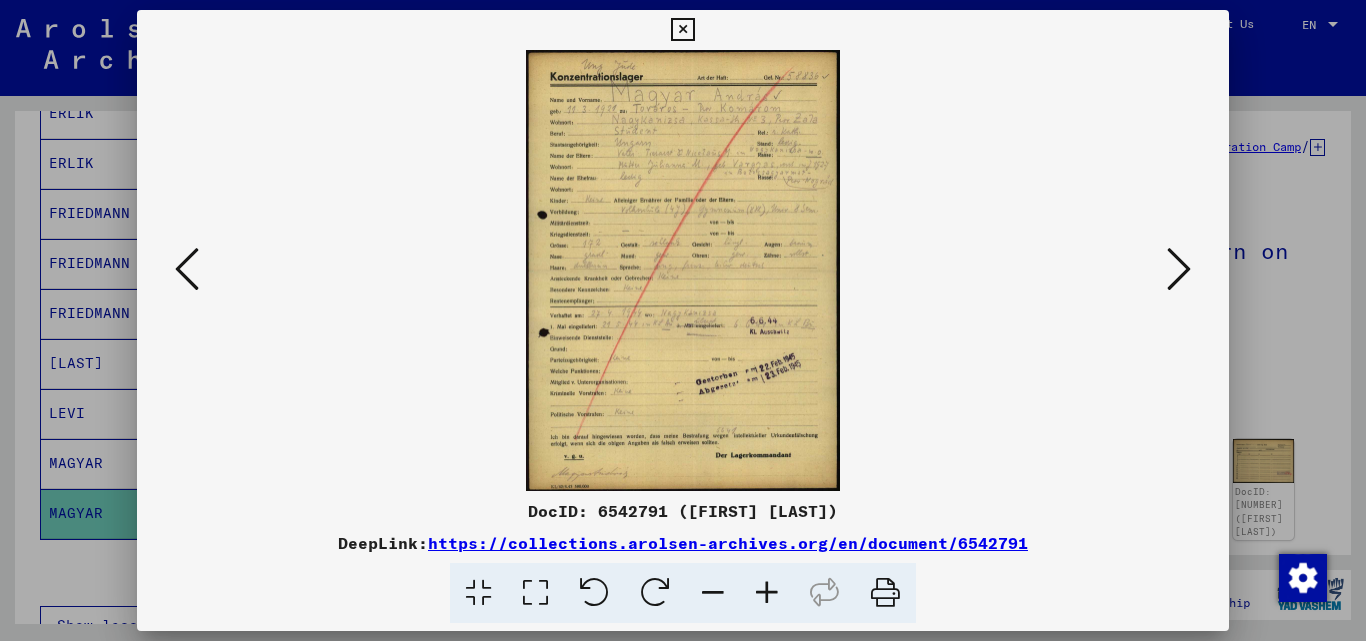 click at bounding box center [1179, 269] 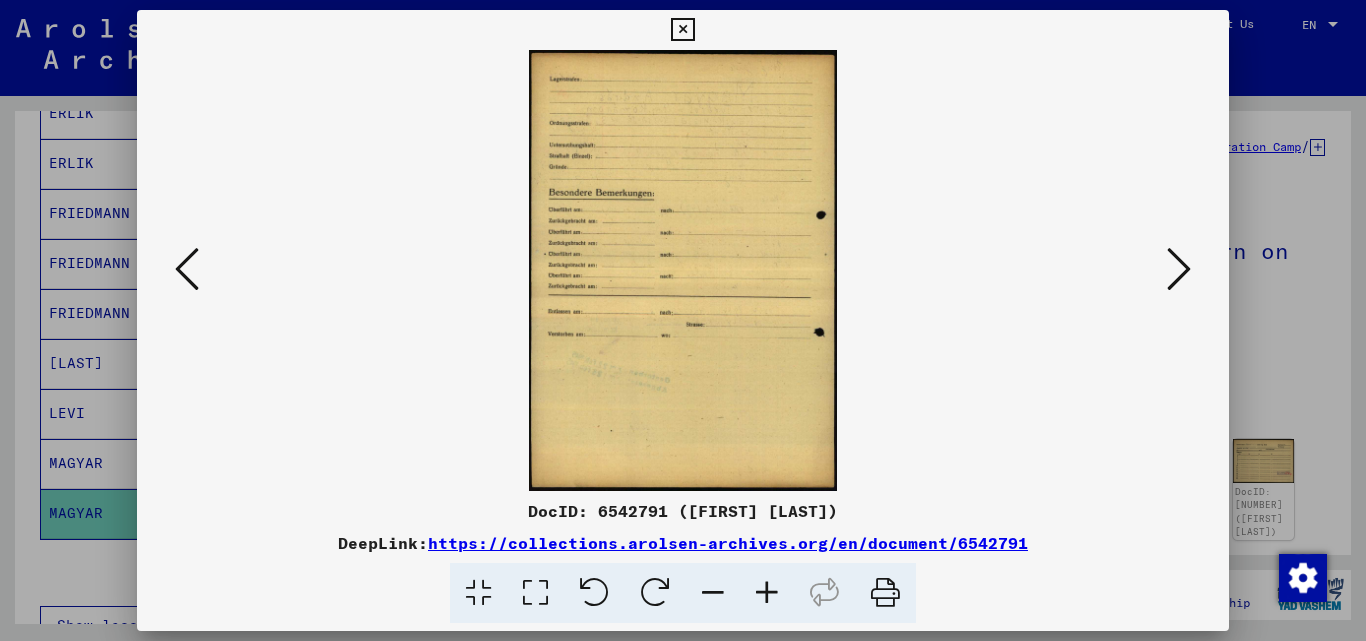 click at bounding box center [1179, 269] 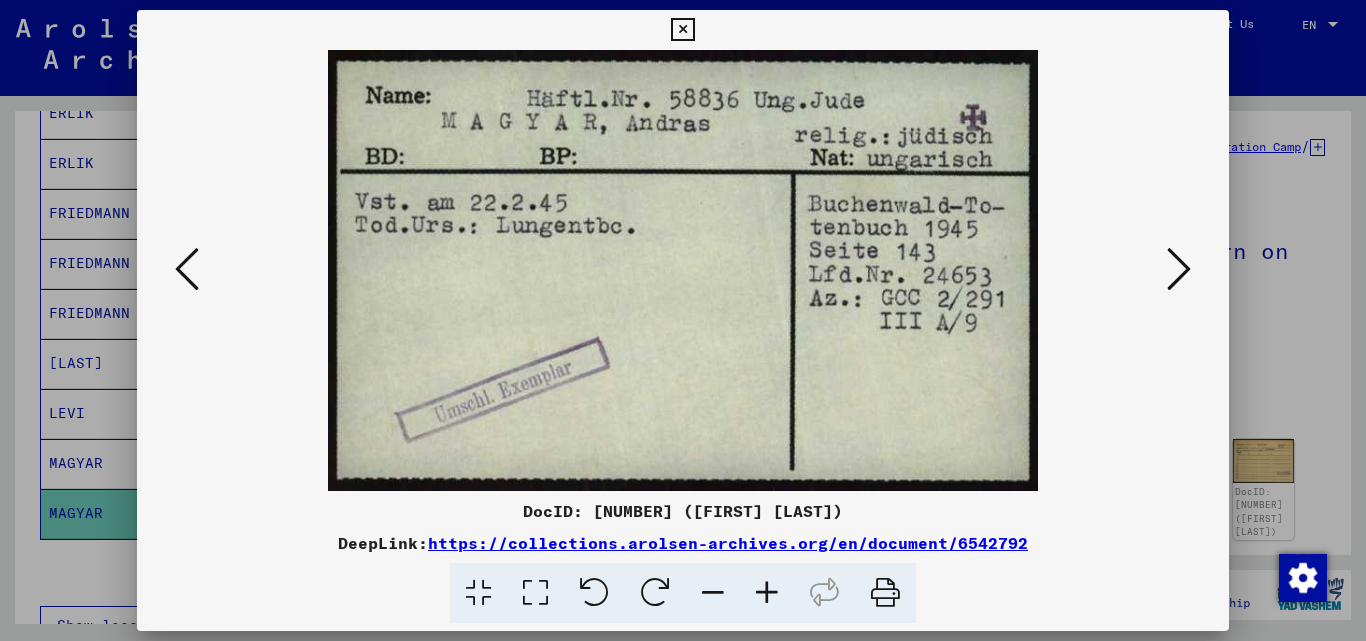 click at bounding box center [187, 270] 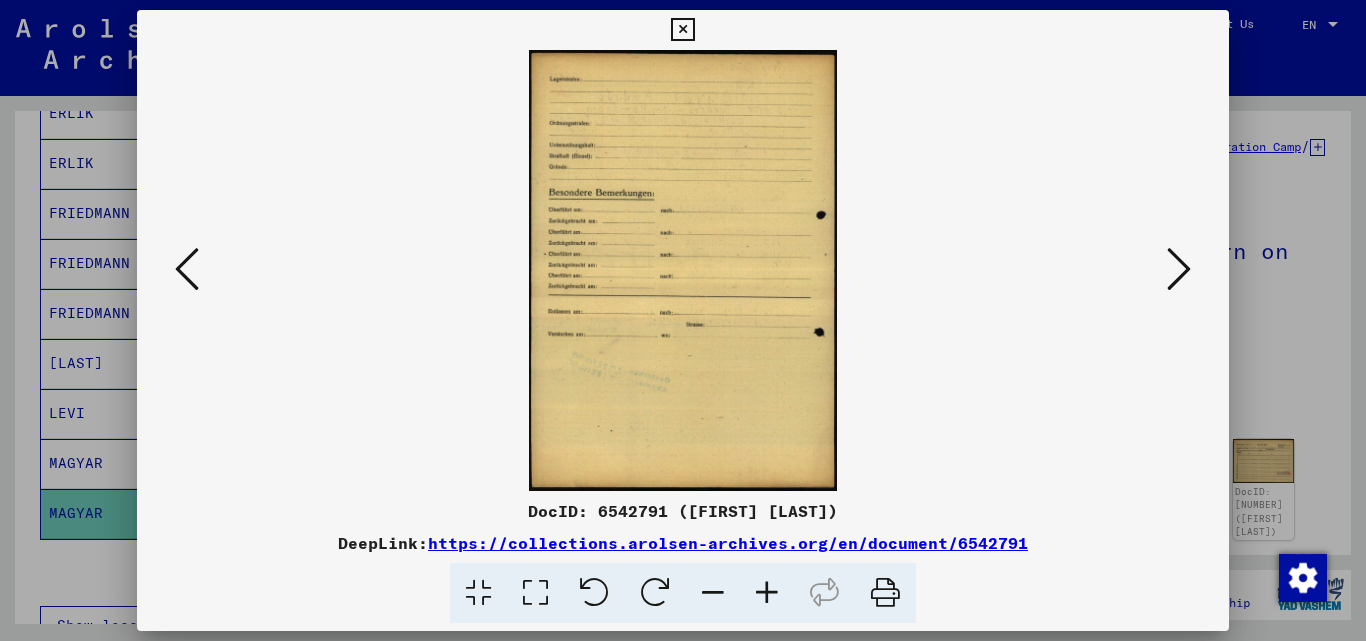 click at bounding box center (187, 269) 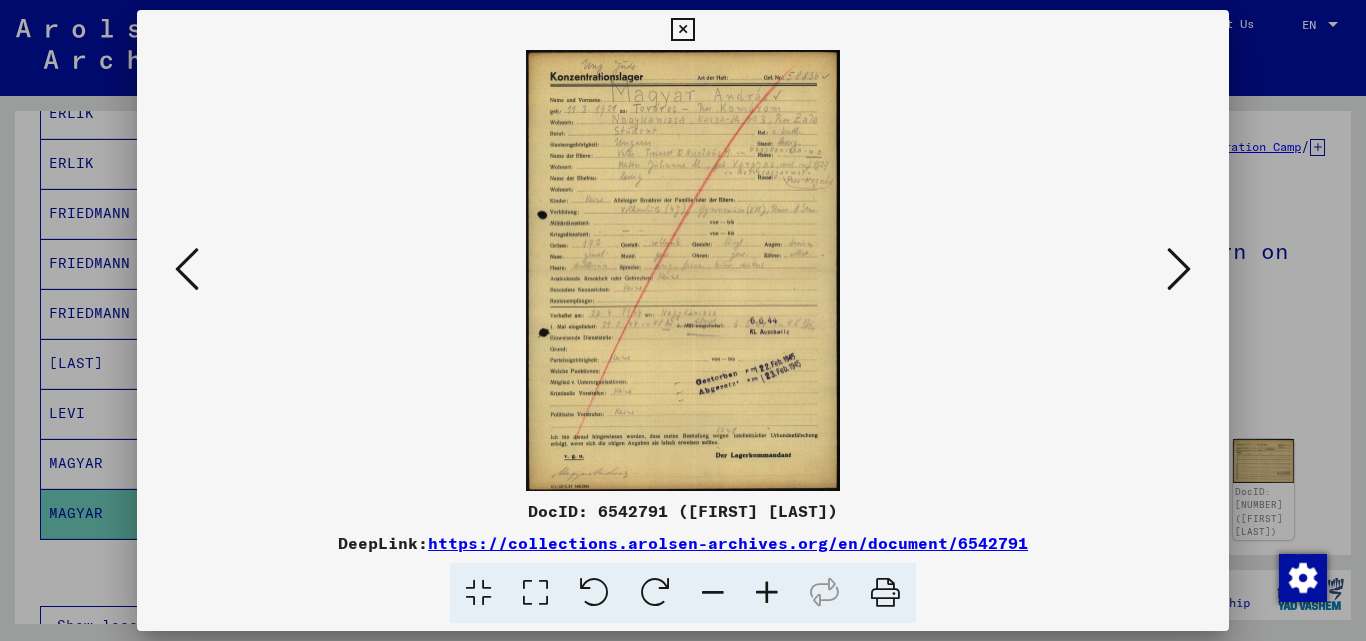 click at bounding box center (767, 593) 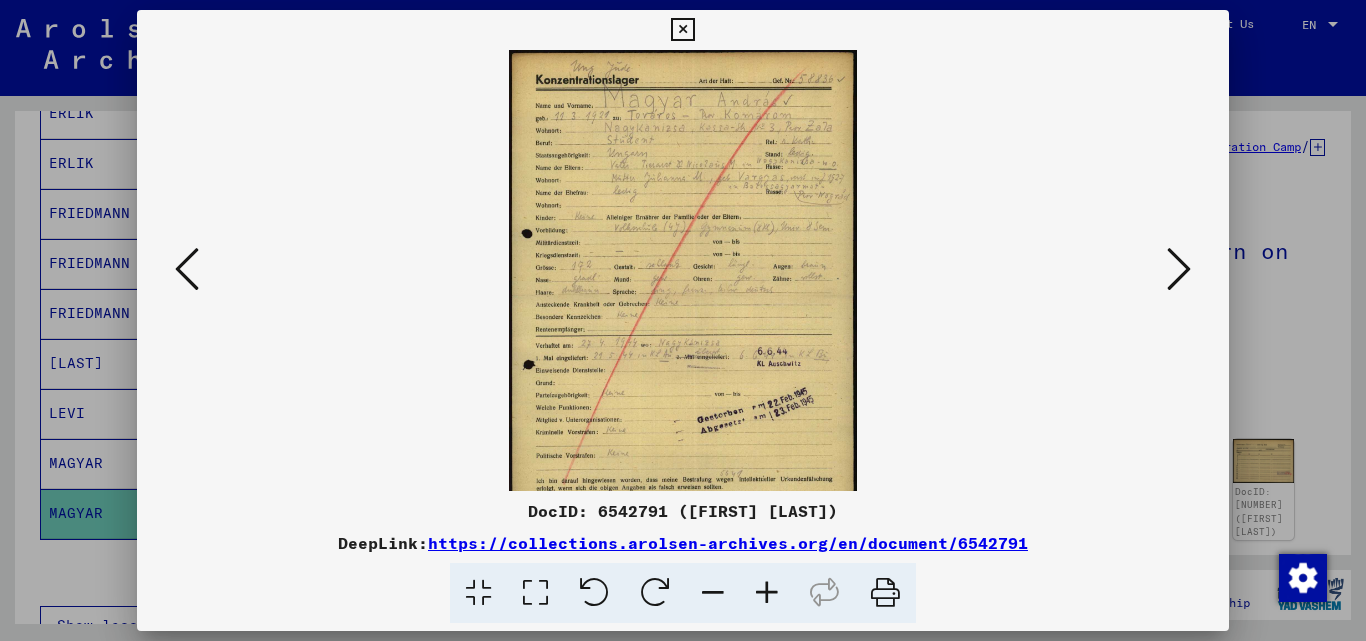 click at bounding box center (767, 593) 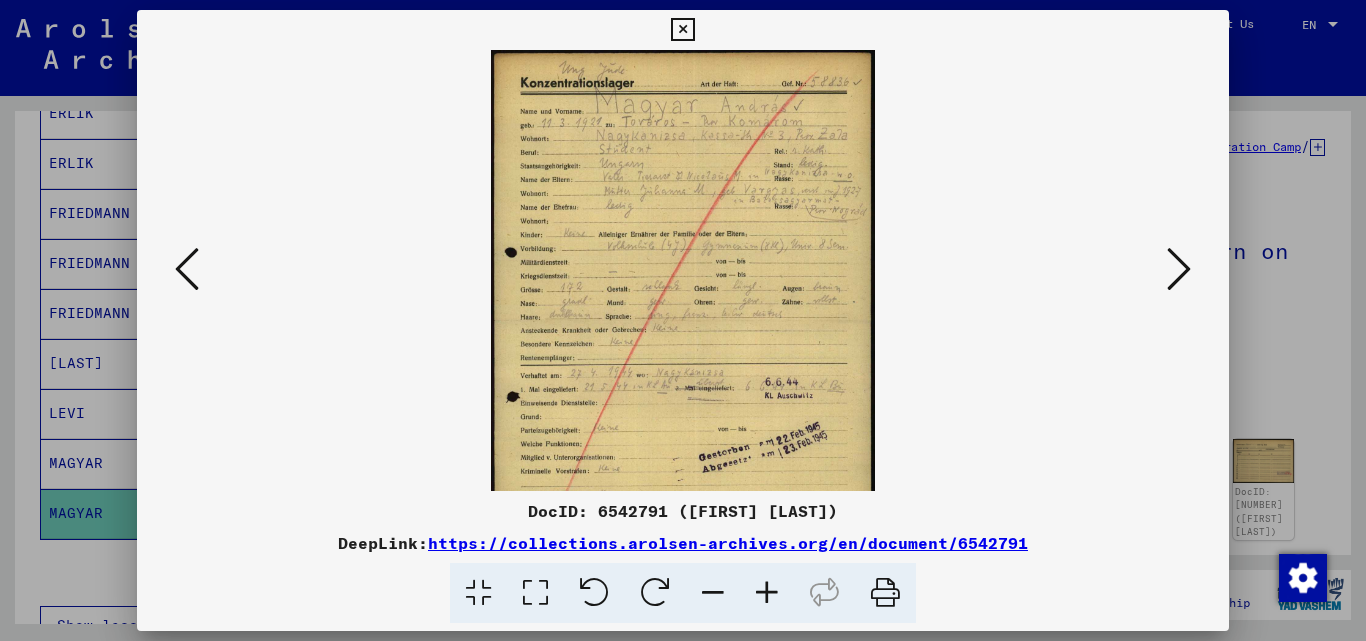 click at bounding box center (767, 593) 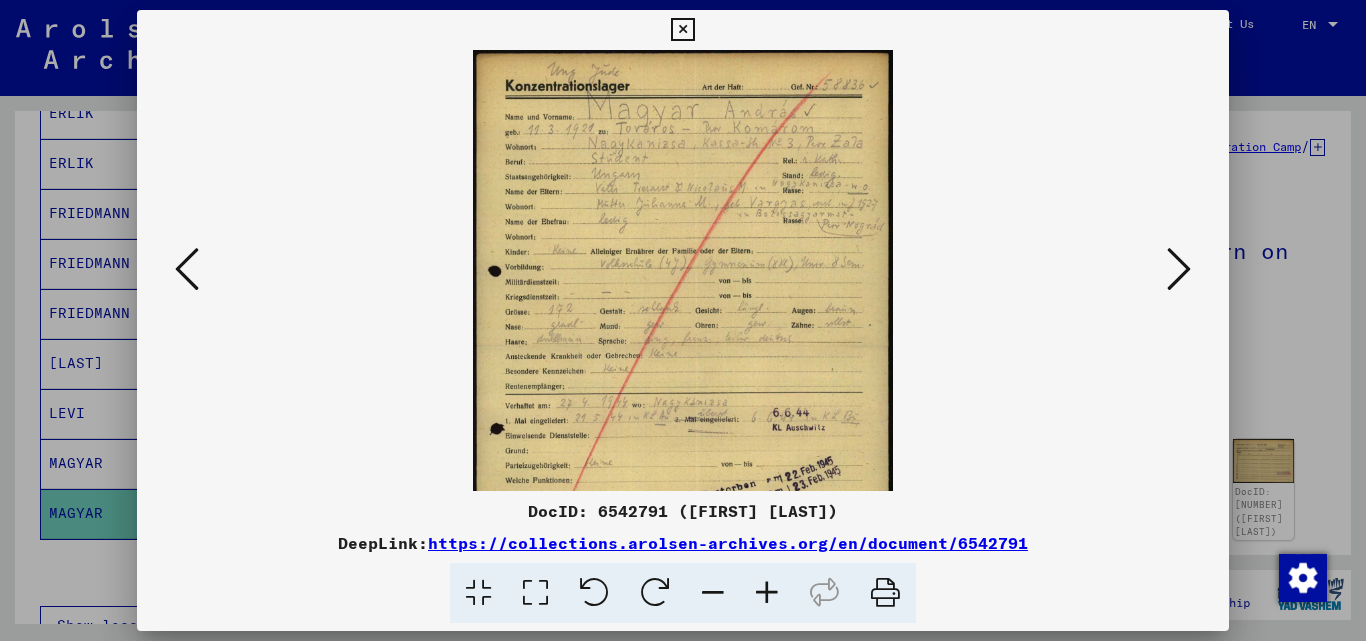 click at bounding box center (767, 593) 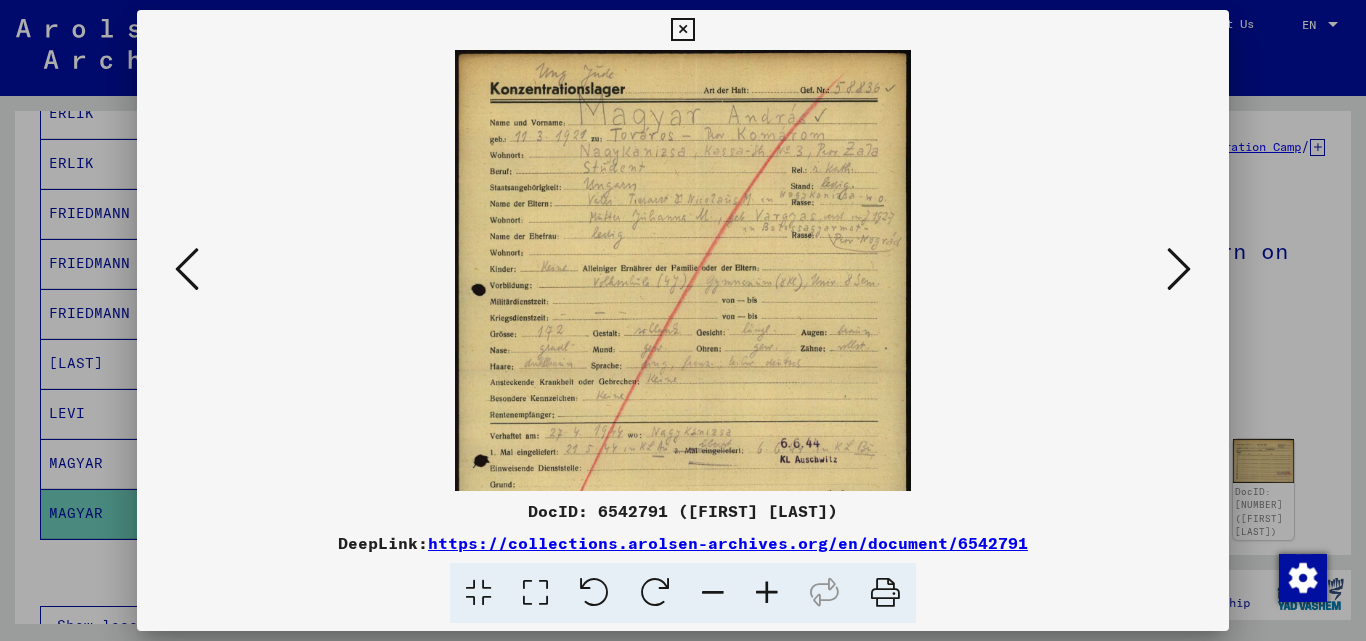 click at bounding box center [767, 593] 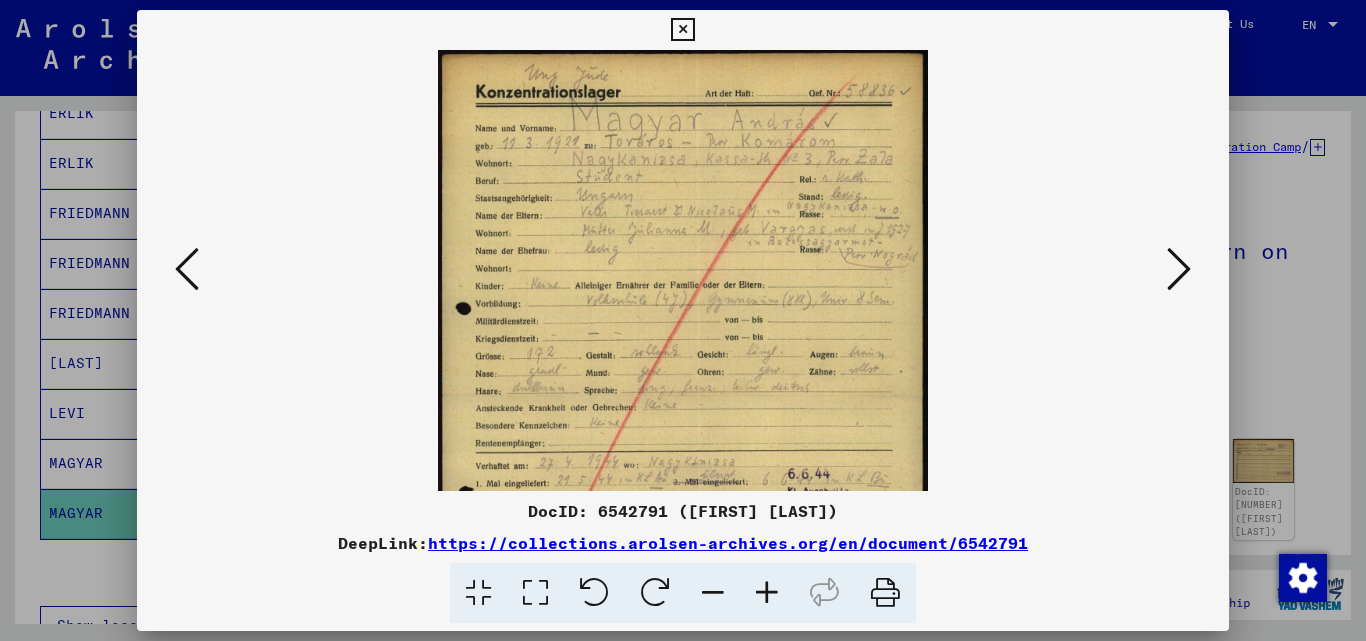 click at bounding box center [767, 593] 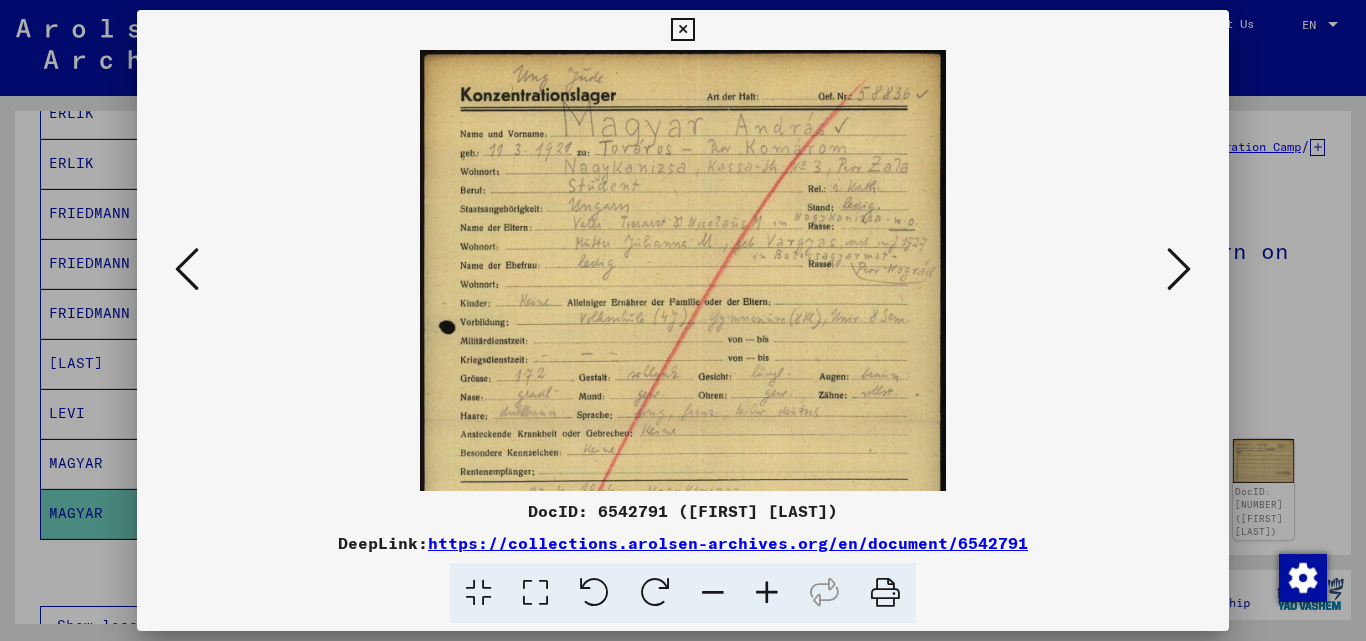click at bounding box center (767, 593) 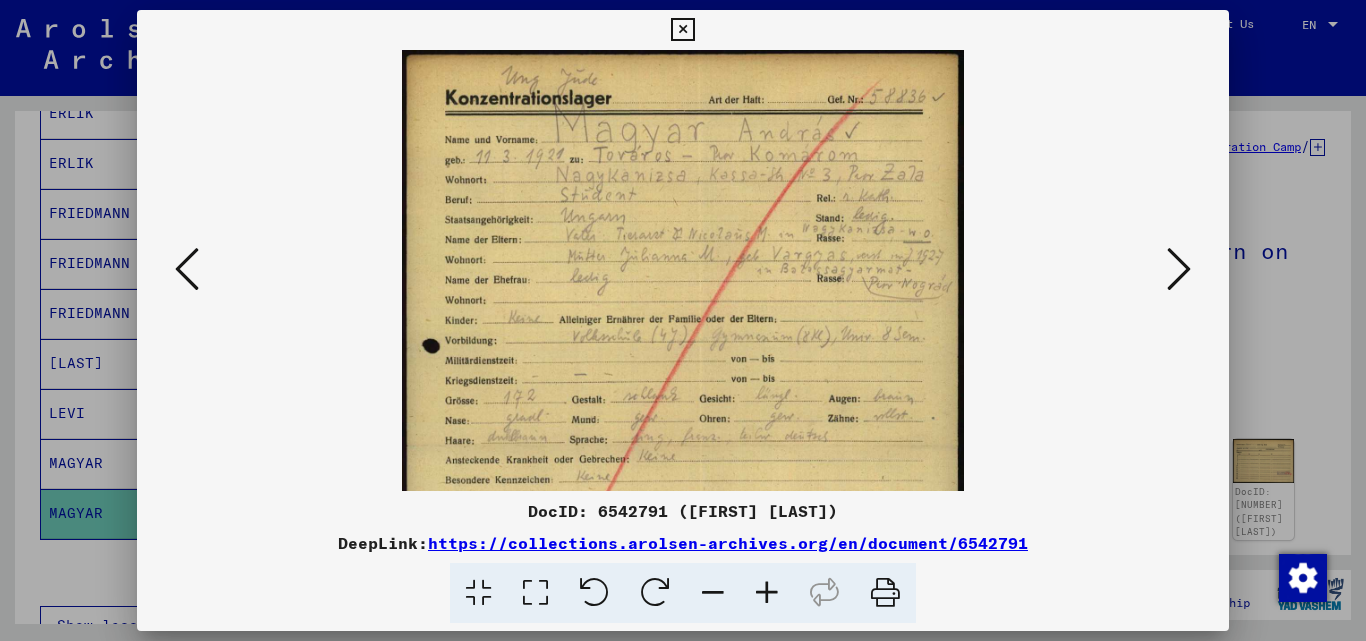 click at bounding box center (767, 593) 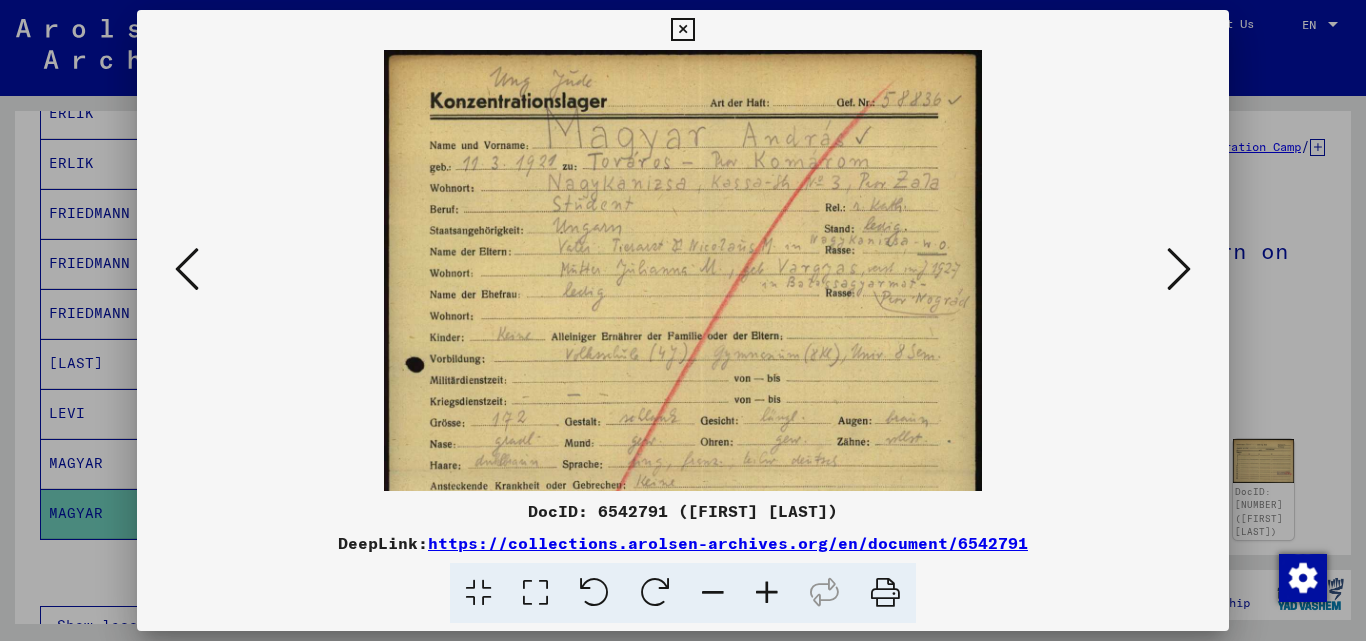 click at bounding box center (767, 593) 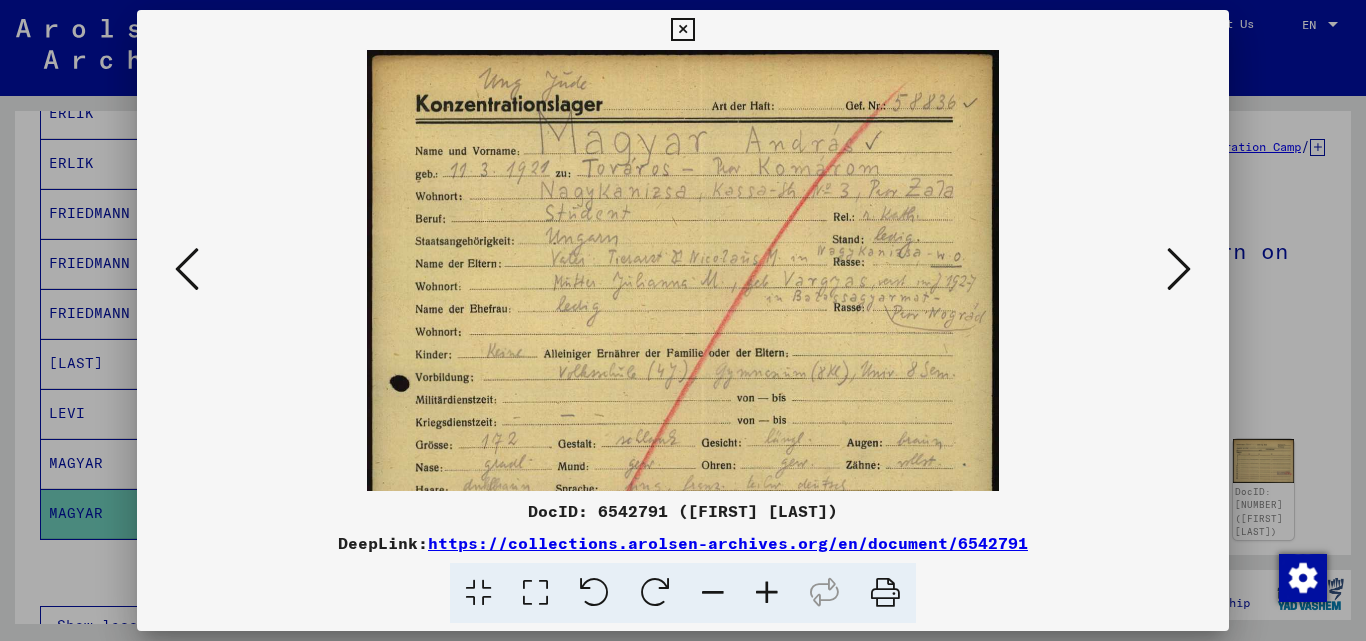 click at bounding box center (767, 593) 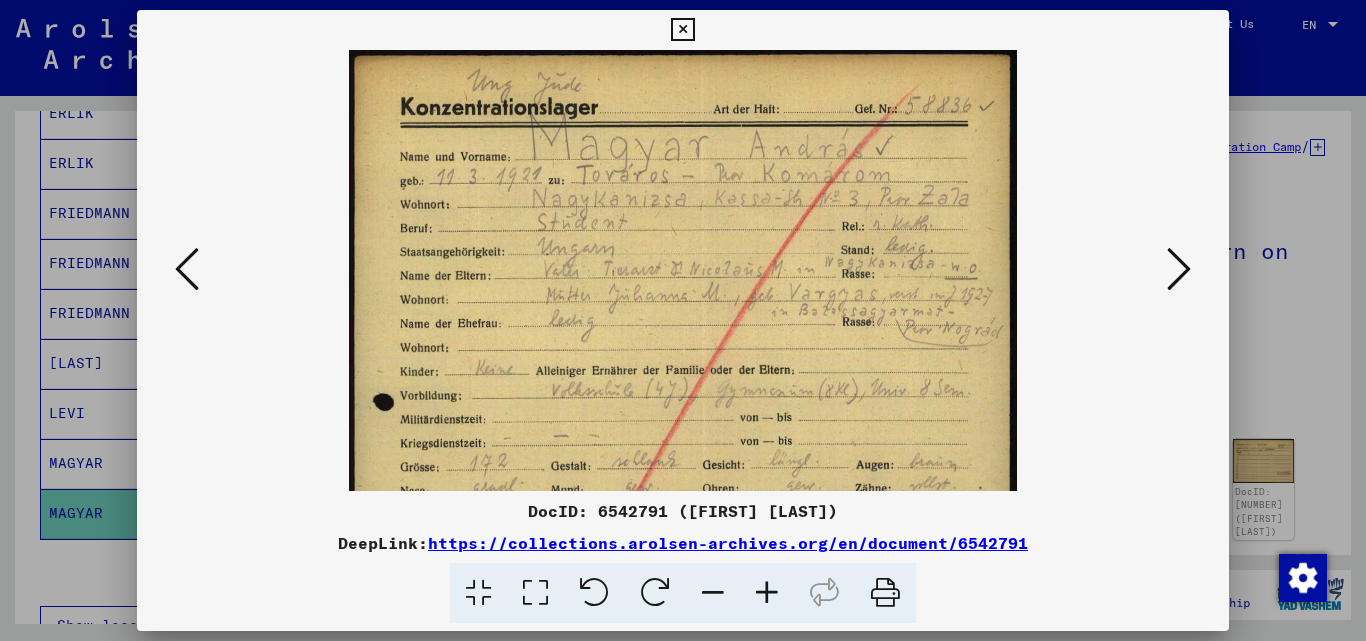 click at bounding box center [767, 593] 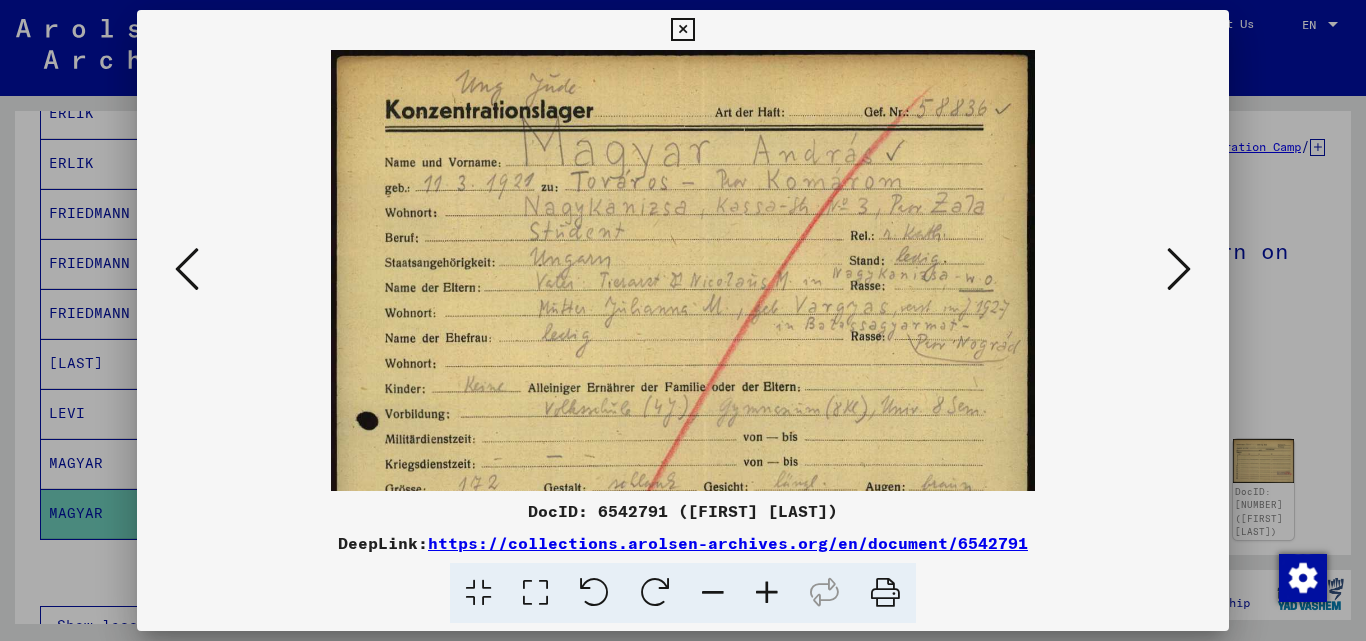 click at bounding box center (767, 593) 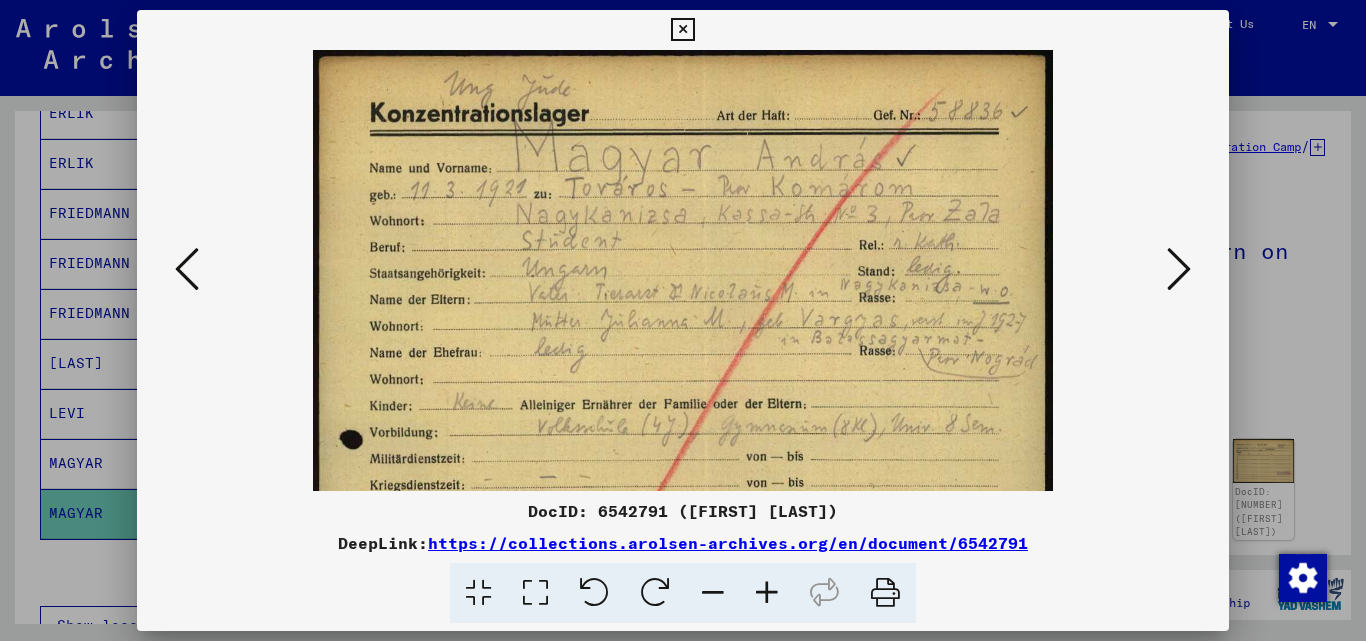 click at bounding box center [682, 30] 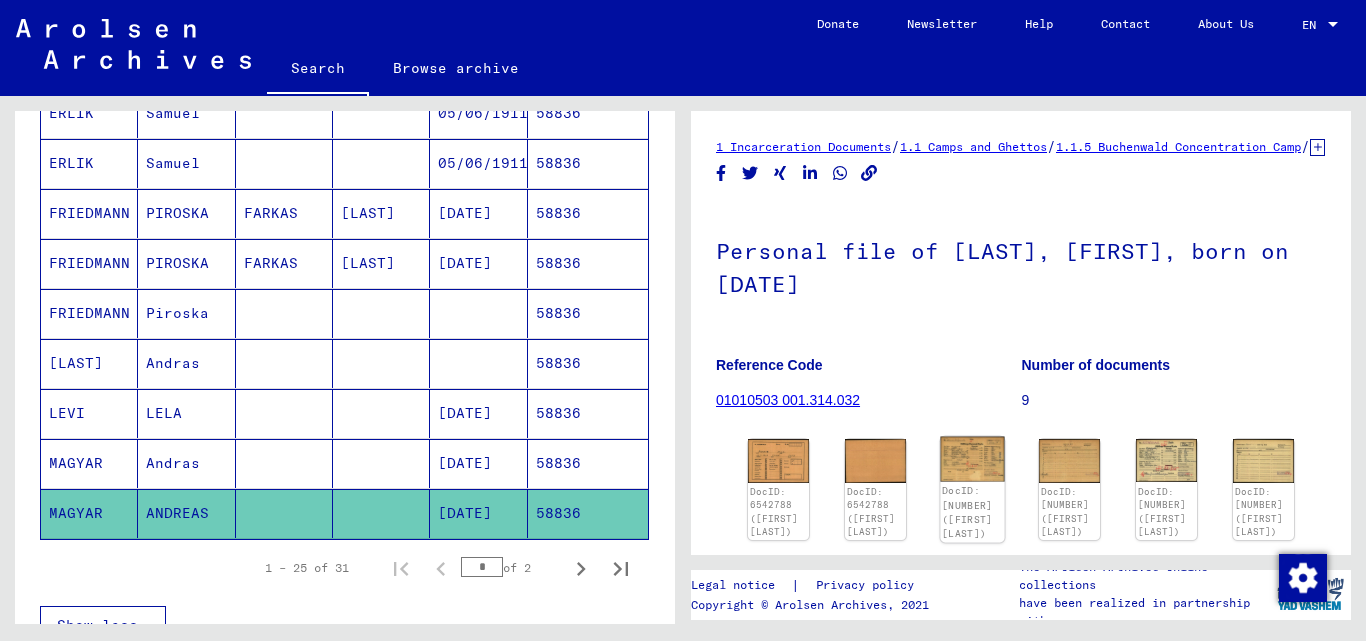 click 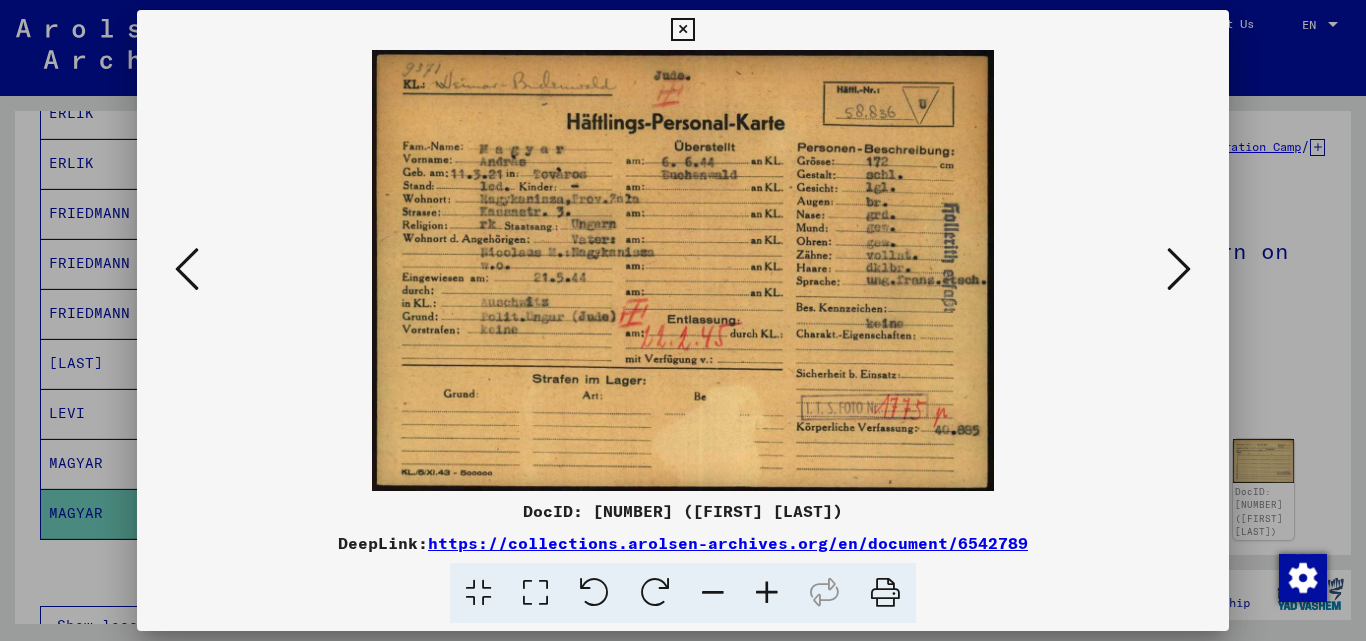 click at bounding box center [683, 270] 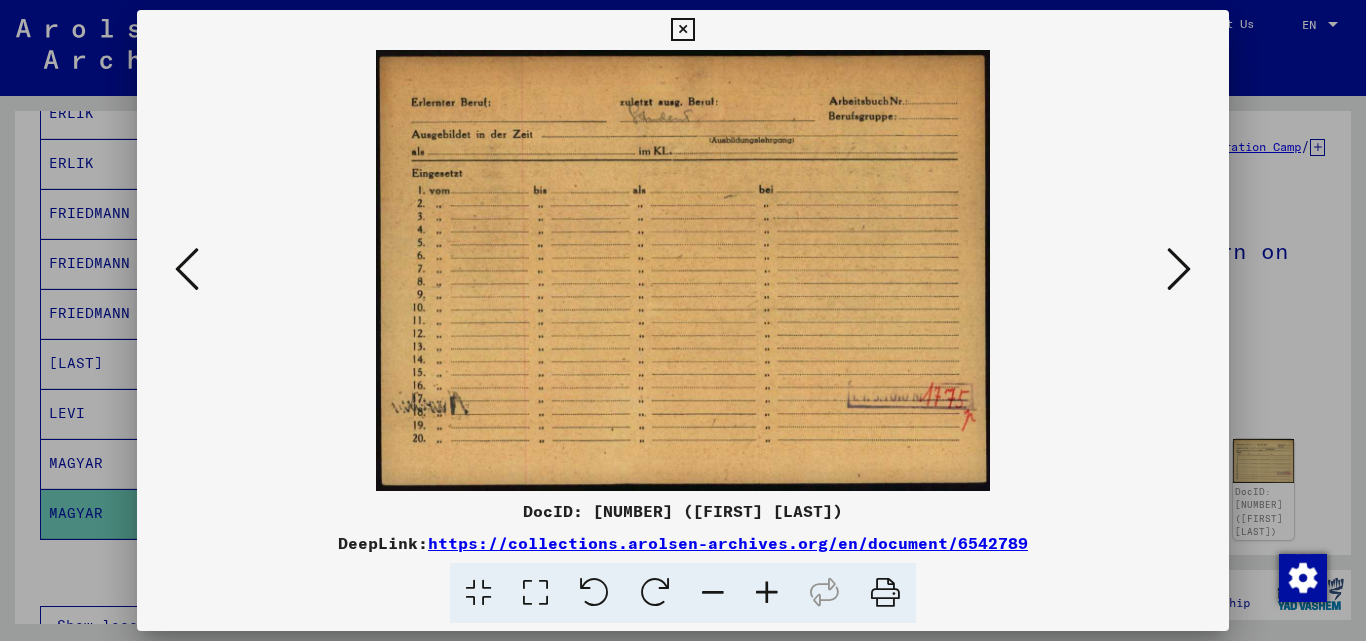 click at bounding box center (1179, 269) 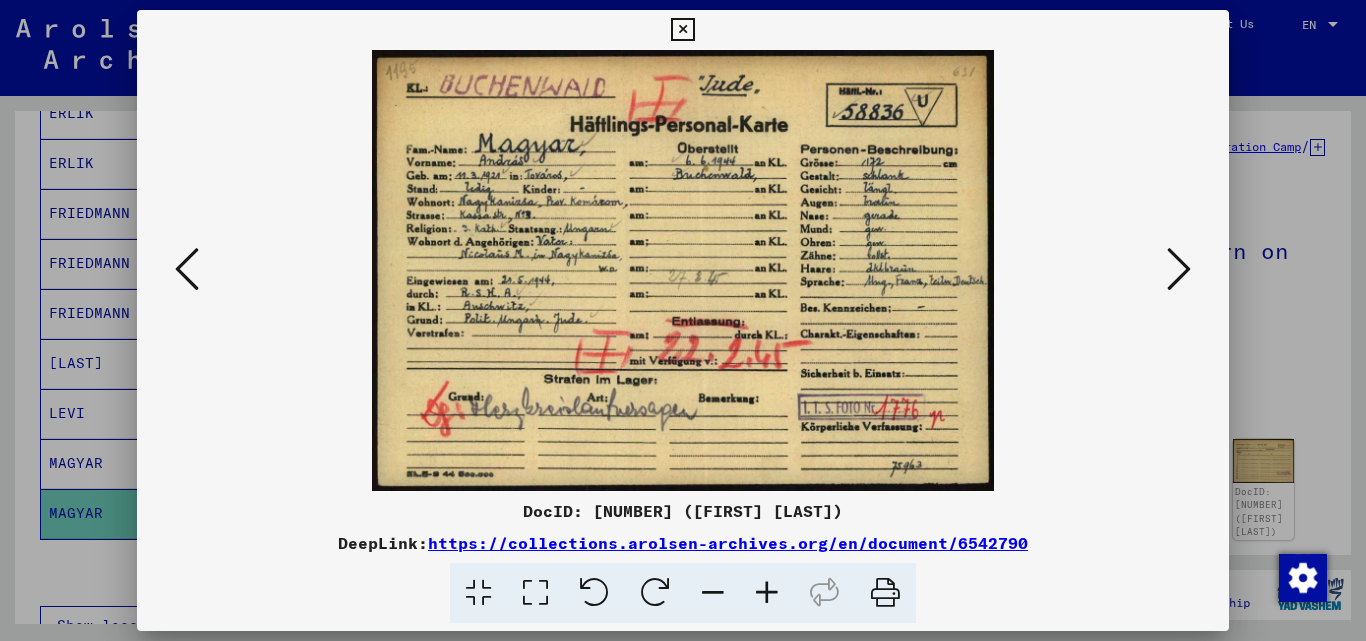 click at bounding box center (1179, 269) 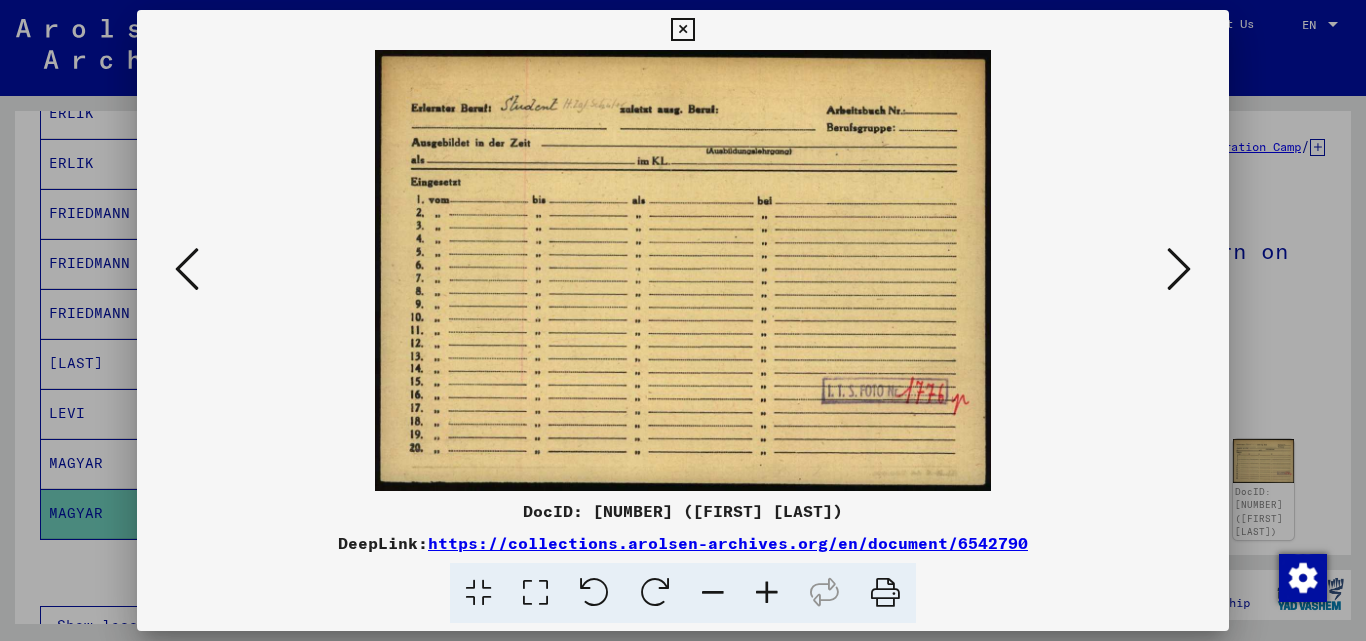 click at bounding box center [1179, 269] 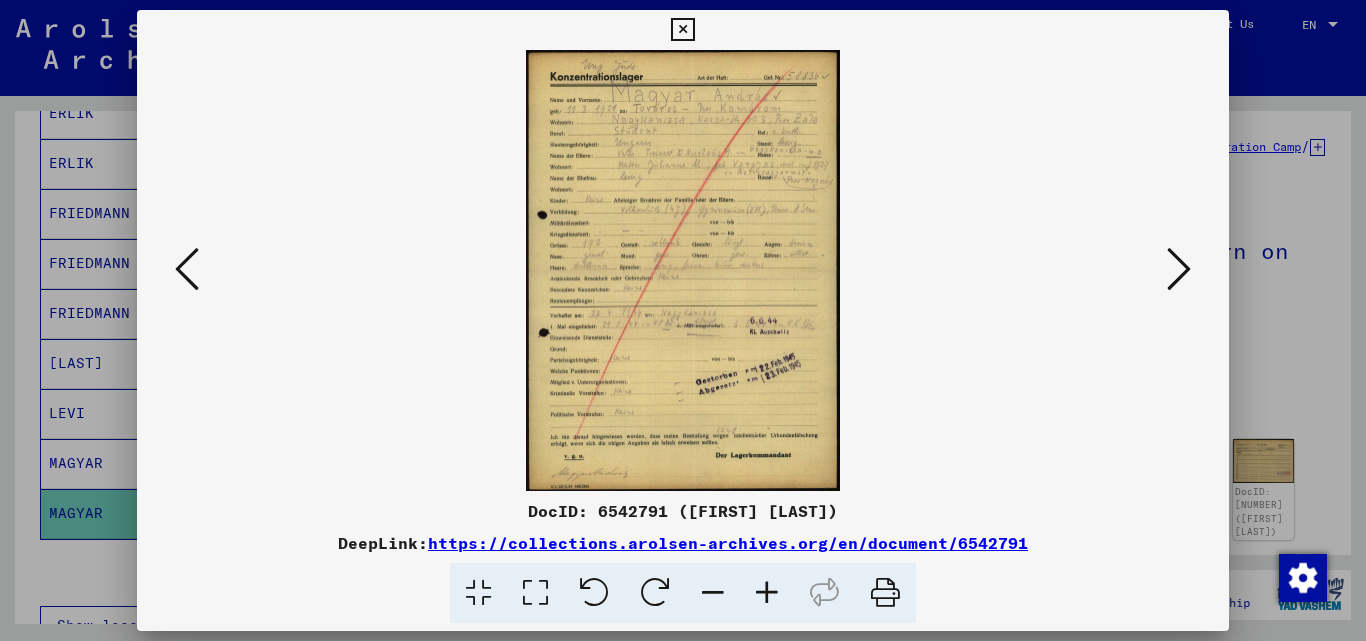 click at bounding box center [1179, 269] 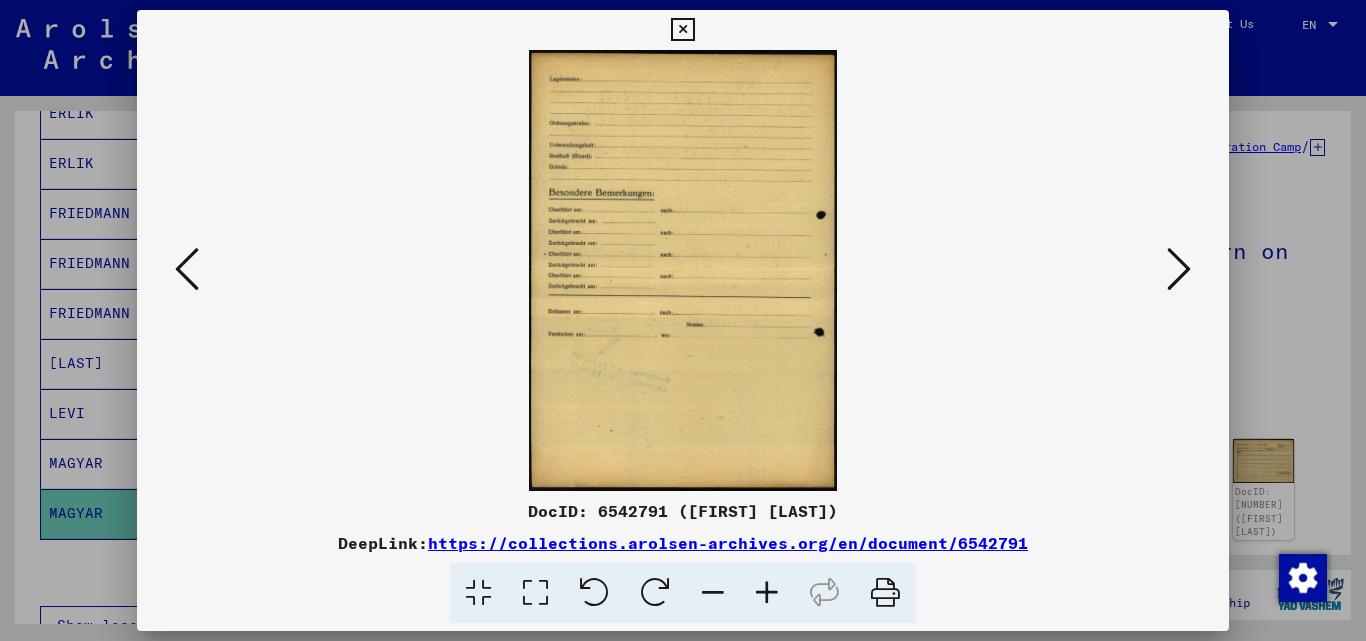 click at bounding box center [682, 30] 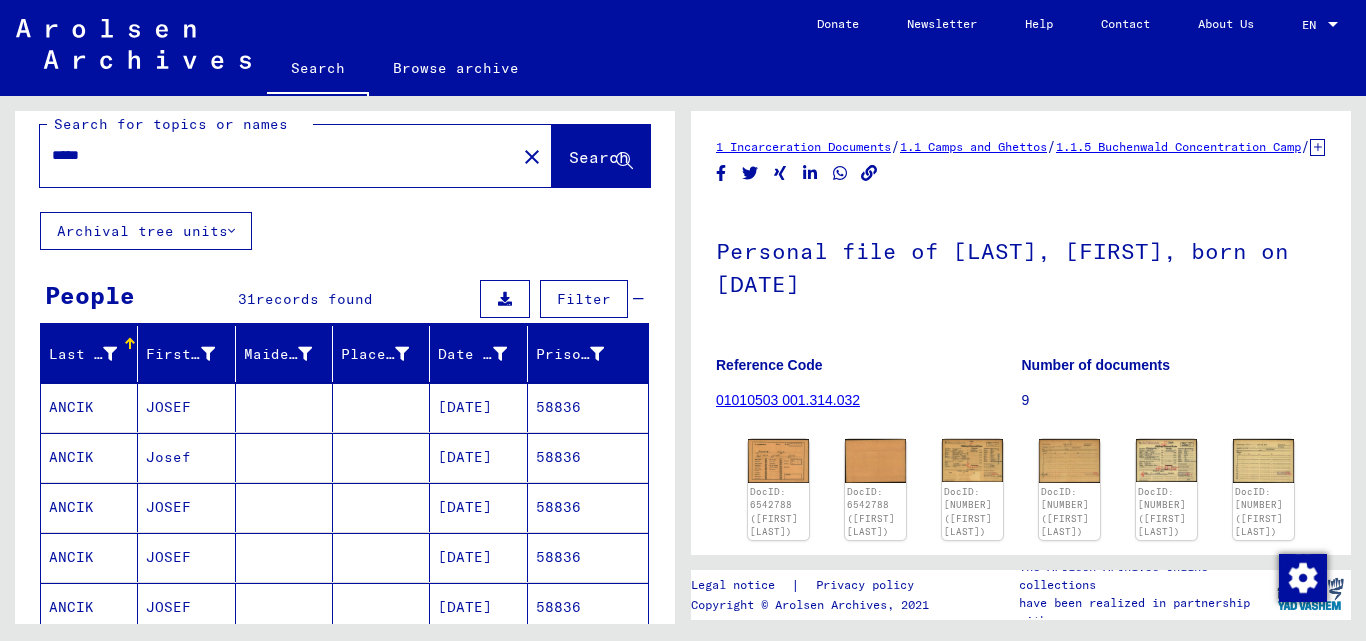 scroll, scrollTop: 16, scrollLeft: 0, axis: vertical 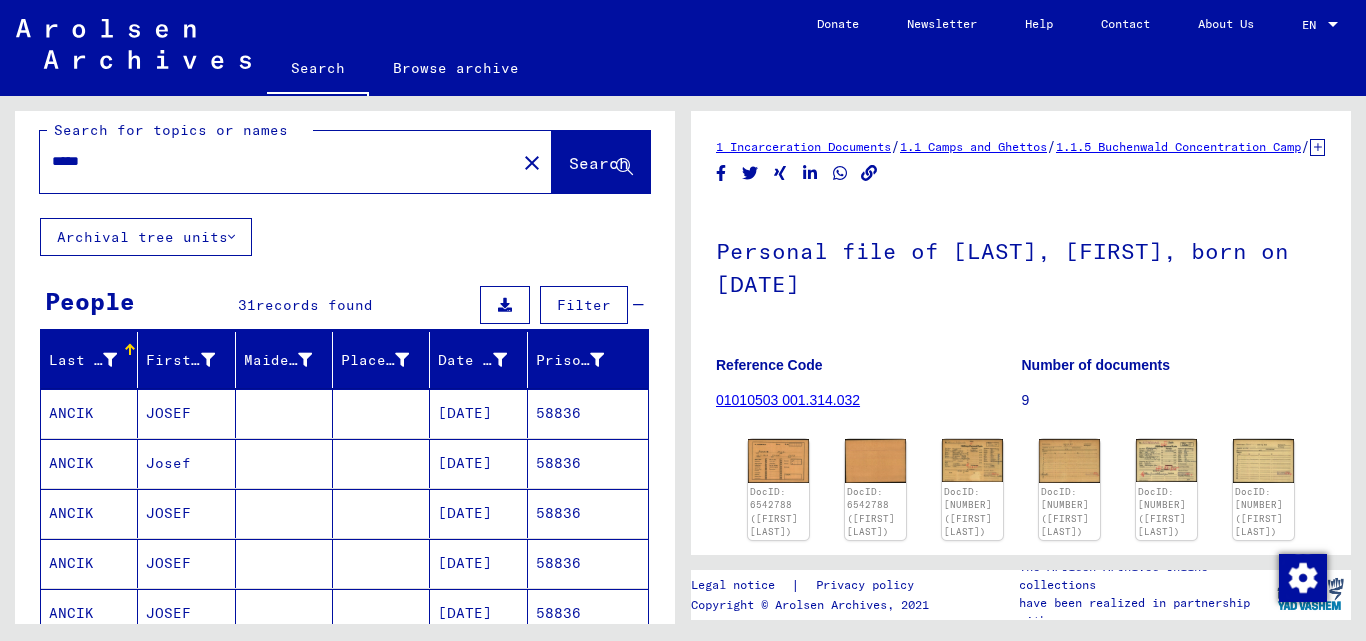 click on "*****" at bounding box center [278, 161] 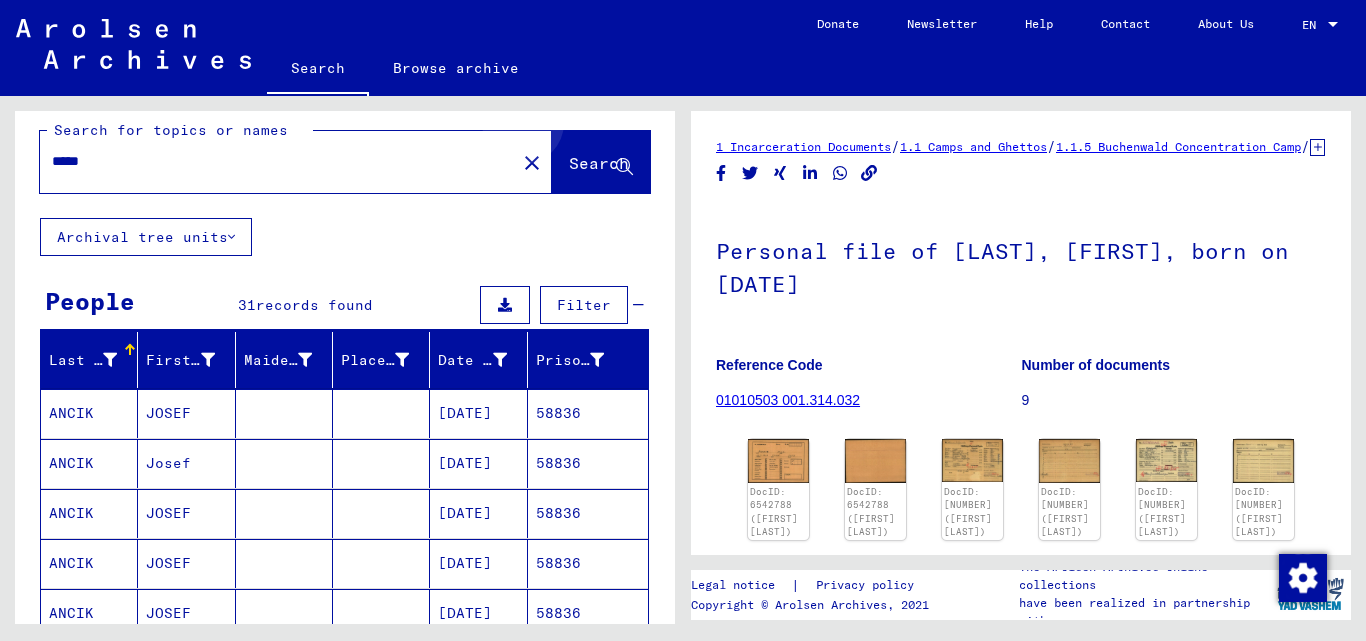 click on "Search" 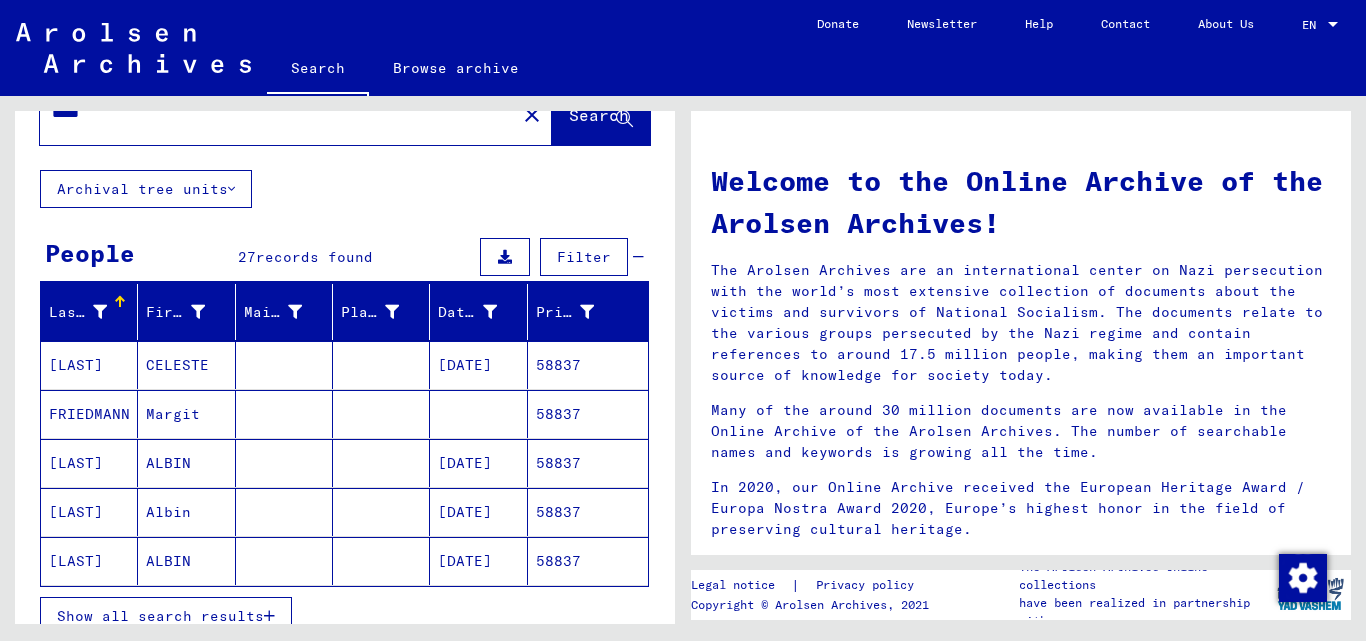 scroll, scrollTop: 100, scrollLeft: 0, axis: vertical 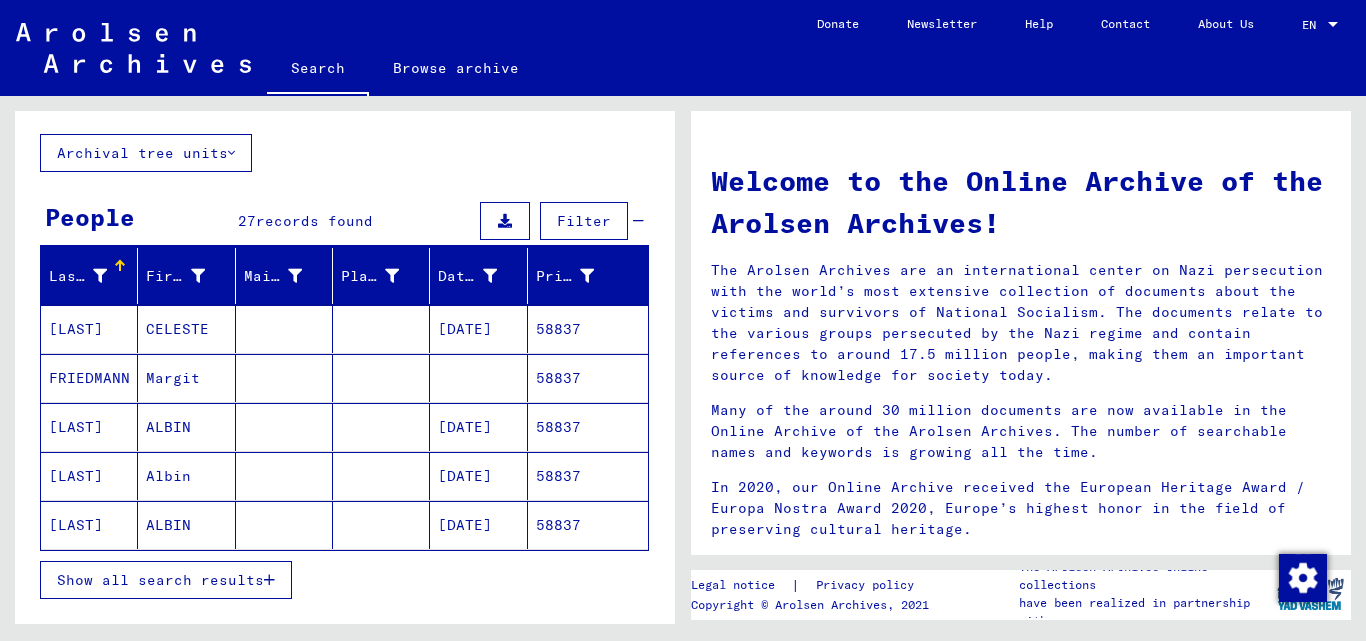 click on "58837" at bounding box center (588, 378) 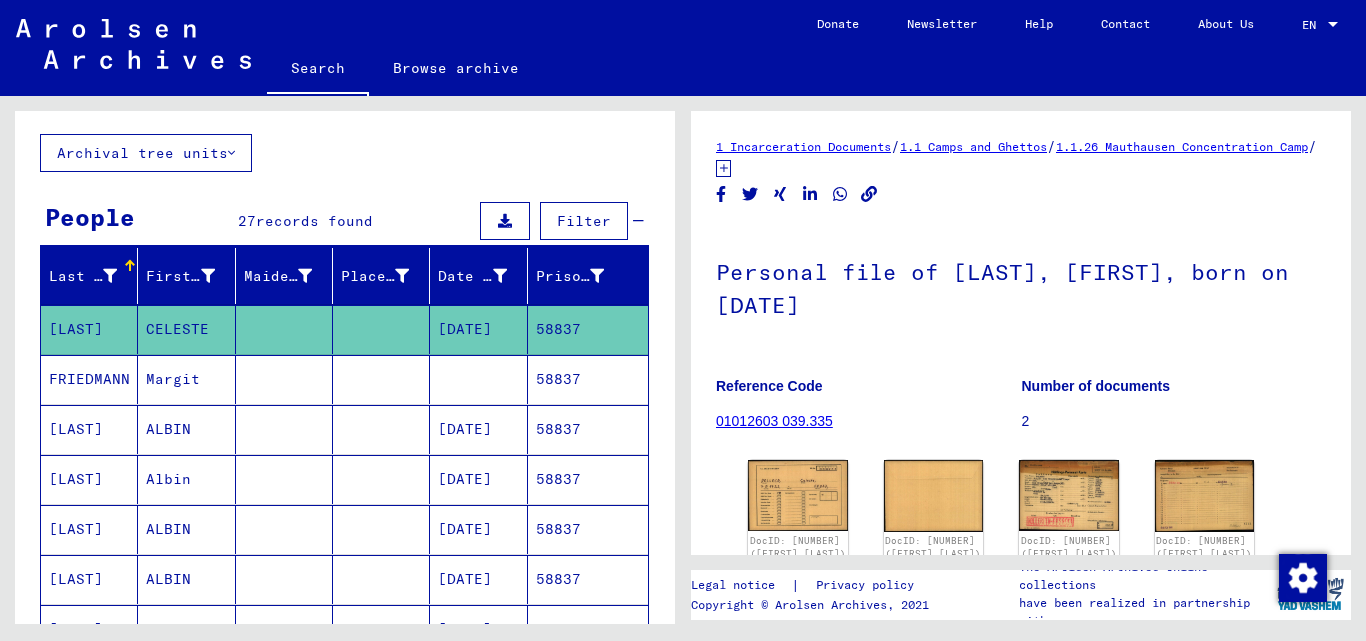 scroll, scrollTop: 100, scrollLeft: 0, axis: vertical 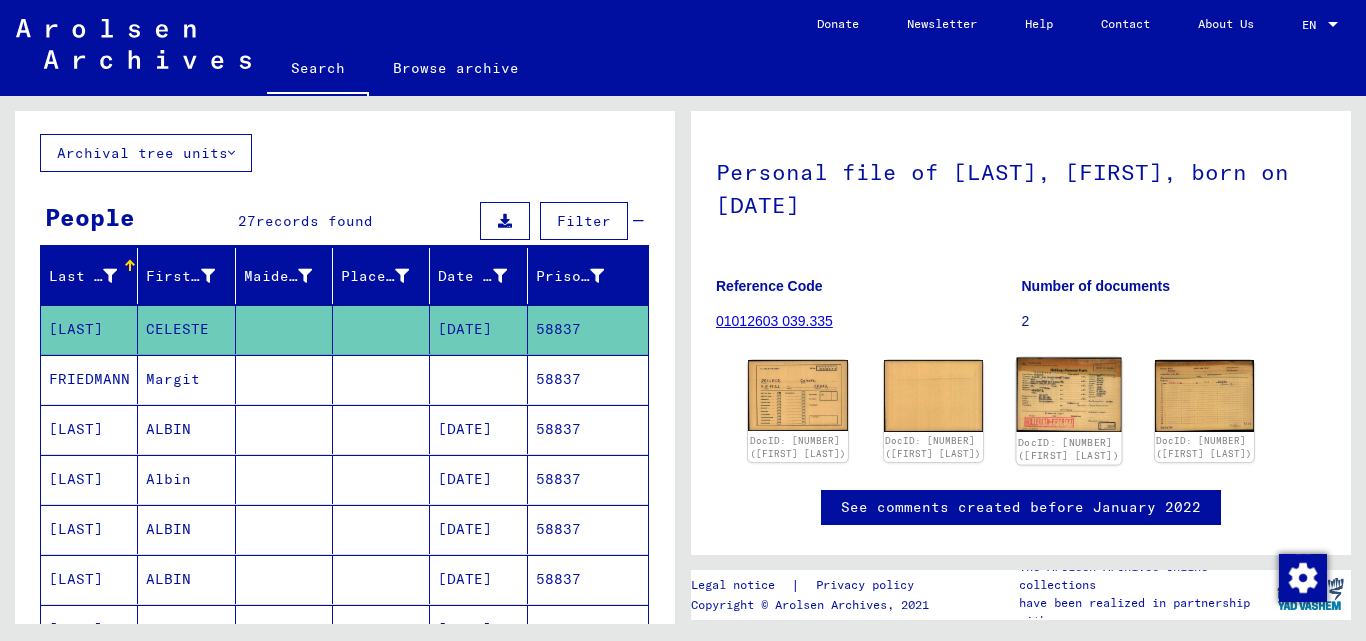 click 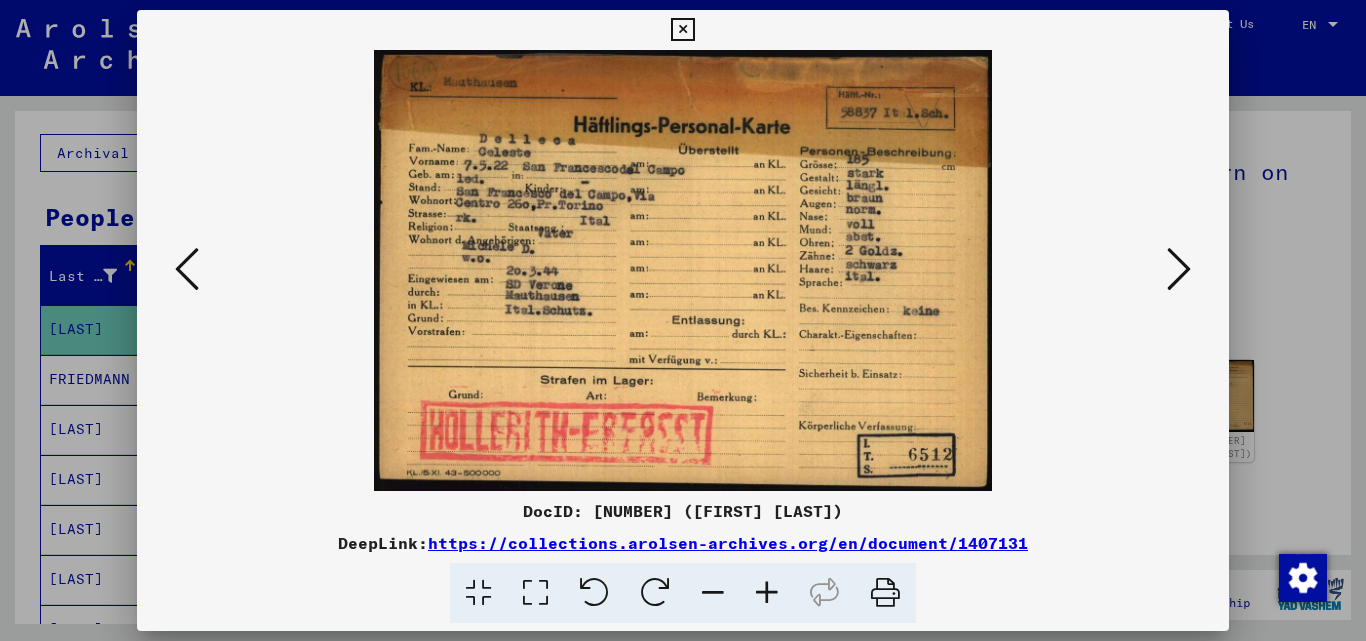 click at bounding box center [682, 30] 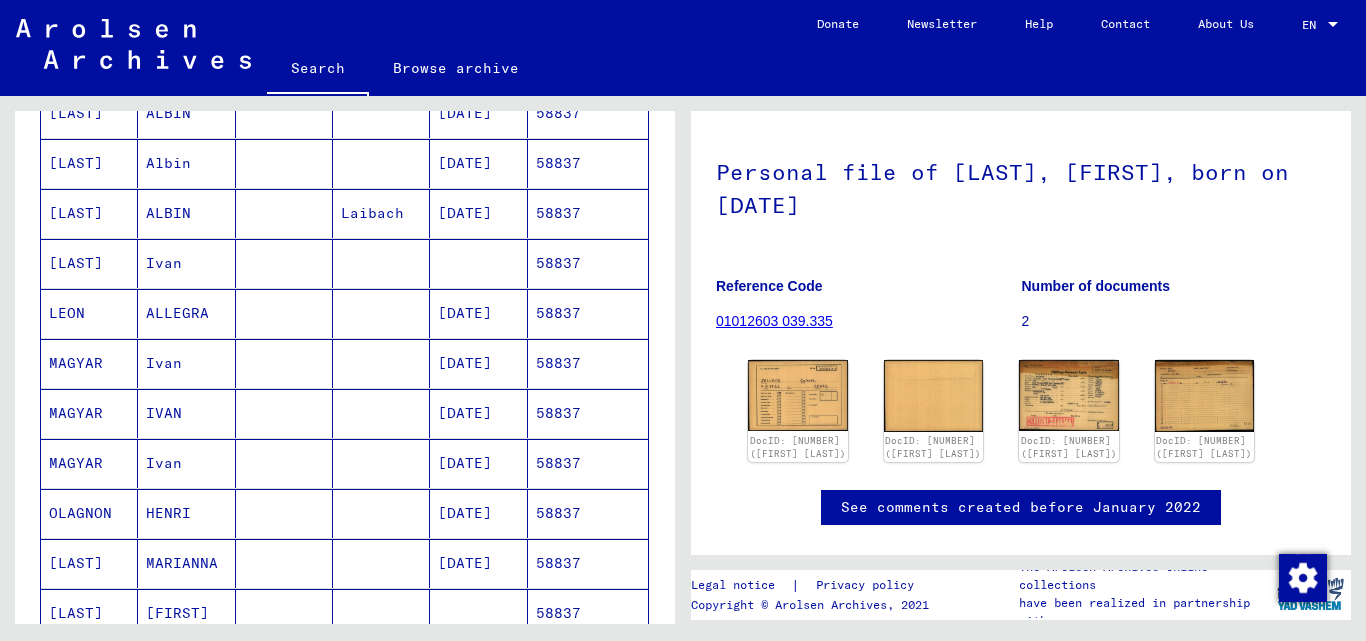 scroll, scrollTop: 800, scrollLeft: 0, axis: vertical 